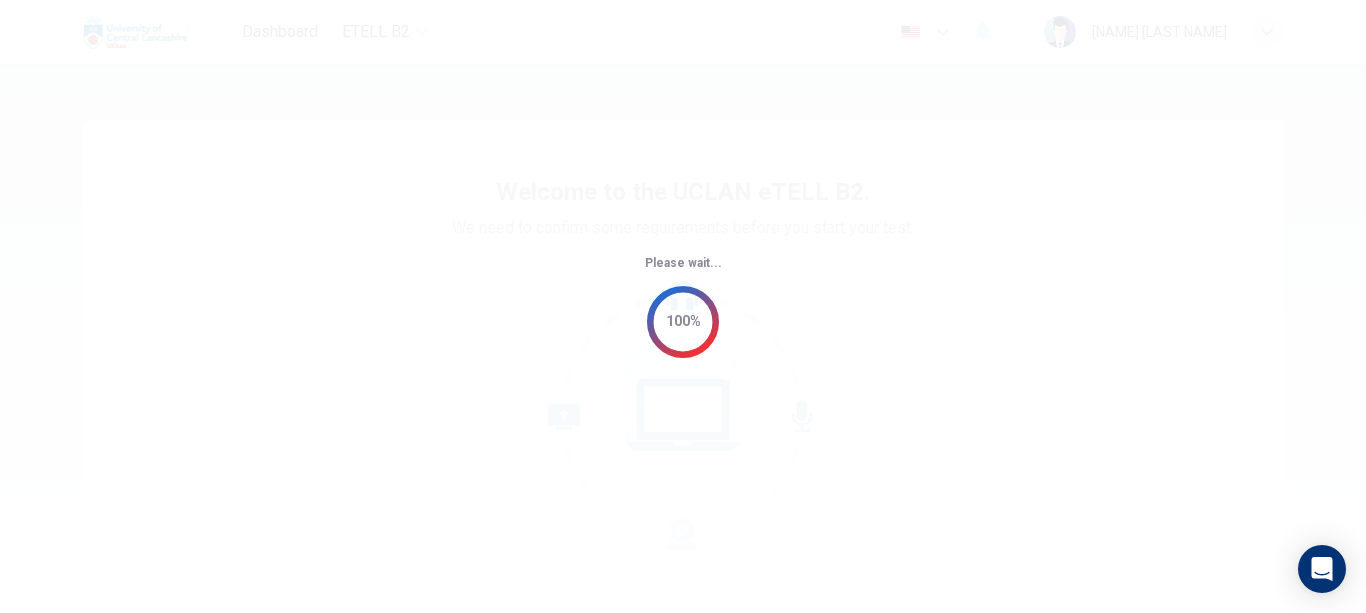 scroll, scrollTop: 0, scrollLeft: 0, axis: both 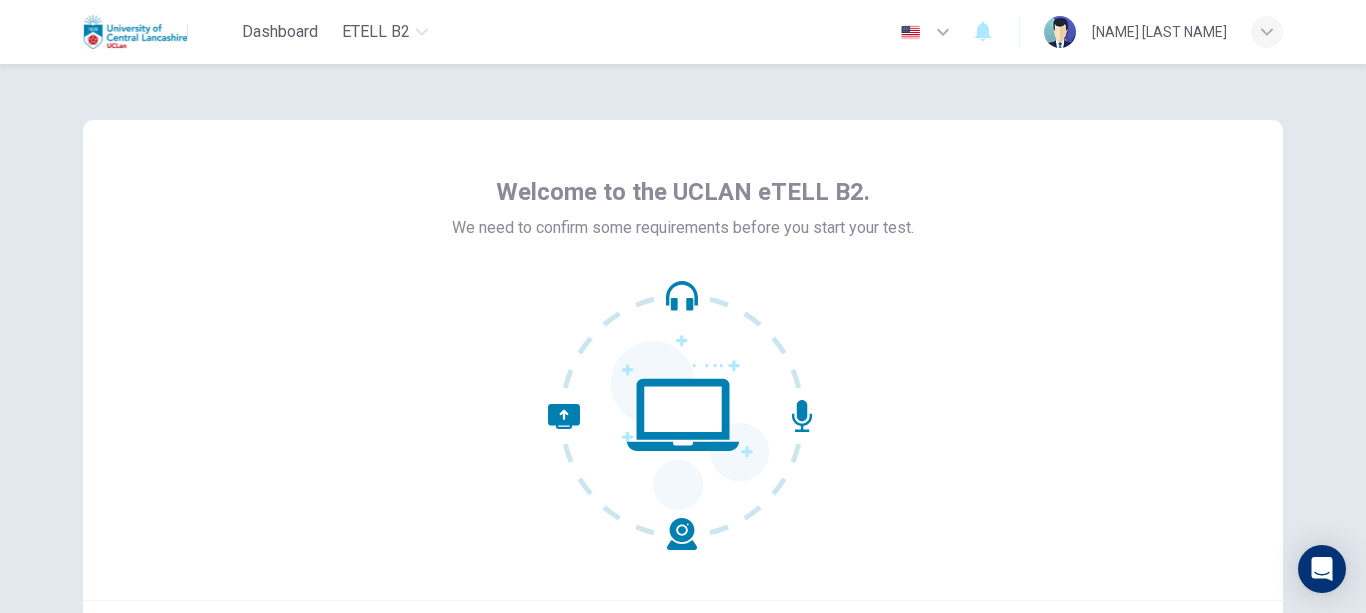 click on "Welcome to the UCLAN eTELL B2. We need to confirm some requirements before you start your test." at bounding box center [683, 360] 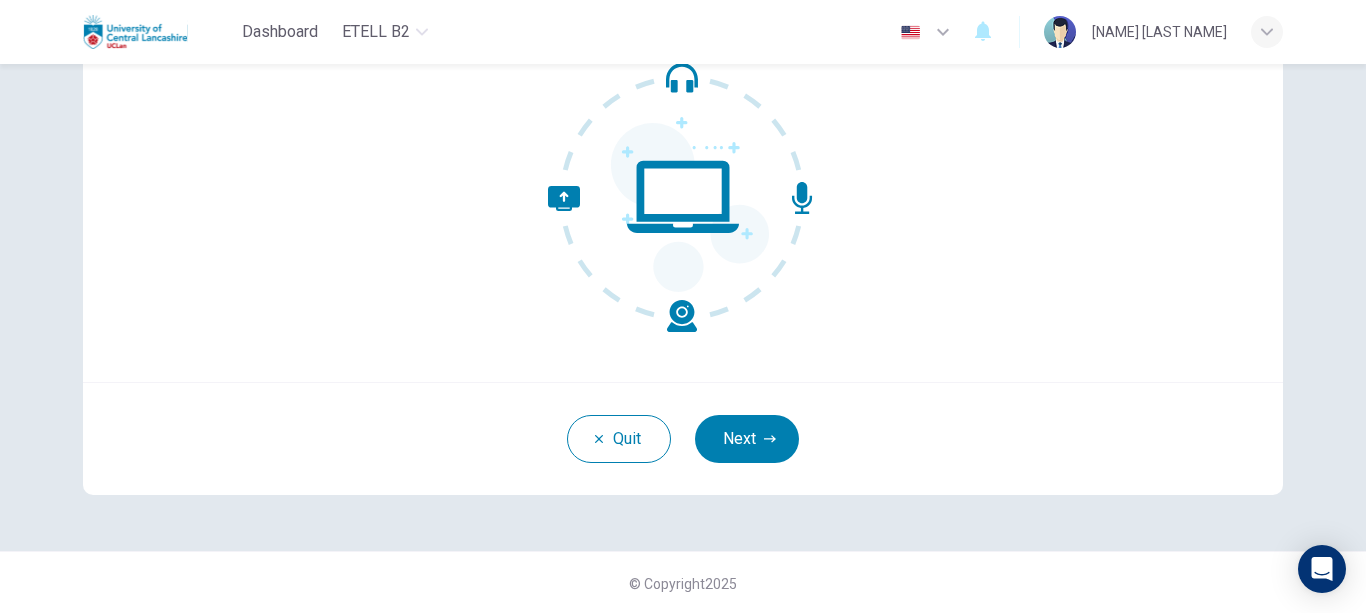 scroll, scrollTop: 220, scrollLeft: 0, axis: vertical 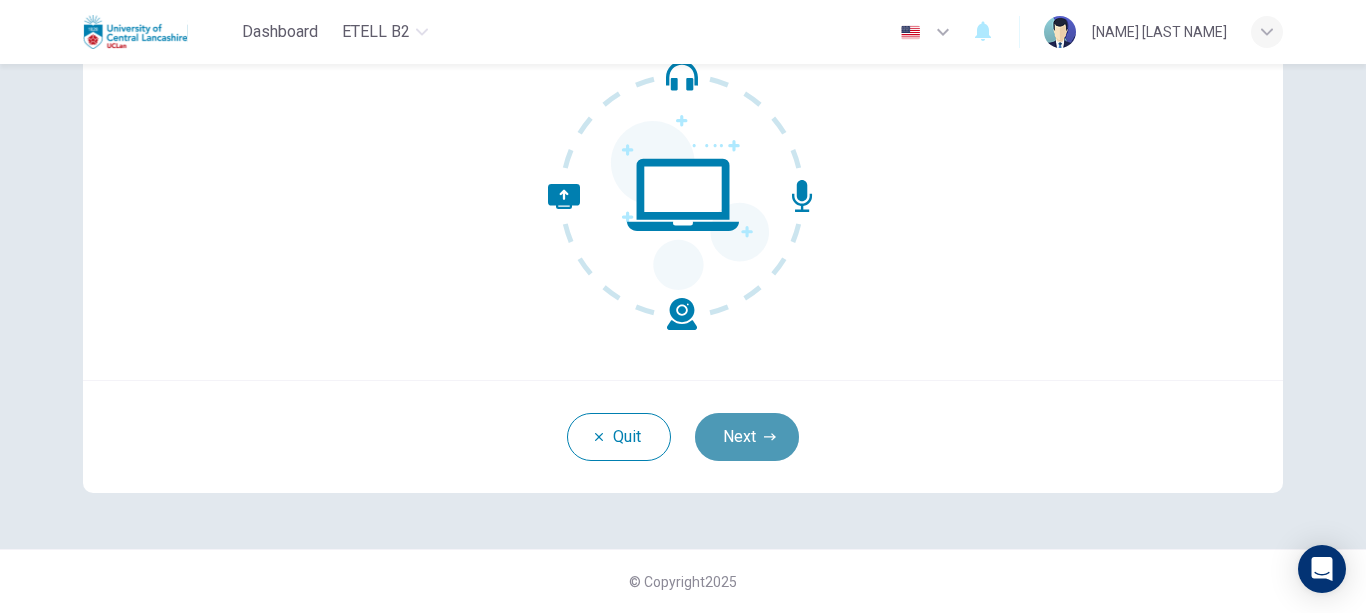 click on "Next" at bounding box center (747, 437) 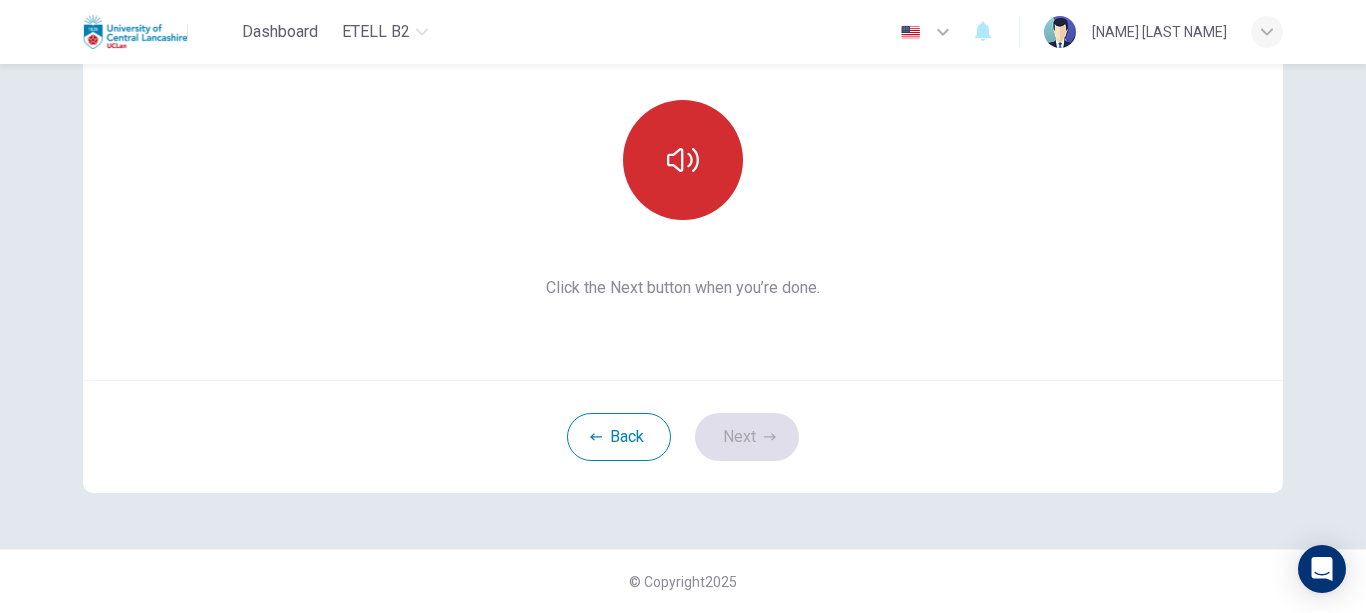 click 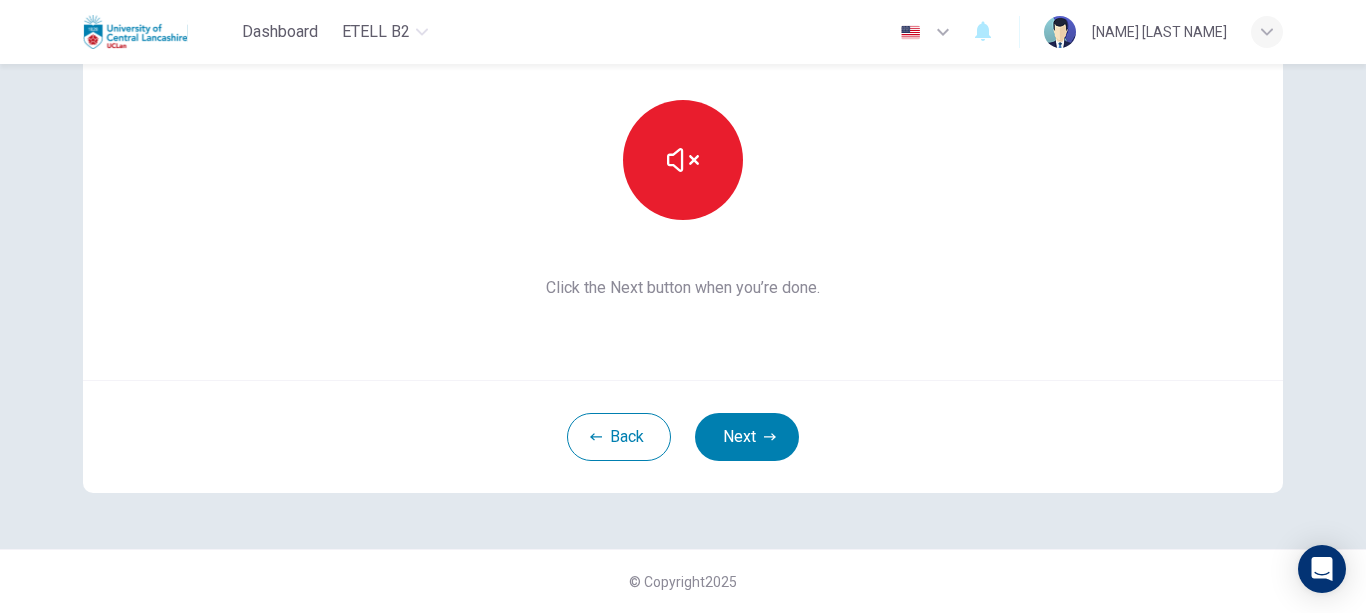 type 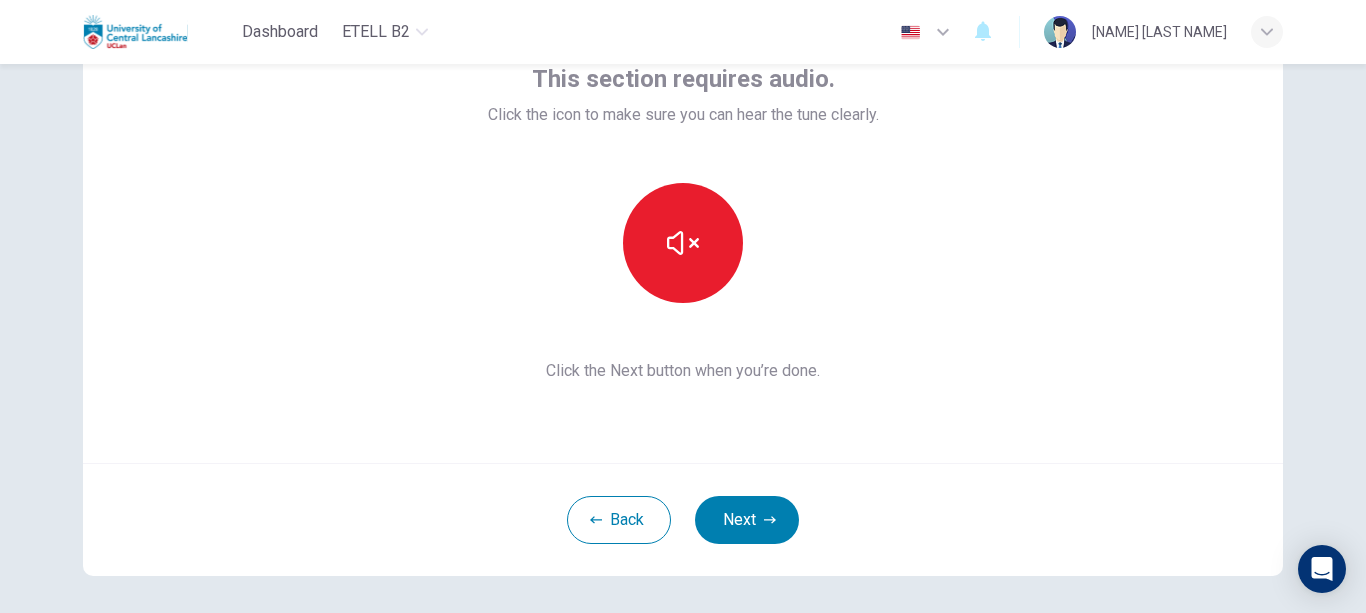 scroll, scrollTop: 100, scrollLeft: 0, axis: vertical 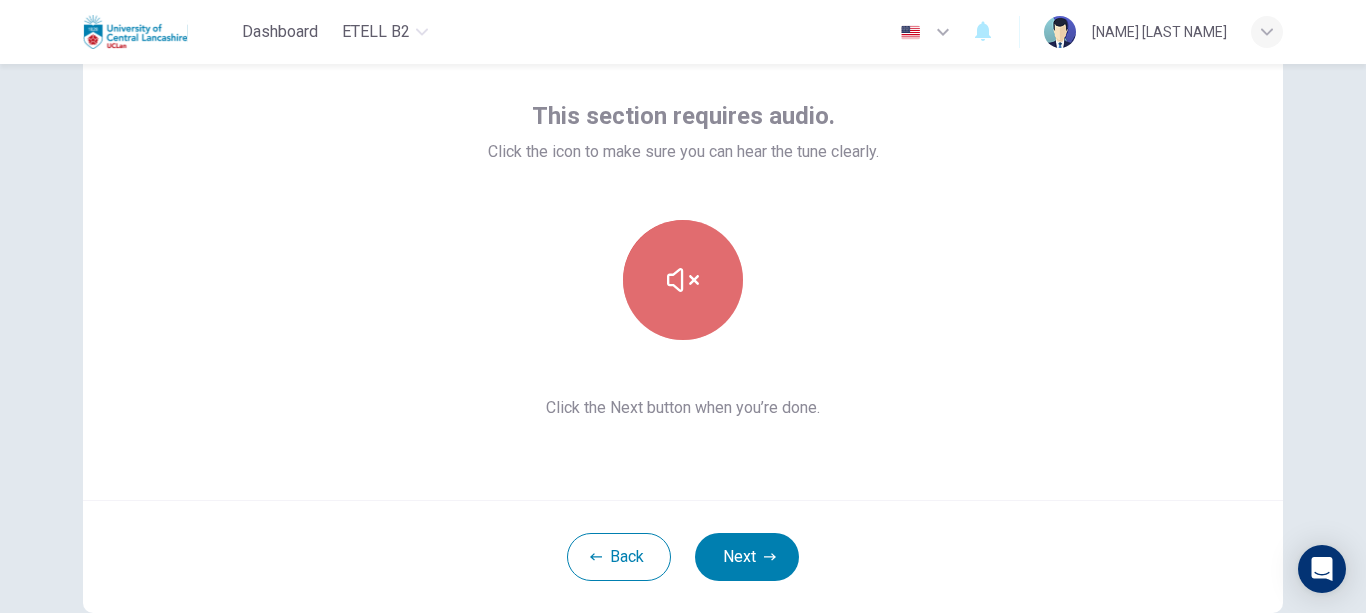 click 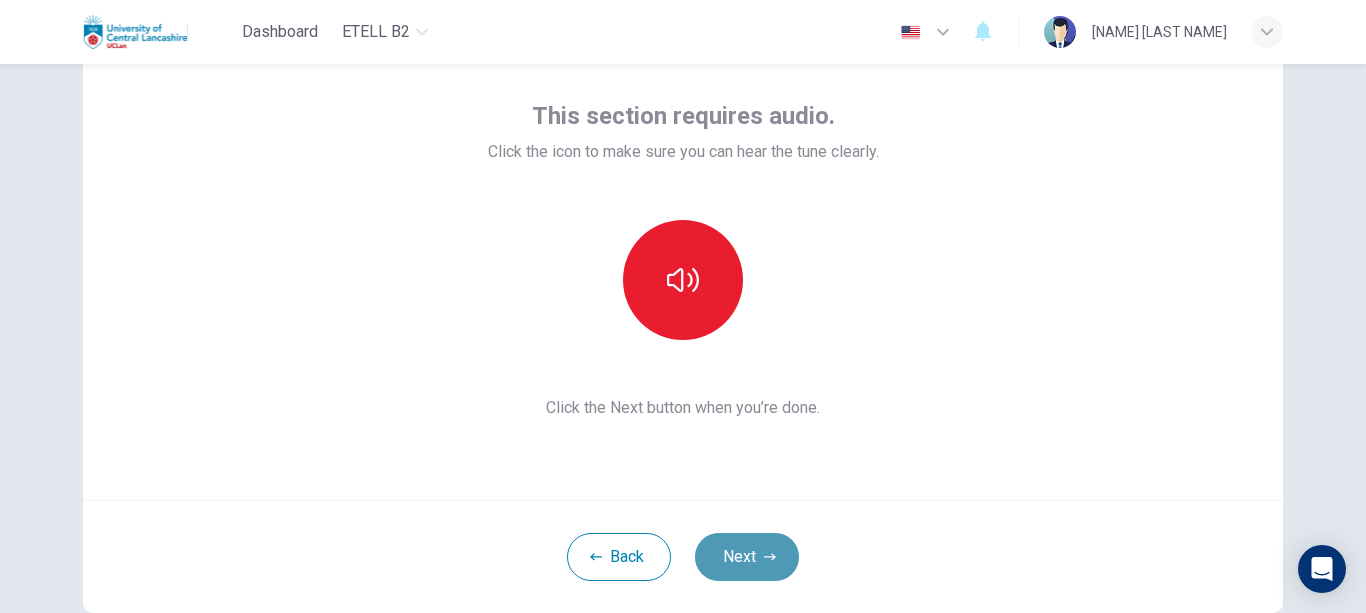 click on "Next" at bounding box center [747, 557] 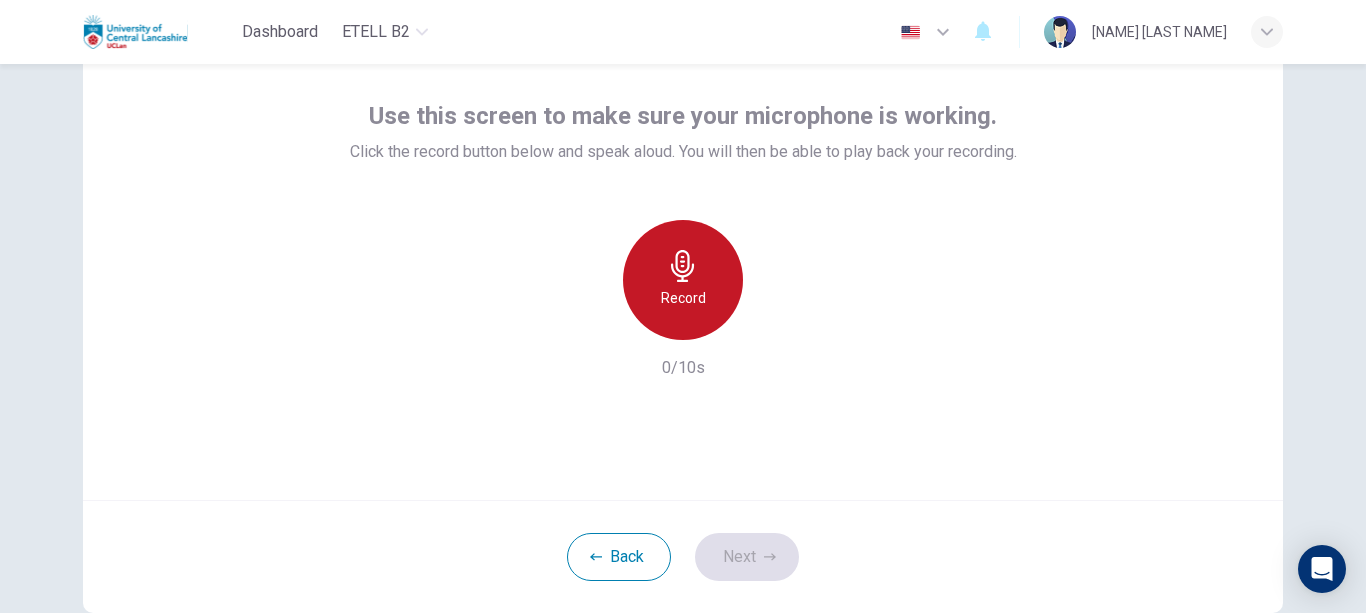 click on "Record" at bounding box center [683, 280] 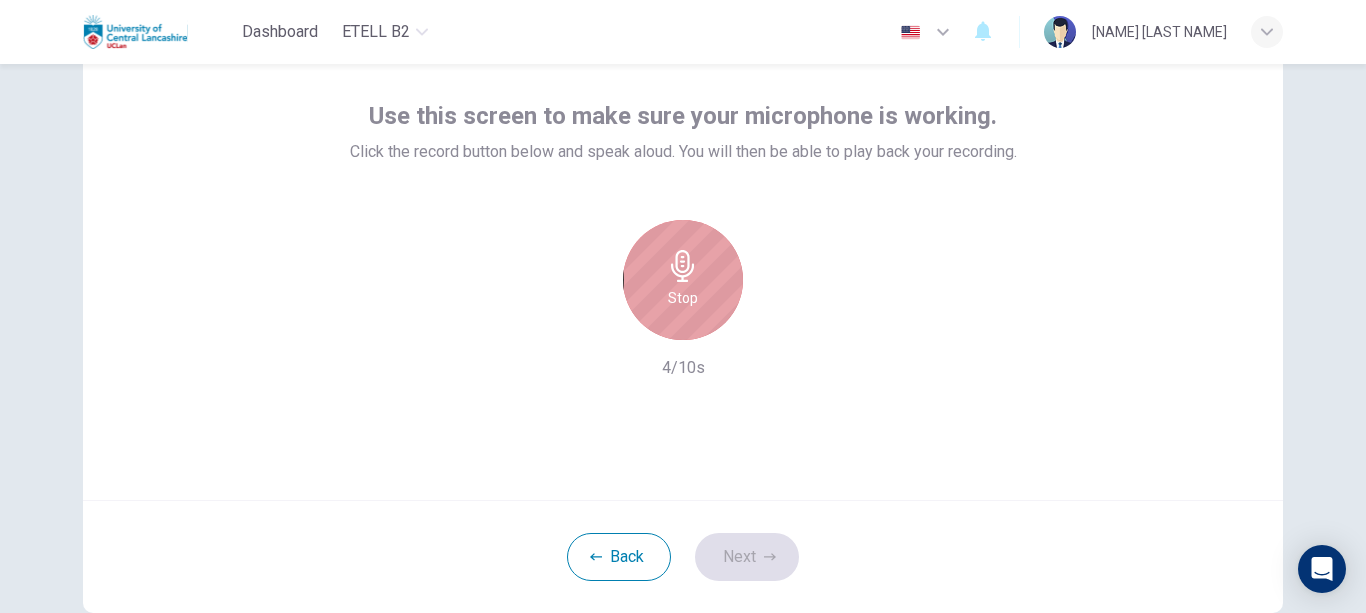 click on "Stop" at bounding box center [683, 280] 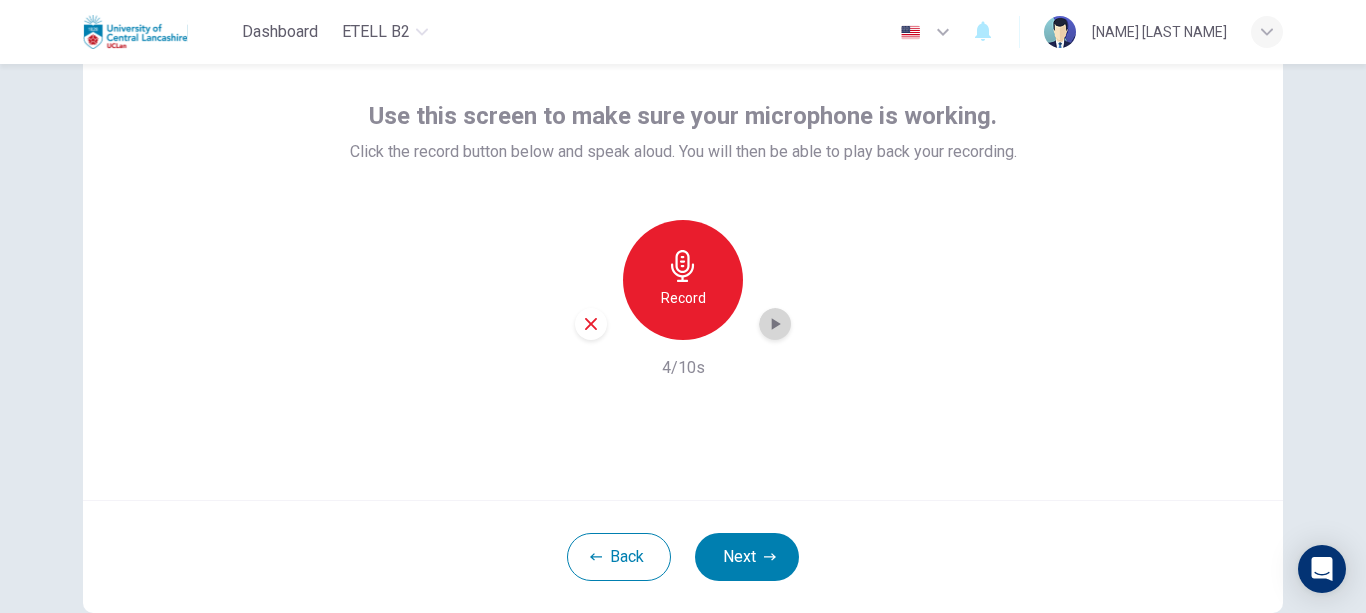 click 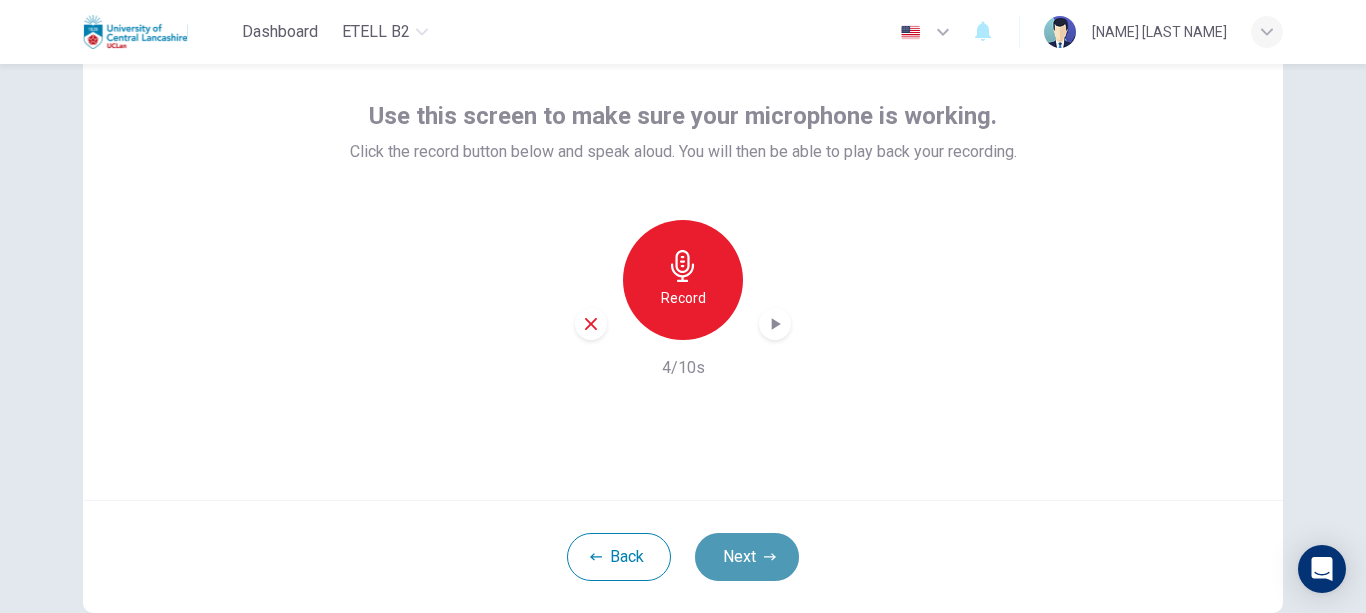 click on "Next" at bounding box center [747, 557] 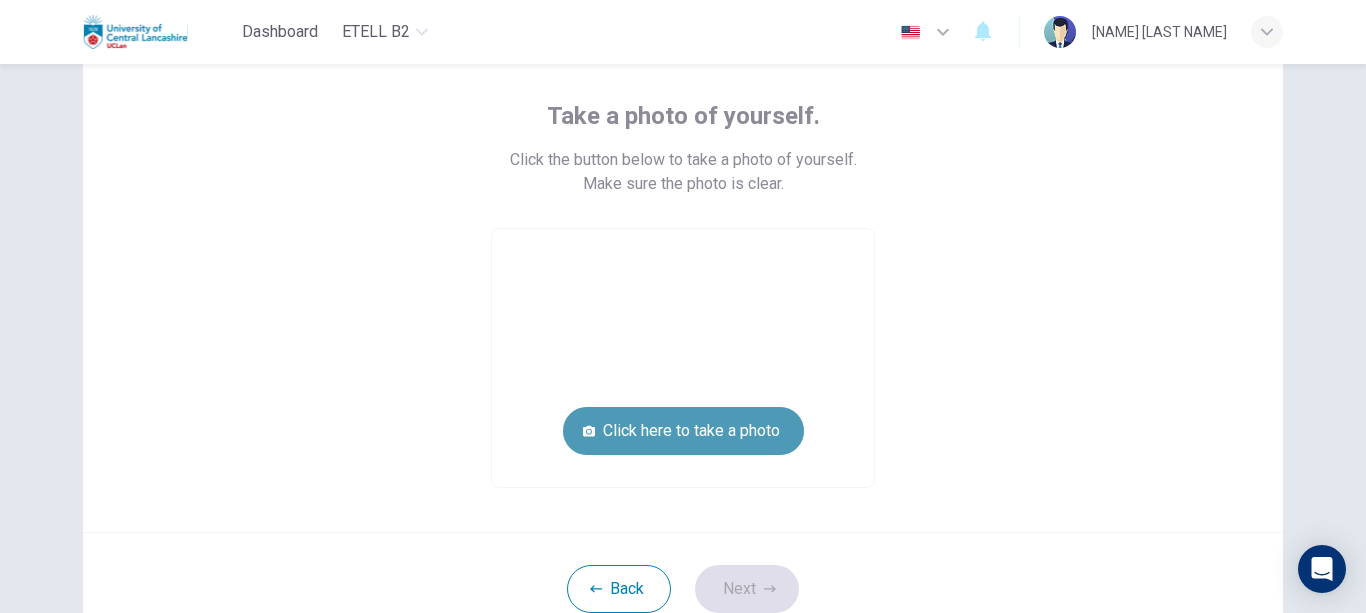 click on "Click here to take a photo" at bounding box center (683, 431) 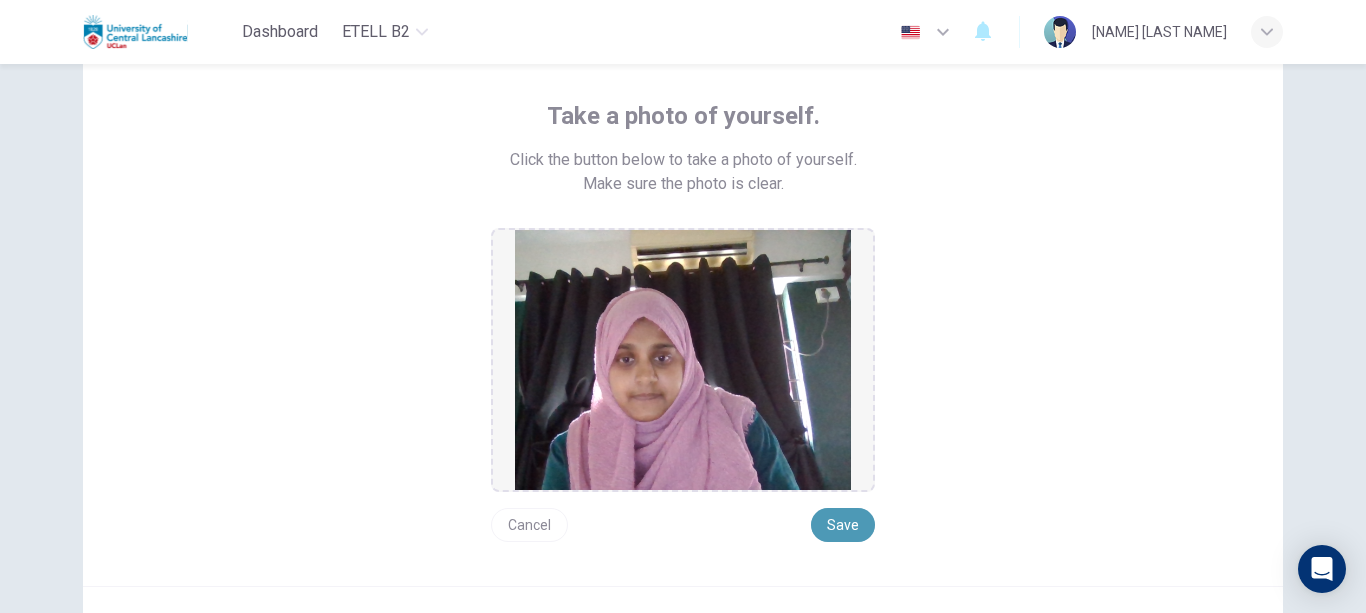 click on "Save" at bounding box center [843, 525] 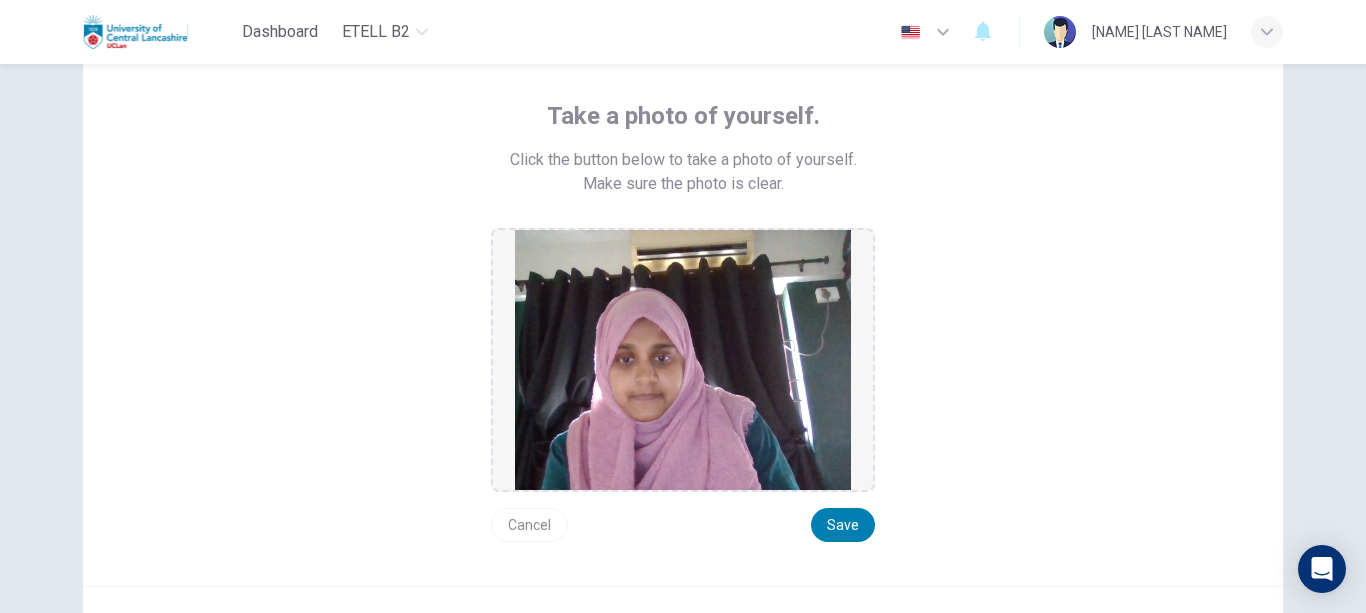 type 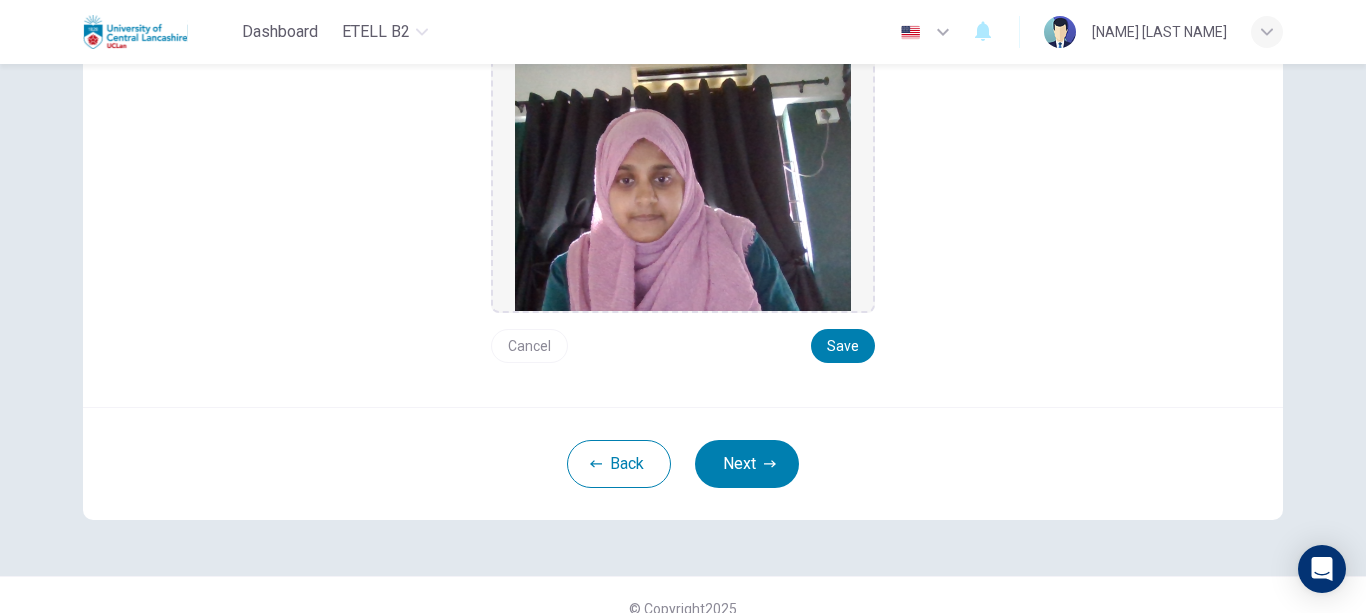 scroll, scrollTop: 306, scrollLeft: 0, axis: vertical 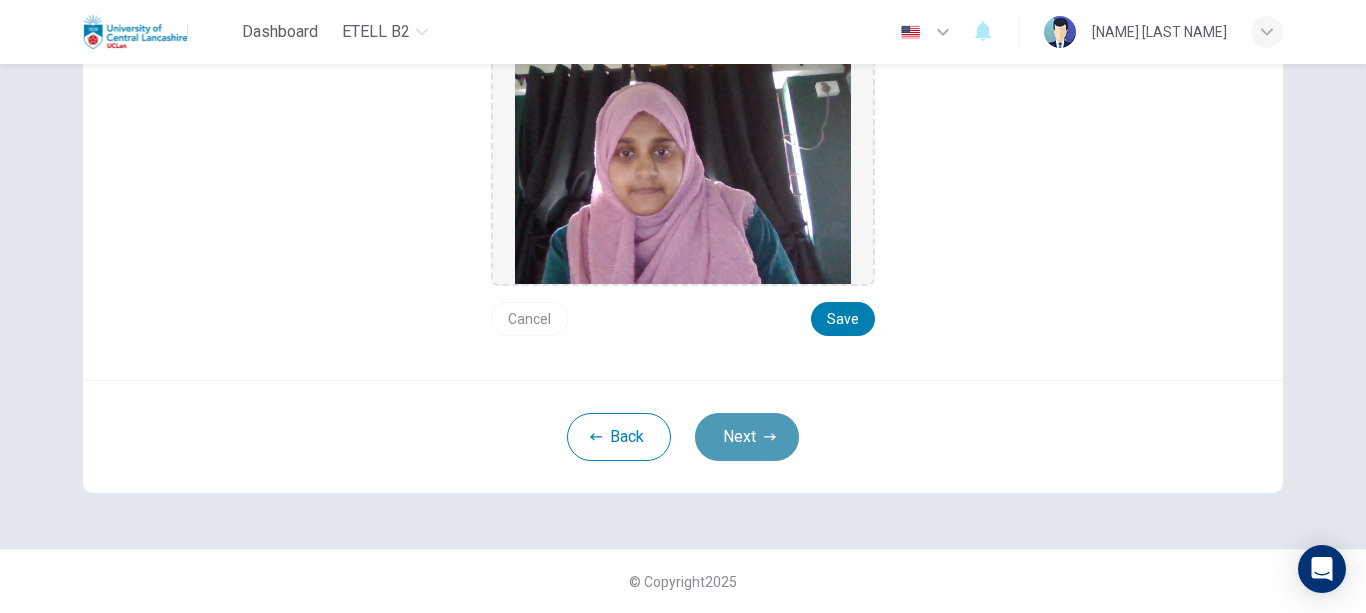 click on "Next" at bounding box center (747, 437) 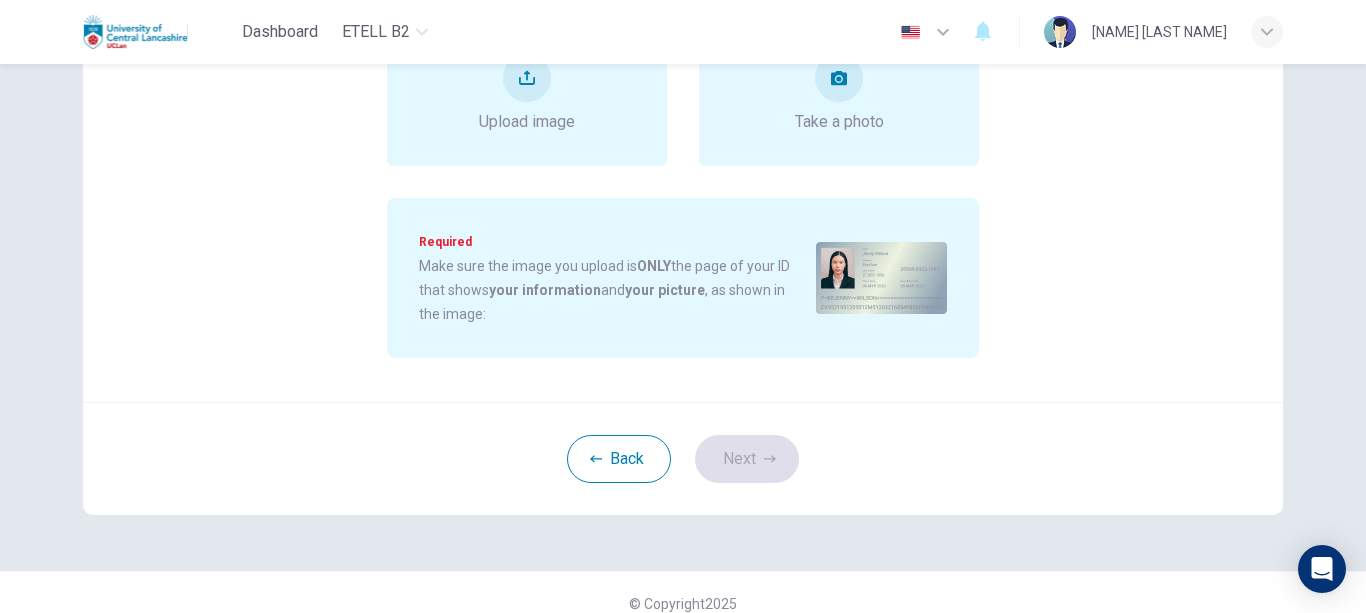 click on "Upload image of your ID. Choose an option below to upload a picture of your ID. If you do not have an image, click “Take a photo” to take a photo of your ID. Upload image Take a photo Required Make sure the image you upload is  ONLY  the page of your ID that shows  your information  and  your picture , as shown in the image:" at bounding box center (683, 108) 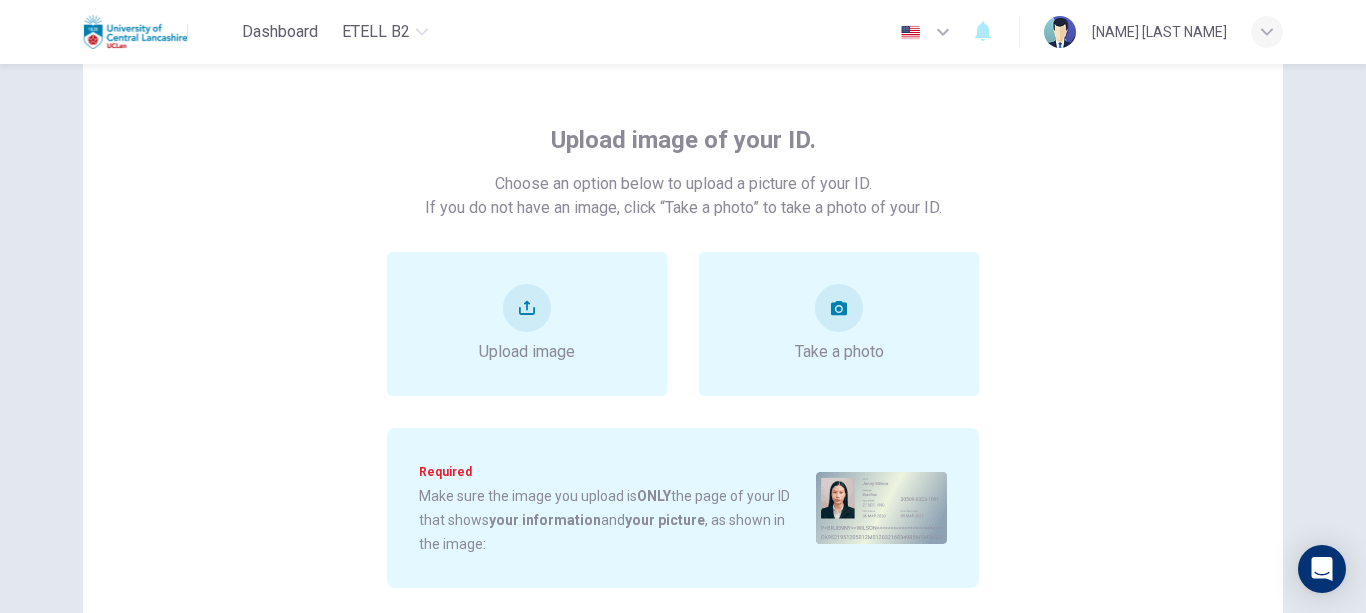 scroll, scrollTop: 66, scrollLeft: 0, axis: vertical 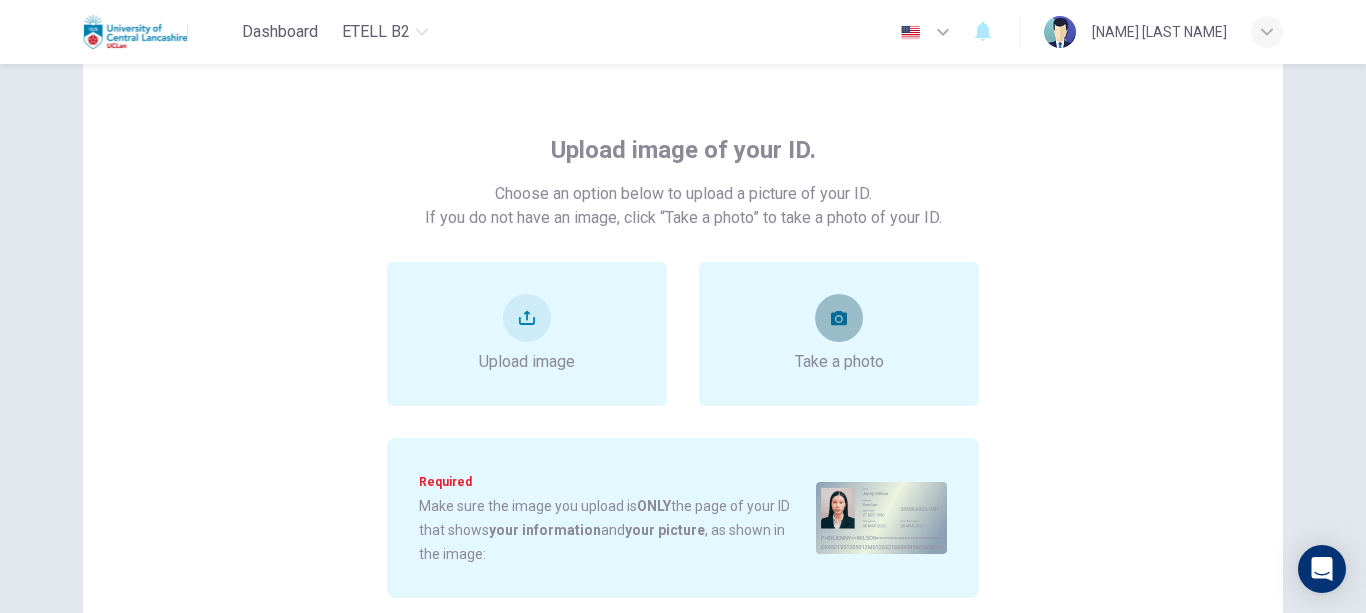 click at bounding box center [839, 318] 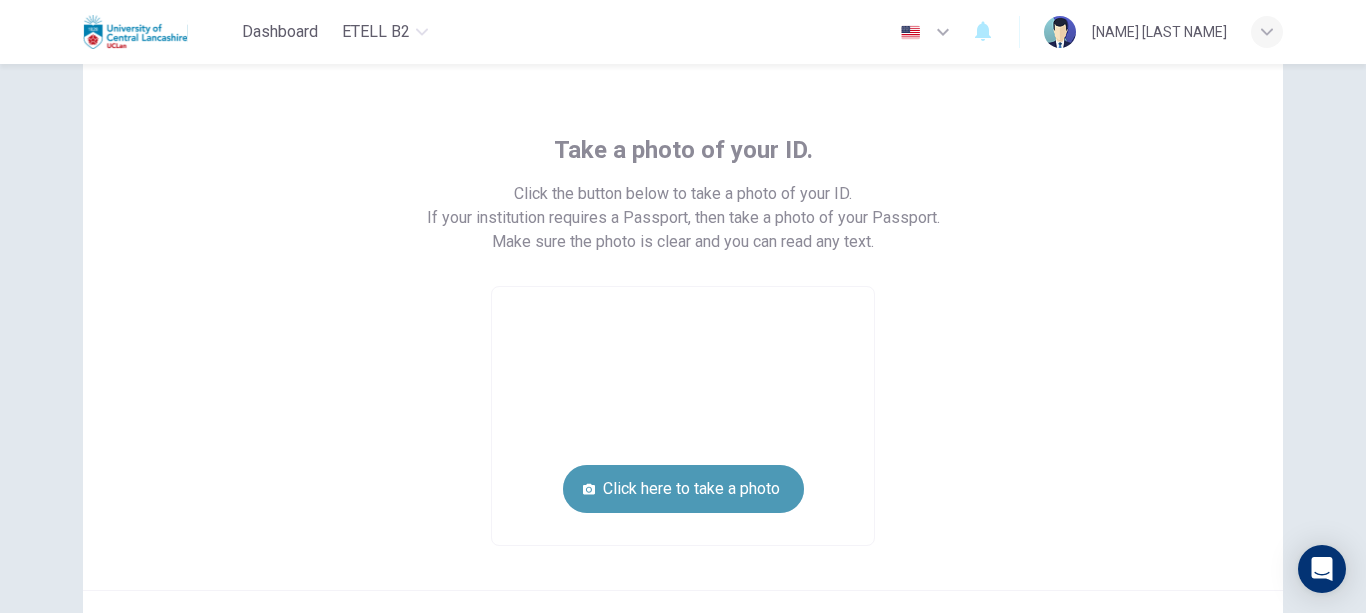 click on "Click here to take a photo" at bounding box center (683, 489) 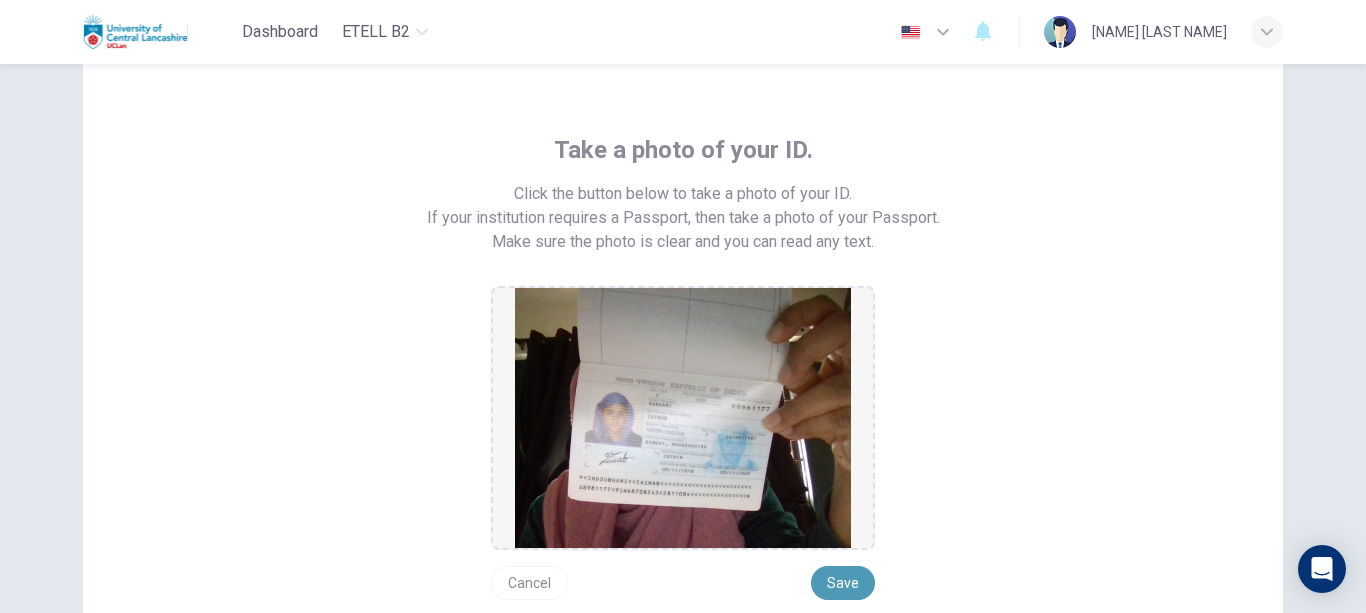 click on "Save" at bounding box center (843, 583) 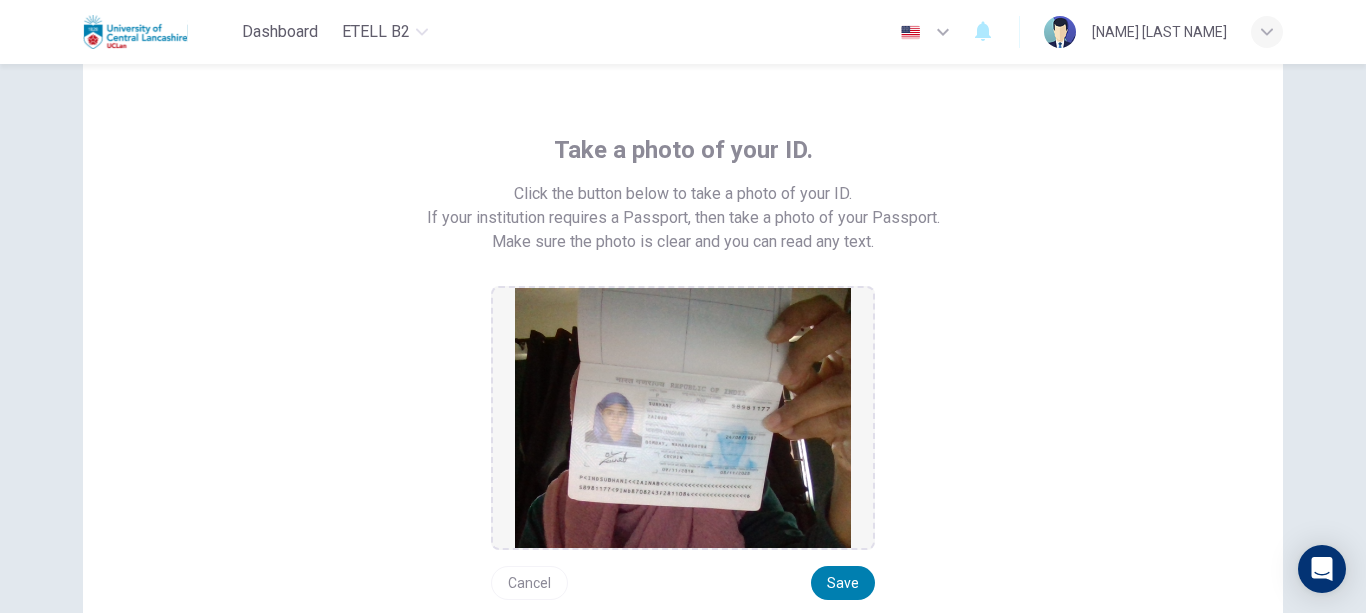 type 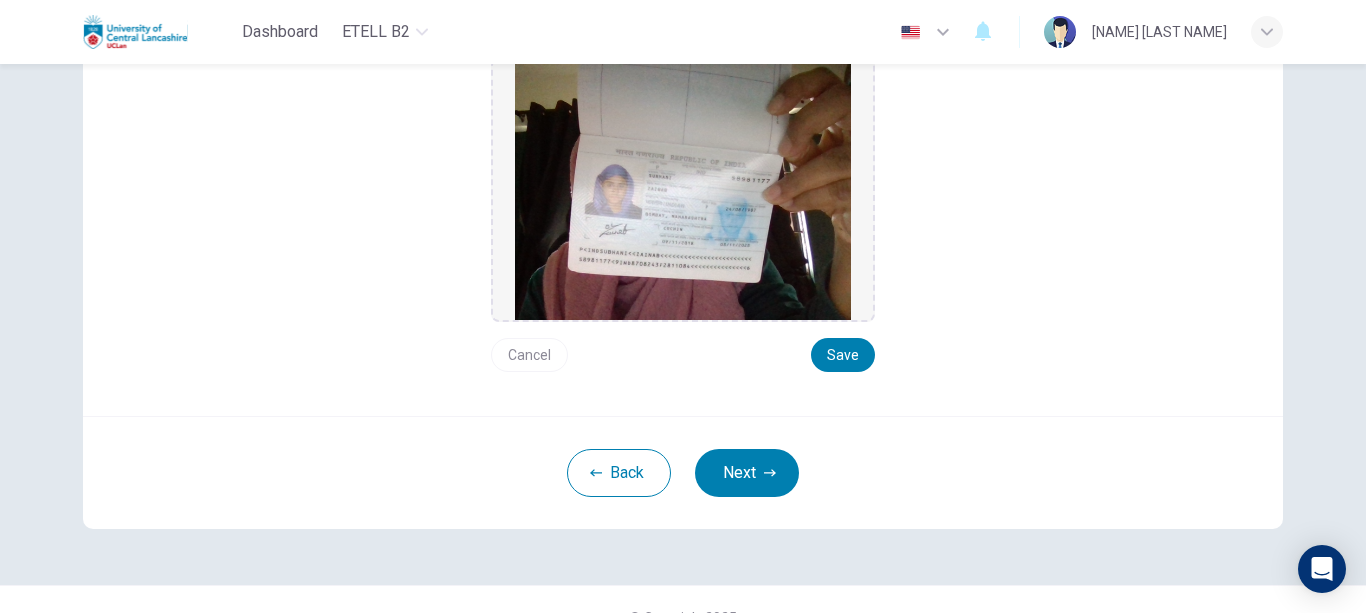 scroll, scrollTop: 330, scrollLeft: 0, axis: vertical 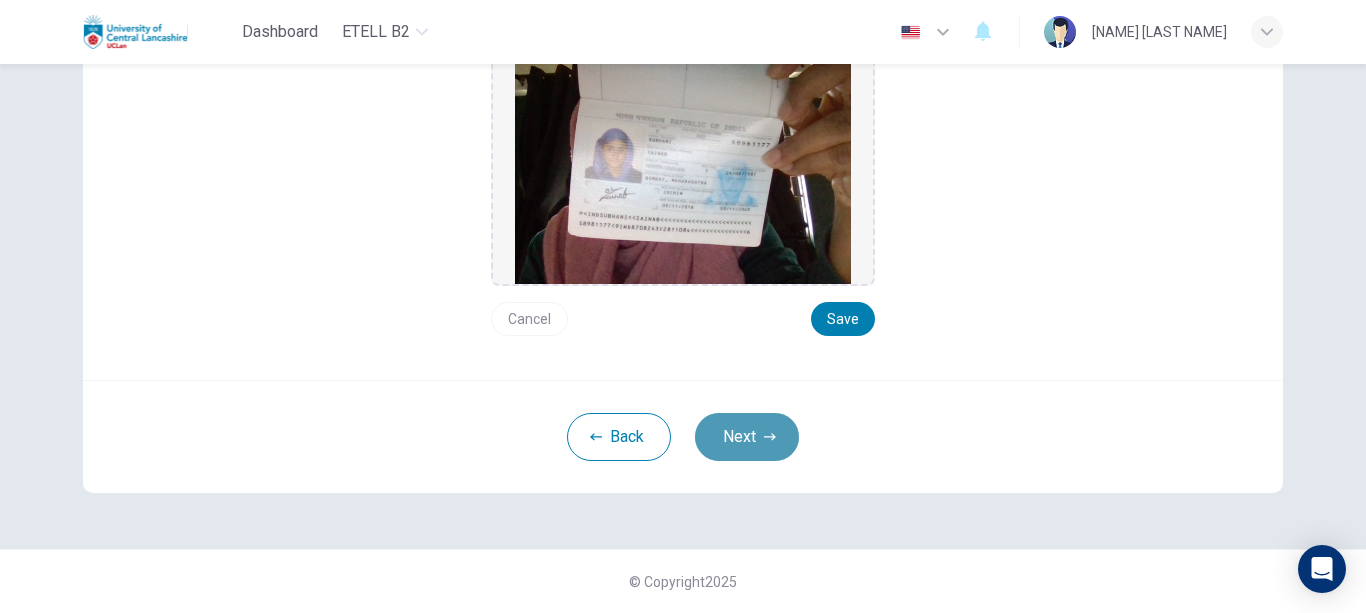 click on "Next" at bounding box center (747, 437) 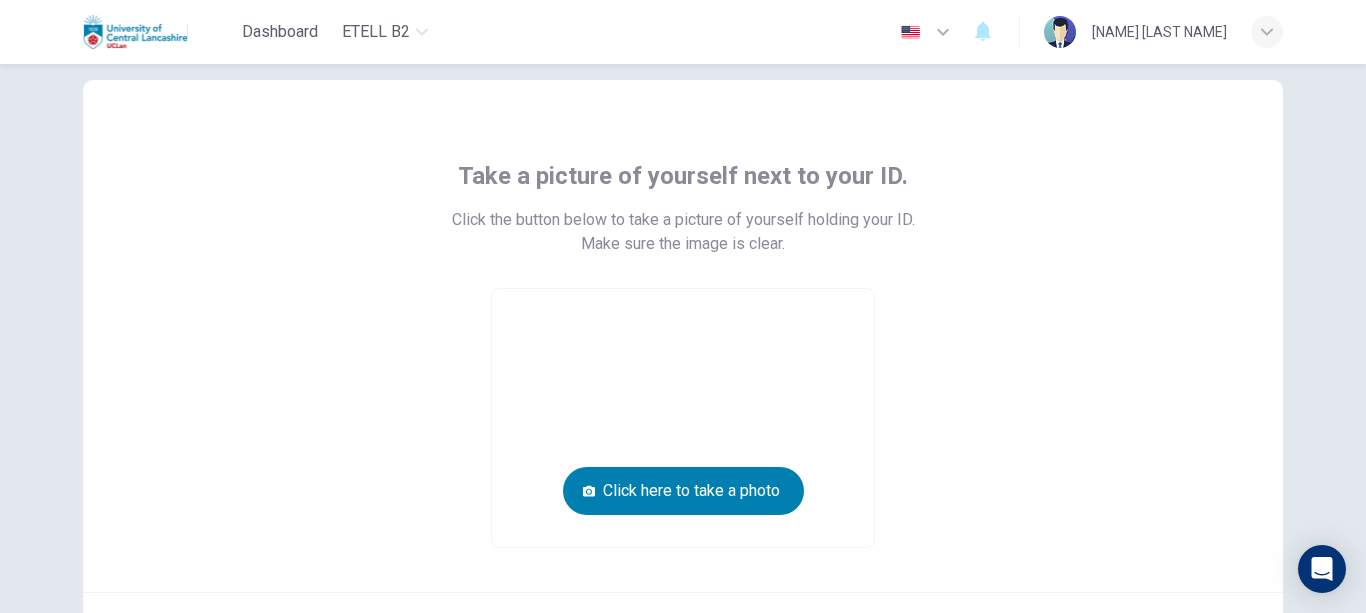 scroll, scrollTop: 160, scrollLeft: 0, axis: vertical 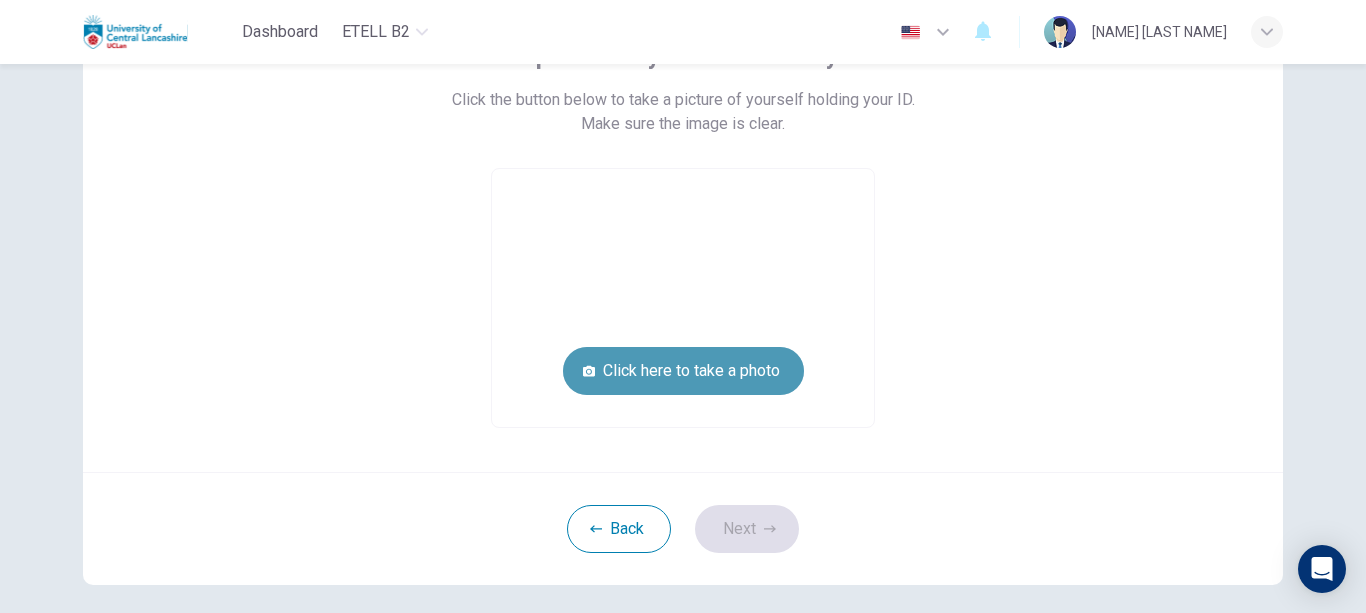 click on "Click here to take a photo" at bounding box center (683, 371) 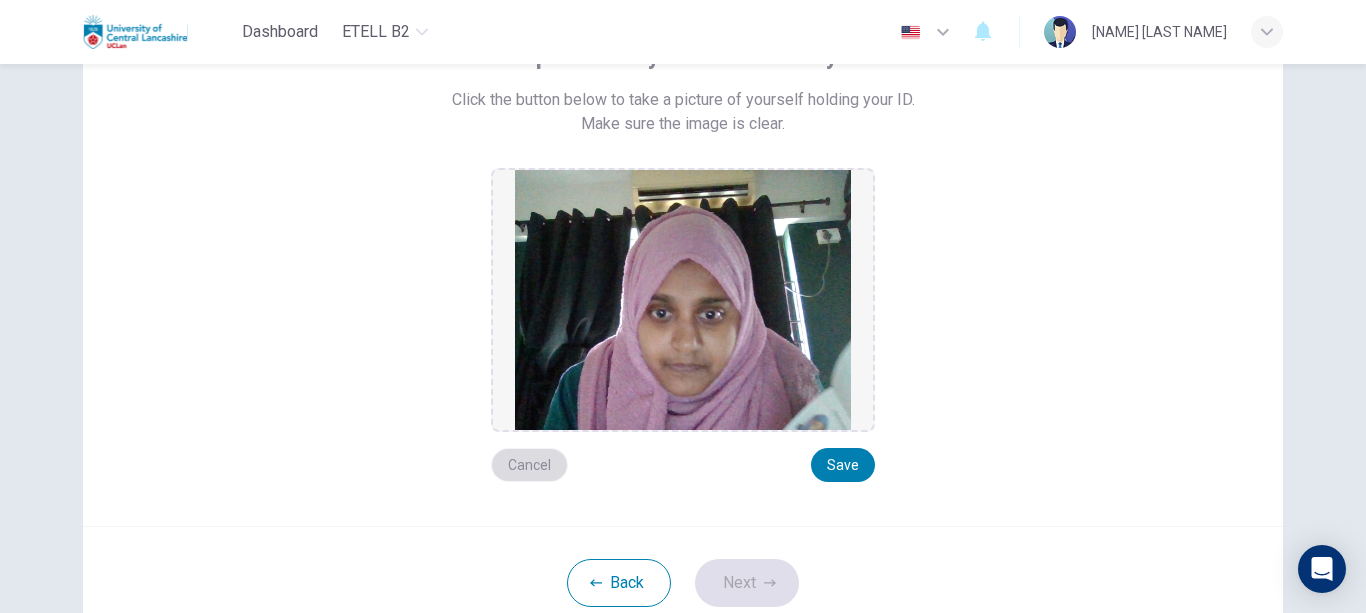click on "Cancel" at bounding box center (529, 465) 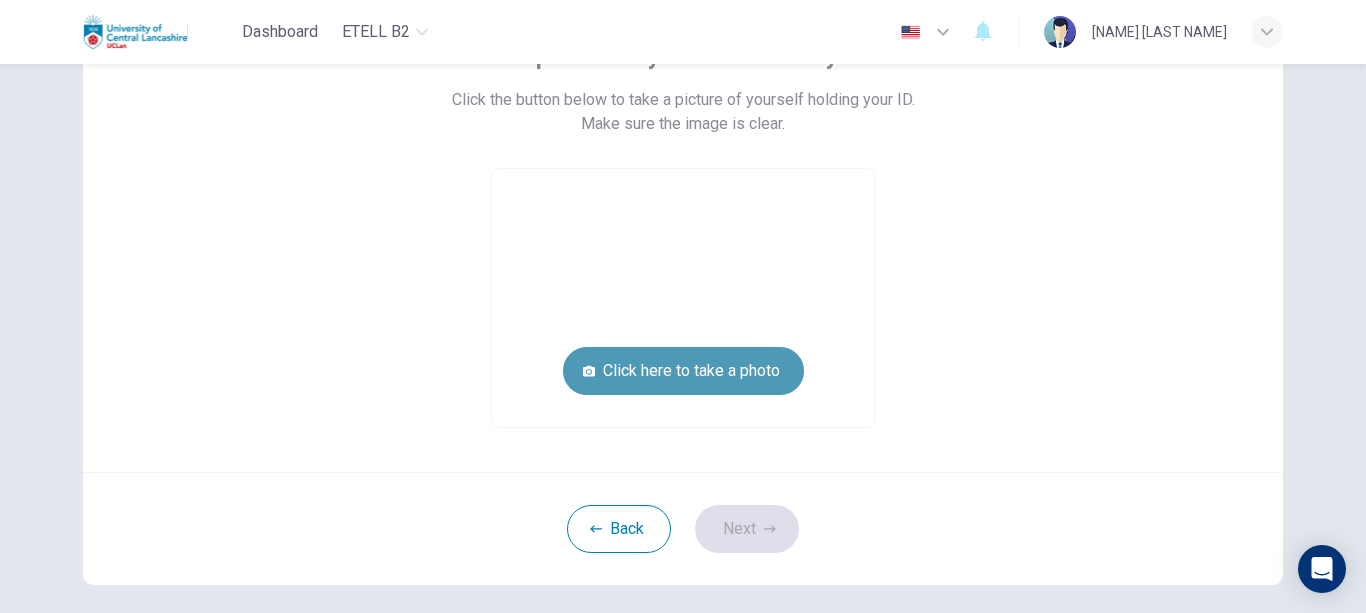 click on "Click here to take a photo" at bounding box center [683, 371] 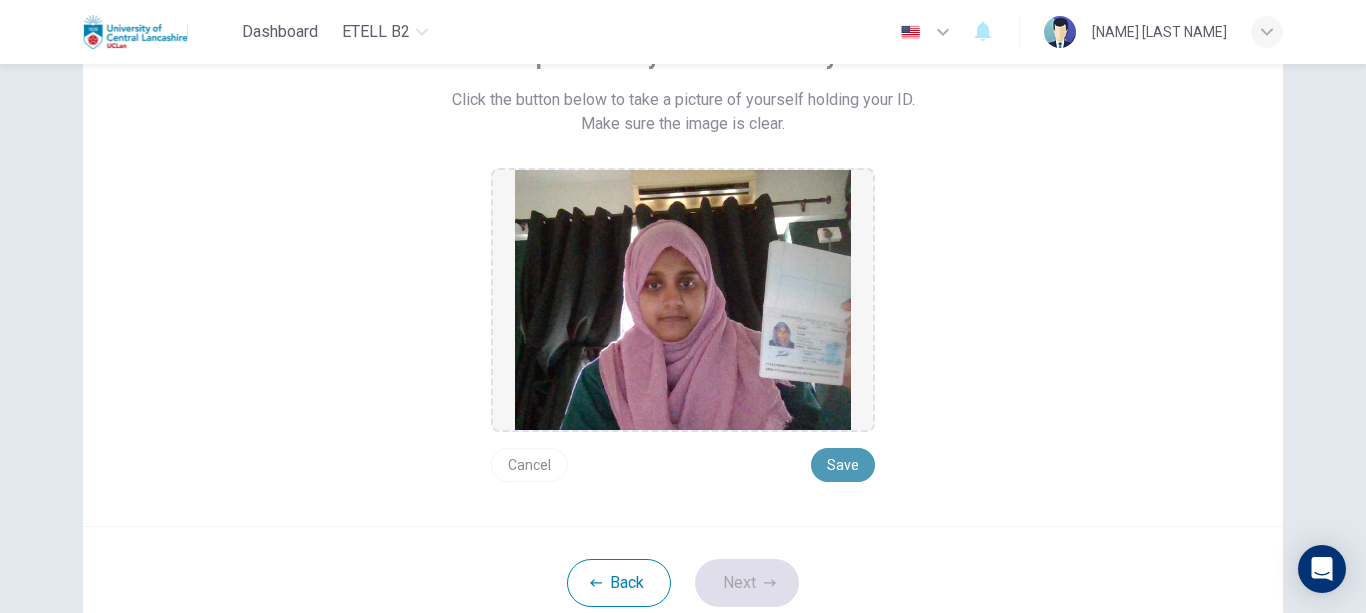click on "Save" at bounding box center [843, 465] 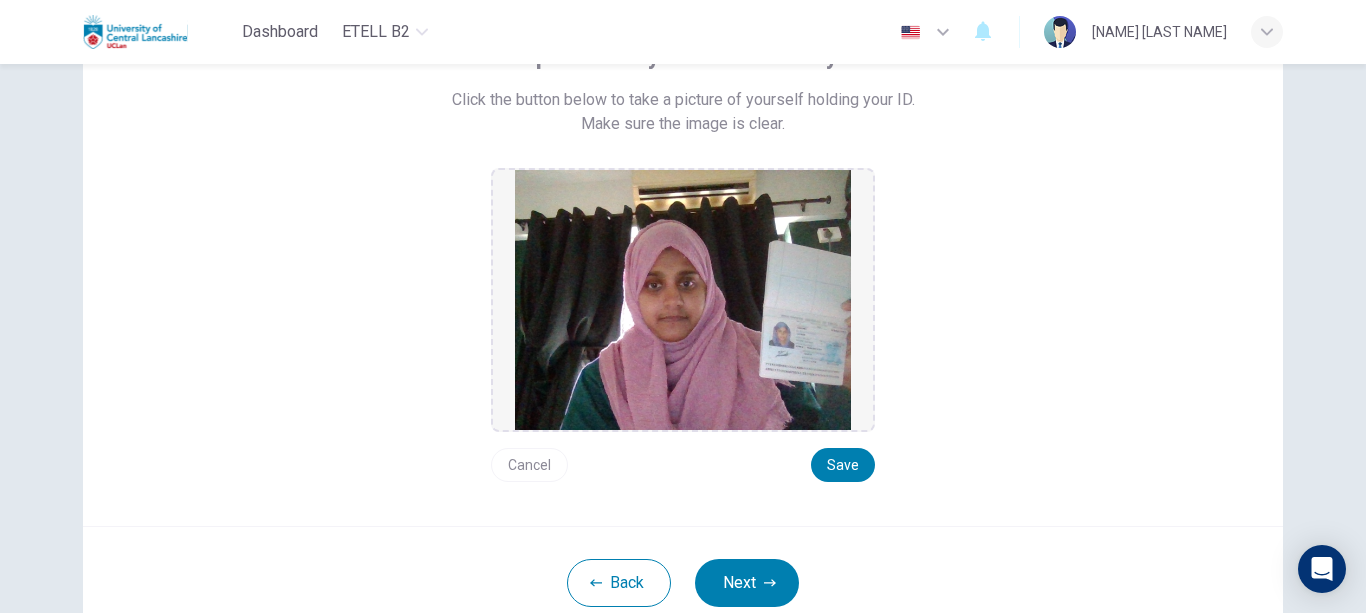 click on "Take a picture of yourself next to your ID. Click the button below to take a picture of yourself holding your ID. Make sure the image is clear. Cancel Save" at bounding box center [683, 243] 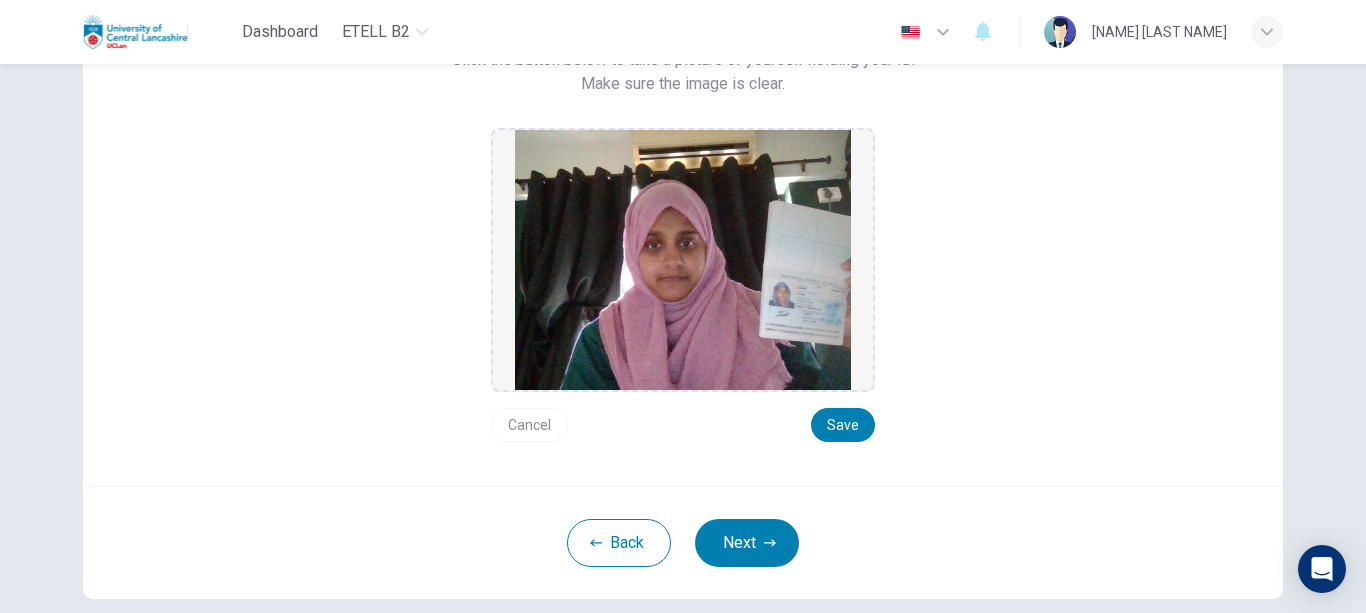 scroll, scrollTop: 240, scrollLeft: 0, axis: vertical 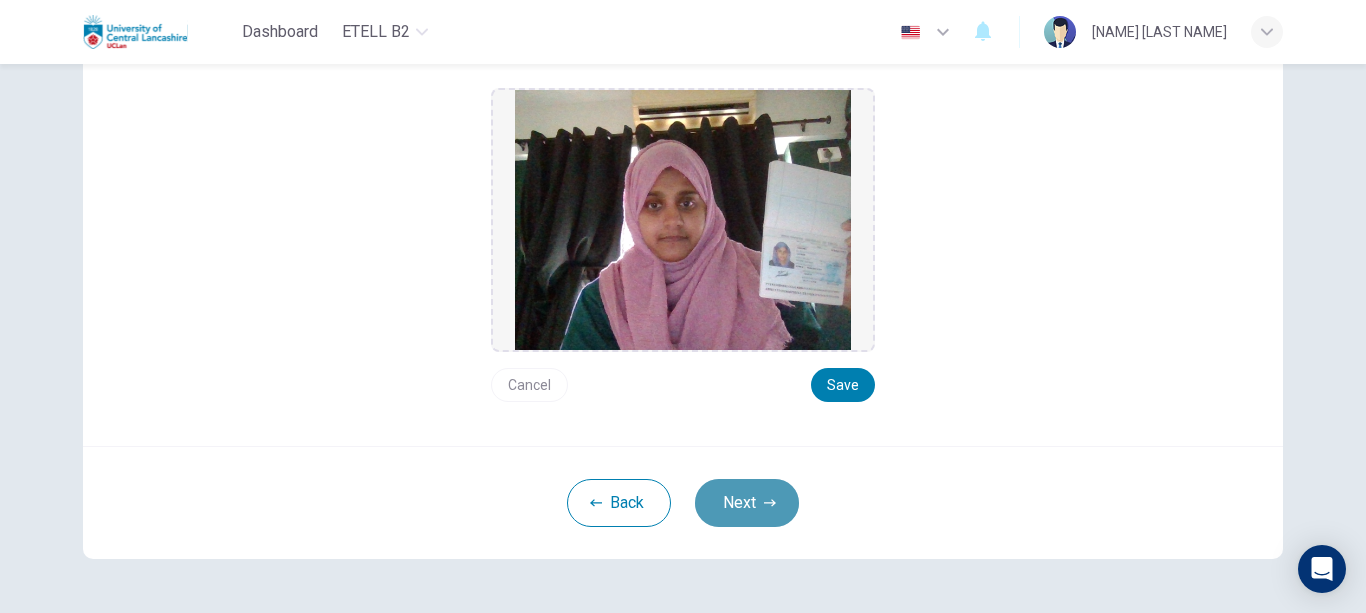 click on "Next" at bounding box center [747, 503] 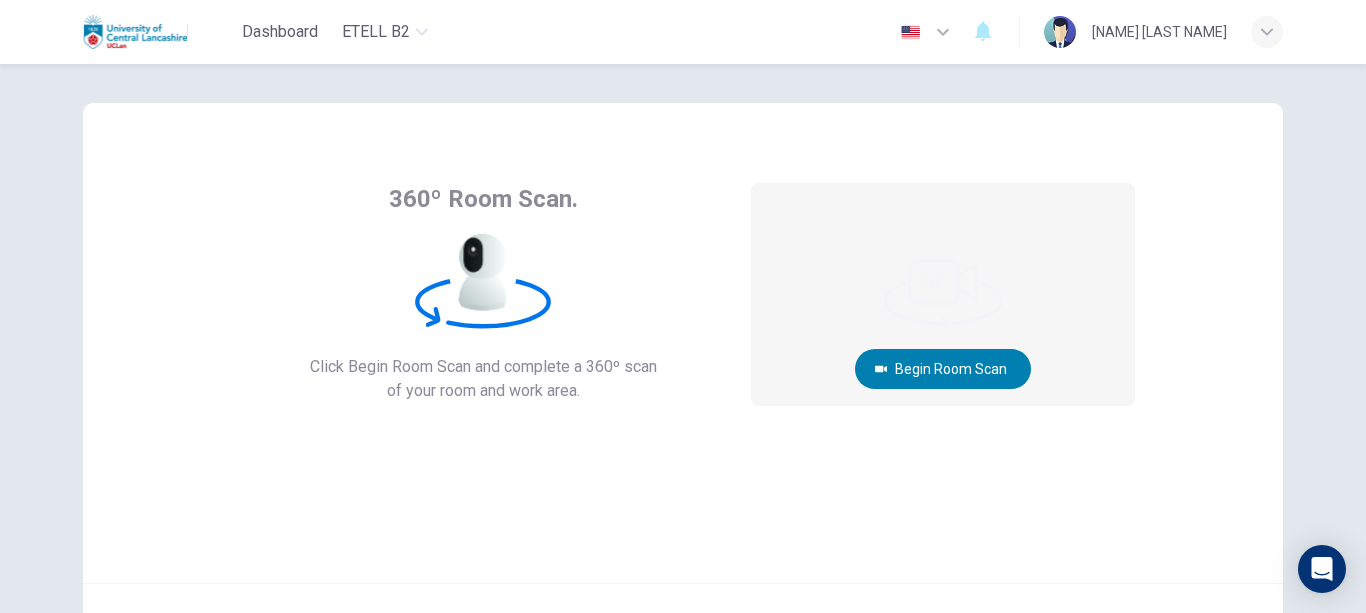 scroll, scrollTop: 0, scrollLeft: 0, axis: both 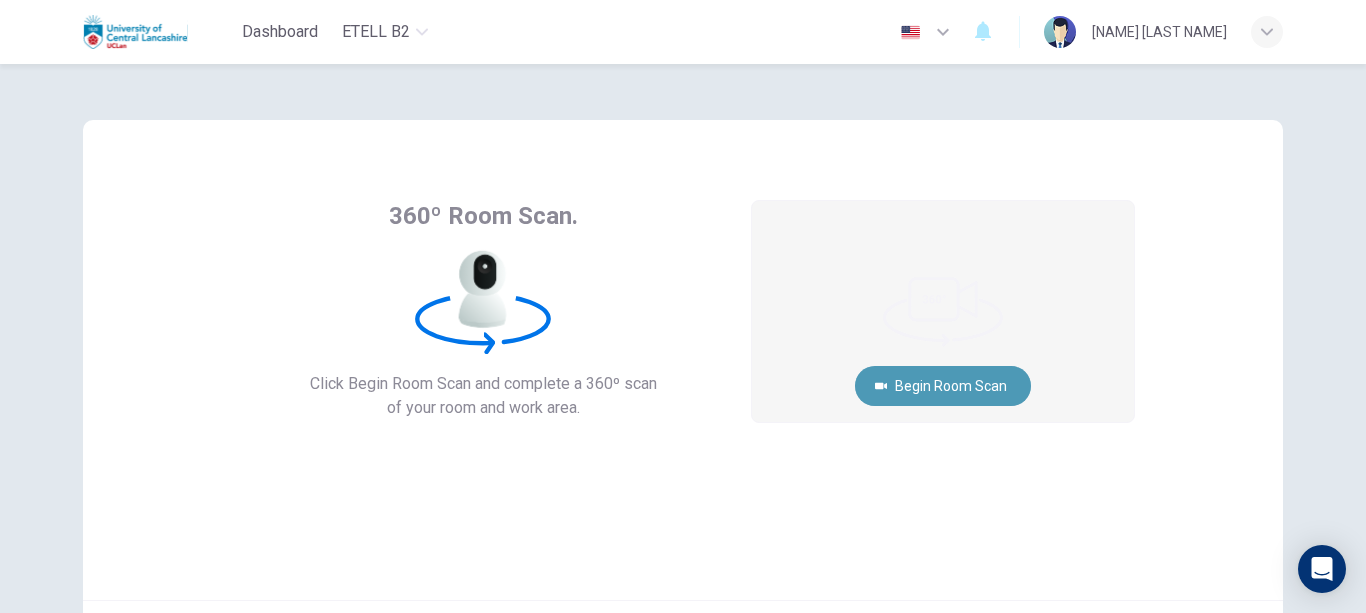 click on "Begin Room Scan" at bounding box center (943, 386) 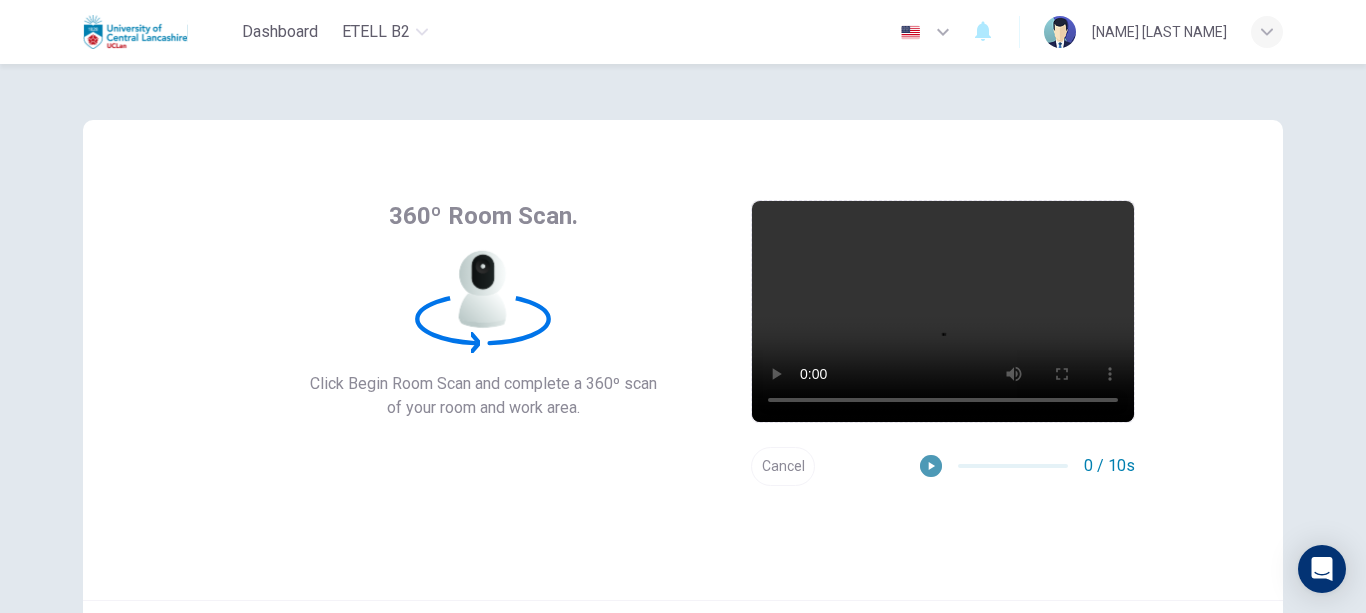 click at bounding box center (931, 466) 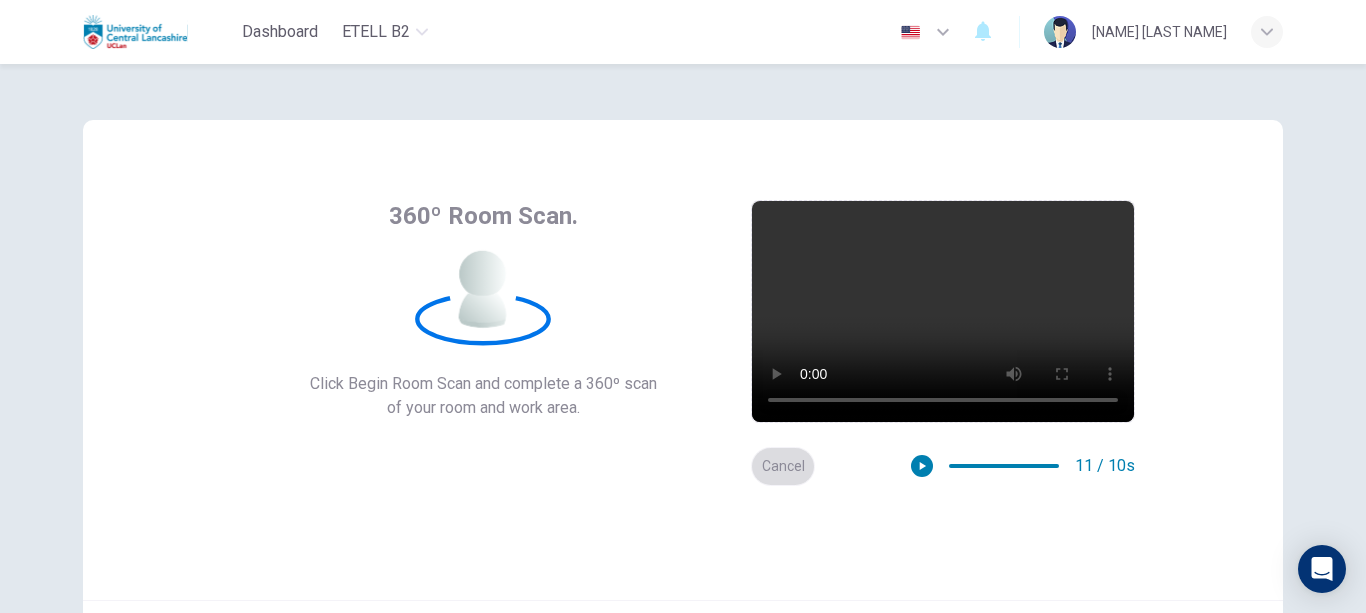 click on "Cancel" at bounding box center [783, 466] 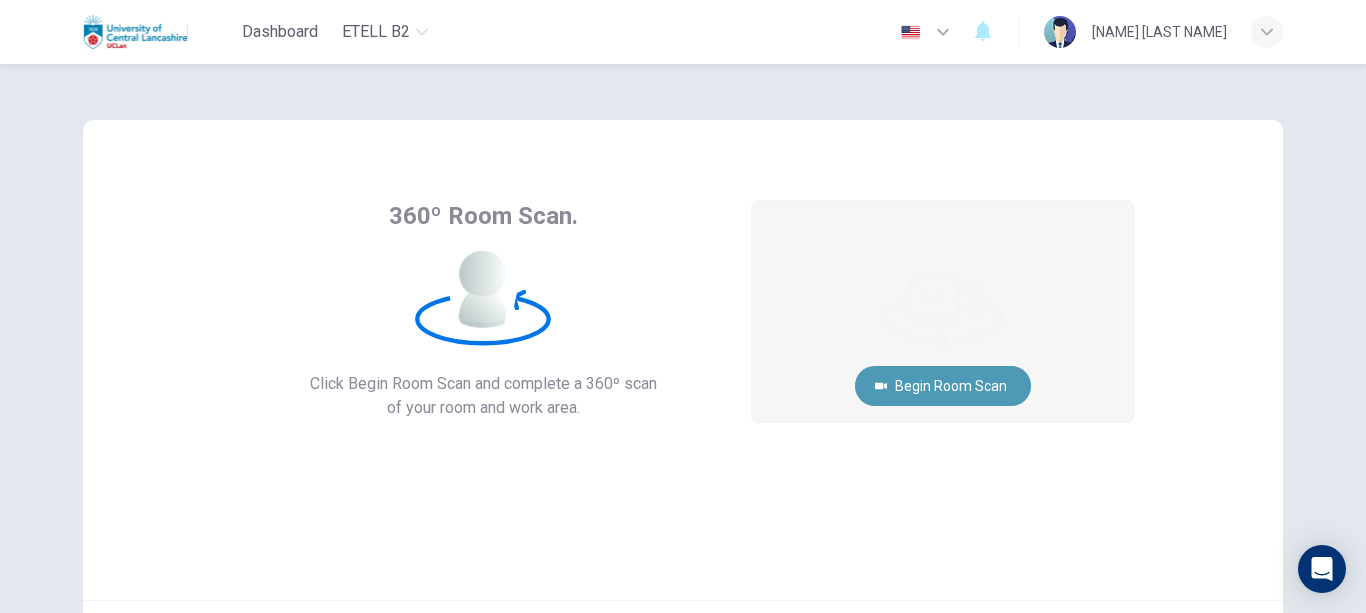 click on "Begin Room Scan" at bounding box center (943, 386) 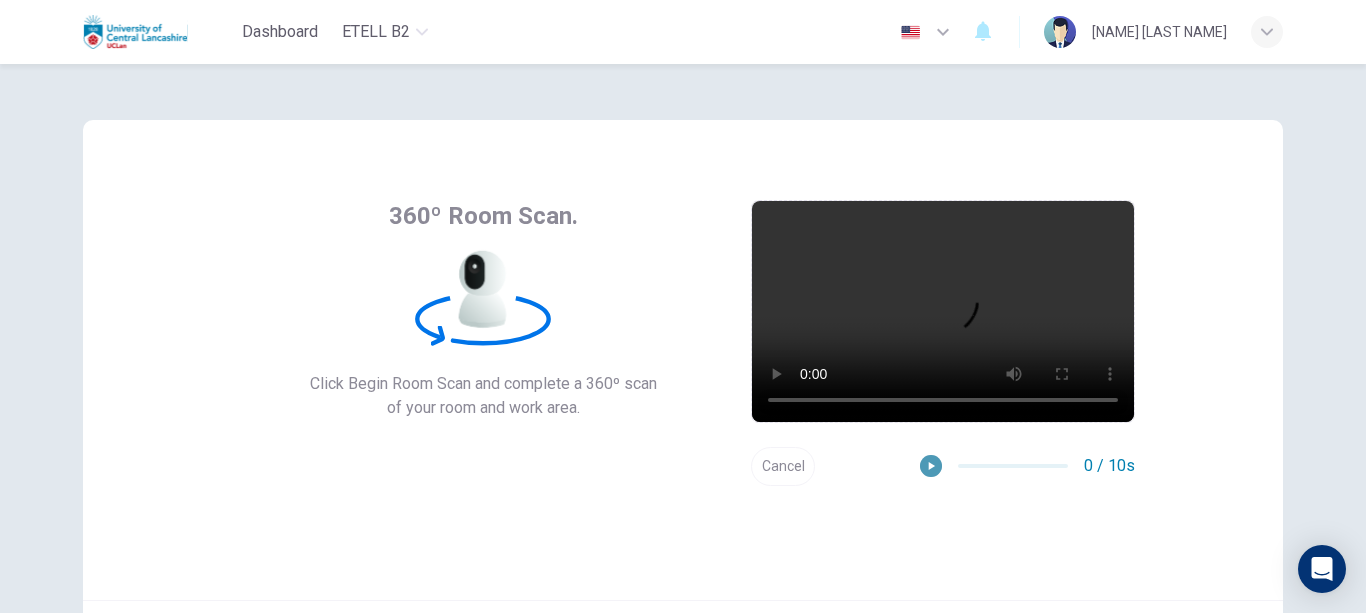 click 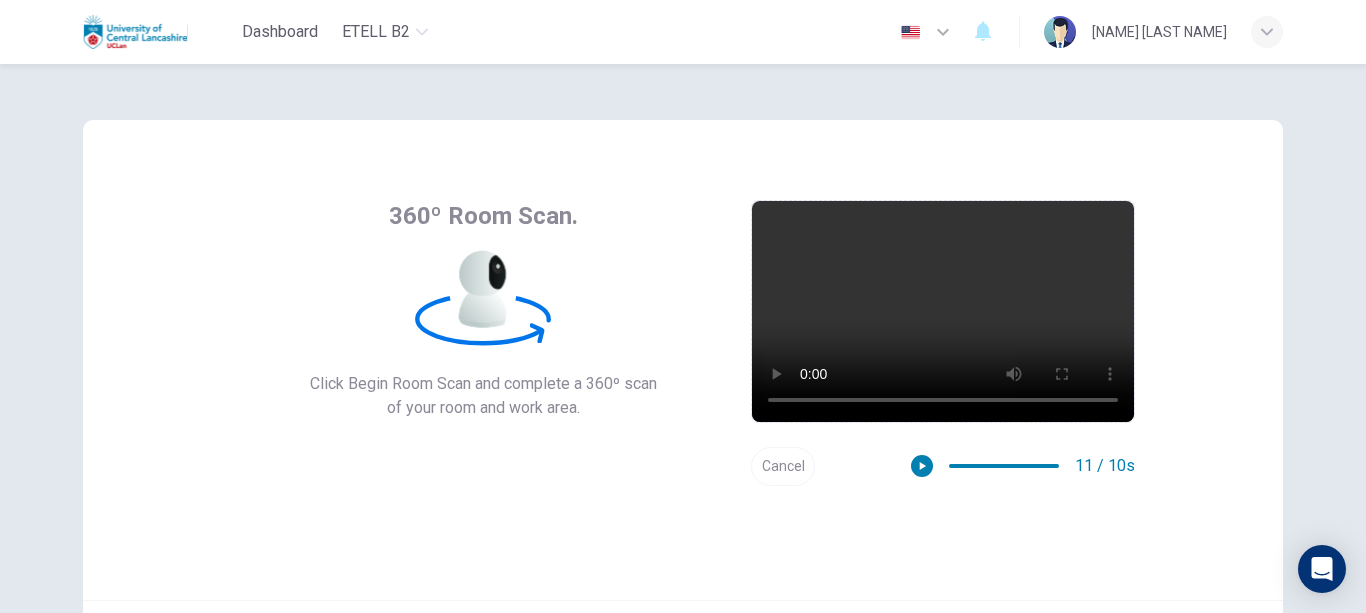 click on "360º Room Scan. Click Begin Room Scan and complete a 360º scan of your room and work area. Begin Room Scan Cancel 11 / 10s" at bounding box center [683, 360] 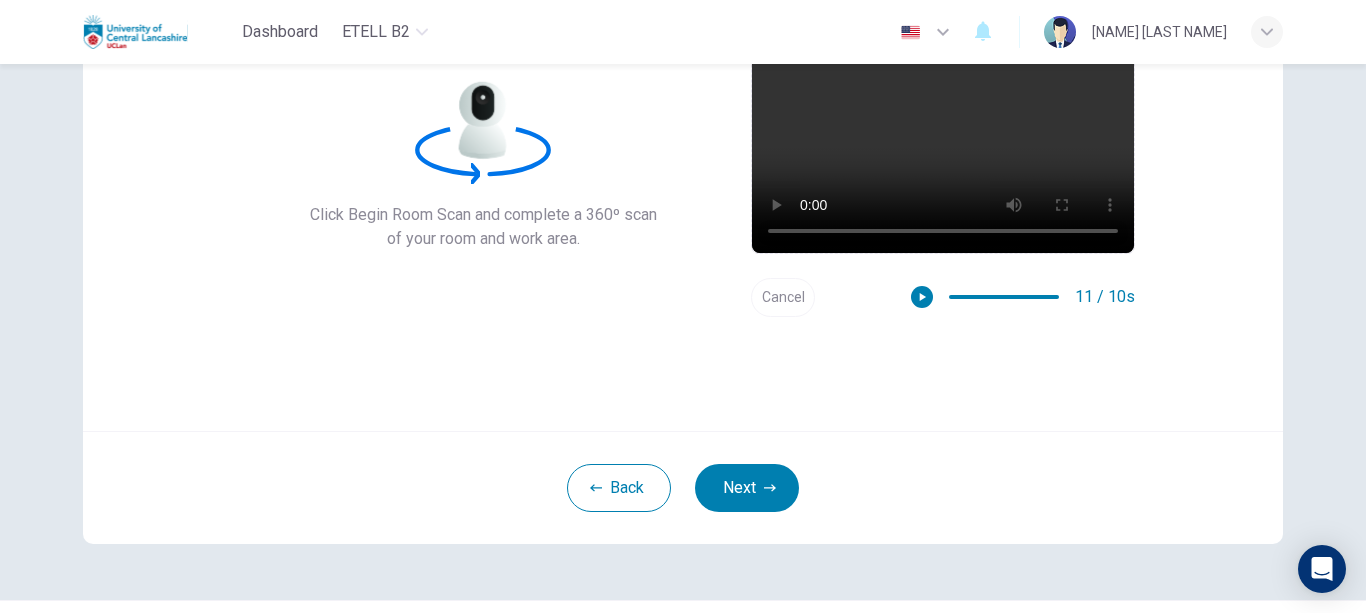 scroll, scrollTop: 220, scrollLeft: 0, axis: vertical 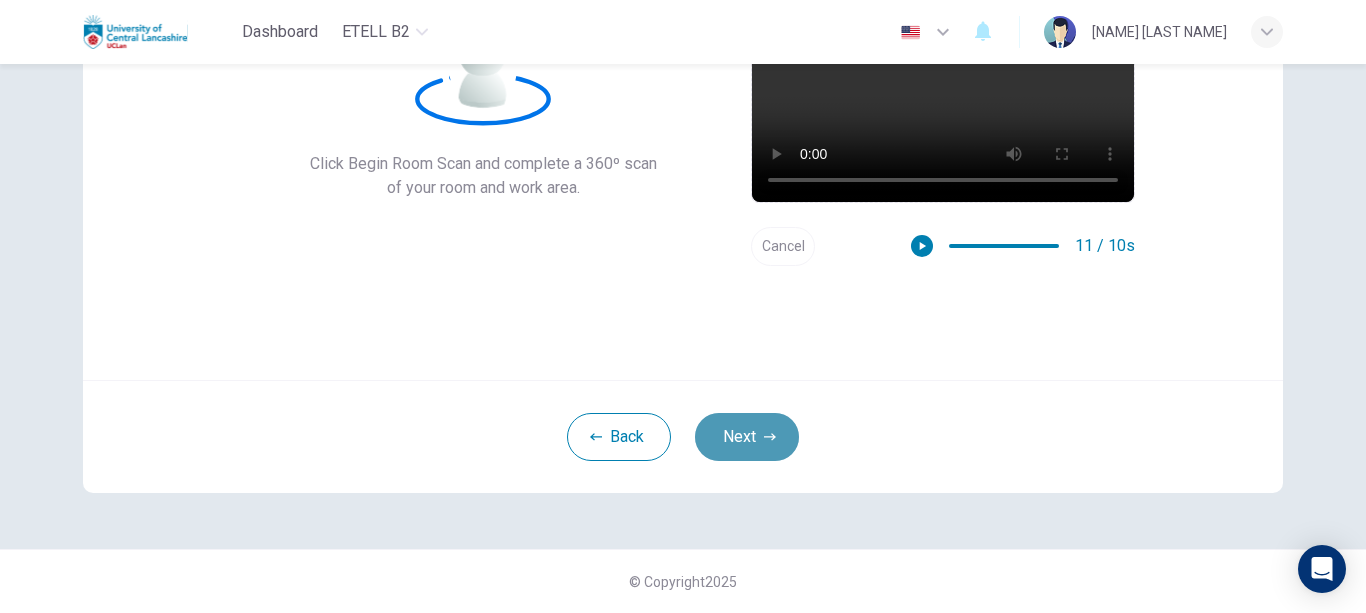 click on "Next" at bounding box center (747, 437) 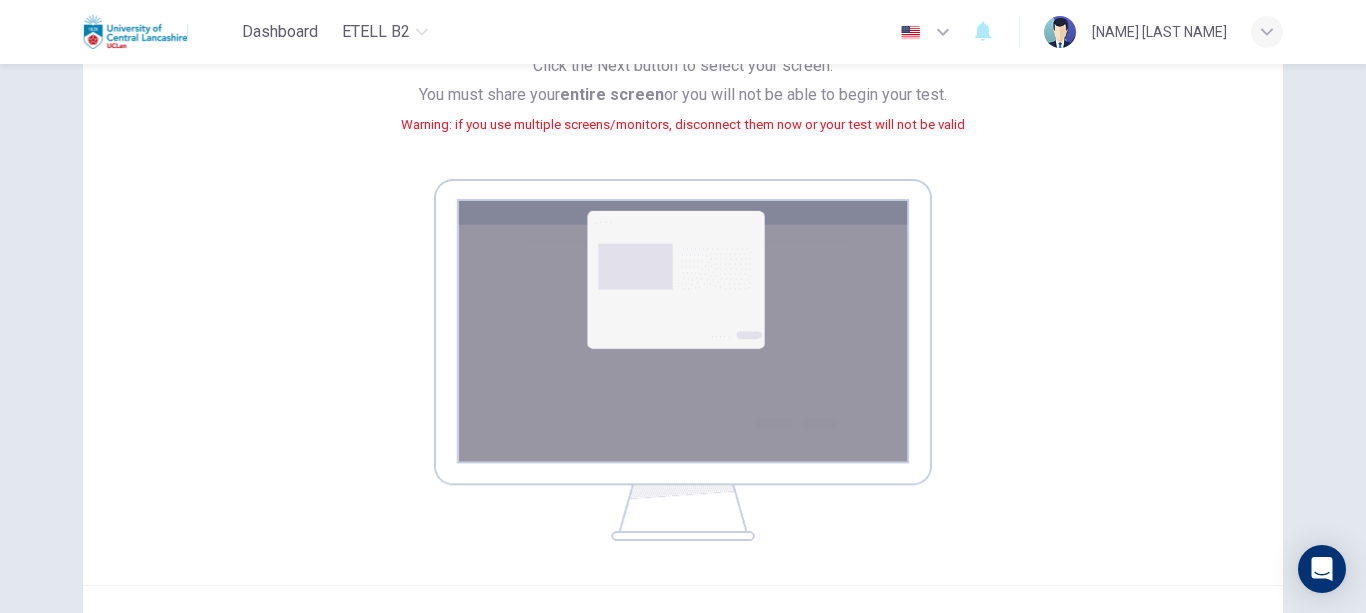 type 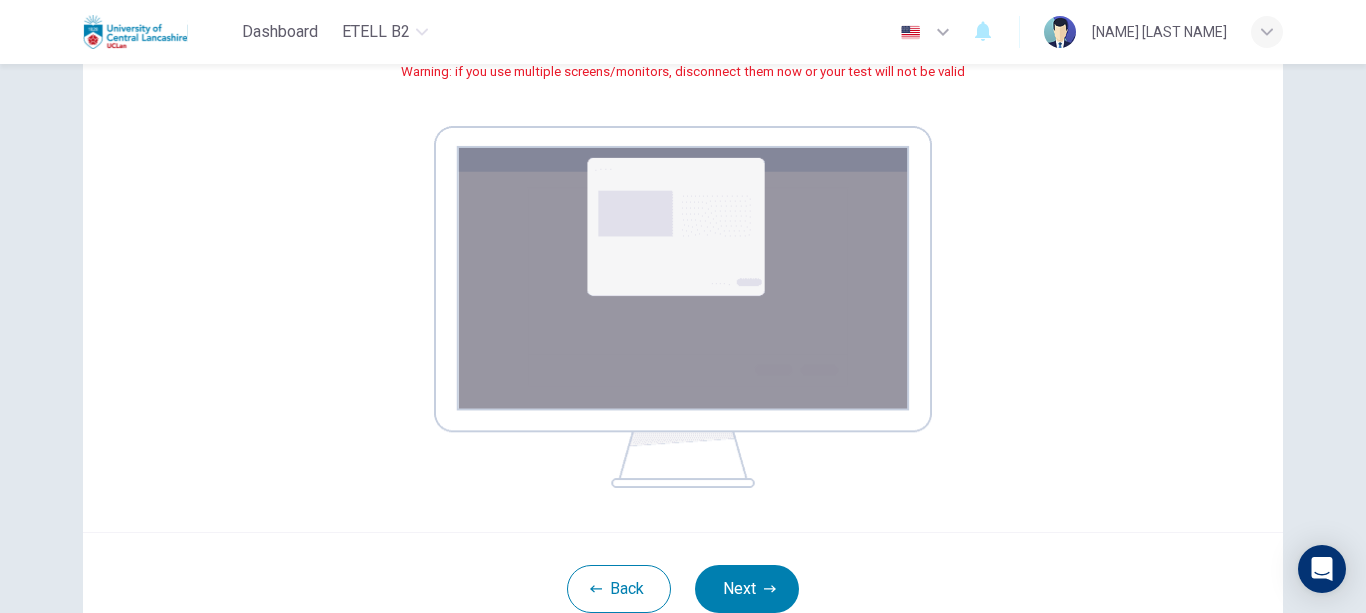 scroll, scrollTop: 424, scrollLeft: 0, axis: vertical 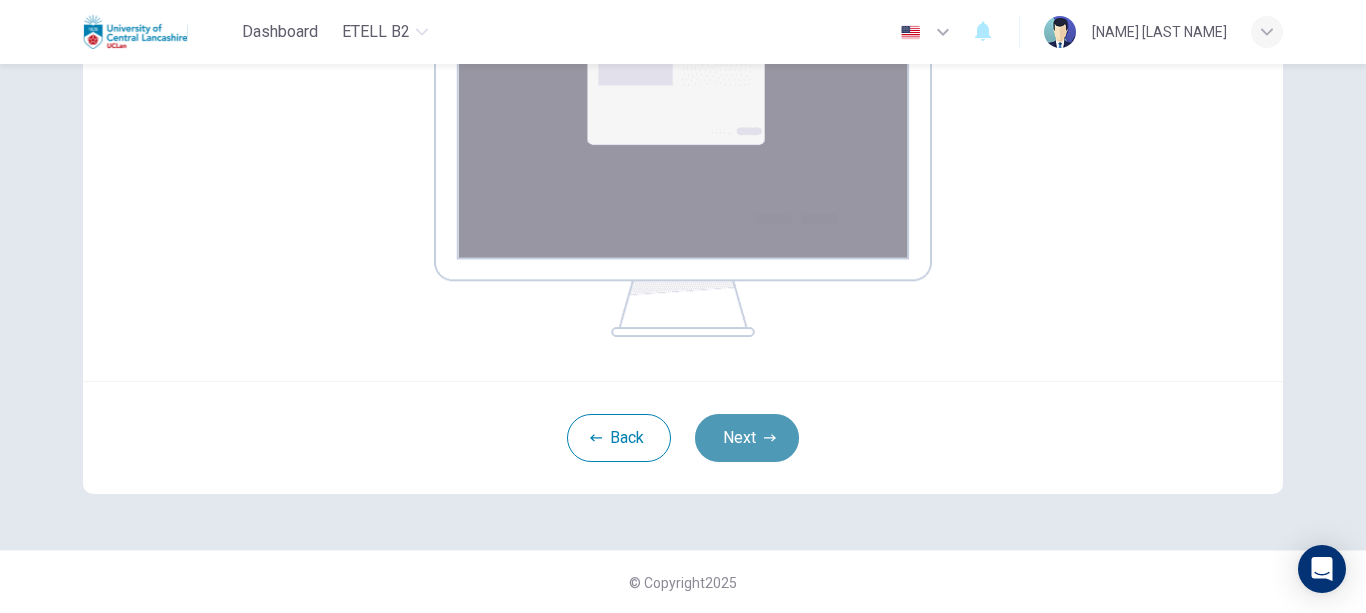 click on "Next" at bounding box center [747, 438] 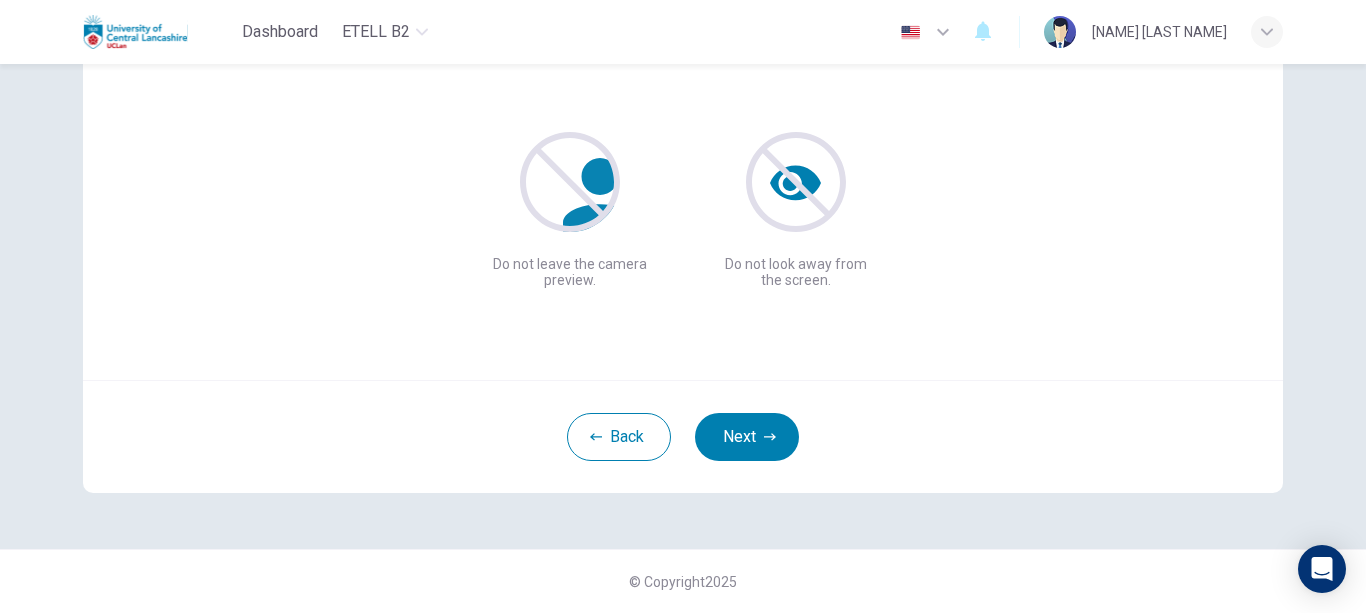 scroll, scrollTop: 220, scrollLeft: 0, axis: vertical 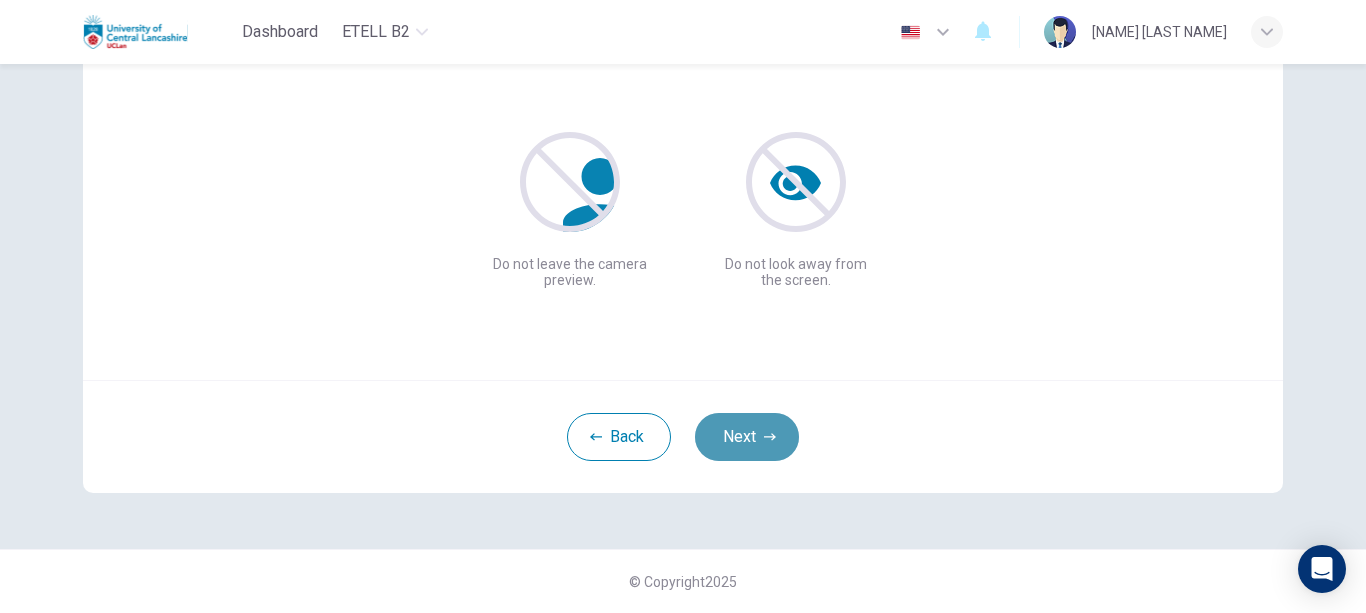click 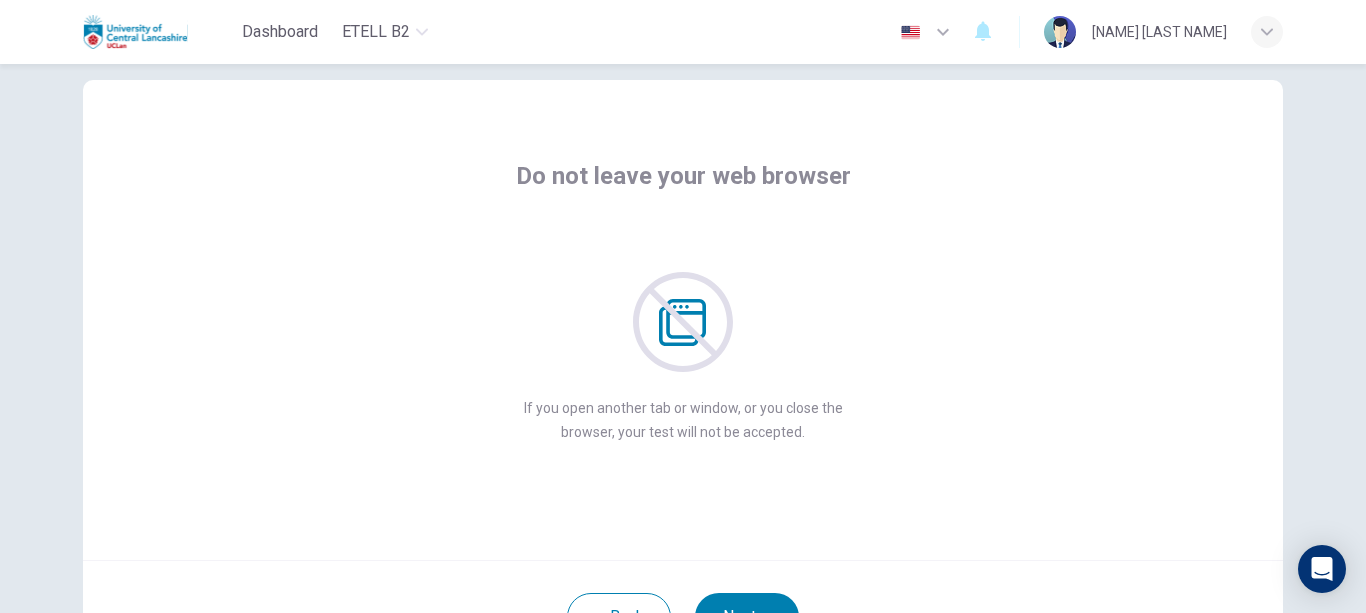 scroll, scrollTop: 120, scrollLeft: 0, axis: vertical 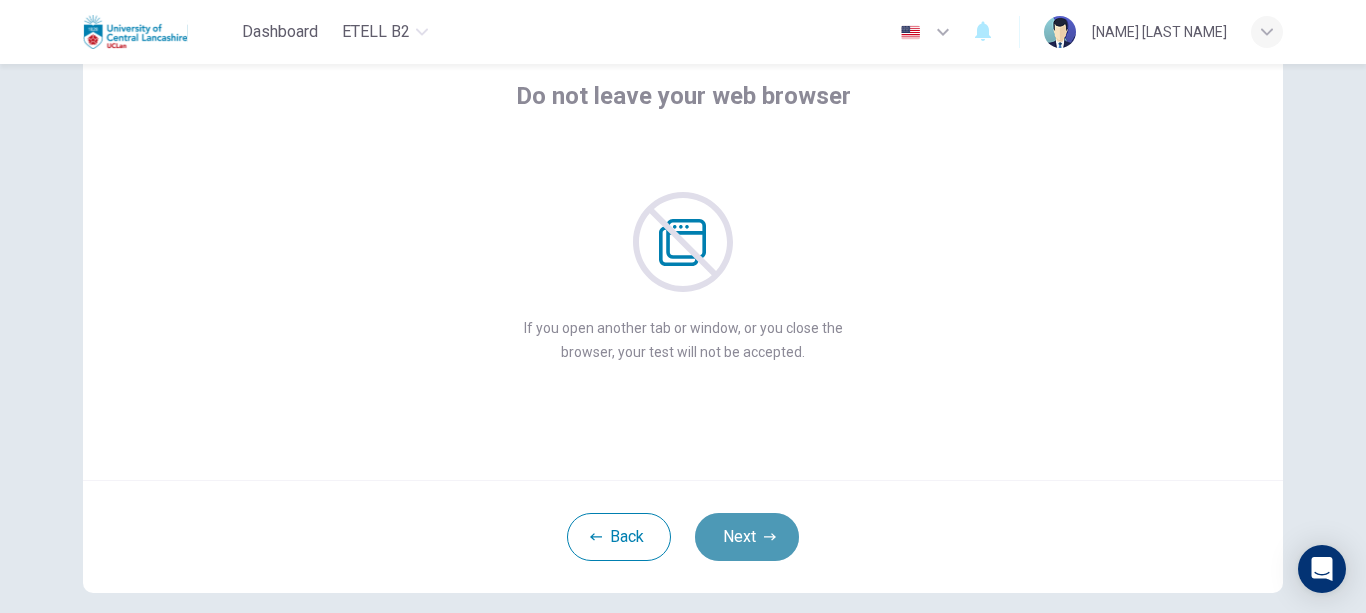 click on "Next" at bounding box center (747, 537) 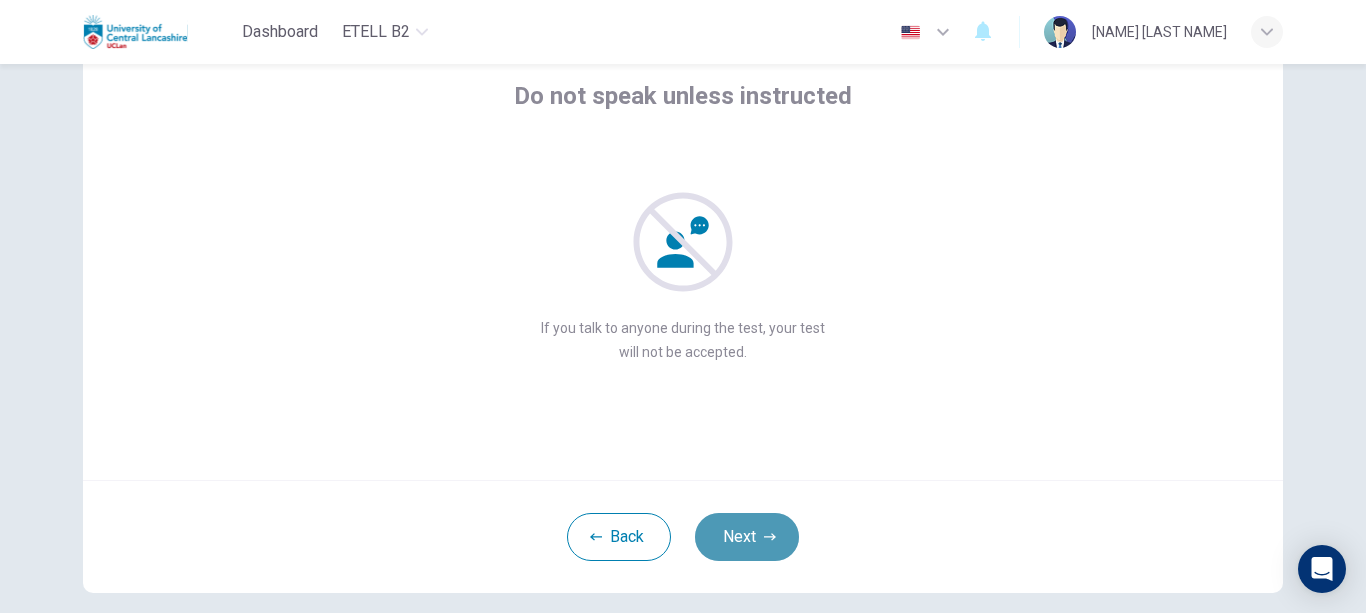 click on "Next" at bounding box center (747, 537) 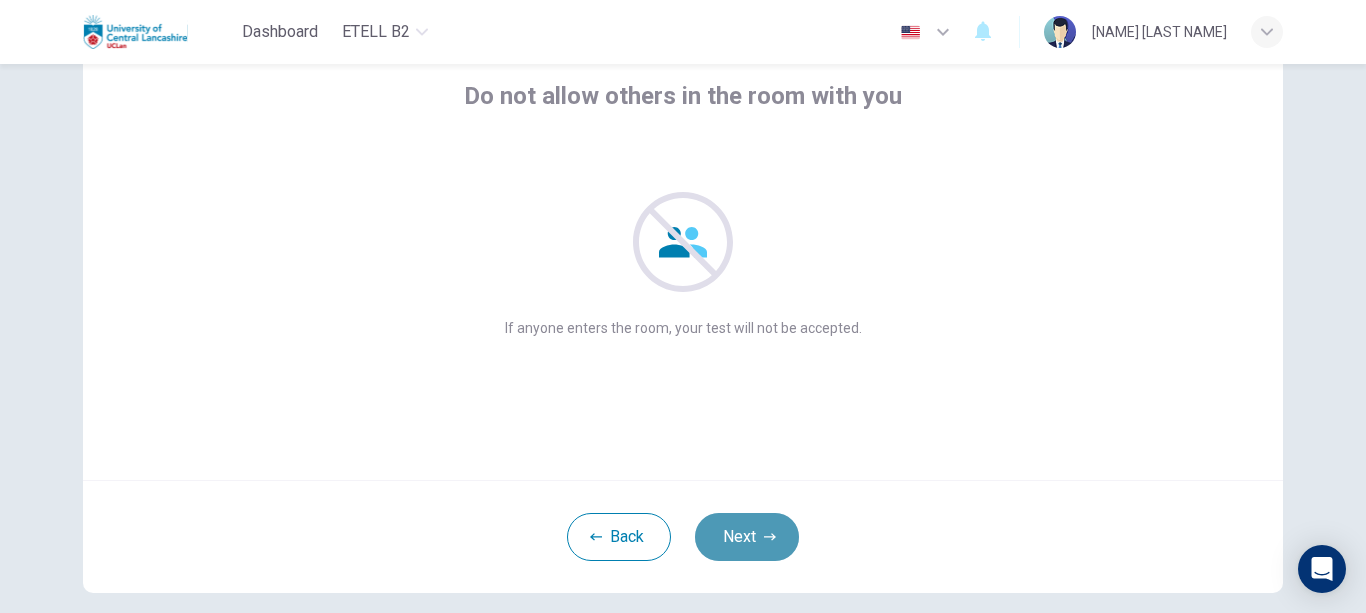 click on "Next" at bounding box center (747, 537) 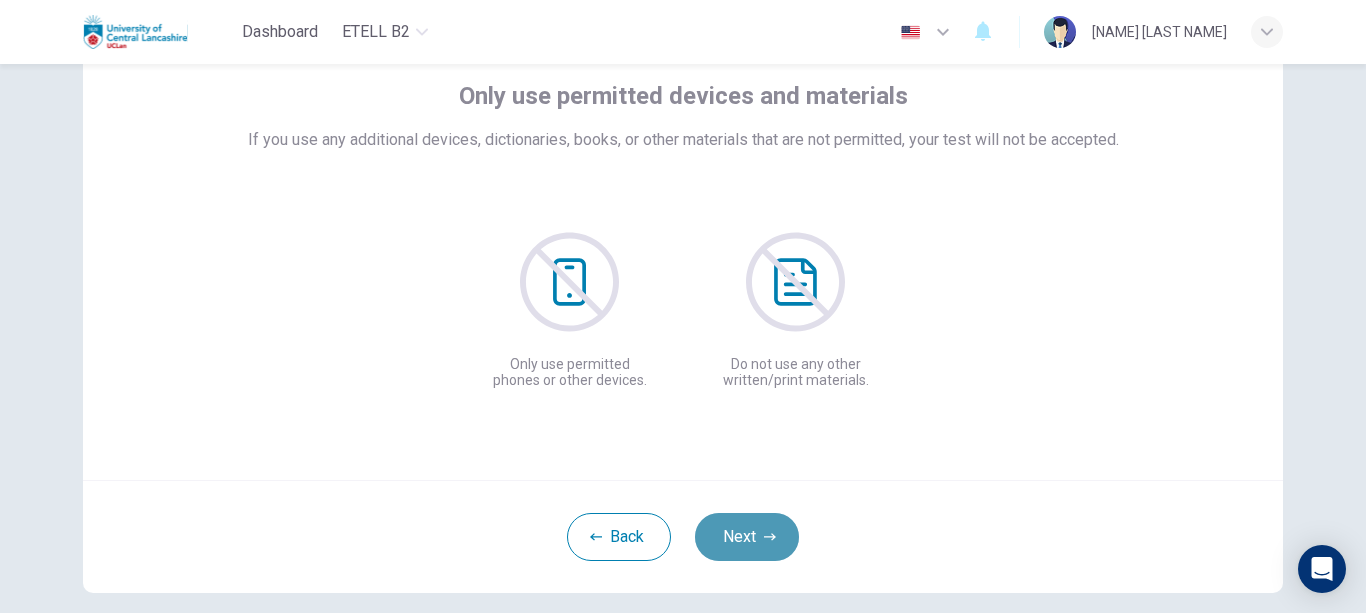 click on "Next" at bounding box center [747, 537] 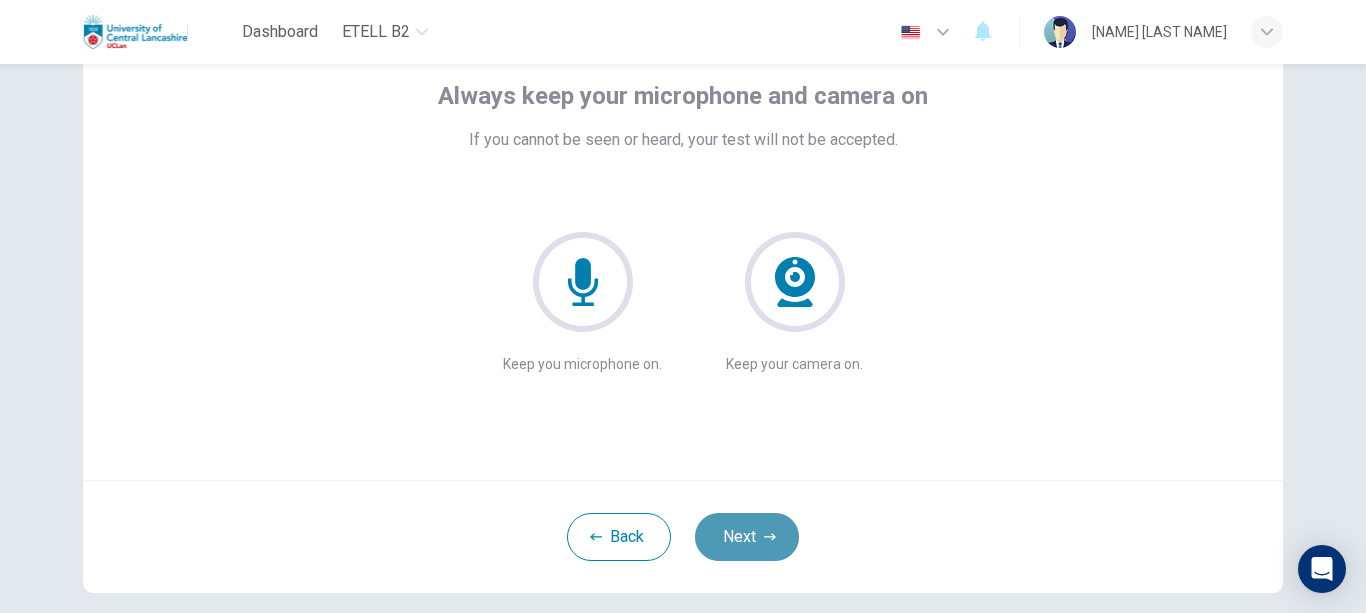 click on "Next" at bounding box center [747, 537] 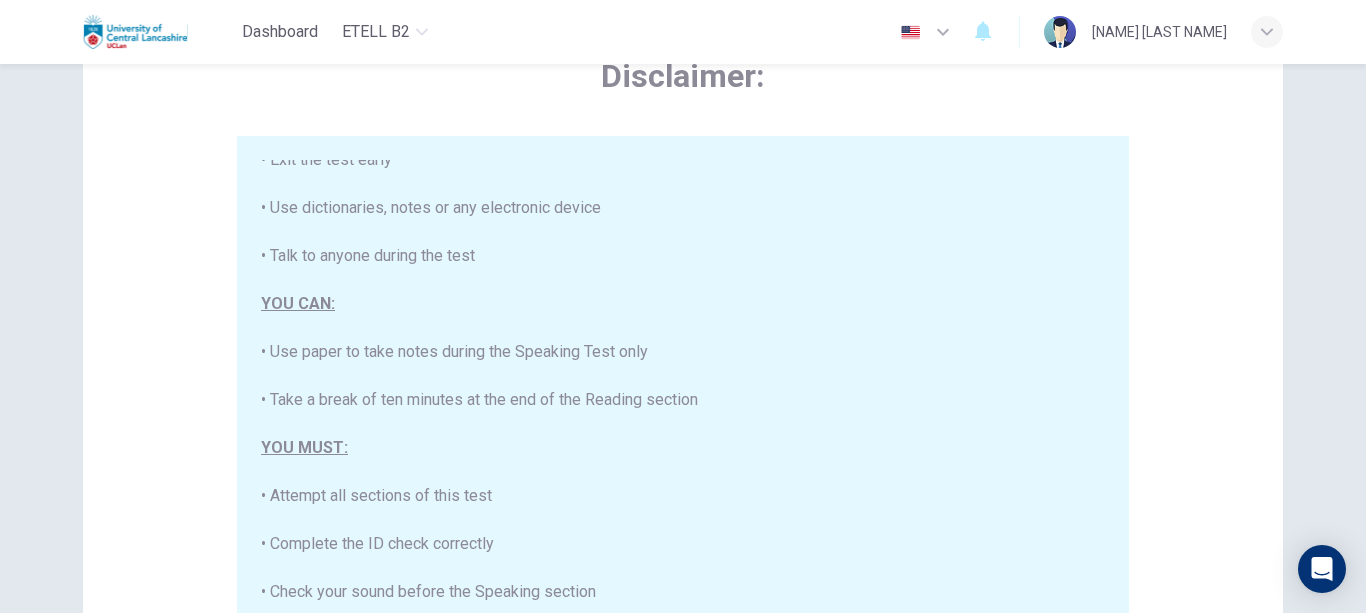 scroll, scrollTop: 289, scrollLeft: 0, axis: vertical 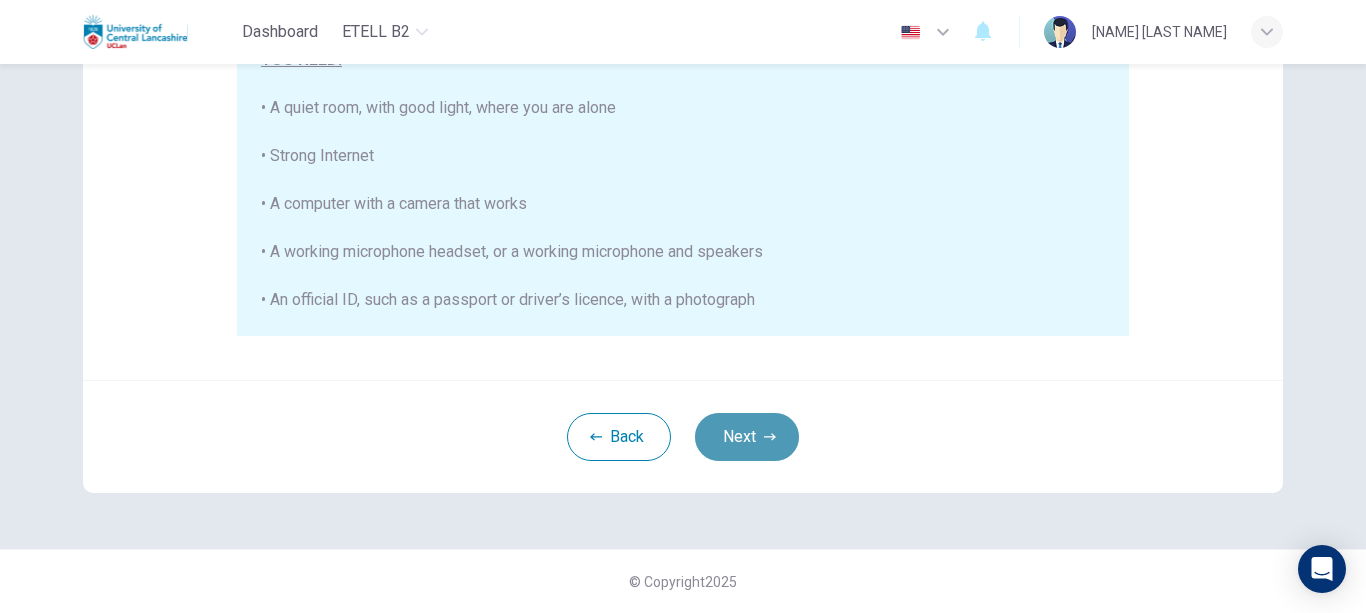 click on "Next" at bounding box center [747, 437] 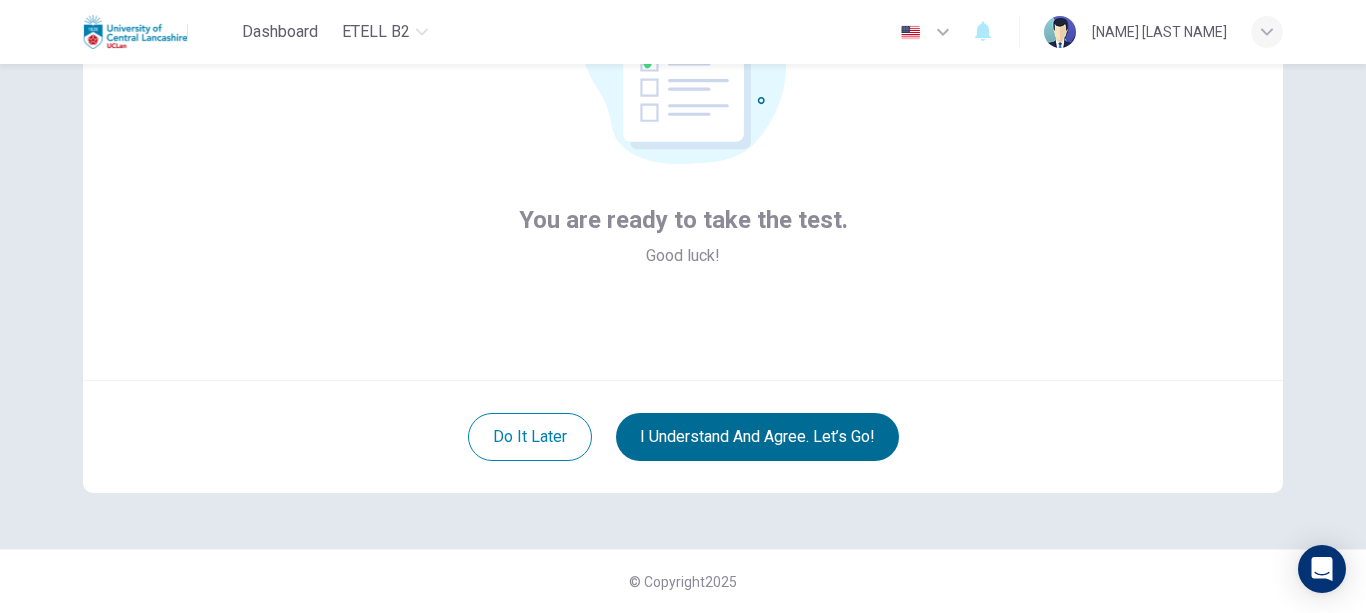 scroll, scrollTop: 220, scrollLeft: 0, axis: vertical 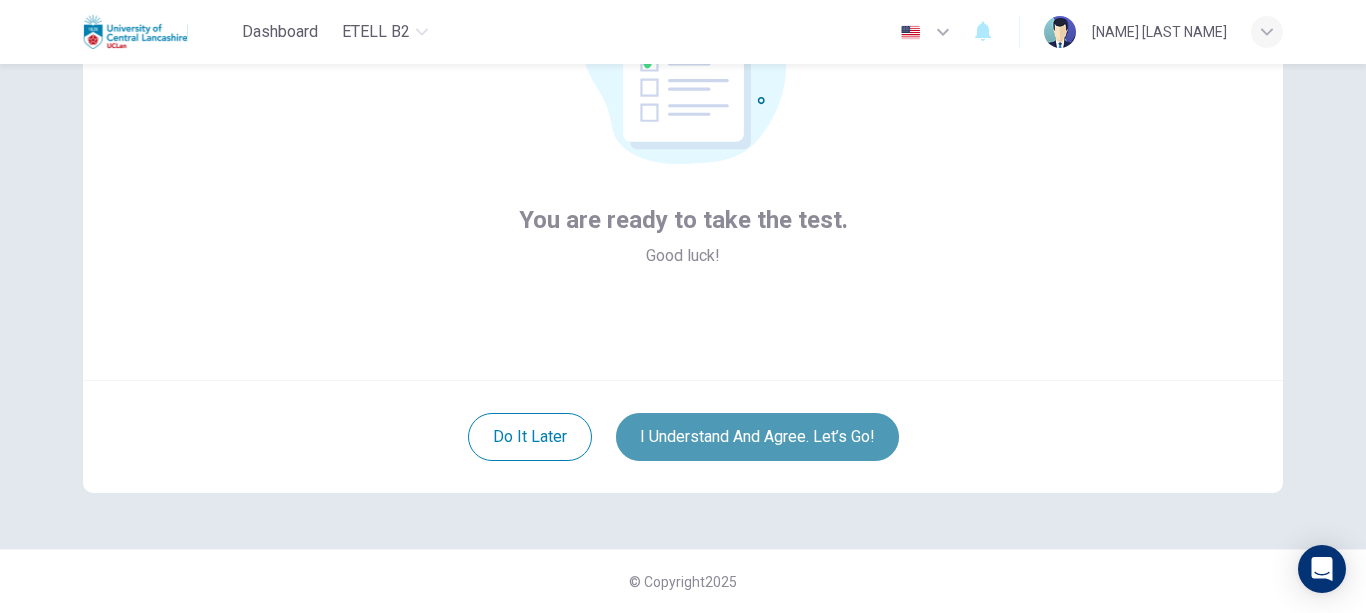 click on "I understand and agree. Let’s go!" at bounding box center [757, 437] 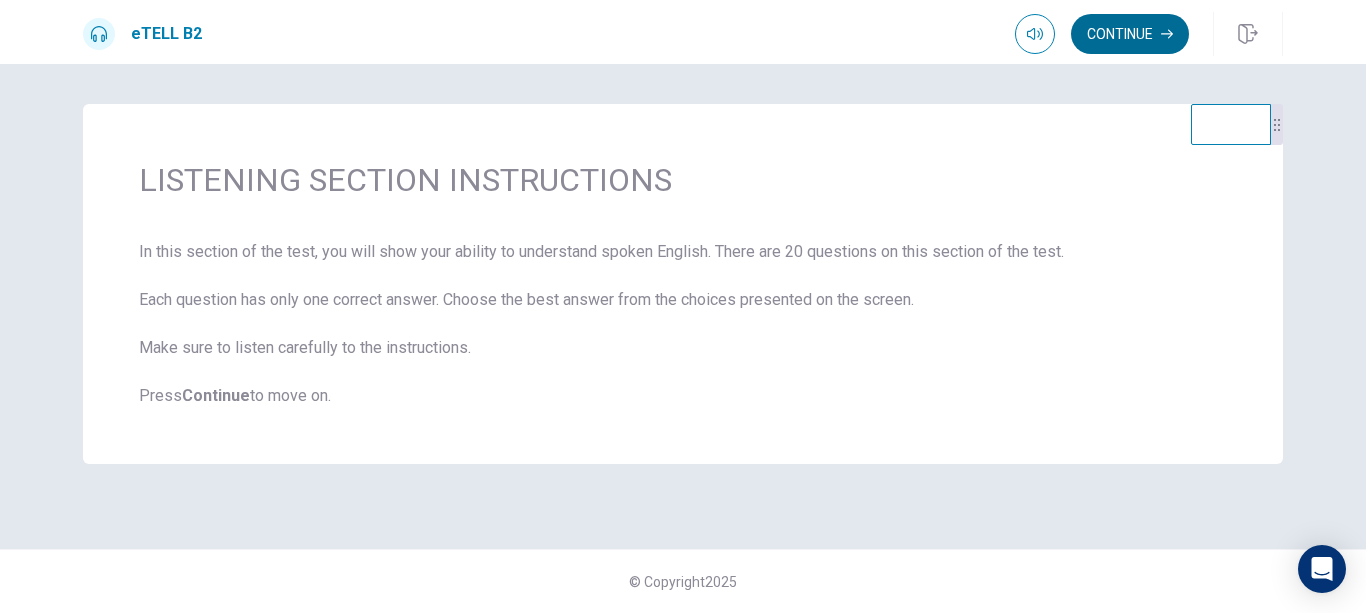 click on "Continue" at bounding box center (1130, 34) 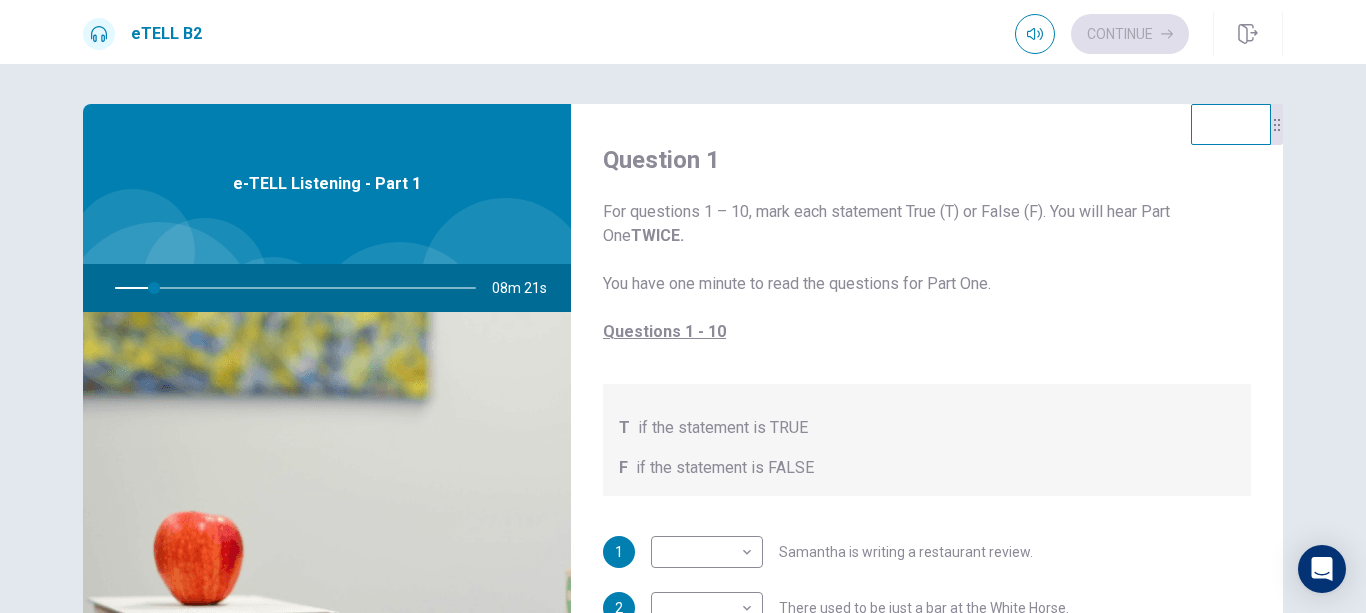 click at bounding box center [291, 288] 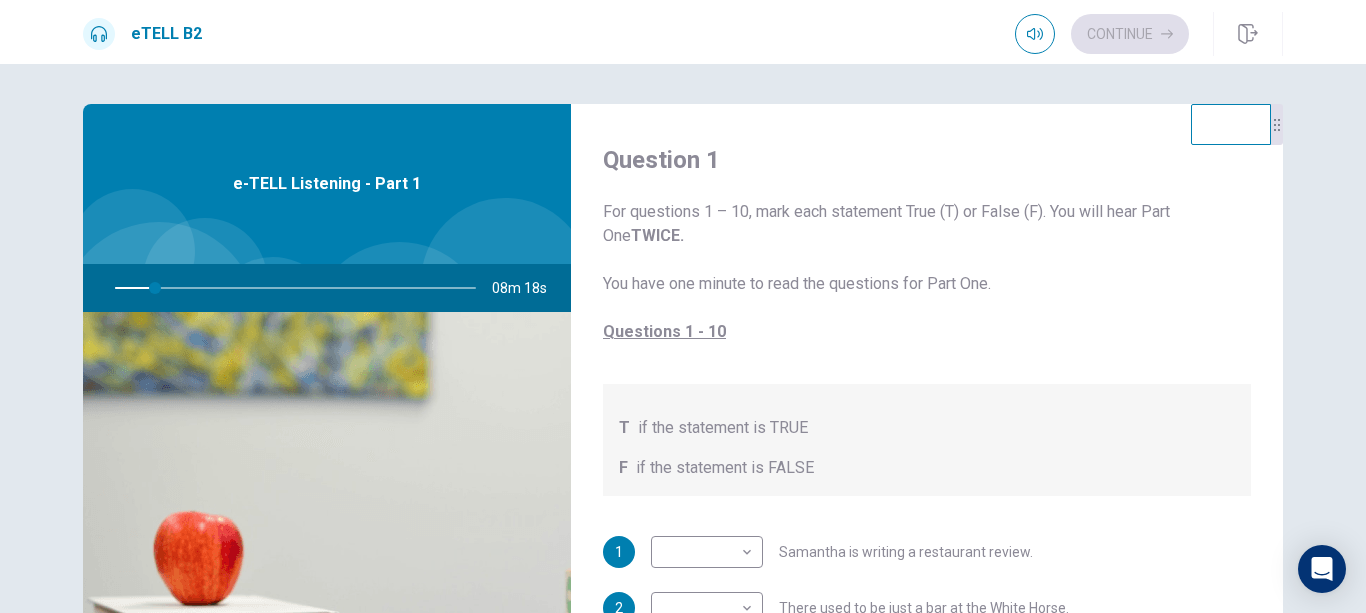click at bounding box center (291, 288) 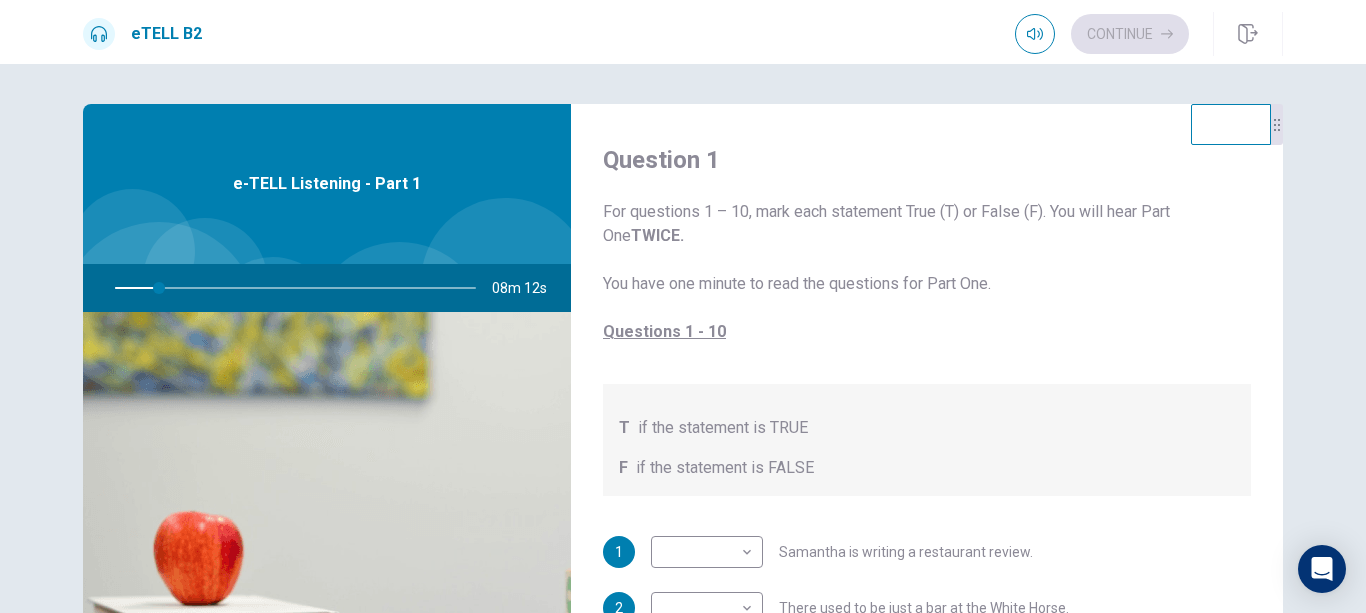 drag, startPoint x: 157, startPoint y: 287, endPoint x: 113, endPoint y: 281, distance: 44.407207 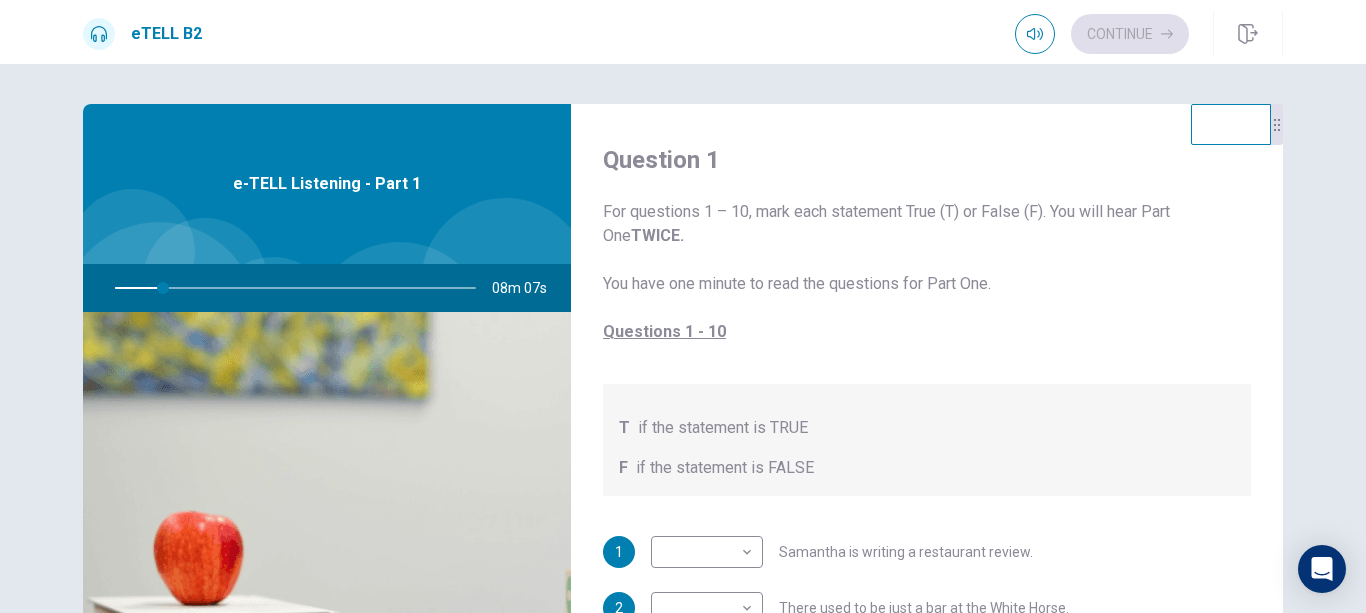 scroll, scrollTop: 339, scrollLeft: 0, axis: vertical 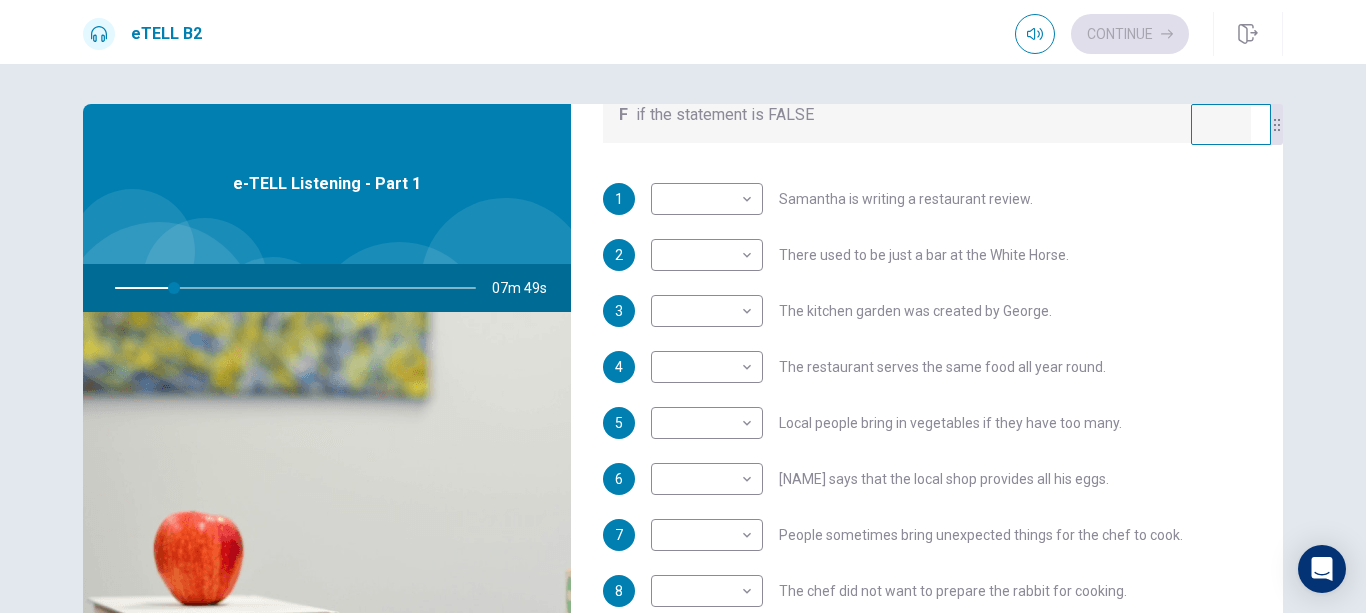 drag, startPoint x: 1267, startPoint y: 546, endPoint x: 1267, endPoint y: 569, distance: 23 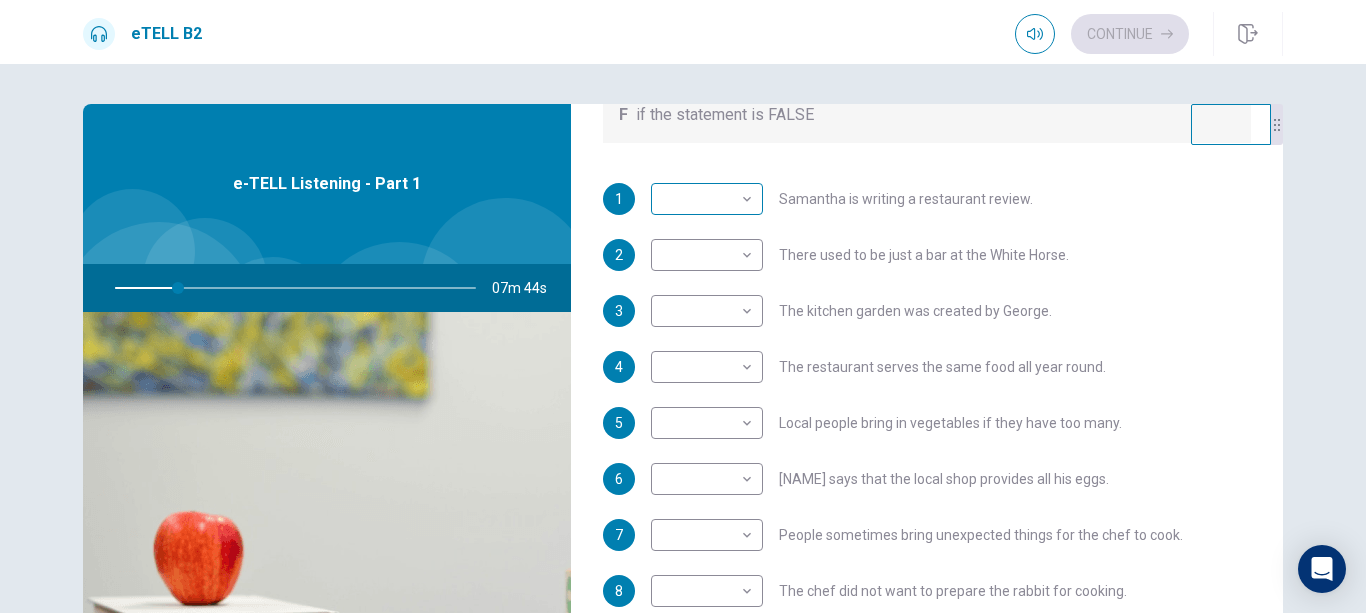 click on "This site uses cookies, as explained in our  Privacy Policy . If you agree to the use of cookies, please click the Accept button and continue to browse our site.   Privacy Policy Accept   eTELL B2 Continue Continue Question 1 For questions 1 – 10, mark each statement True (T) or False (F). You will hear Part One  TWICE.
You have one minute to read the questions for Part One.
Questions 1 - 10 T if the statement is TRUE F if the statement is FALSE 1 ​ ​ Samantha is writing a restaurant review. 2 ​ ​ There used to be just a bar at the White Horse. 3 ​ ​ The kitchen garden was created by George. 4 ​ ​ The restaurant serves the same food all year round. 5 ​ ​ Local people bring in vegetables if they have too many. 6 ​ ​ George says that the local shop provides all his eggs. 7 ​ ​ People sometimes bring unexpected things for the chef to cook. 8 ​ ​ The chef did not want to prepare the rabbit for cooking. 9 ​ ​ George has occasionally refused produce brought by local people." at bounding box center (683, 306) 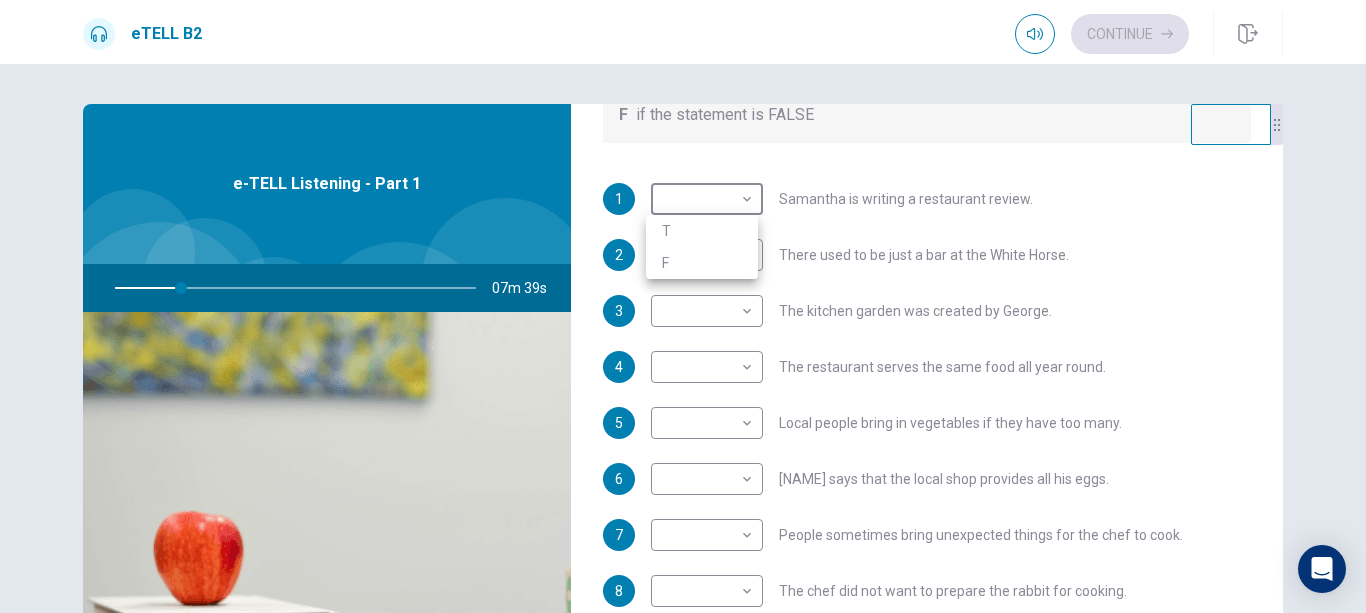 click at bounding box center (683, 306) 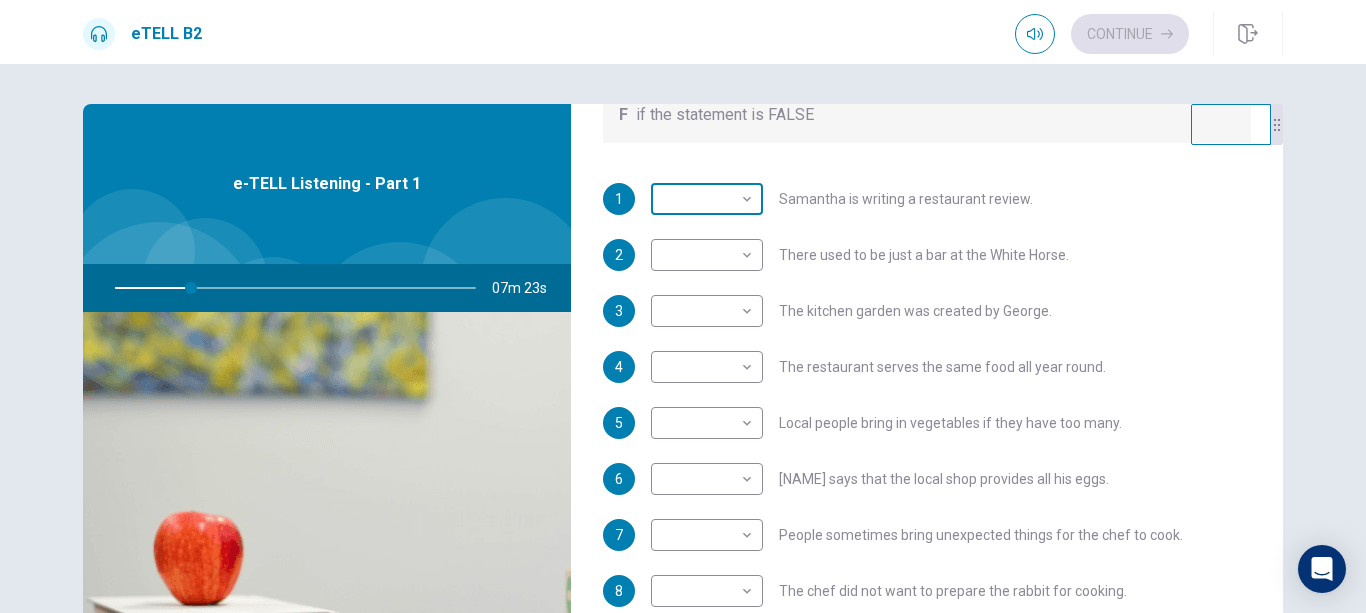 type on "**" 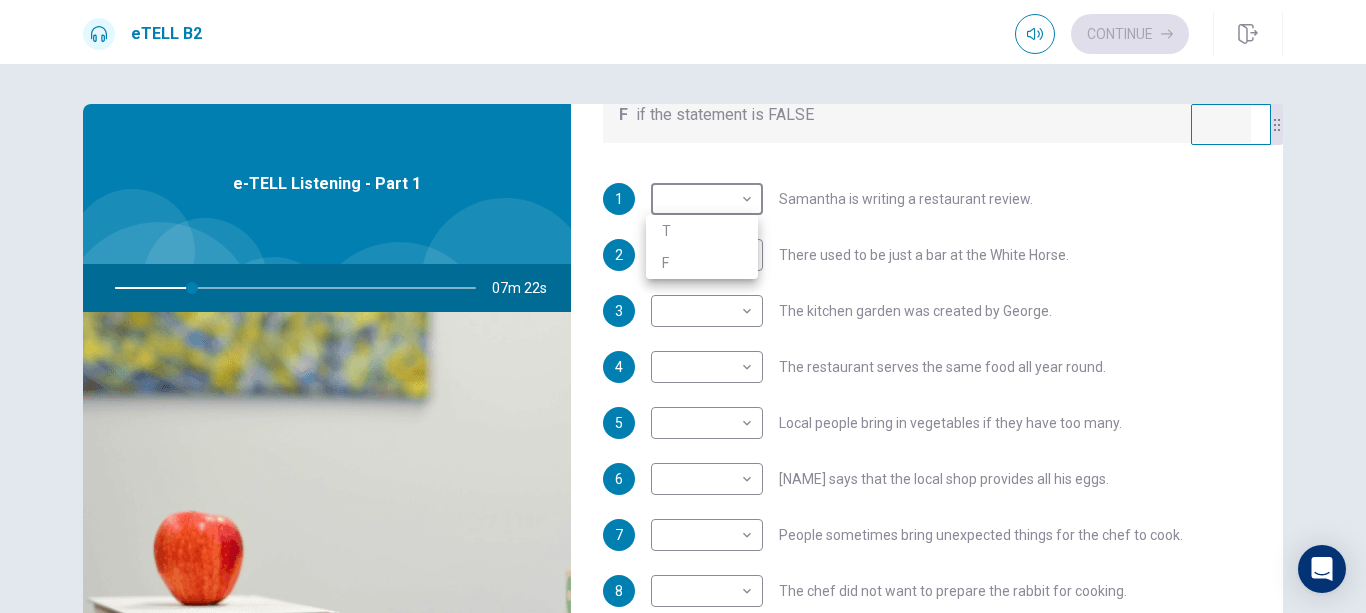click on "T" at bounding box center [702, 231] 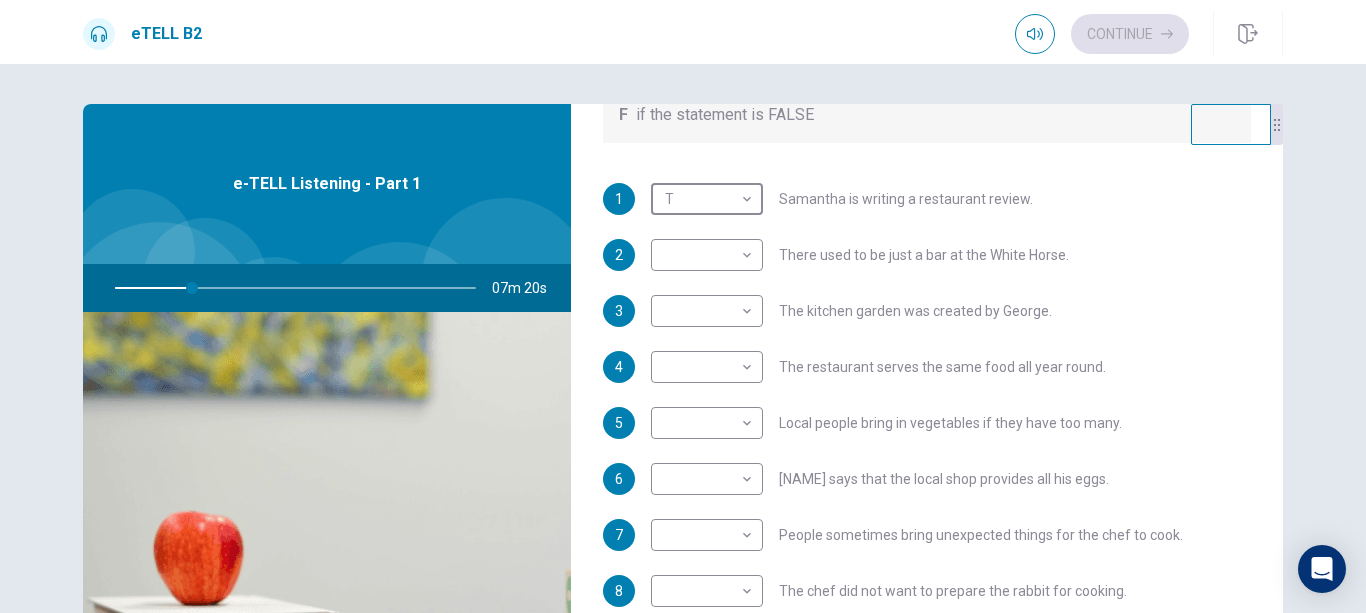 type on "*" 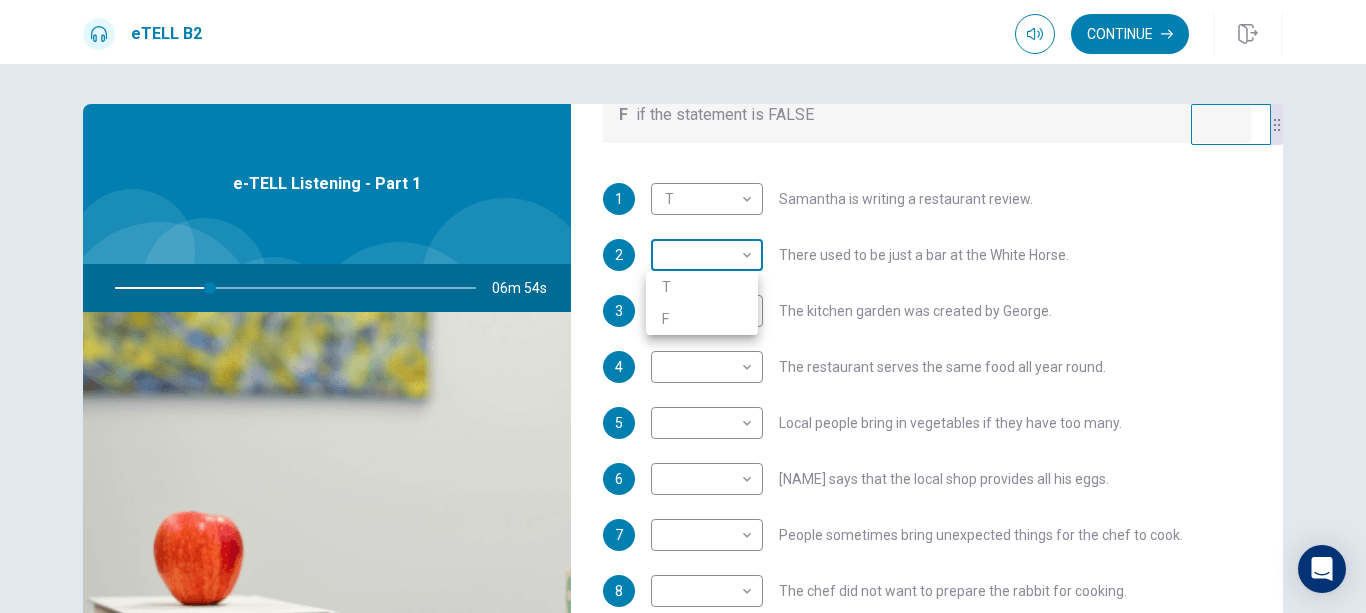 click on "This site uses cookies, as explained in our  Privacy Policy . If you agree to the use of cookies, please click the Accept button and continue to browse our site.   Privacy Policy Accept   eTELL B2 Continue Continue Question 1 For questions 1 – 10, mark each statement True (T) or False (F). You will hear Part One  TWICE.
You have one minute to read the questions for Part One.
Questions 1 - 10 T if the statement is TRUE F if the statement is FALSE 1 T * ​ Samantha is writing a restaurant review. 2 ​ ​ There used to be just a bar at the White Horse. 3 ​ ​ The kitchen garden was created by George. 4 ​ ​ The restaurant serves the same food all year round. 5 ​ ​ Local people bring in vegetables if they have too many. 6 ​ ​ George says that the local shop provides all his eggs. 7 ​ ​ People sometimes bring unexpected things for the chef to cook. 8 ​ ​ The chef did not want to prepare the rabbit for cooking. 9 ​ ​ George has occasionally refused produce brought by local people." at bounding box center (683, 306) 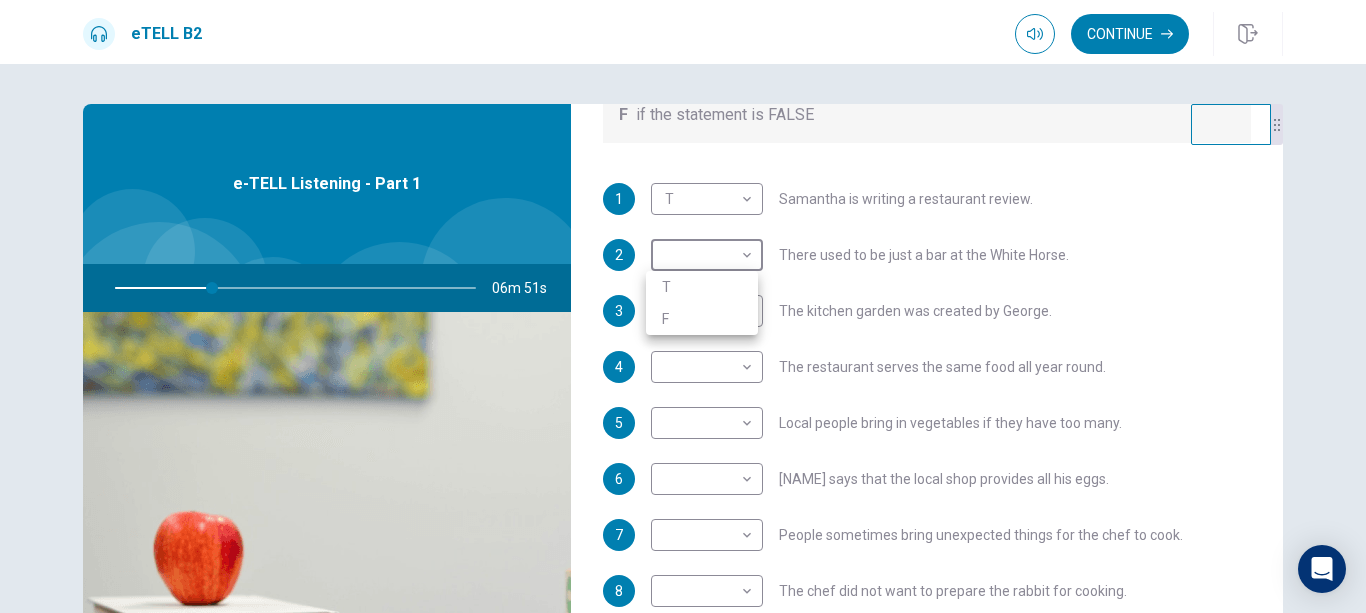 type on "**" 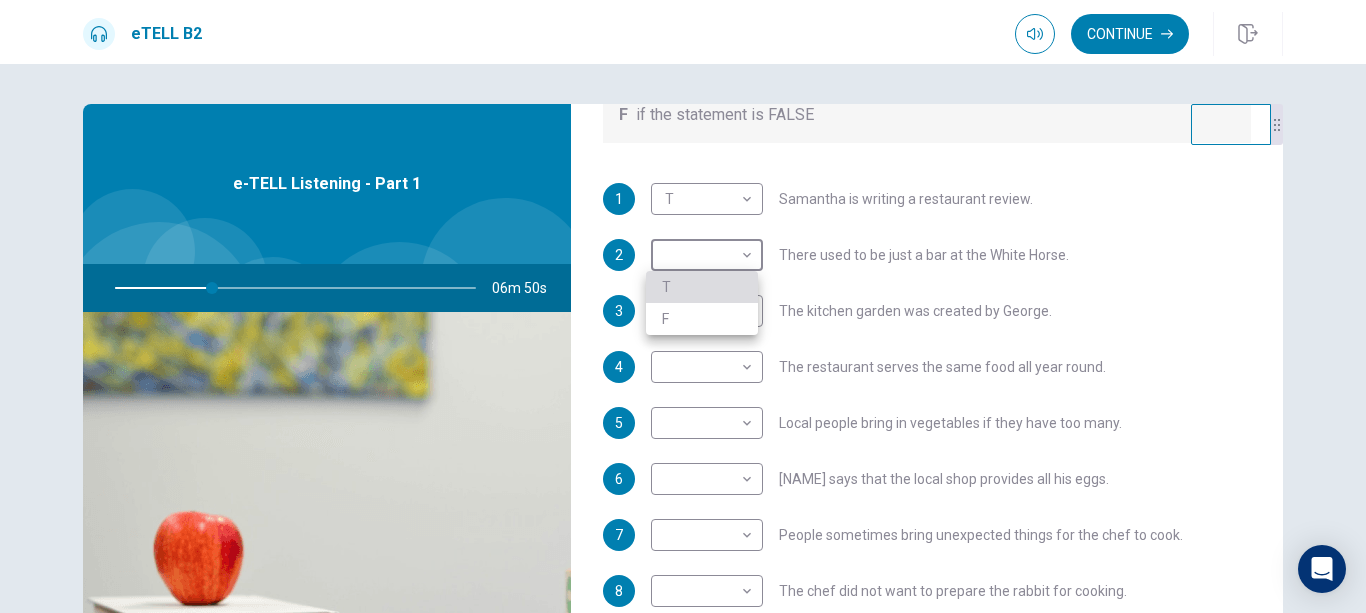 click on "T" at bounding box center [702, 287] 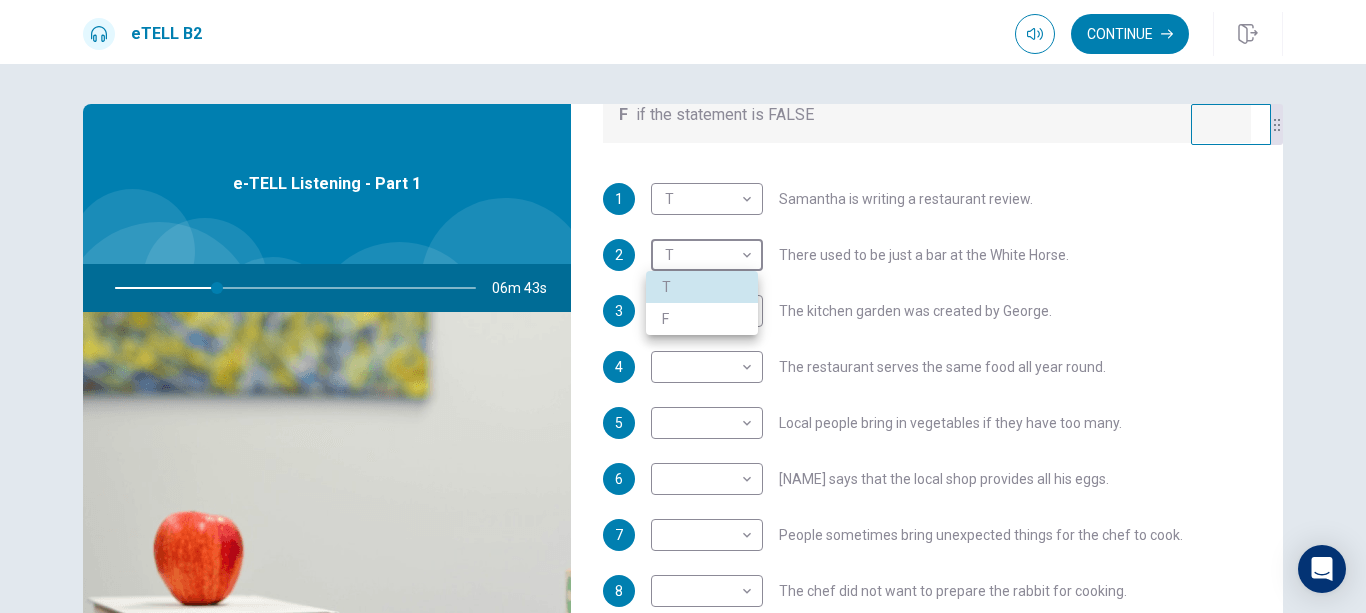 type on "**" 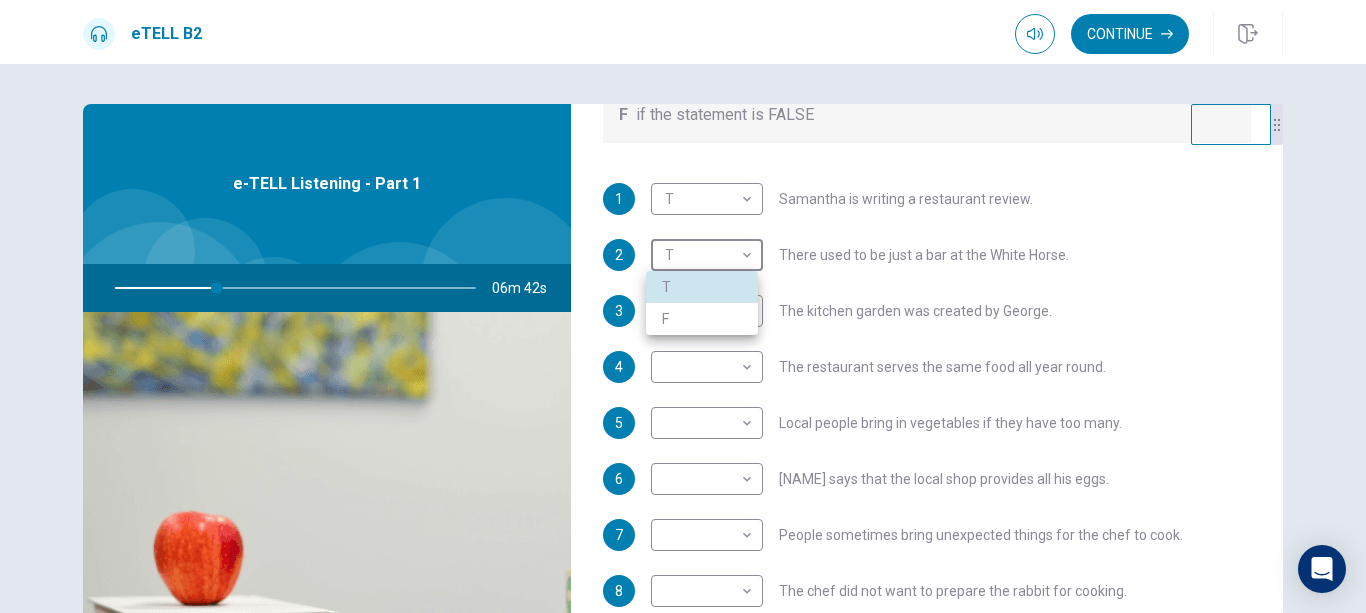 type 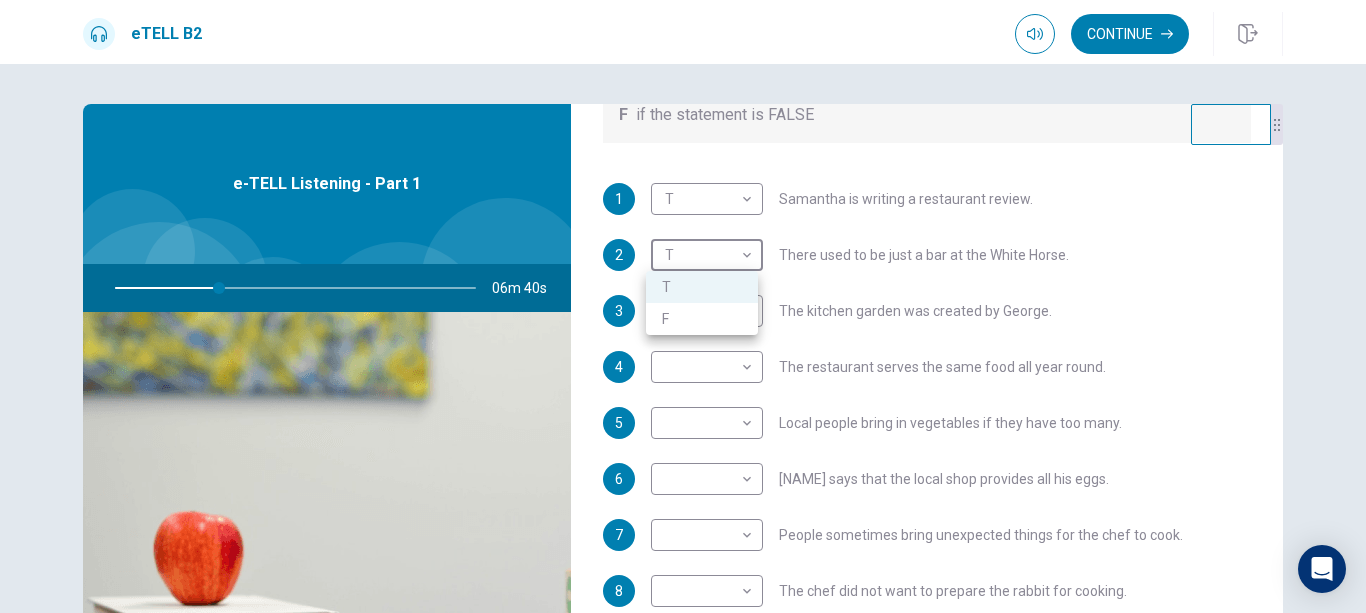 click at bounding box center (683, 306) 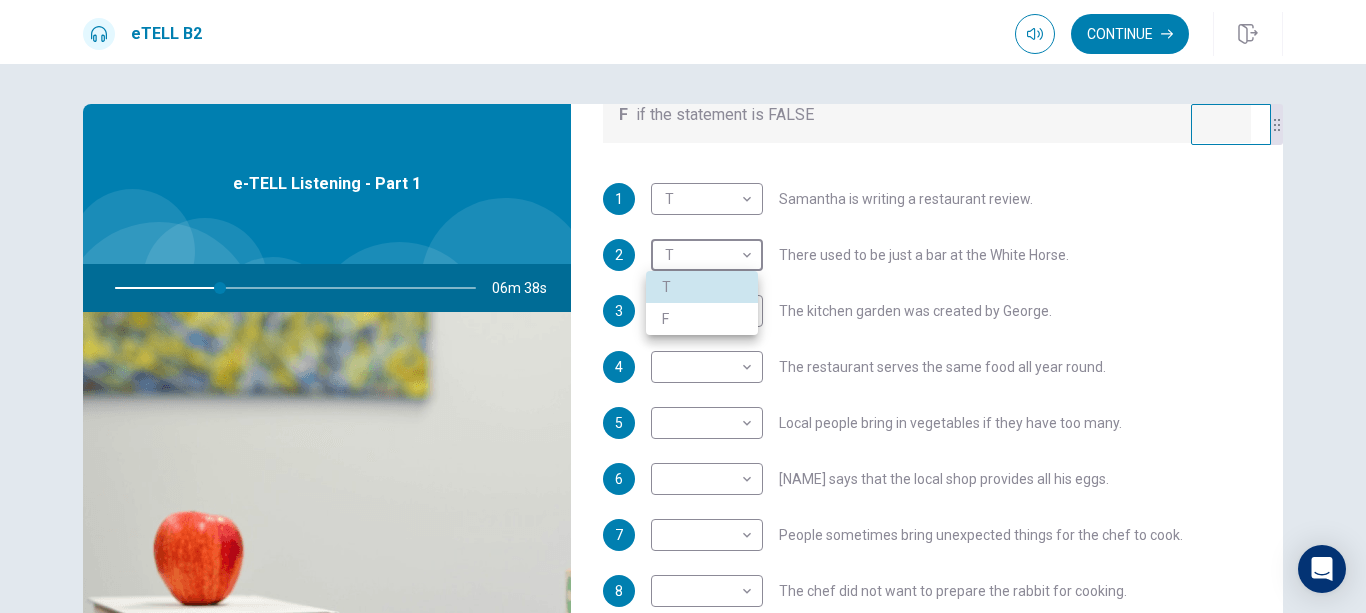 type on "**" 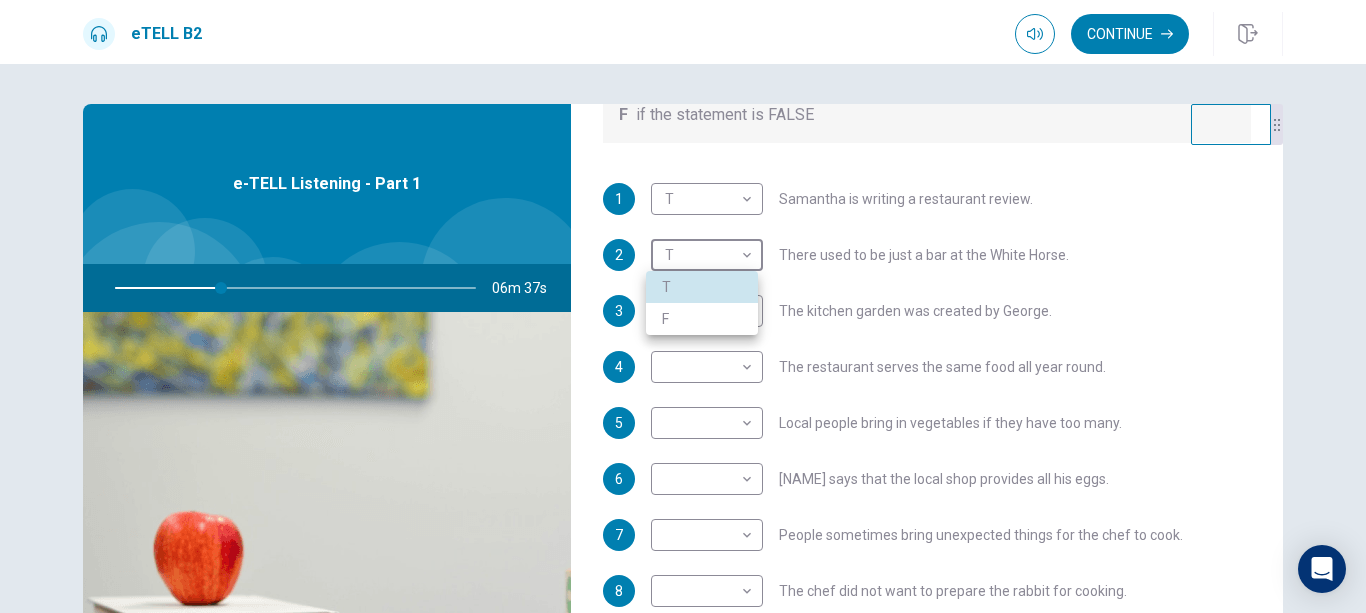 type 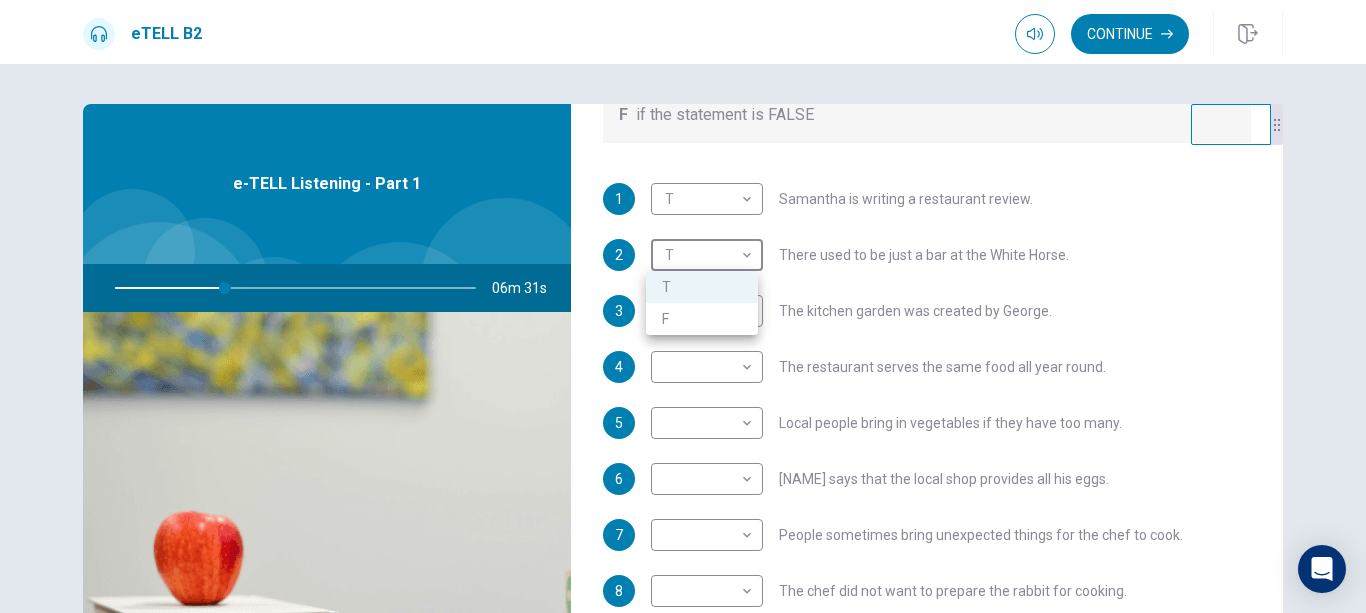 drag, startPoint x: 1362, startPoint y: 333, endPoint x: 1353, endPoint y: 505, distance: 172.2353 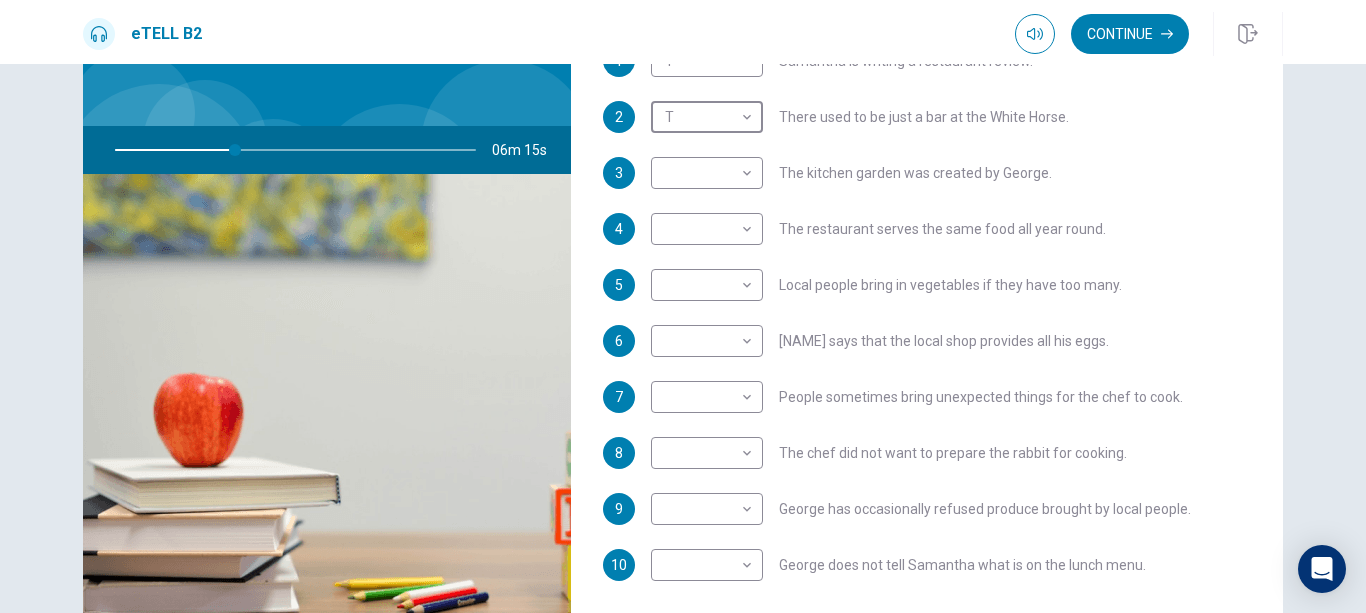 scroll, scrollTop: 157, scrollLeft: 0, axis: vertical 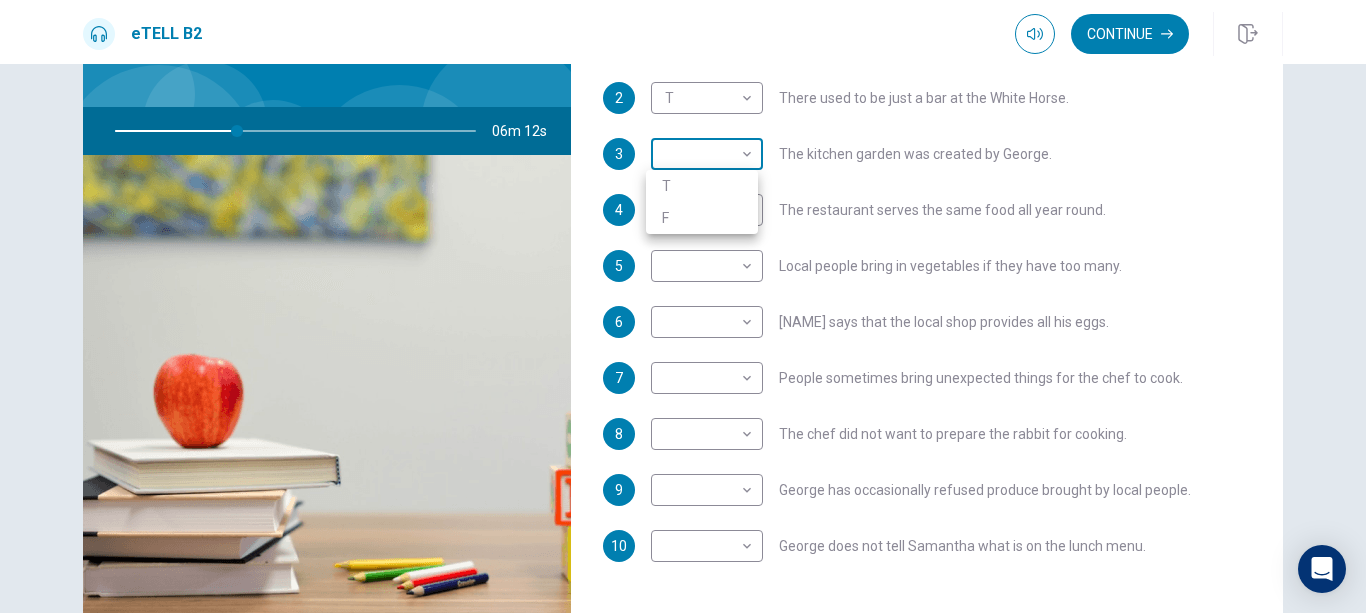 click on "This site uses cookies, as explained in our  Privacy Policy . If you agree to the use of cookies, please click the Accept button and continue to browse our site.   Privacy Policy Accept   eTELL B2 Continue Continue Question 1 For questions 1 – 10, mark each statement True (T) or False (F). You will hear Part One  TWICE.
You have one minute to read the questions for Part One.
Questions 1 - 10 T if the statement is TRUE F if the statement is FALSE 1 T * ​ Samantha is writing a restaurant review. 2 T * ​ There used to be just a bar at the White Horse. 3 ​ ​ The kitchen garden was created by George. 4 ​ ​ The restaurant serves the same food all year round. 5 ​ ​ Local people bring in vegetables if they have too many. 6 ​ ​ George says that the local shop provides all his eggs. 7 ​ ​ People sometimes bring unexpected things for the chef to cook. 8 ​ ​ The chef did not want to prepare the rabbit for cooking. 9 ​ ​ George has occasionally refused produce brought by local people." at bounding box center [683, 306] 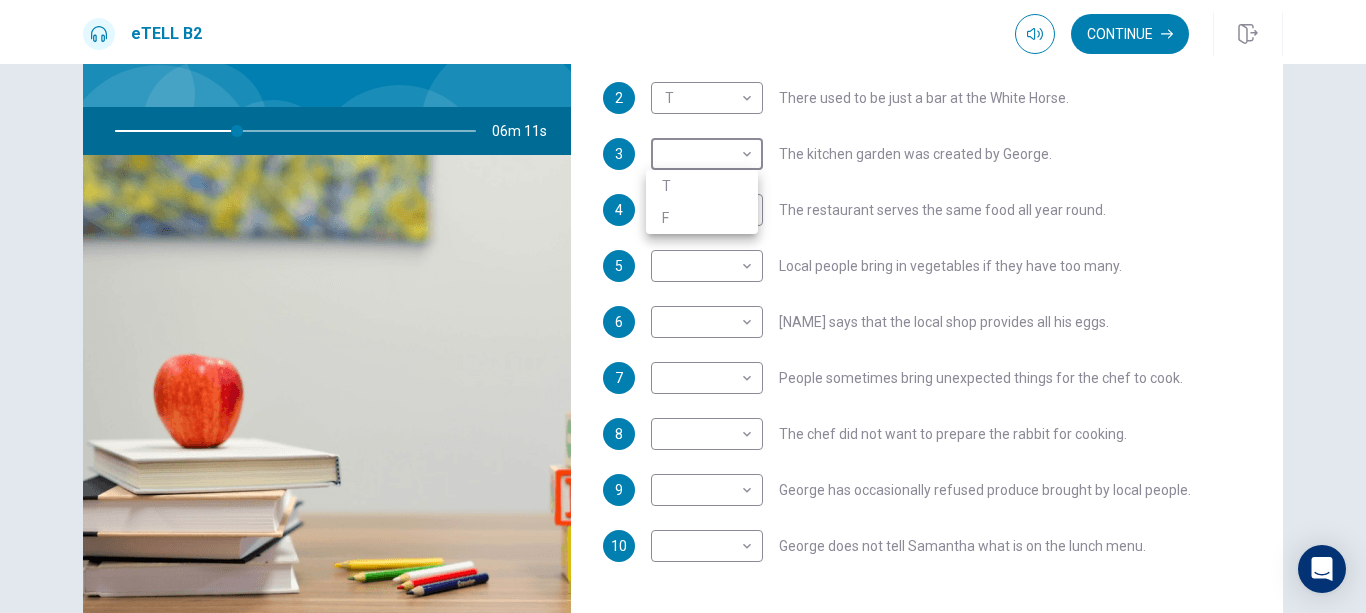 type on "**" 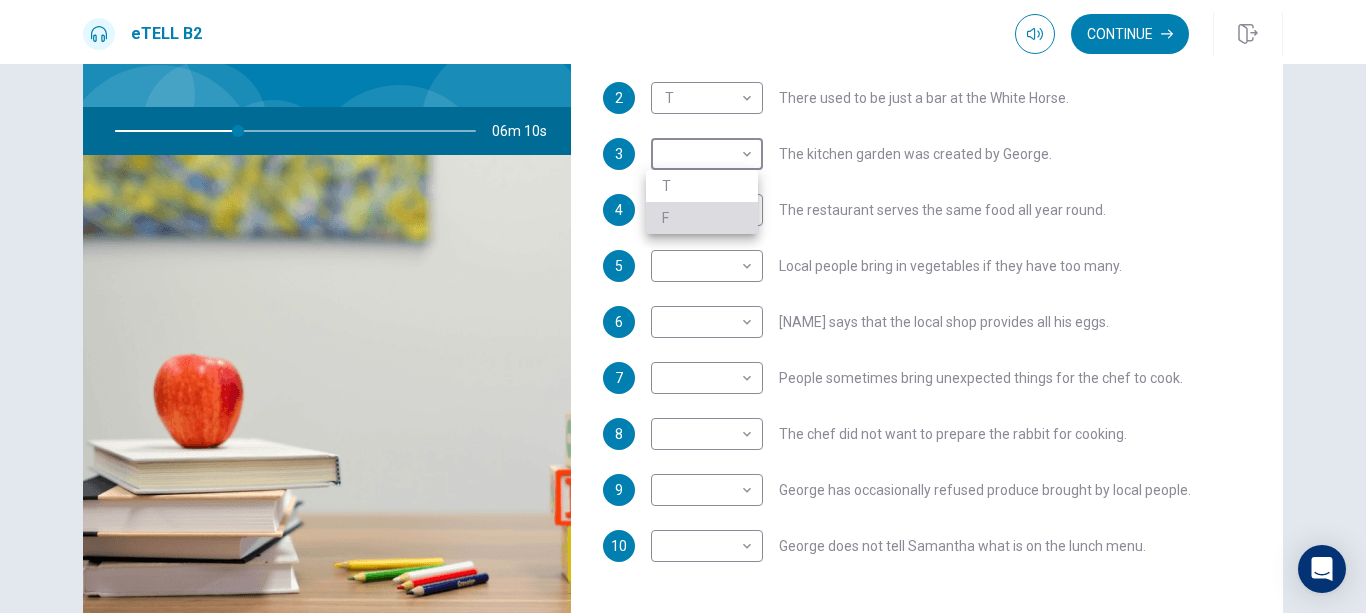 click on "F" at bounding box center [702, 218] 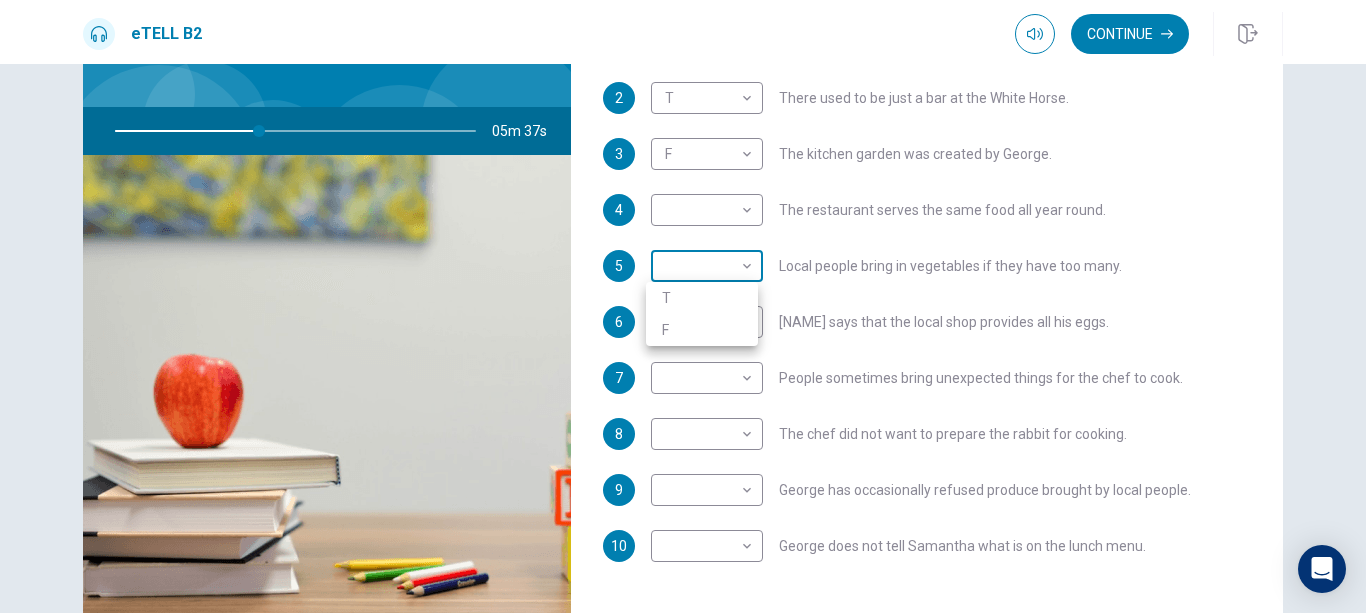 click on "This site uses cookies, as explained in our  Privacy Policy . If you agree to the use of cookies, please click the Accept button and continue to browse our site.   Privacy Policy Accept   eTELL B2 Continue Continue Question 1 For questions 1 – 10, mark each statement True (T) or False (F). You will hear Part One  TWICE.
You have one minute to read the questions for Part One.
Questions 1 - 10 T if the statement is TRUE F if the statement is FALSE 1 T * ​ [PERSON] is writing a restaurant review. 2 T * ​ There used to be just a bar at the White Horse. 3 F * ​ The kitchen garden was created by [PERSON]. 4 ​ ​ The restaurant serves the same food all year round. 5 ​ ​ Local people bring in vegetables if they have too many. 6 ​ ​ [PERSON] says that the local shop provides all his eggs. 7 ​ ​ People sometimes bring unexpected things for the chef to cook. 8 ​ ​ The chef did not want to prepare the rabbit for cooking. 9 ​ ​ [PERSON] has occasionally refused produce brought by local people." at bounding box center (683, 306) 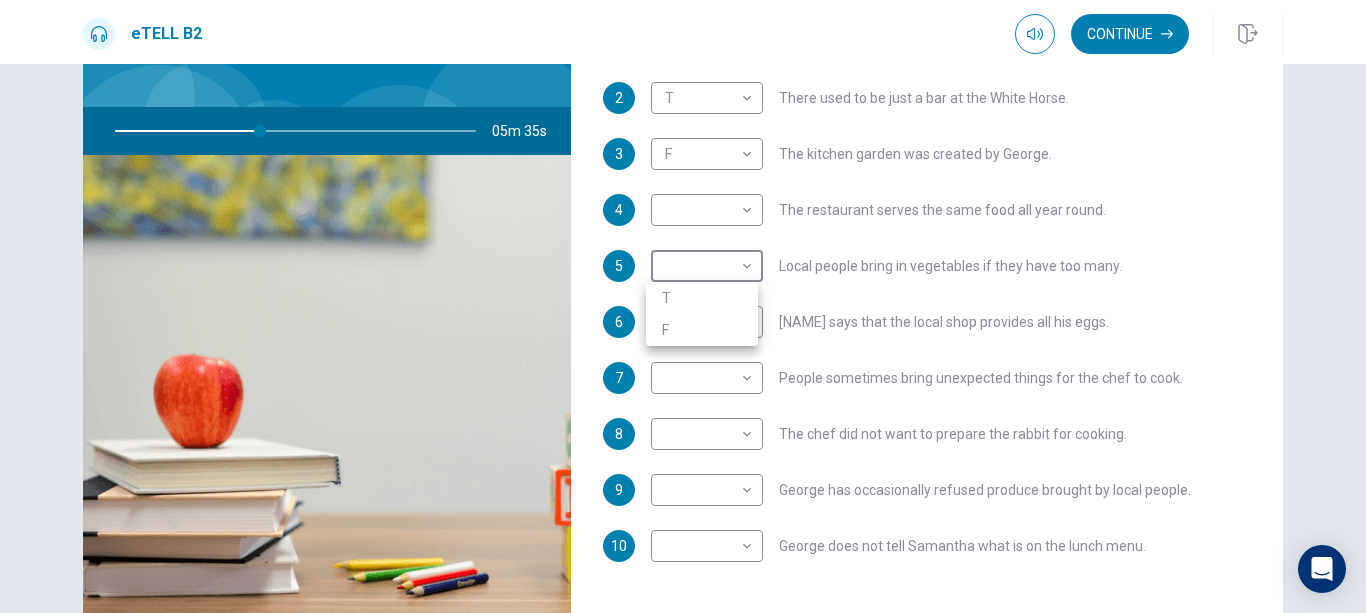 type on "**" 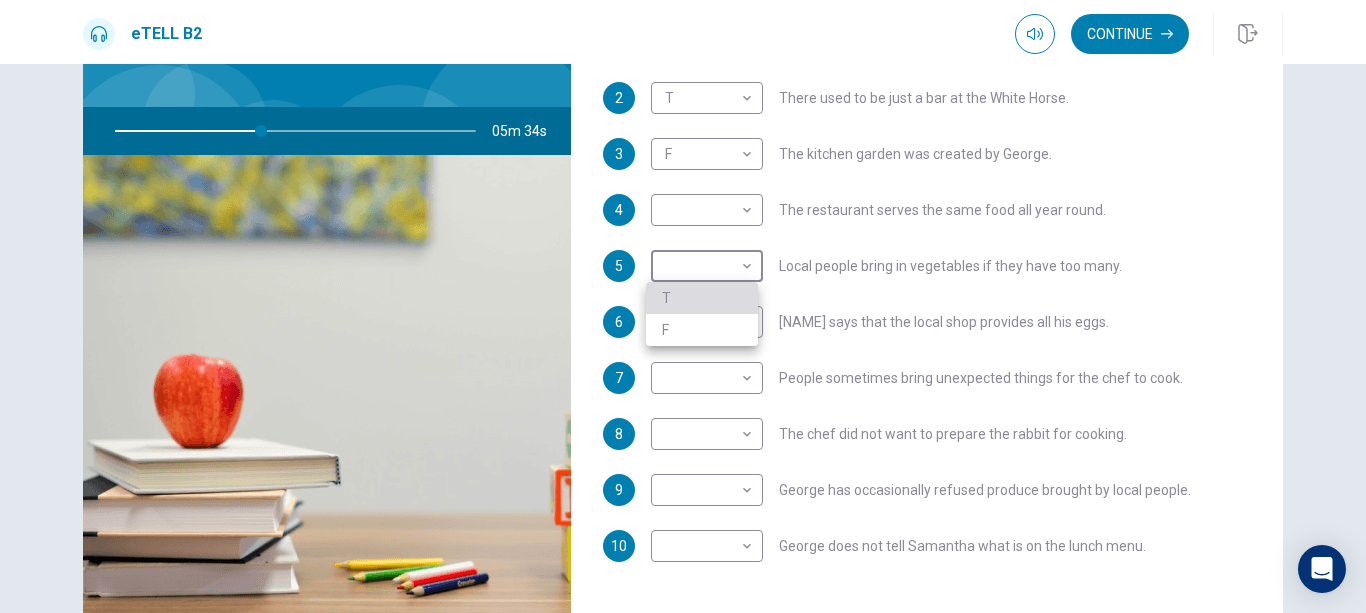 click on "T" at bounding box center [702, 298] 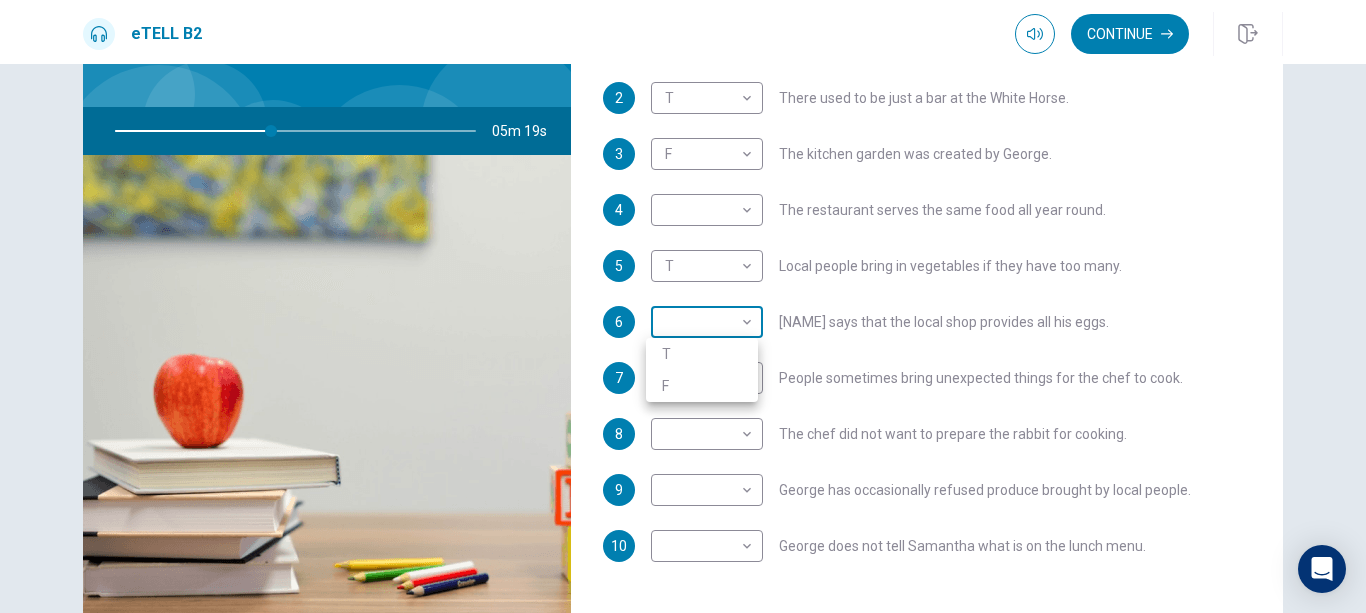 click on "This site uses cookies, as explained in our  Privacy Policy . If you agree to the use of cookies, please click the Accept button and continue to browse our site.   Privacy Policy Accept   eTELL B2 Continue Continue Question 1 For questions 1 – 10, mark each statement True (T) or False (F). You will hear Part One  TWICE.
You have one minute to read the questions for Part One.
Questions 1 - 10 T if the statement is TRUE F if the statement is FALSE 1 T * ​ [PERSON] is writing a restaurant review. 2 T * ​ There used to be just a bar at the White Horse. 3 F * ​ The kitchen garden was created by [PERSON]. 4 ​ ​ The restaurant serves the same food all year round. 5 T * ​ Local people bring in vegetables if they have too many. 6 ​ ​ [PERSON] says that the local shop provides all his eggs. 7 ​ ​ People sometimes bring unexpected things for the chef to cook. 8 ​ ​ The chef did not want to prepare the rabbit for cooking. 9 ​ ​ [PERSON] has occasionally refused produce brought by local people." at bounding box center [683, 306] 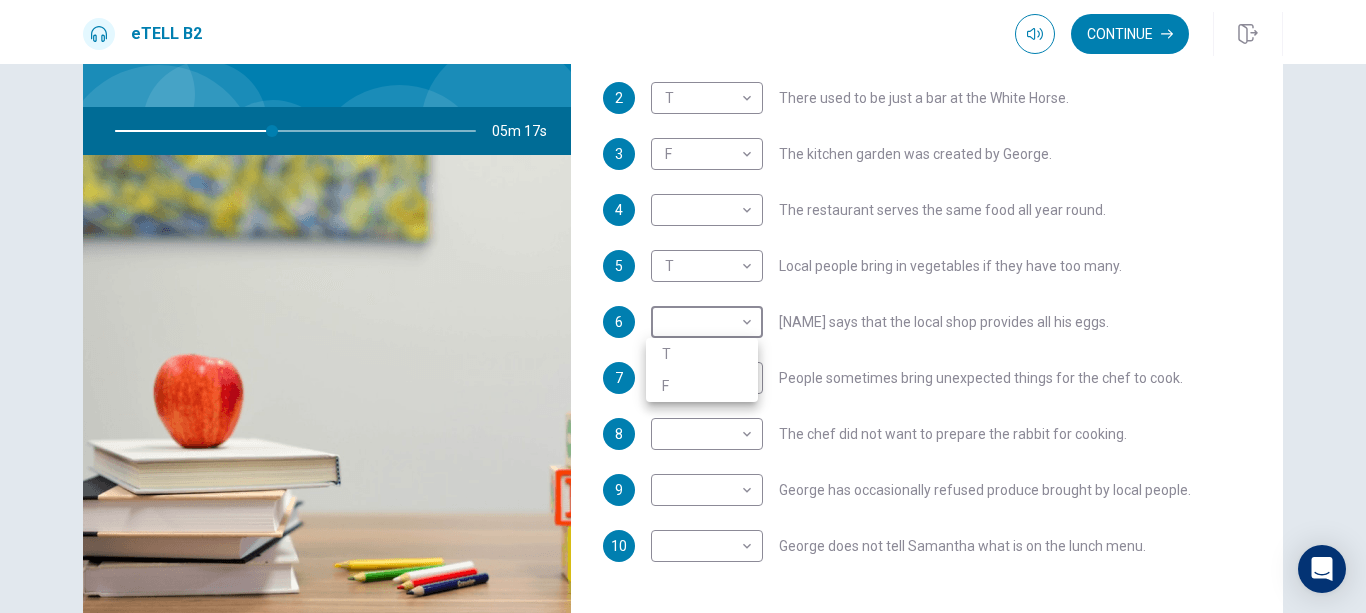 type on "**" 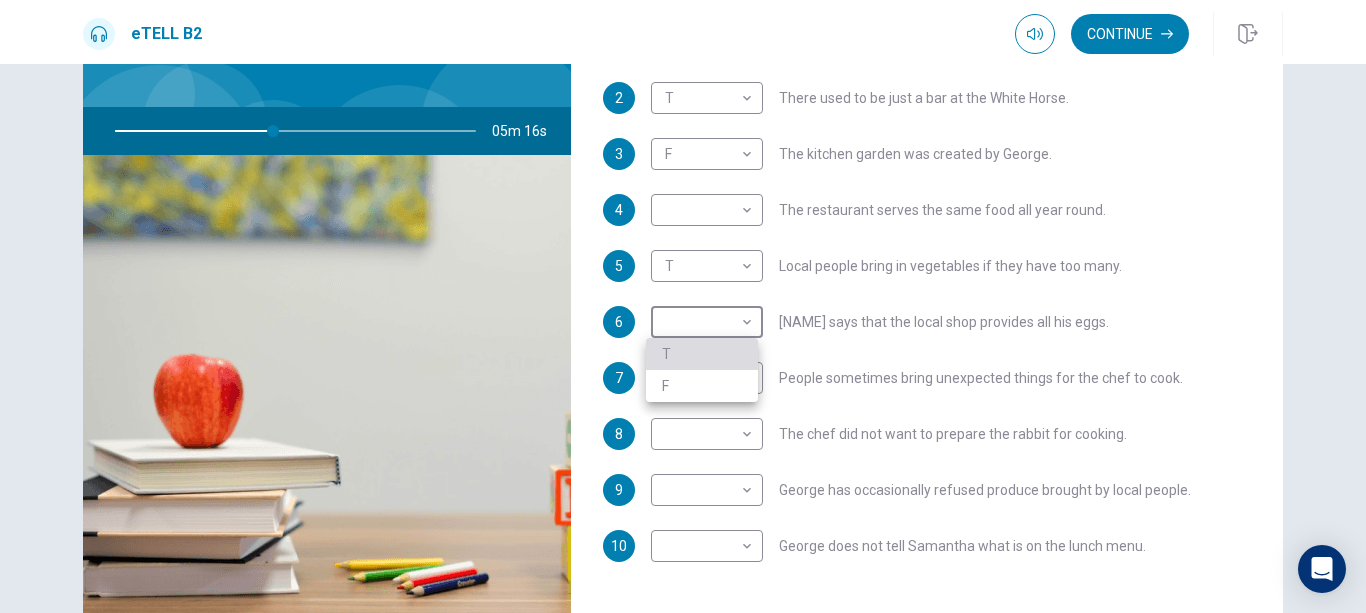 click on "T" at bounding box center (702, 354) 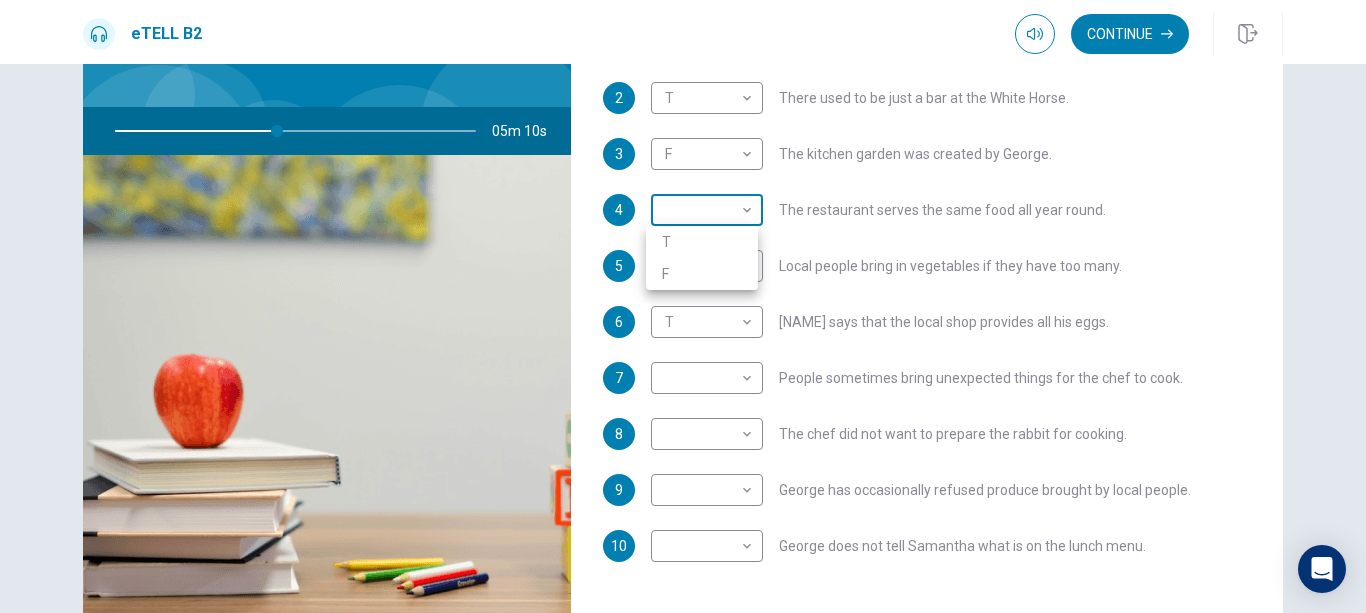 click on "This site uses cookies, as explained in our  Privacy Policy . If you agree to the use of cookies, please click the Accept button and continue to browse our site.   Privacy Policy Accept   eTELL B2 Continue Continue Question 1 For questions 1 – 10, mark each statement True (T) or False (F). You will hear Part One  TWICE.
You have one minute to read the questions for Part One.
Questions 1 - 10 T if the statement is TRUE F if the statement is FALSE 1 T * ​ [PERSON] is writing a restaurant review. 2 T * ​ There used to be just a bar at the White Horse. 3 F * ​ The kitchen garden was created by [PERSON]. 4 ​ ​ The restaurant serves the same food all year round. 5 T * ​ Local people bring in vegetables if they have too many. 6 T * ​ [PERSON] says that the local shop provides all his eggs. 7 ​ ​ People sometimes bring unexpected things for the chef to cook. 8 ​ ​ The chef did not want to prepare the rabbit for cooking. 9 ​ ​ [PERSON] has occasionally refused produce brought by local people." at bounding box center [683, 306] 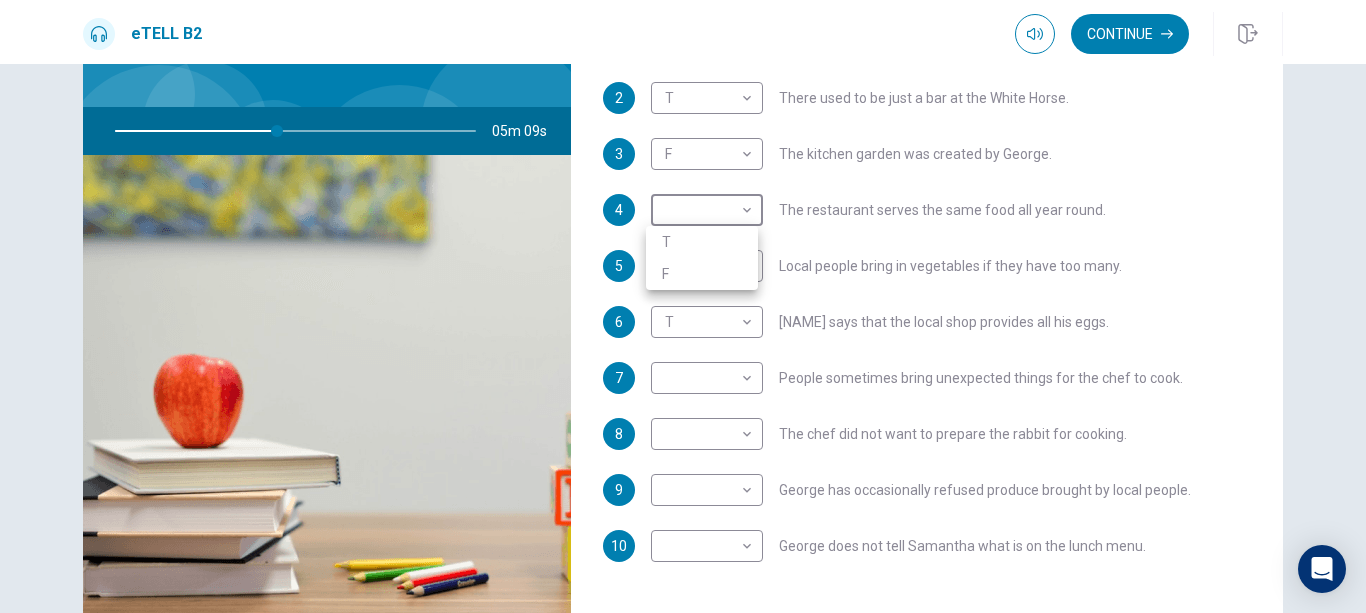 type on "**" 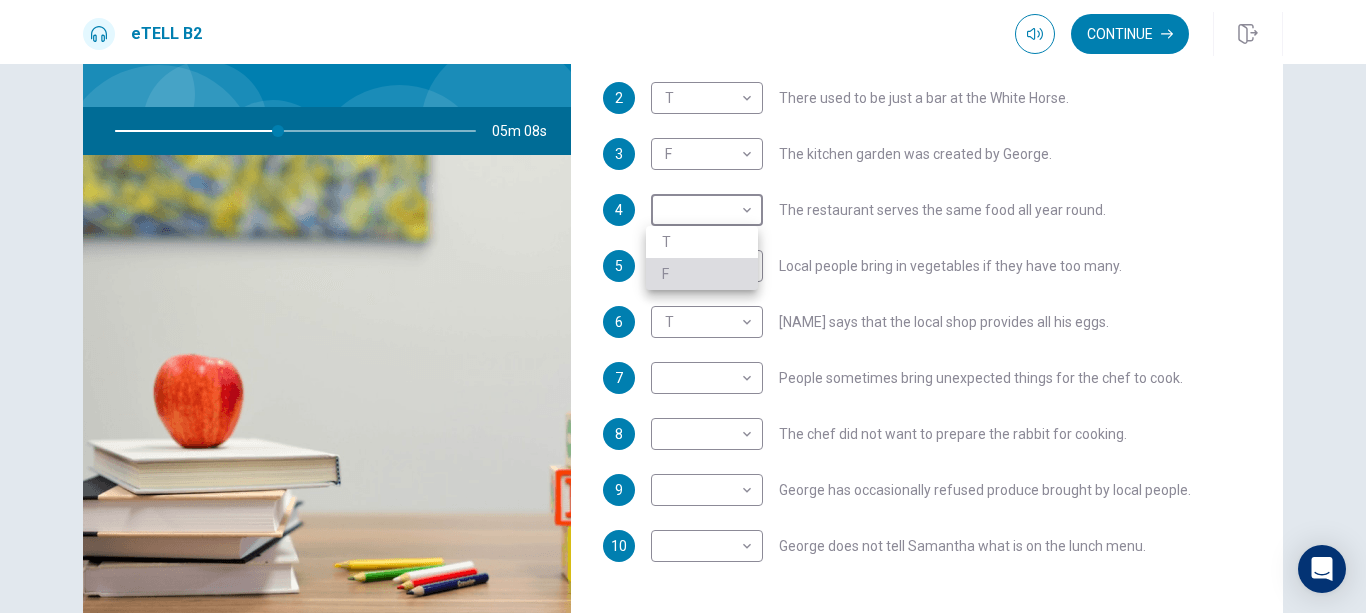 click on "F" at bounding box center (702, 274) 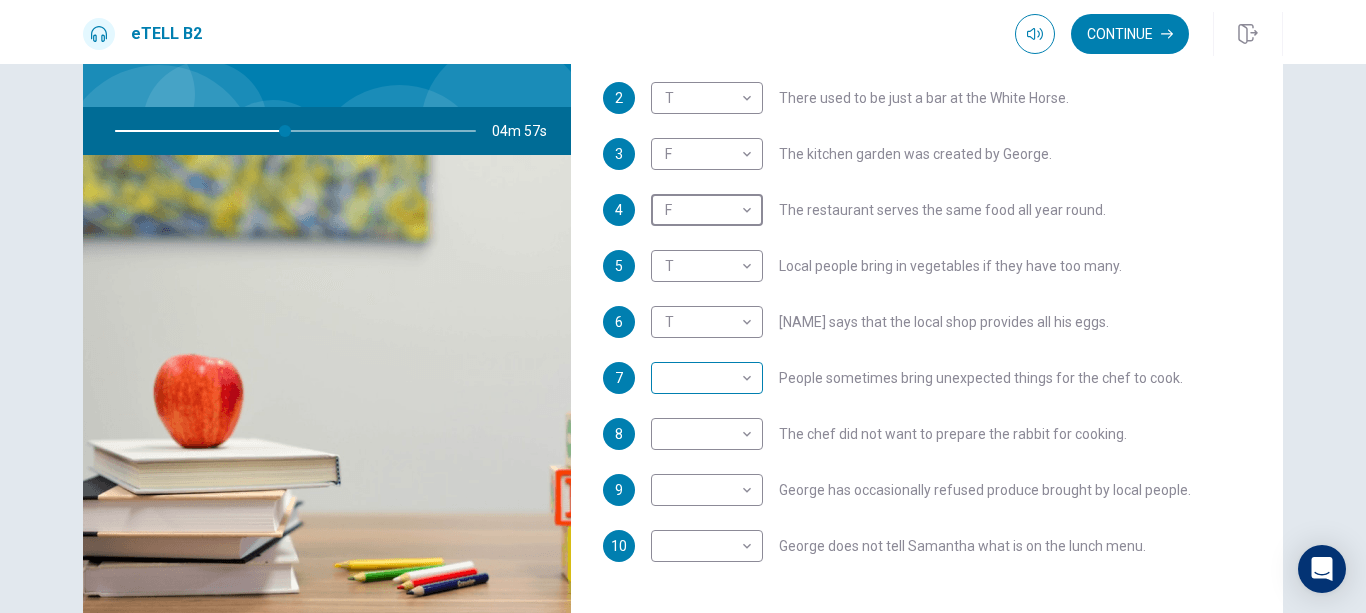 click on "This site uses cookies, as explained in our  Privacy Policy . If you agree to the use of cookies, please click the Accept button and continue to browse our site.   Privacy Policy Accept   eTELL B2 Continue Continue Question 1 For questions 1 – 10, mark each statement True (T) or False (F). You will hear Part One  TWICE.
You have one minute to read the questions for Part One.
Questions 1 - 10 T if the statement is TRUE F if the statement is FALSE 1 T * ​ Samantha is writing a restaurant review. 2 T * ​ There used to be just a bar at the White Horse. 3 F * ​ The kitchen garden was created by George. 4 F * ​ The restaurant serves the same food all year round. 5 T * ​ Local people bring in vegetables if they have too many. 6 T * ​ George says that the local shop provides all his eggs. 7 ​ ​ People sometimes bring unexpected things for the chef to cook. 8 ​ ​ The chef did not want to prepare the rabbit for cooking. 9 ​ ​ George has occasionally refused produce brought by local people." at bounding box center [683, 306] 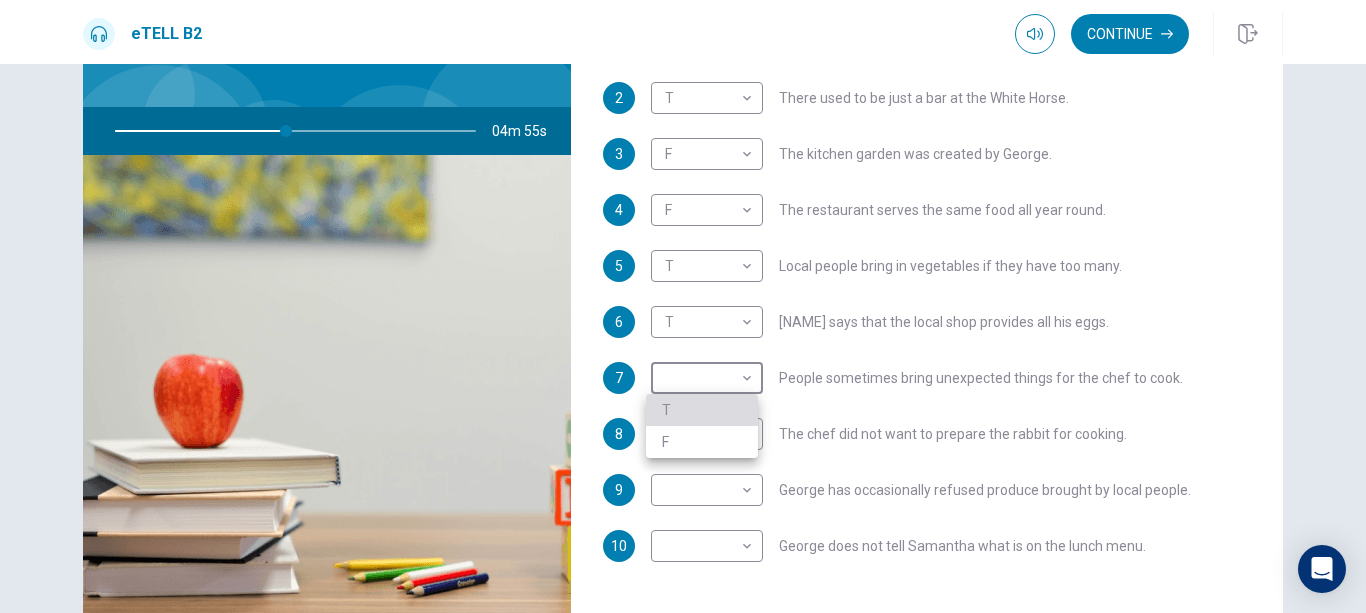 type on "**" 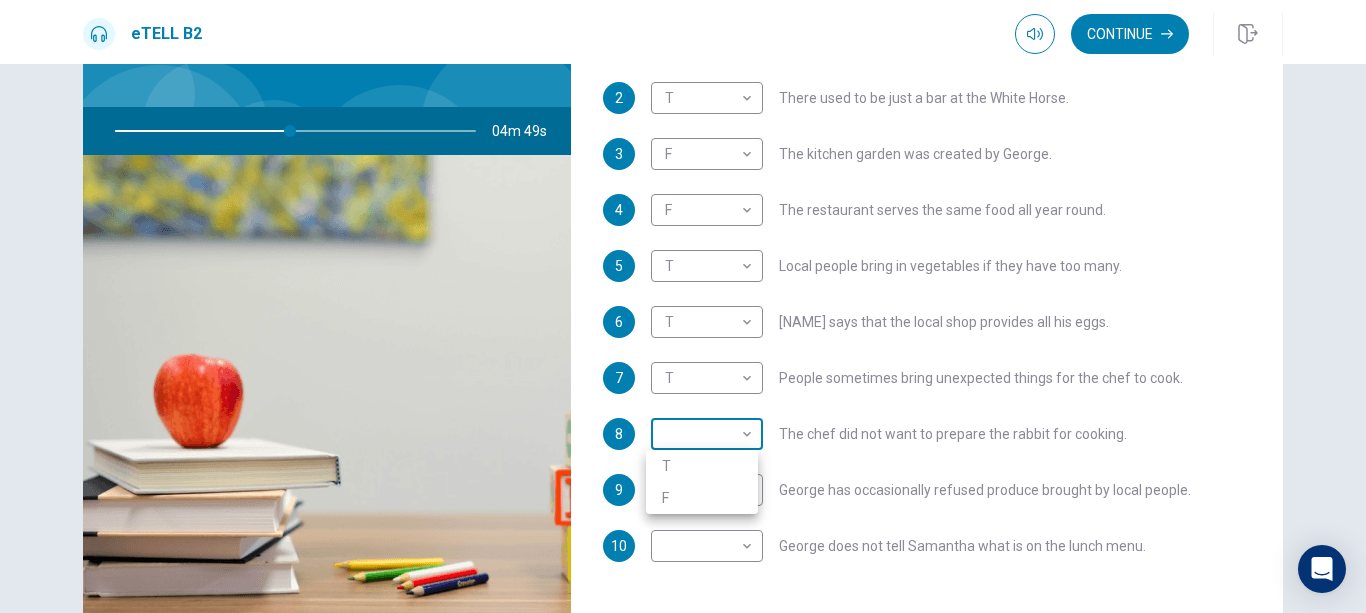 click on "This site uses cookies, as explained in our  Privacy Policy . If you agree to the use of cookies, please click the Accept button and continue to browse our site.   Privacy Policy Accept   eTELL B2 Continue Continue Question 1 For questions 1 – 10, mark each statement True (T) or False (F). You will hear Part One  TWICE.
You have one minute to read the questions for Part One.
Questions 1 - 10 T if the statement is TRUE F if the statement is FALSE 1 T * ​ [PERSON] is writing a restaurant review. 2 T * ​ There used to be just a bar at the White Horse. 3 F * ​ The kitchen garden was created by [PERSON]. 4 F * ​ The restaurant serves the same food all year round. 5 T * ​ Local people bring in vegetables if they have too many. 6 T * ​ [PERSON] says that the local shop provides all his eggs. 7 T * ​ People sometimes bring unexpected things for the chef to cook. 8 ​ ​ The chef did not want to prepare the rabbit for cooking. 9 ​ ​ [PERSON] has occasionally refused produce brought by local people." at bounding box center (683, 306) 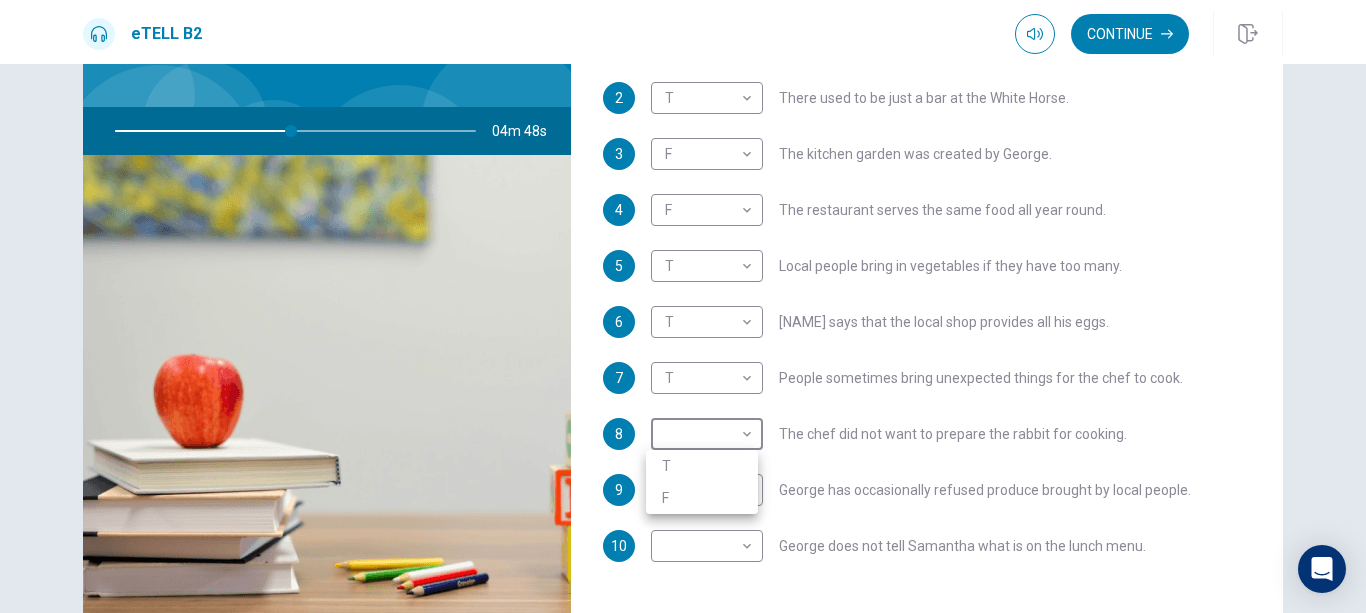 type on "**" 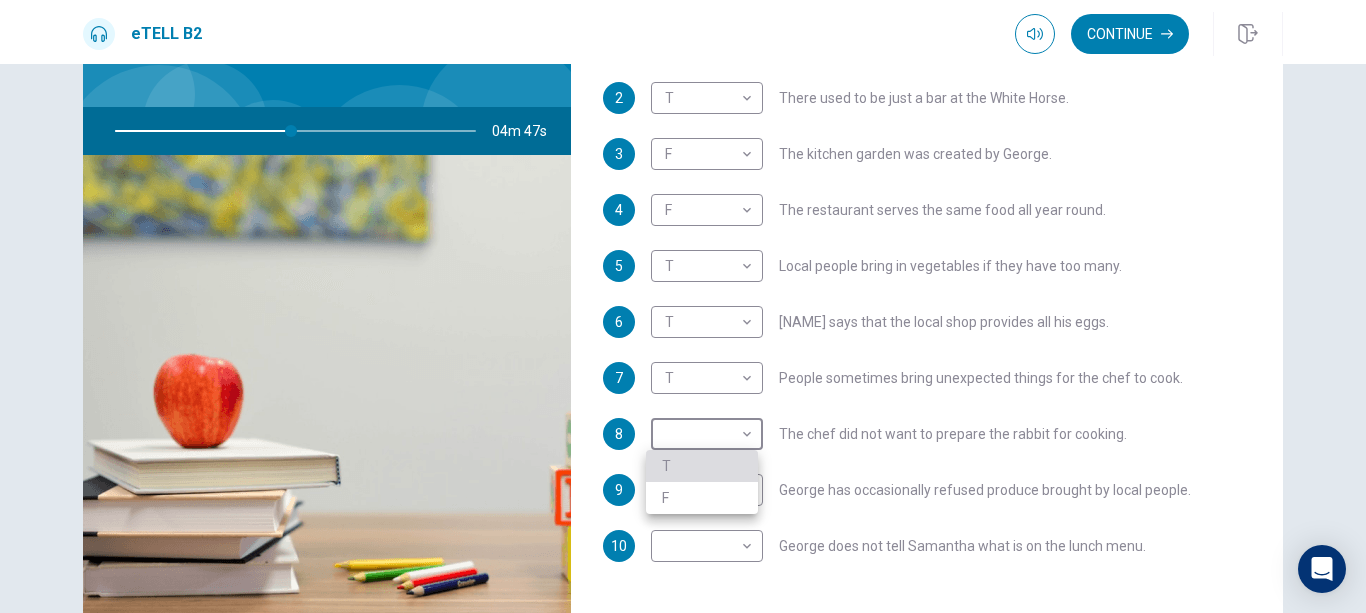 click on "T" at bounding box center [702, 466] 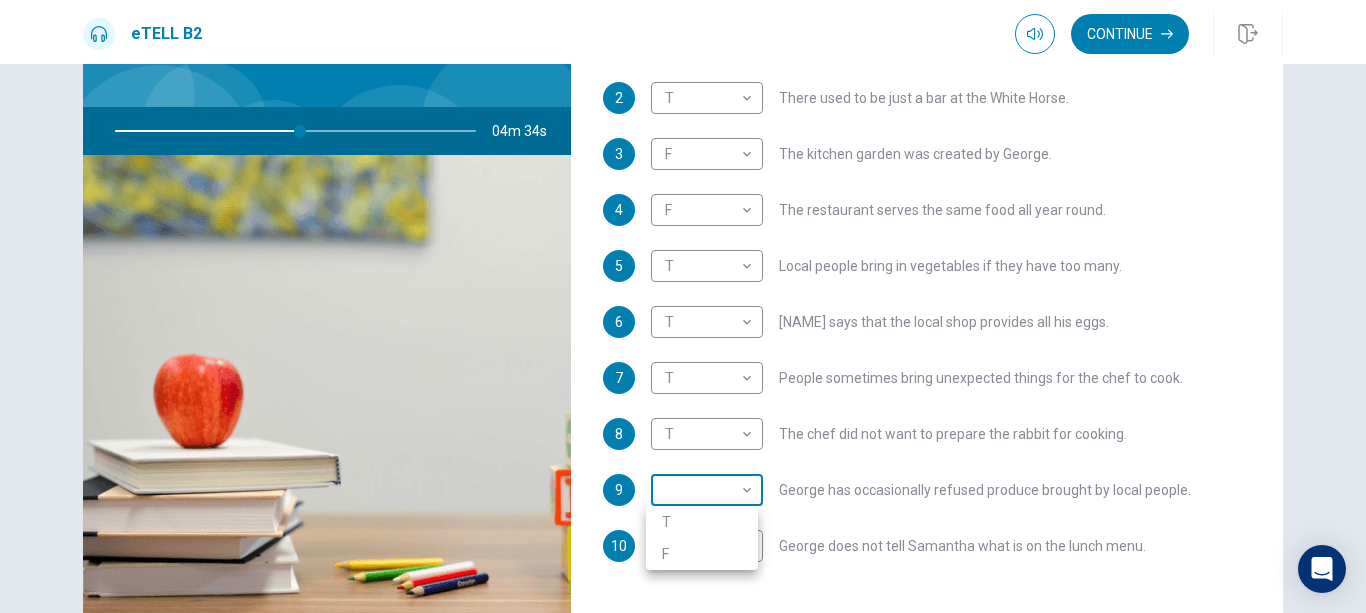 click on "This site uses cookies, as explained in our  Privacy Policy . If you agree to the use of cookies, please click the Accept button and continue to browse our site.   Privacy Policy Accept   eTELL B2 Continue Continue Question 1 For questions 1 – 10, mark each statement True (T) or False (F). You will hear Part One  TWICE.
You have one minute to read the questions for Part One.
Questions 1 - 10 T if the statement is TRUE F if the statement is FALSE 1 T * ​ Samantha is writing a restaurant review. 2 T * ​ There used to be just a bar at the White Horse. 3 F * ​ The kitchen garden was created by George. 4 F * ​ The restaurant serves the same food all year round. 5 T * ​ Local people bring in vegetables if they have too many. 6 T * ​ George says that the local shop provides all his eggs. 7 T * ​ People sometimes bring unexpected things for the chef to cook. 8 T * ​ The chef did not want to prepare the rabbit for cooking. 9 ​ ​ George has occasionally refused produce brought by local people." at bounding box center [683, 306] 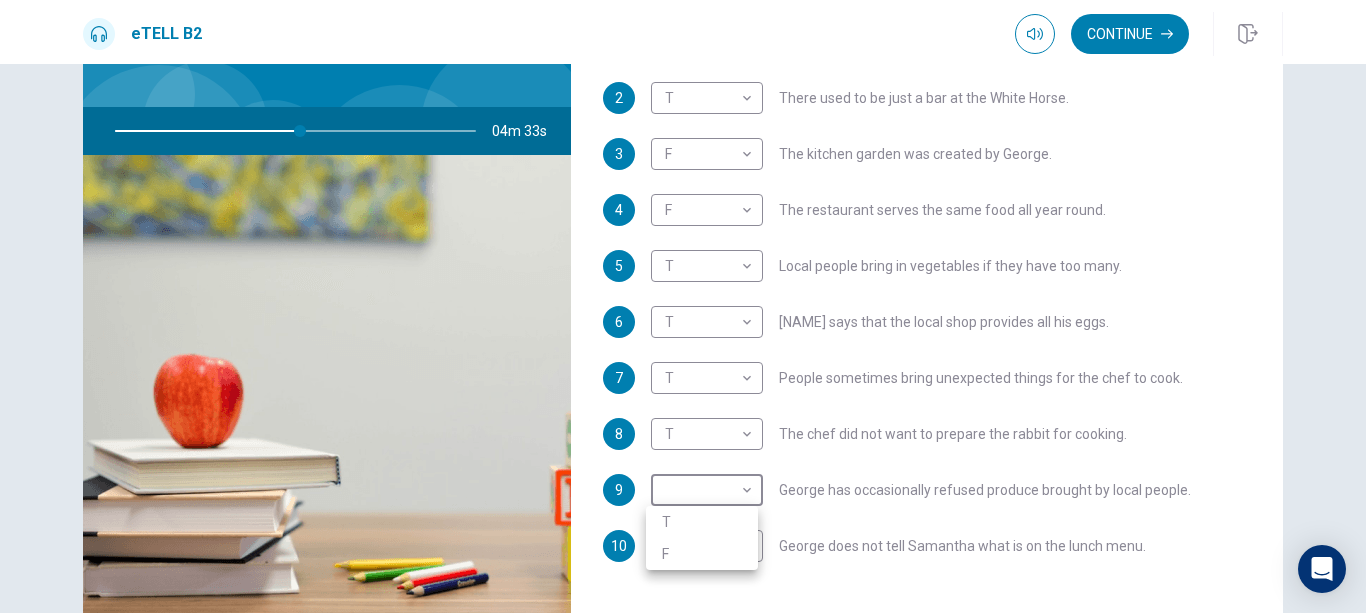 type on "**" 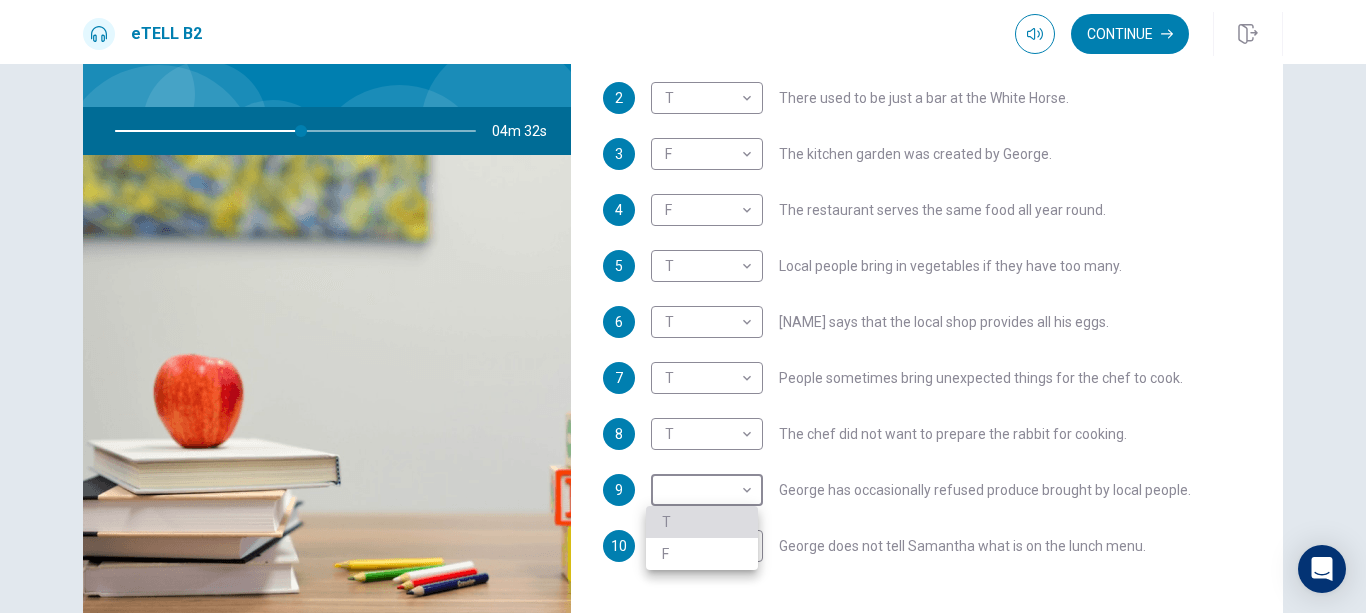 click on "T" at bounding box center (702, 522) 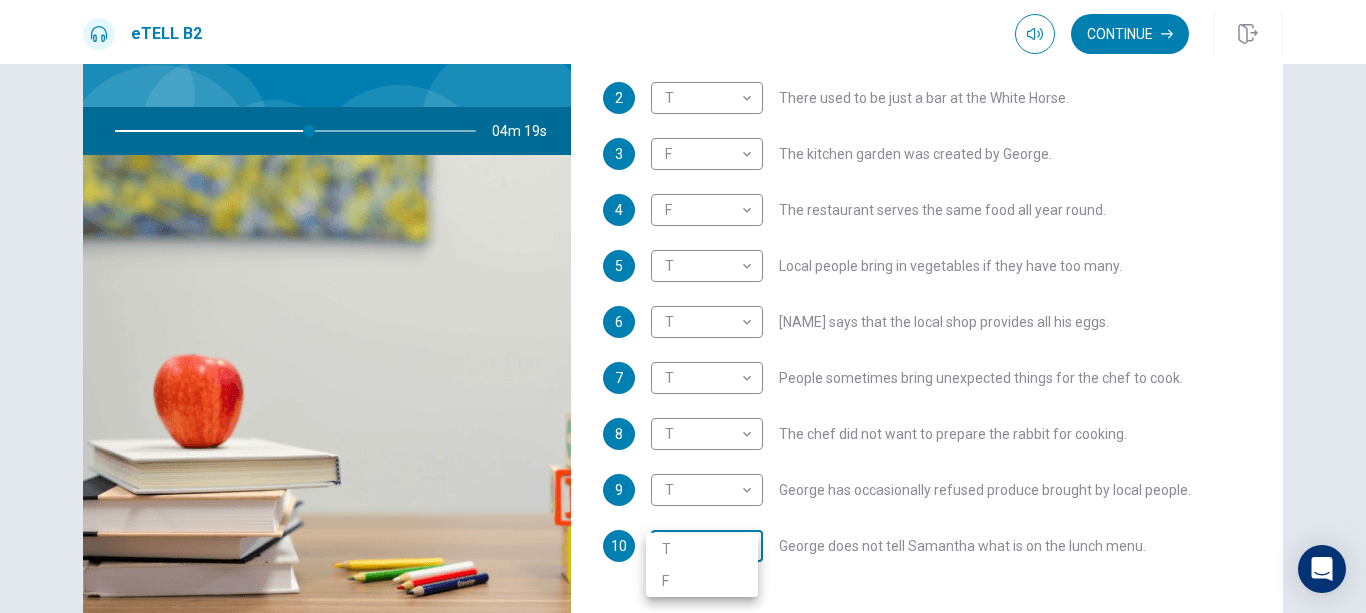 click on "This site uses cookies, as explained in our  Privacy Policy . If you agree to the use of cookies, please click the Accept button and continue to browse our site.   Privacy Policy Accept   eTELL B2 Continue Continue Question 1 For questions 1 – 10, mark each statement True (T) or False (F). You will hear Part One  TWICE.
You have one minute to read the questions for Part One.
Questions 1 - 10 T if the statement is TRUE F if the statement is FALSE 1 T * ​ [PERSON] is writing a restaurant review. 2 T * ​ There used to be just a bar at the White Horse. 3 F * ​ The kitchen garden was created by [PERSON]. 4 F * ​ The restaurant serves the same food all year round. 5 T * ​ Local people bring in vegetables if they have too many. 6 T * ​ [PERSON] says that the local shop provides all his eggs. 7 T * ​ People sometimes bring unexpected things for the chef to cook. 8 T * ​ The chef did not want to prepare the rabbit for cooking. 9 T * ​ [PERSON] has occasionally refused produce brought by local people." at bounding box center [683, 306] 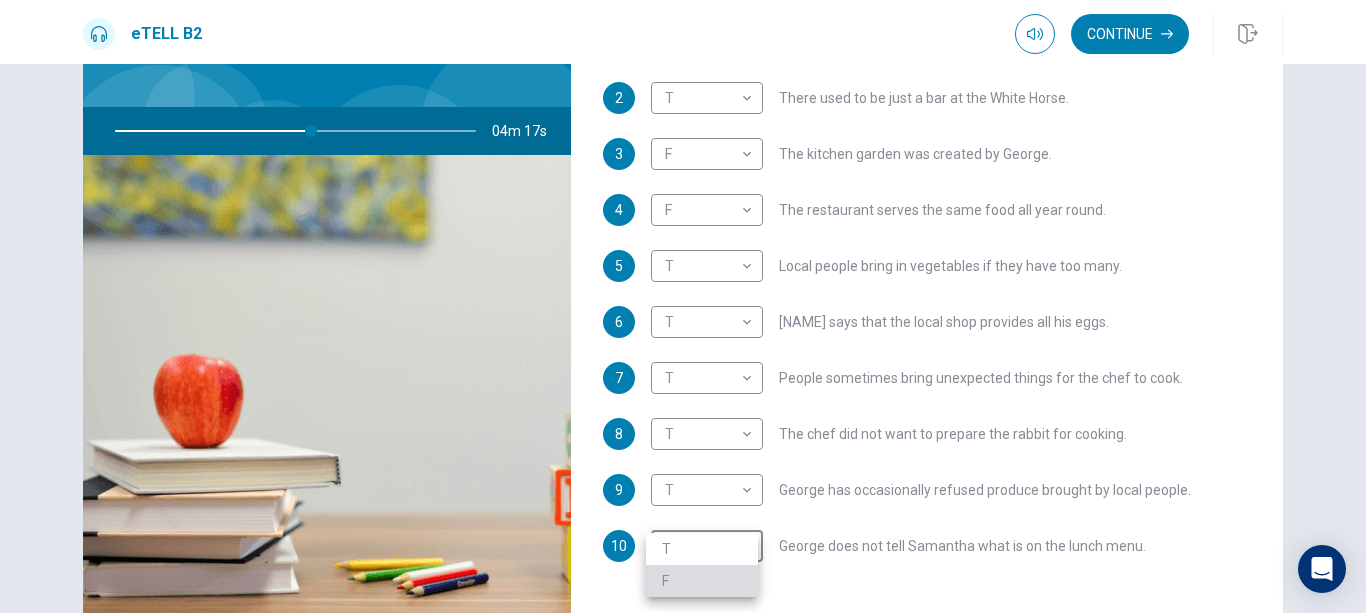 type on "**" 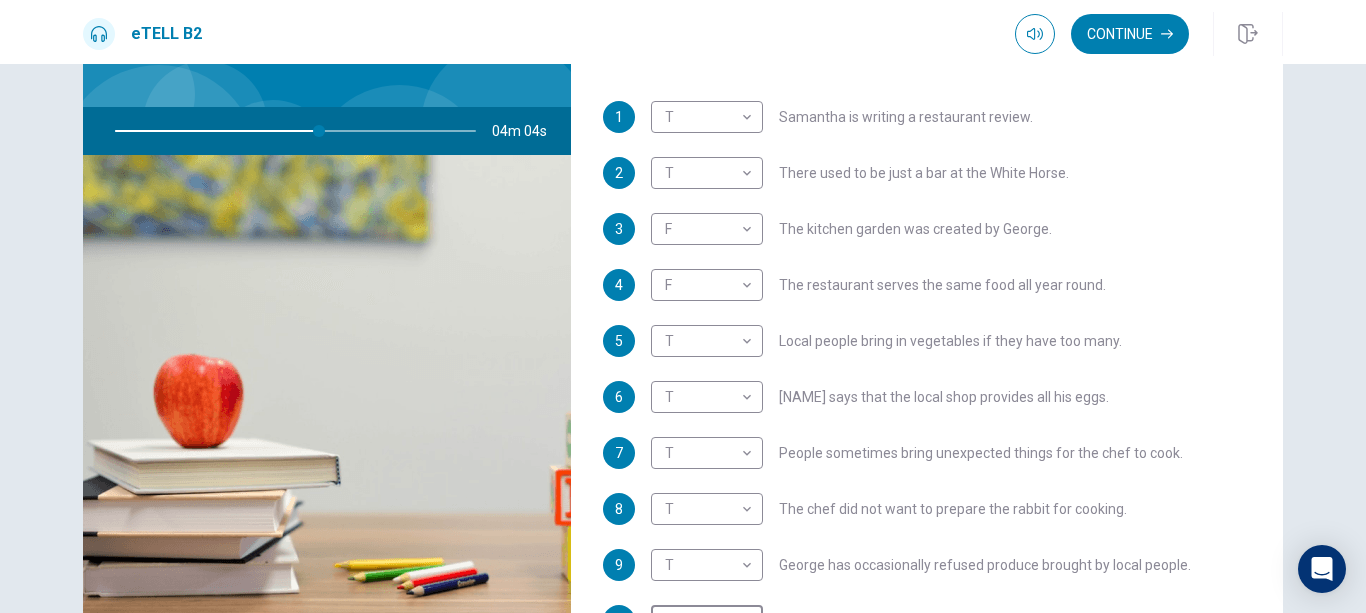 scroll, scrollTop: 287, scrollLeft: 0, axis: vertical 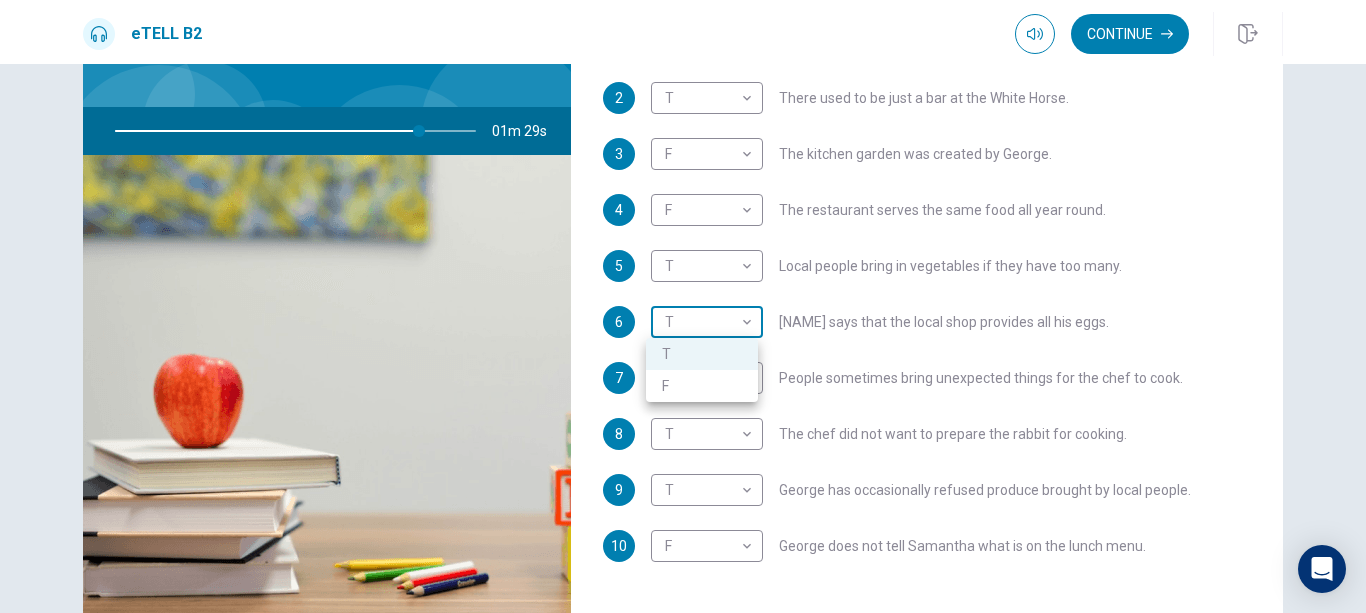 click on "This site uses cookies, as explained in our  Privacy Policy . If you agree to the use of cookies, please click the Accept button and continue to browse our site.   Privacy Policy Accept   eTELL B2 Continue Continue Question 1 For questions 1 – 10, mark each statement True (T) or False (F). You will hear Part One  TWICE.
You have one minute to read the questions for Part One.
Questions 1 - 10 T if the statement is TRUE F if the statement is FALSE 1 T * ​ [PERSON] is writing a restaurant review. 2 T * ​ There used to be just a bar at the White Horse. 3 F * ​ The kitchen garden was created by [PERSON]. 4 F * ​ The restaurant serves the same food all year round. 5 T * ​ Local people bring in vegetables if they have too many. 6 T * ​ [PERSON] says that the local shop provides all his eggs. 7 T * ​ People sometimes bring unexpected things for the chef to cook. 8 T * ​ The chef did not want to prepare the rabbit for cooking. 9 T * ​ [PERSON] has occasionally refused produce brought by local people." at bounding box center [683, 306] 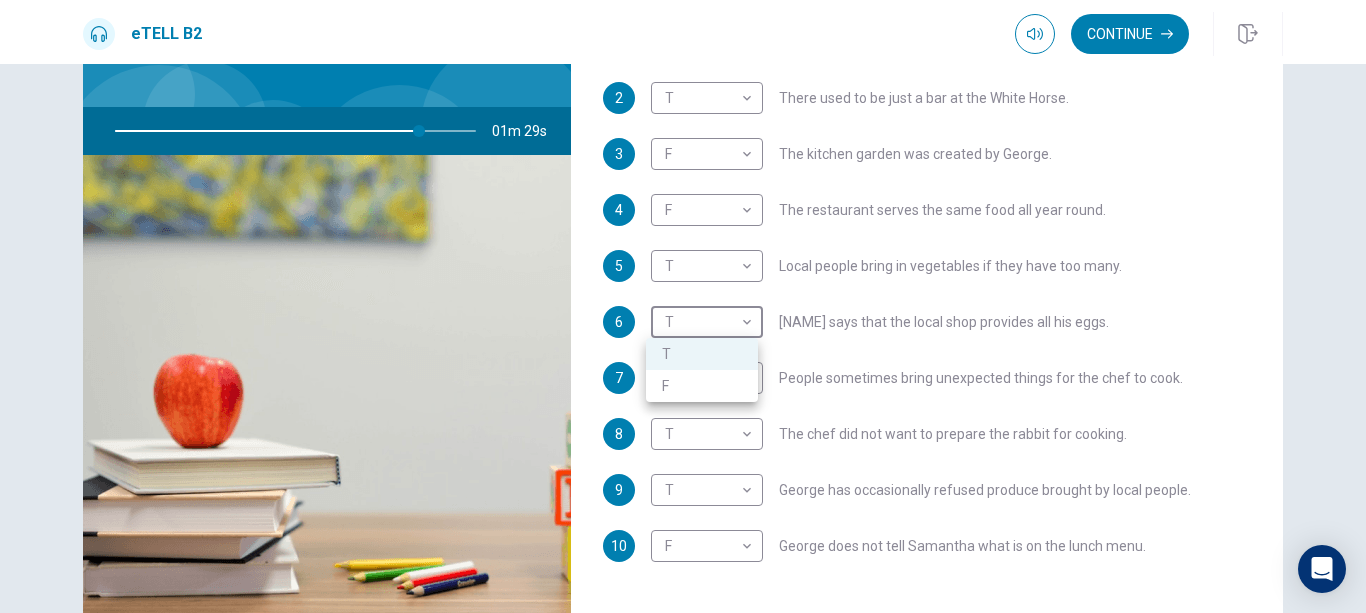 type on "**" 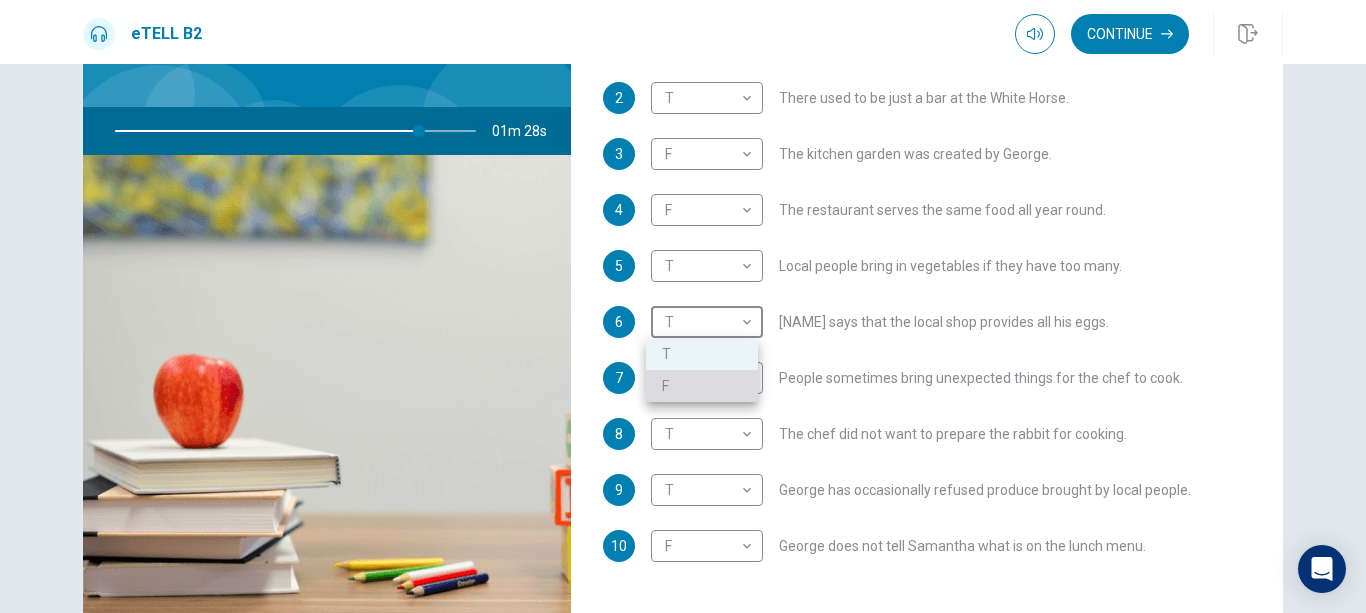 click on "F" at bounding box center [702, 386] 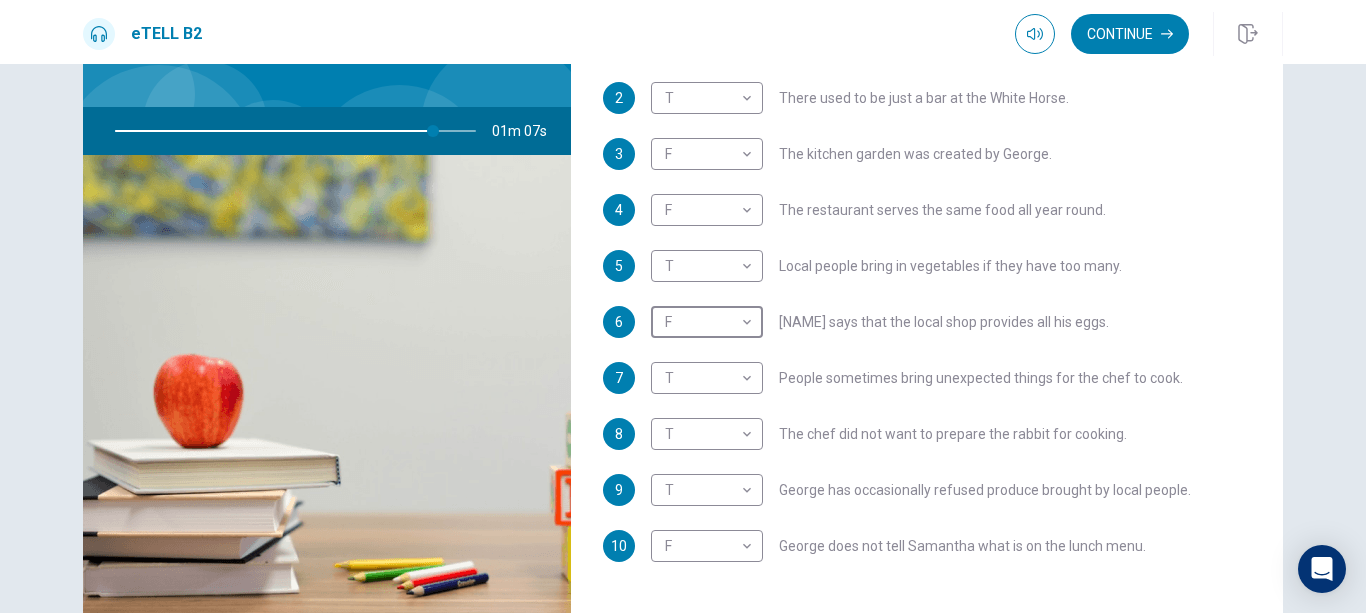 click at bounding box center [291, 131] 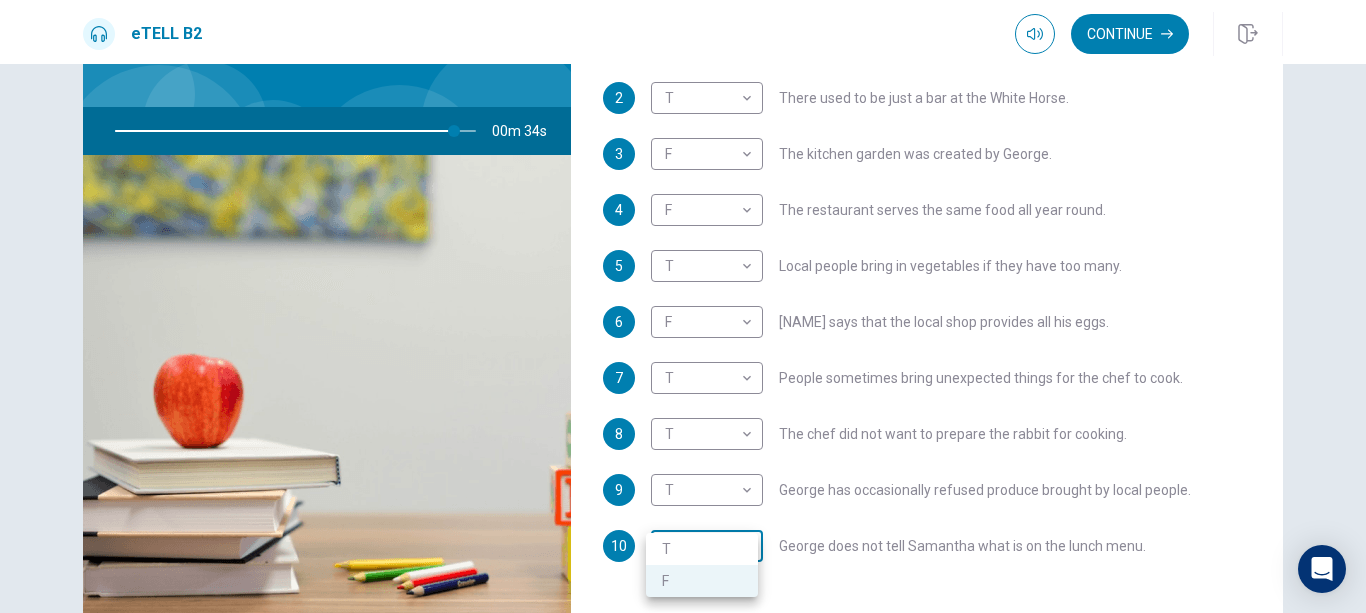 click on "This site uses cookies, as explained in our  Privacy Policy . If you agree to the use of cookies, please click the Accept button and continue to browse our site.   Privacy Policy Accept   eTELL B2 Continue Continue Question 1 For questions 1 – 10, mark each statement True (T) or False (F). You will hear Part One  TWICE.
You have one minute to read the questions for Part One.
Questions 1 - 10 T if the statement is TRUE F if the statement is FALSE 1 T * ​ [PERSON] is writing a restaurant review. 2 T * ​ There used to be just a bar at the White Horse. 3 F * ​ The kitchen garden was created by [PERSON]. 4 F * ​ The restaurant serves the same food all year round. 5 T * ​ Local people bring in vegetables if they have too many. 6 F * ​ [PERSON] says that the local shop provides all his eggs. 7 T * ​ People sometimes bring unexpected things for the chef to cook. 8 T * ​ The chef did not want to prepare the rabbit for cooking. 9 T * ​ [PERSON] has occasionally refused produce brought by local people." at bounding box center [683, 306] 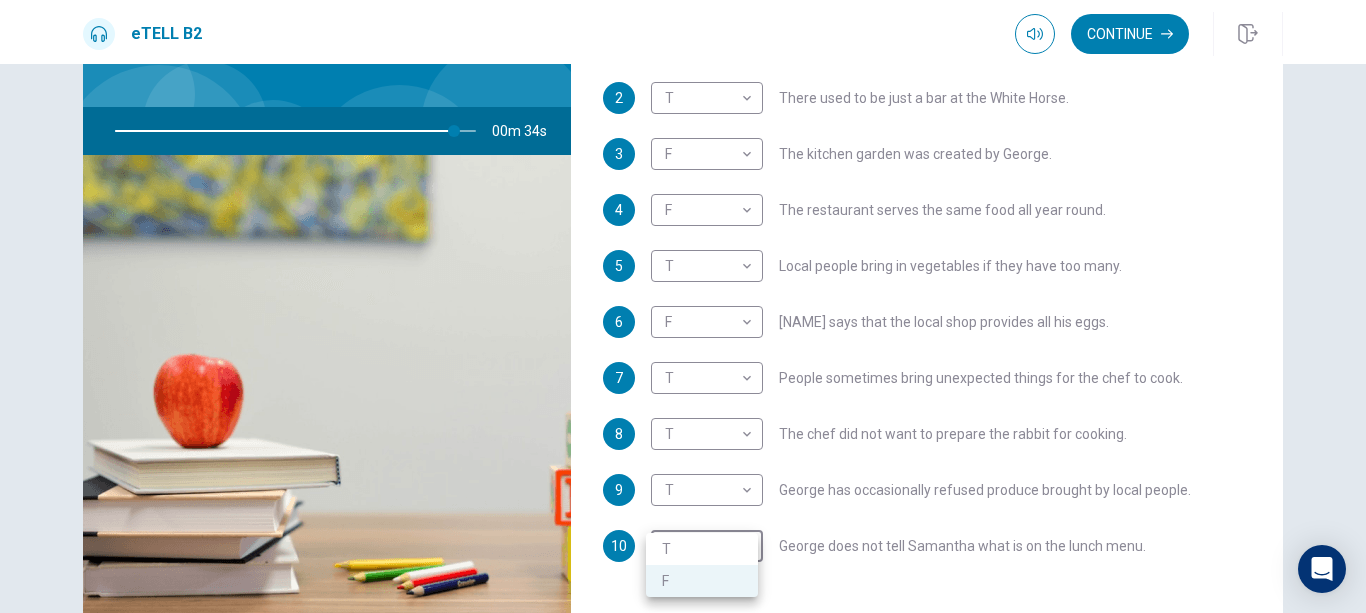 type on "**" 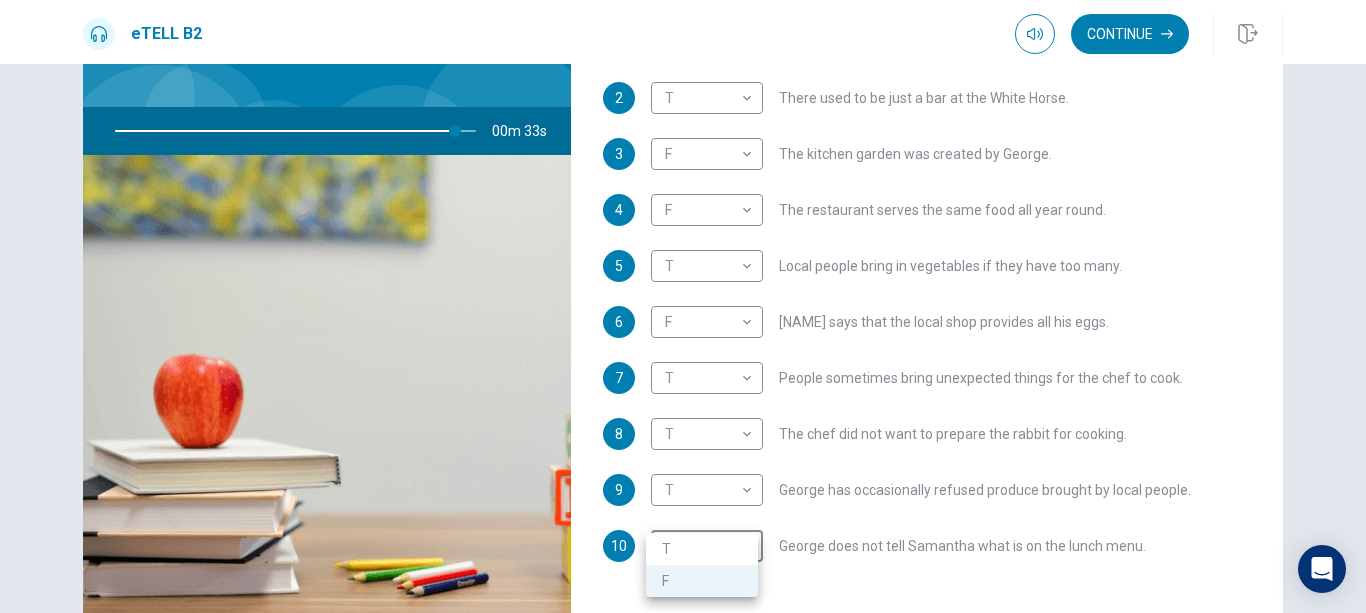 click on "T" at bounding box center [702, 549] 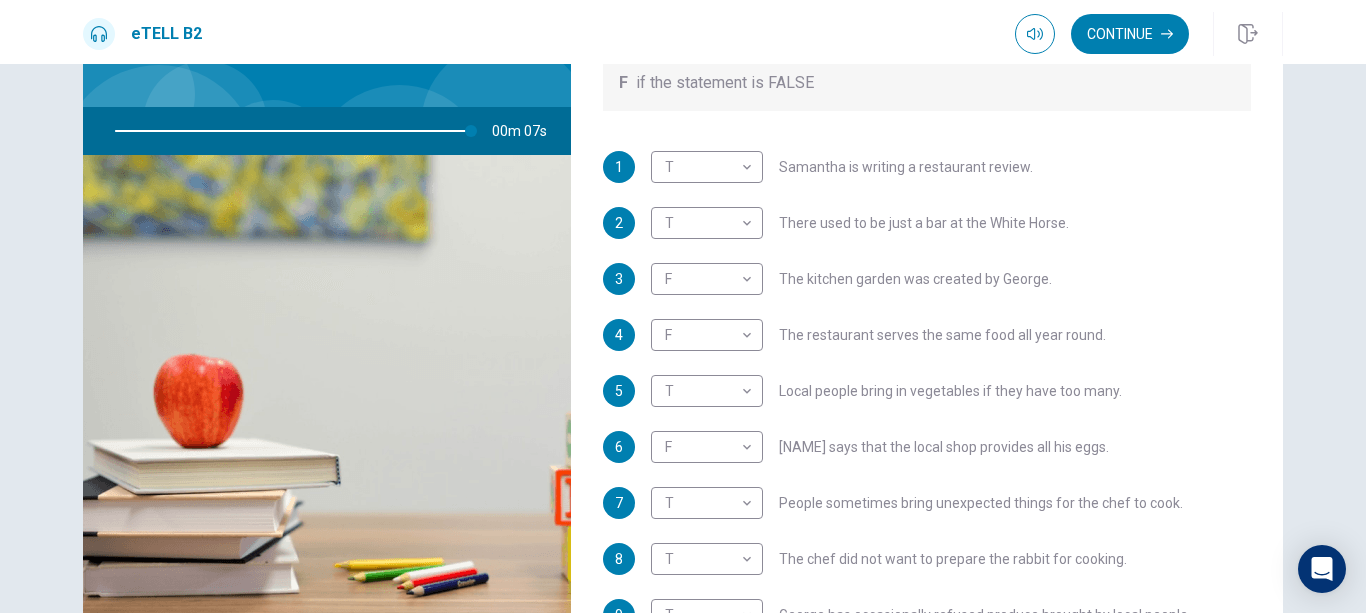 scroll, scrollTop: 27, scrollLeft: 0, axis: vertical 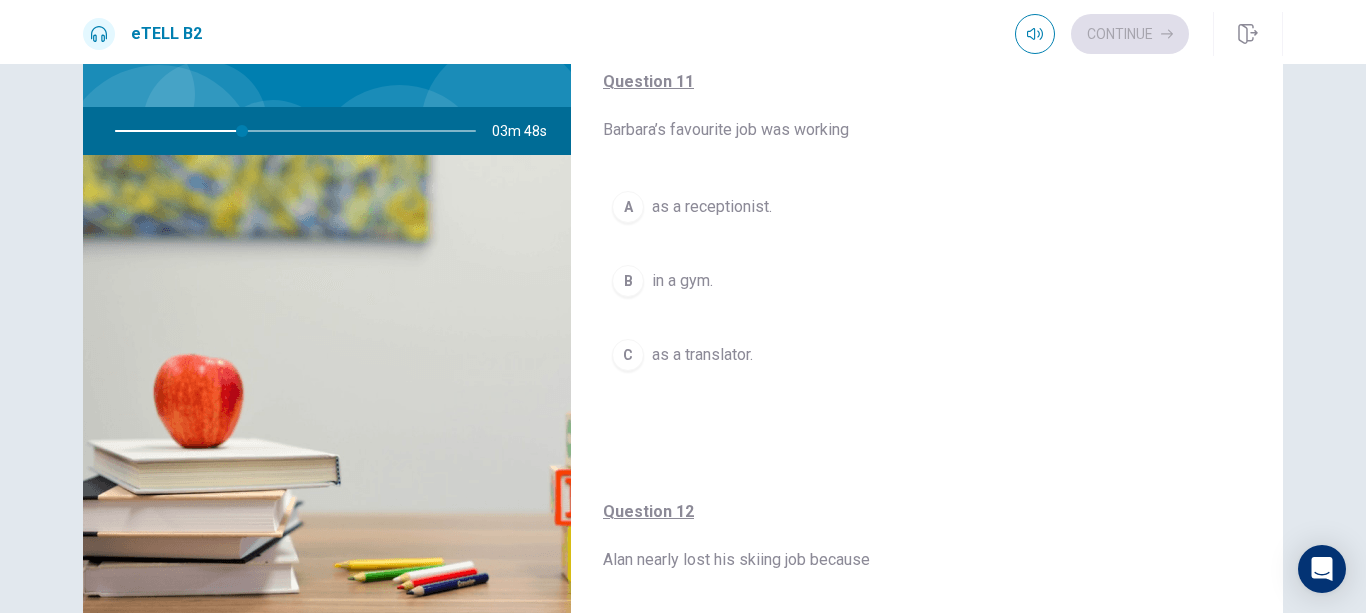 click on "in a gym." at bounding box center [682, 281] 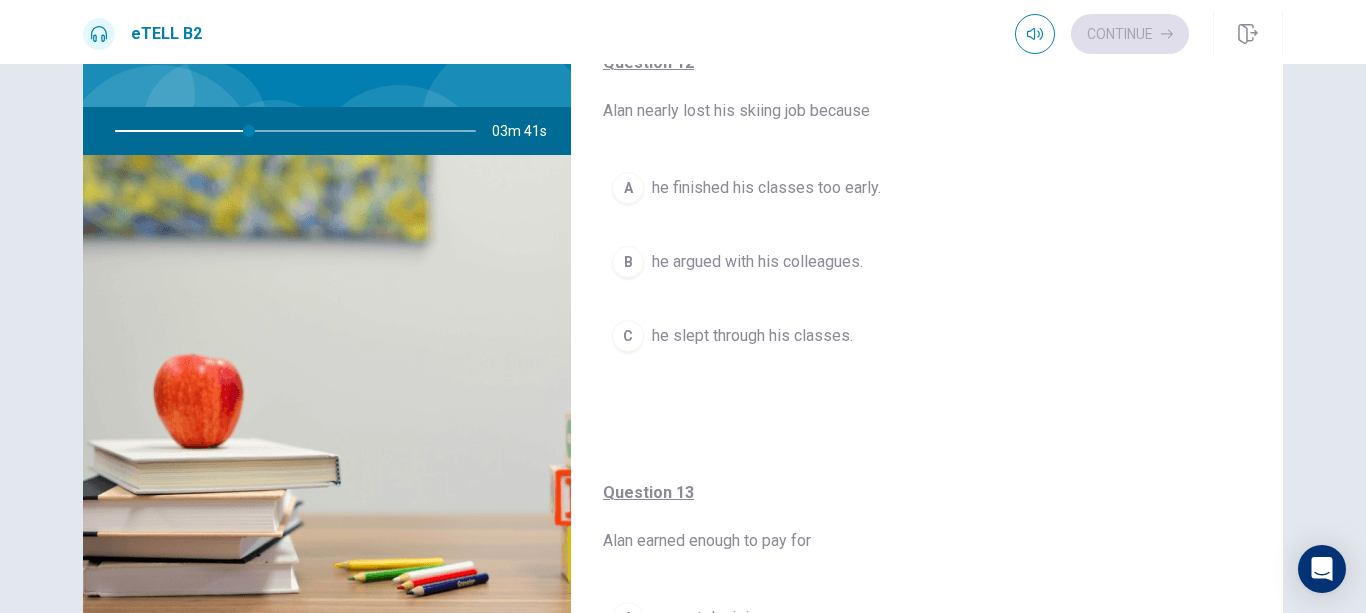 scroll, scrollTop: 493, scrollLeft: 0, axis: vertical 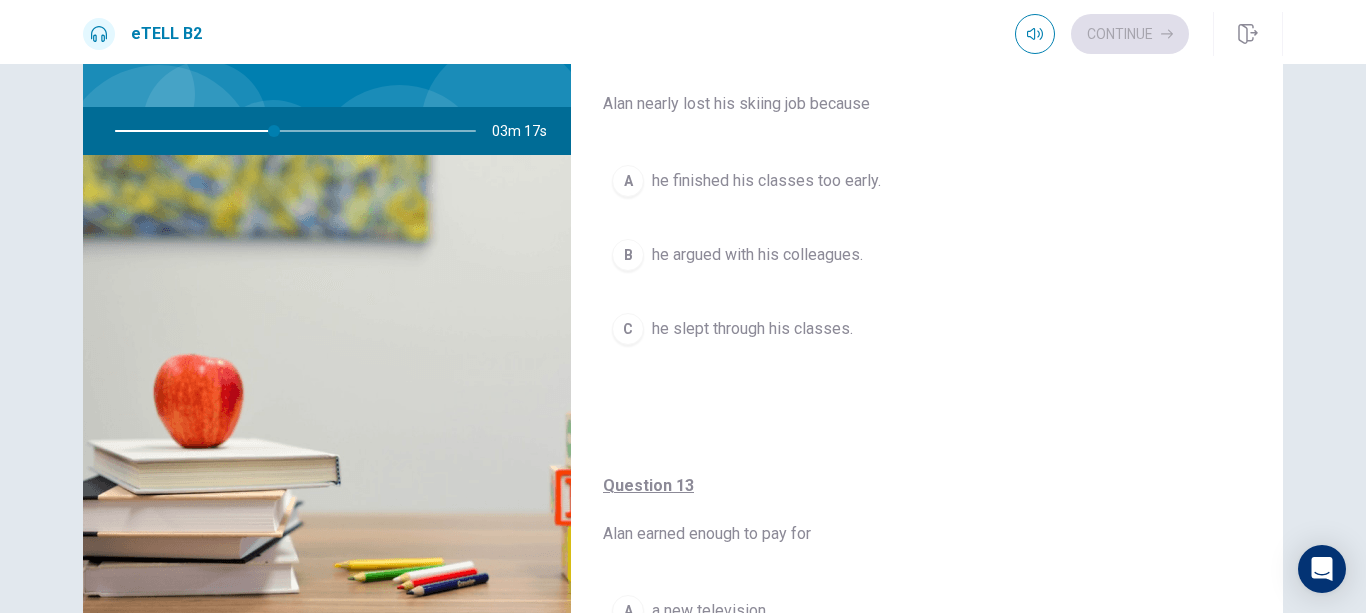 click on "Question 12 Alan nearly lost his skiing job because A he finished his classes too early. B he argued with his colleagues. C he slept through his classes." at bounding box center [927, 219] 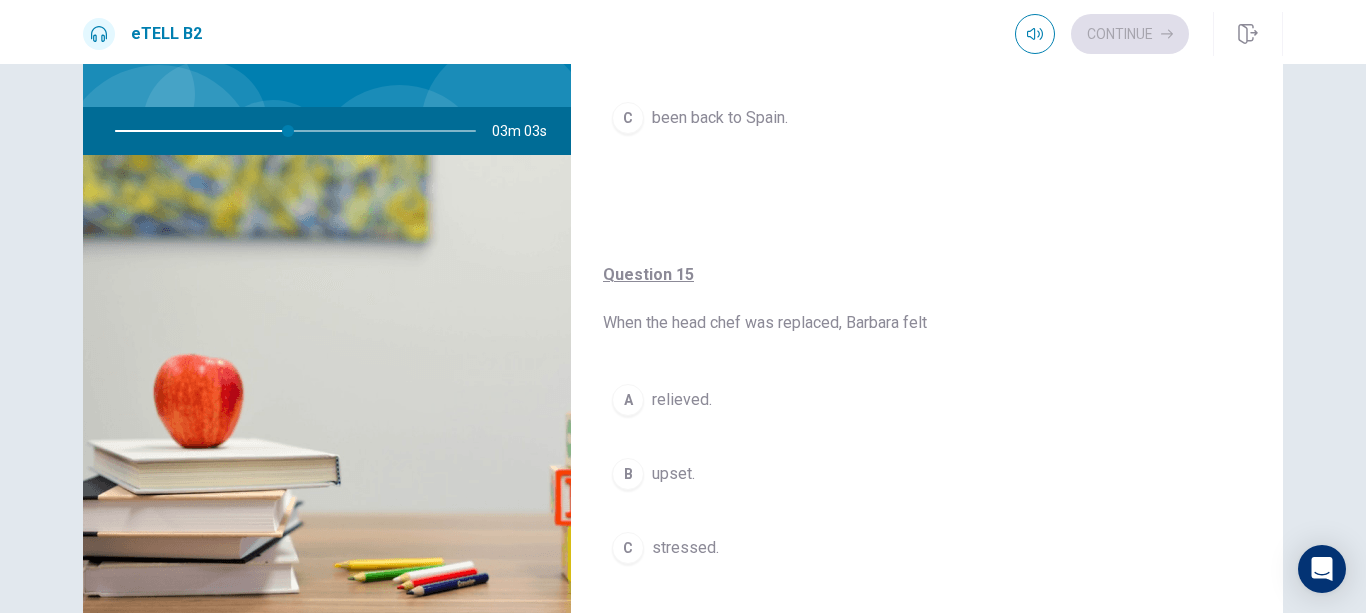 scroll, scrollTop: 1575, scrollLeft: 0, axis: vertical 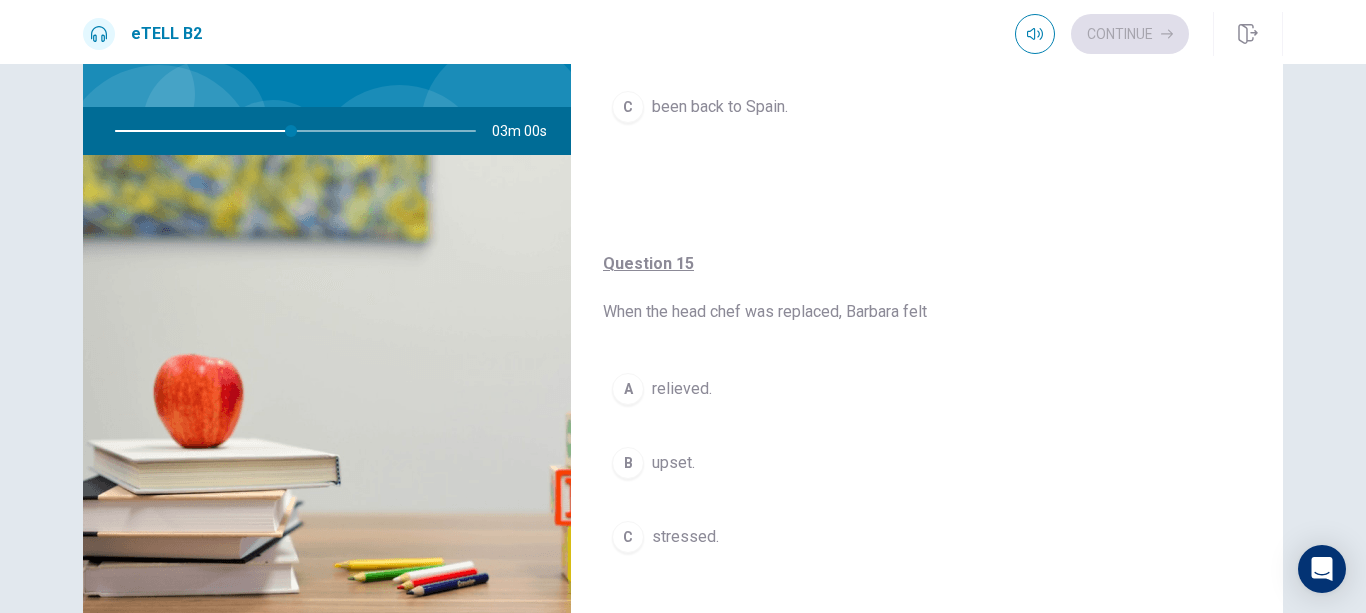 click on "A relieved. B upset. C stressed." at bounding box center [927, 483] 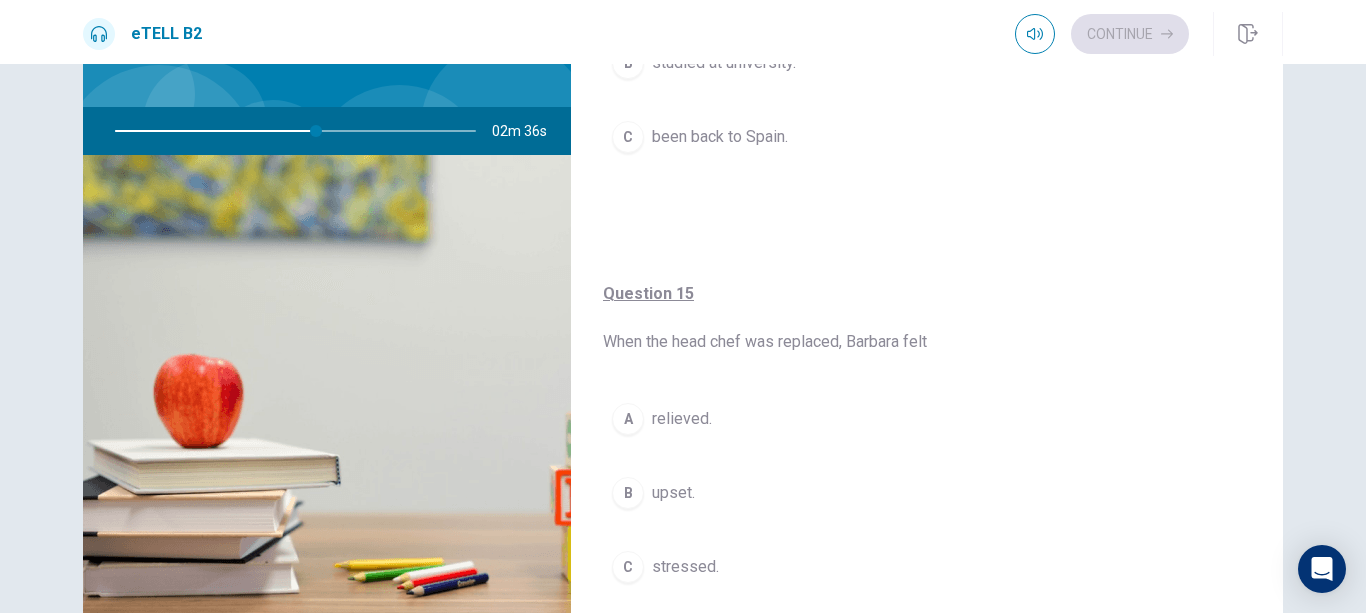 scroll, scrollTop: 1575, scrollLeft: 0, axis: vertical 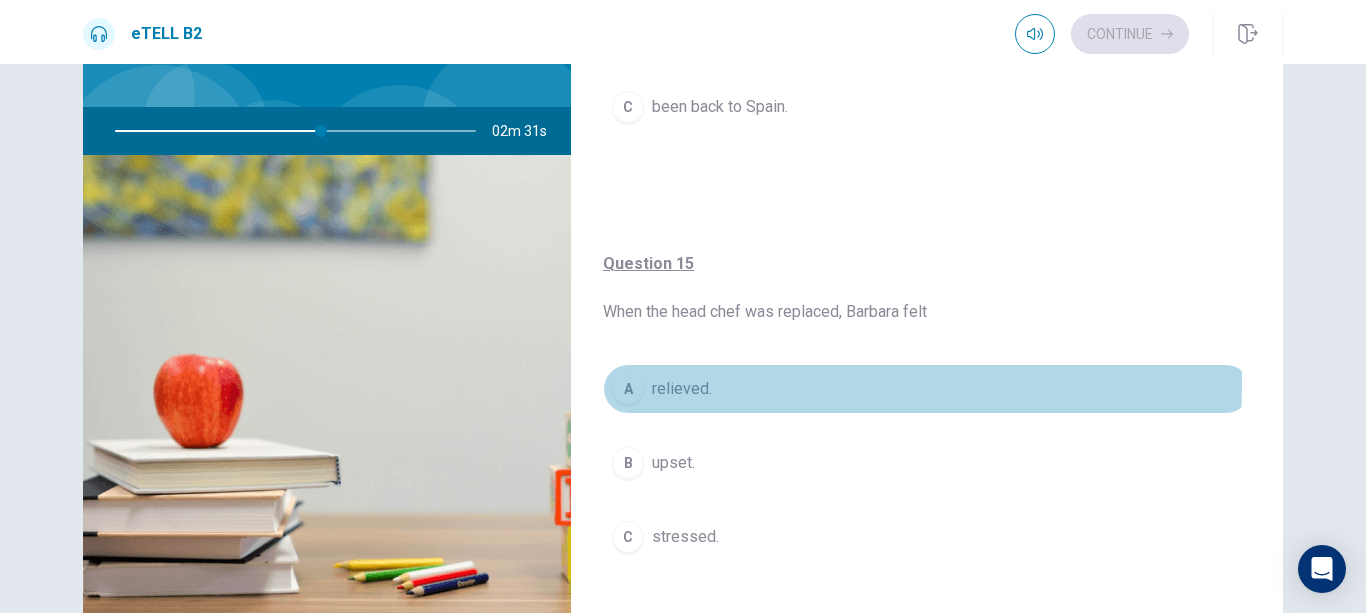 click on "relieved." at bounding box center [682, 389] 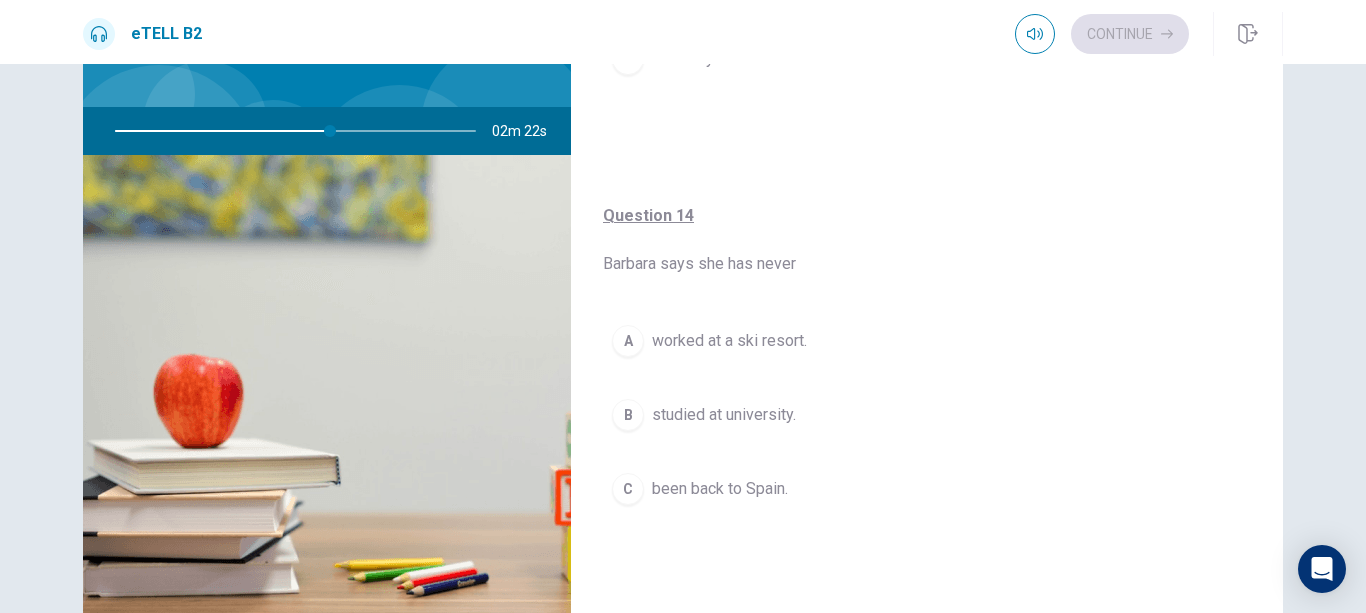scroll, scrollTop: 1210, scrollLeft: 0, axis: vertical 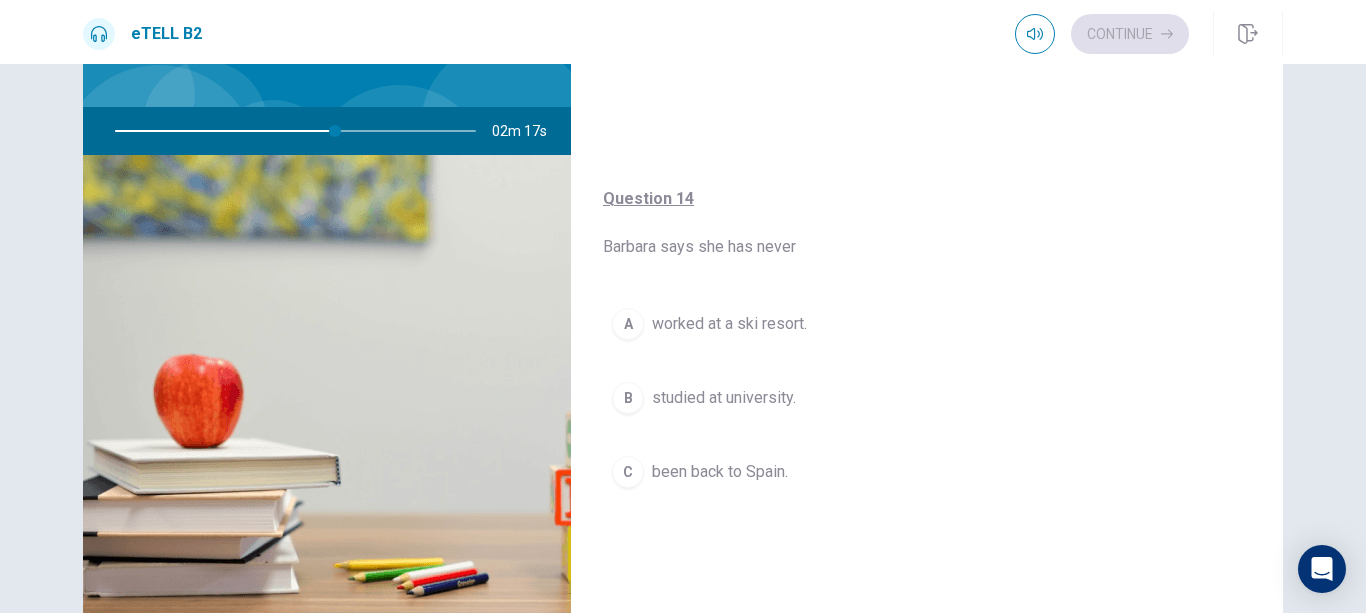 drag, startPoint x: 1258, startPoint y: 396, endPoint x: 1258, endPoint y: 368, distance: 28 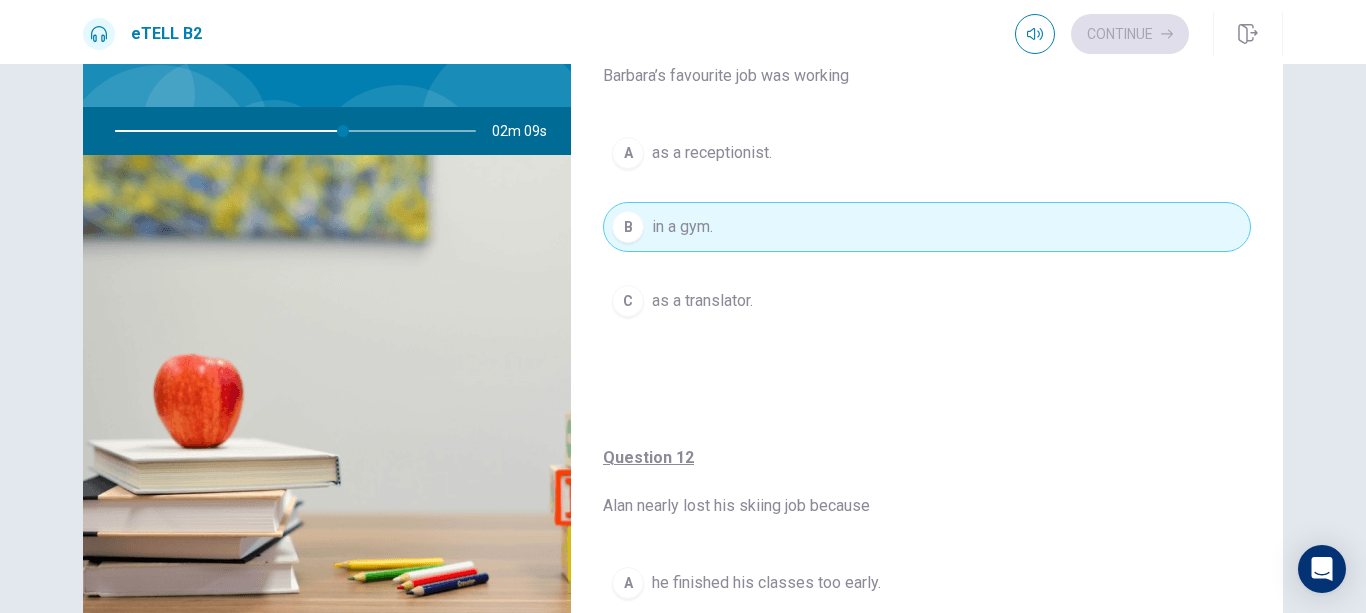 scroll, scrollTop: 95, scrollLeft: 0, axis: vertical 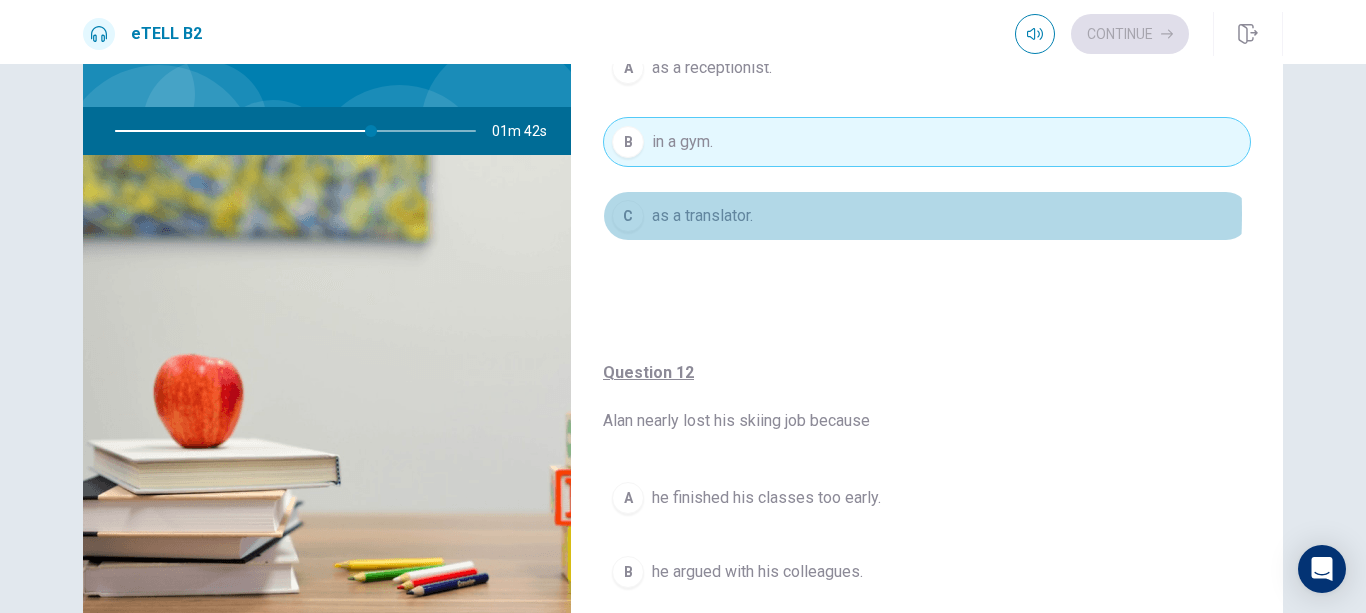 click on "as a translator." at bounding box center (702, 216) 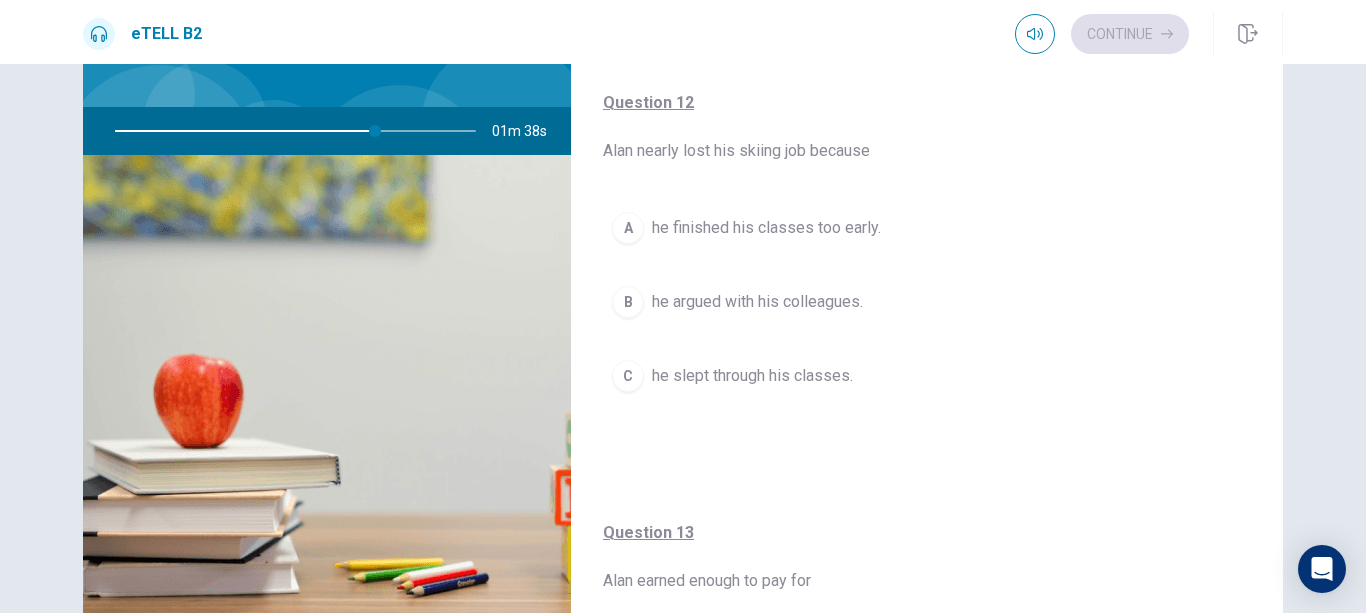 scroll, scrollTop: 450, scrollLeft: 0, axis: vertical 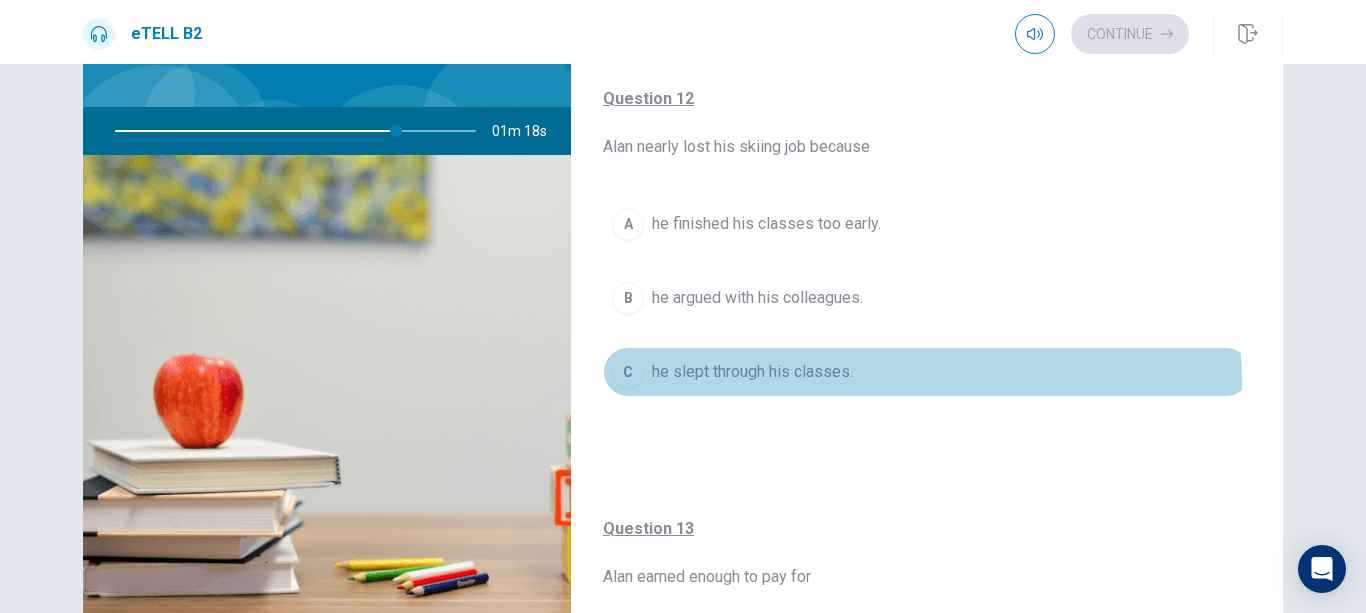 click on "C he slept through his classes." at bounding box center [927, 372] 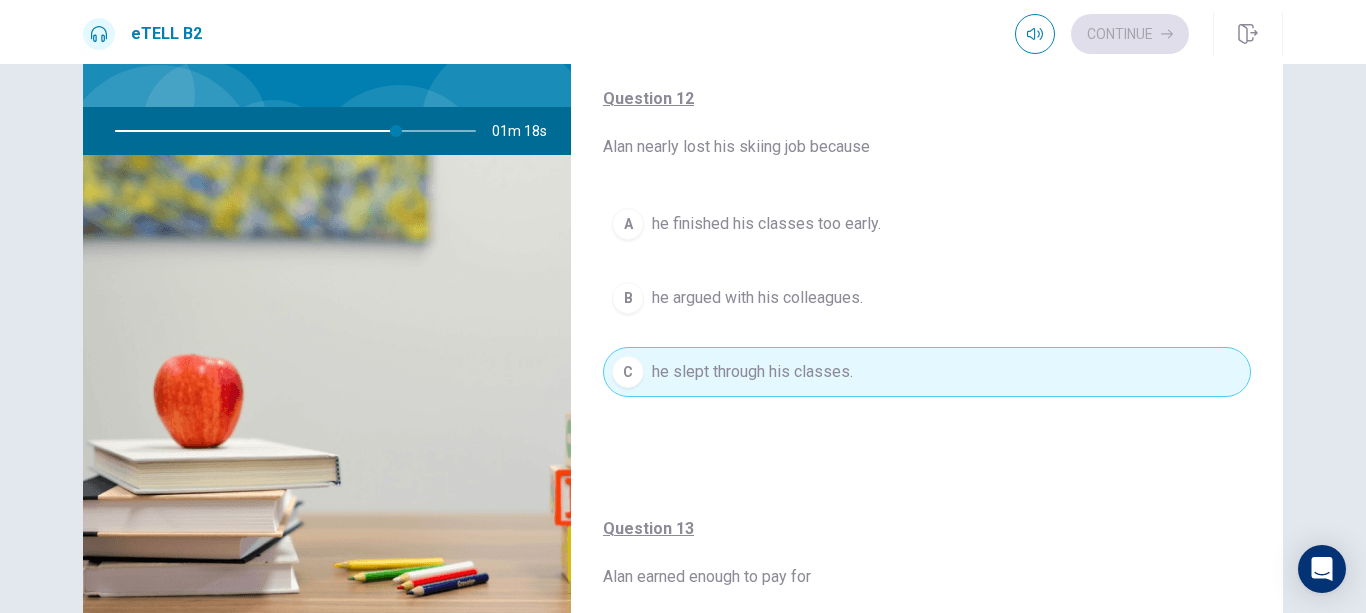click on "C he slept through his classes." at bounding box center (927, 372) 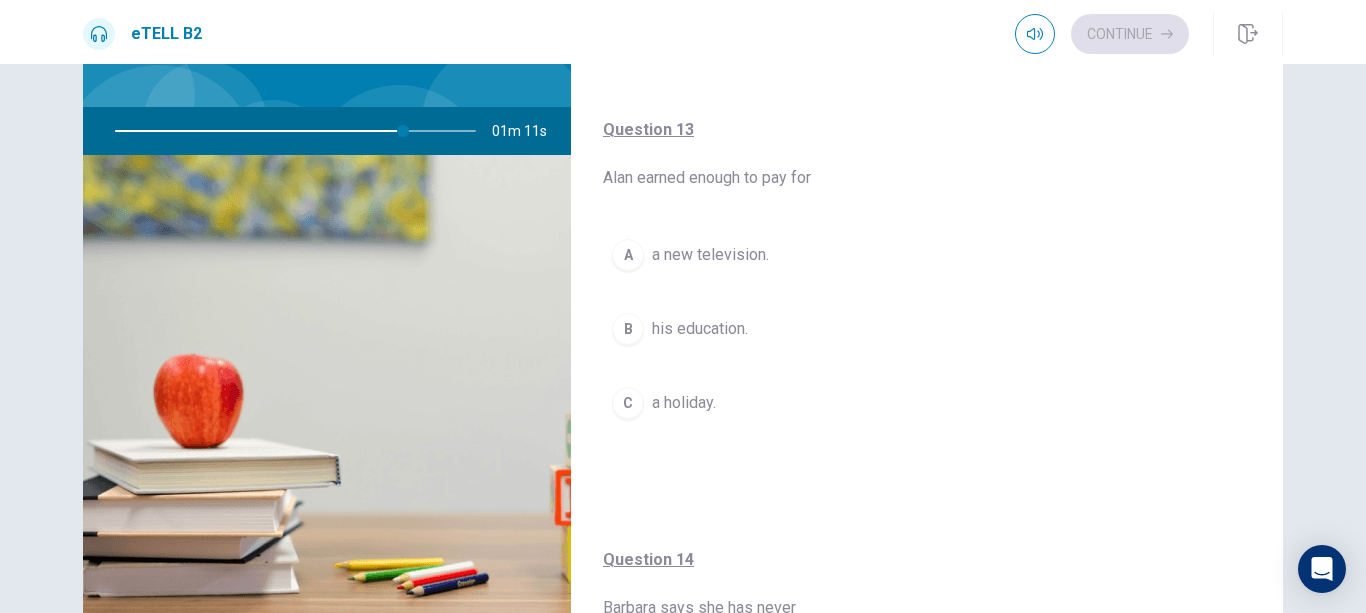 scroll, scrollTop: 903, scrollLeft: 0, axis: vertical 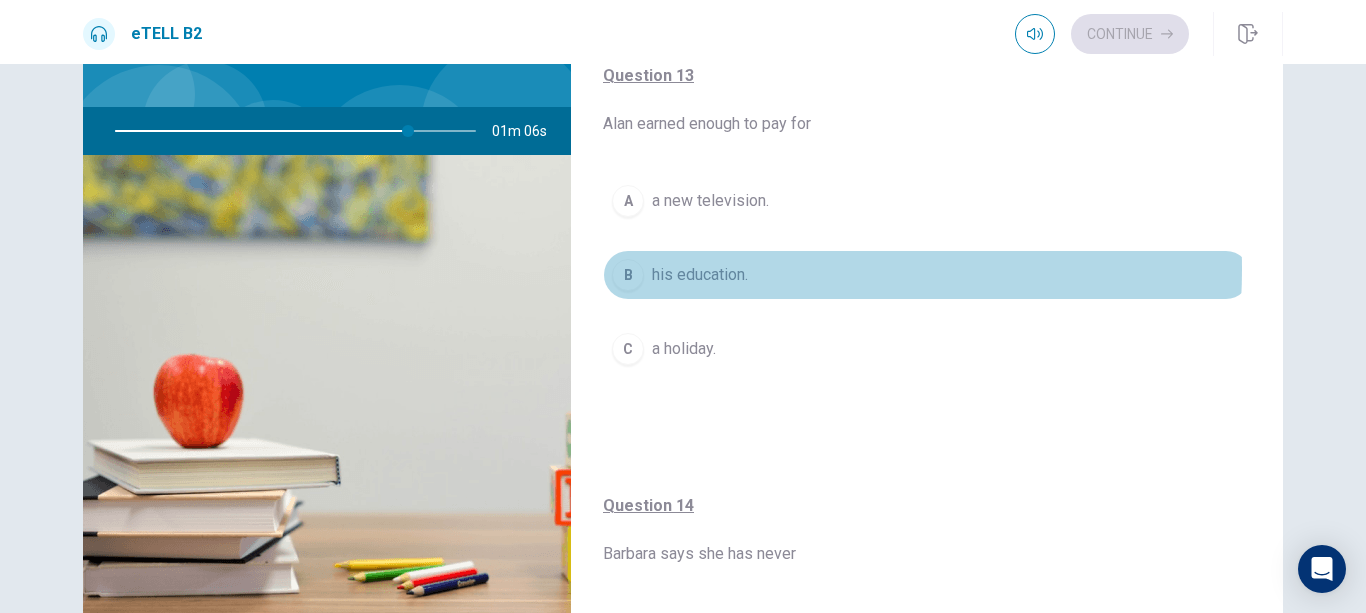 click on "his education." at bounding box center [700, 275] 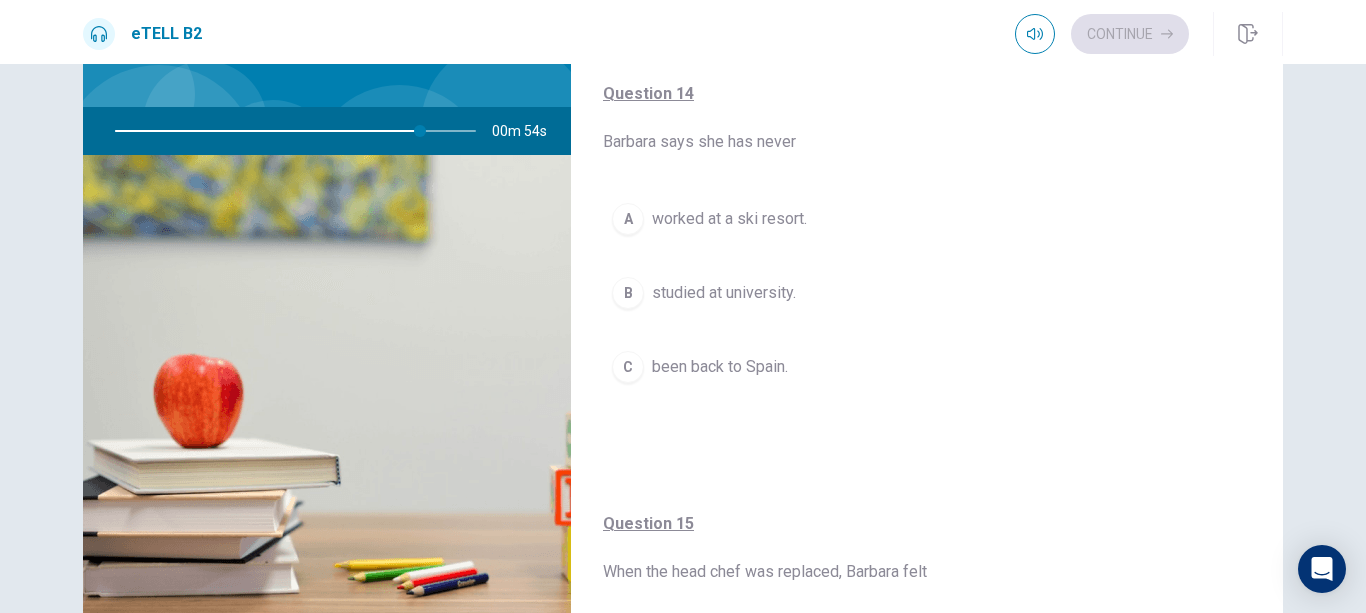 scroll, scrollTop: 1328, scrollLeft: 0, axis: vertical 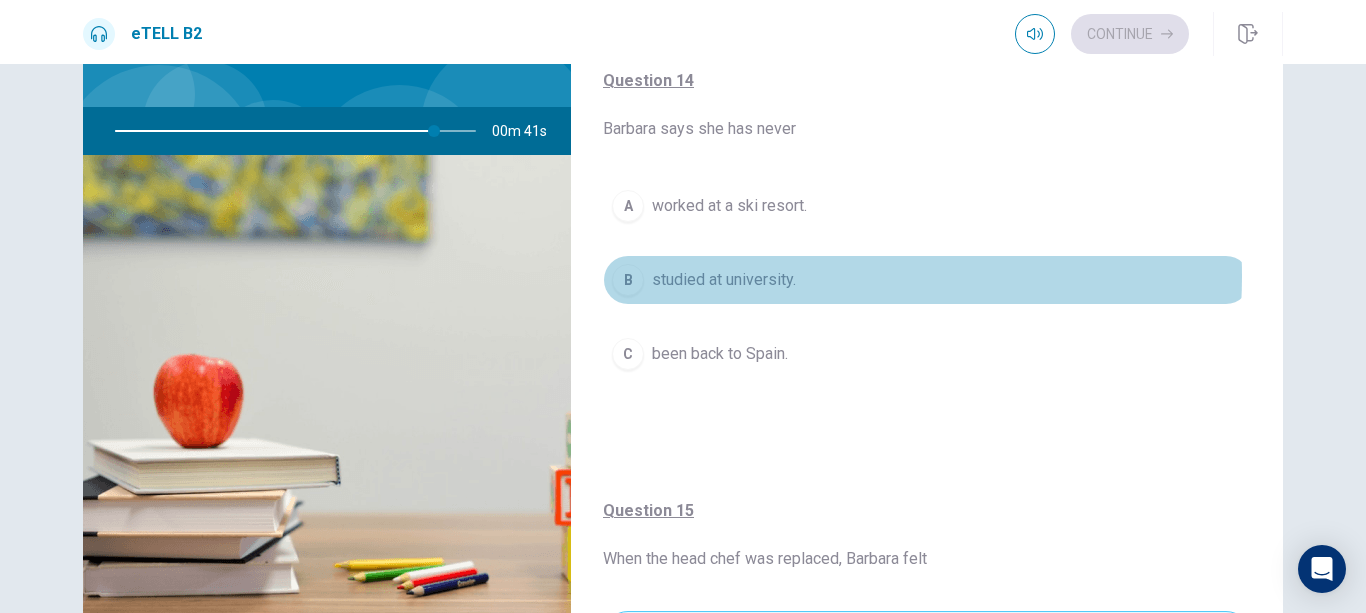 click on "studied at university." at bounding box center (724, 280) 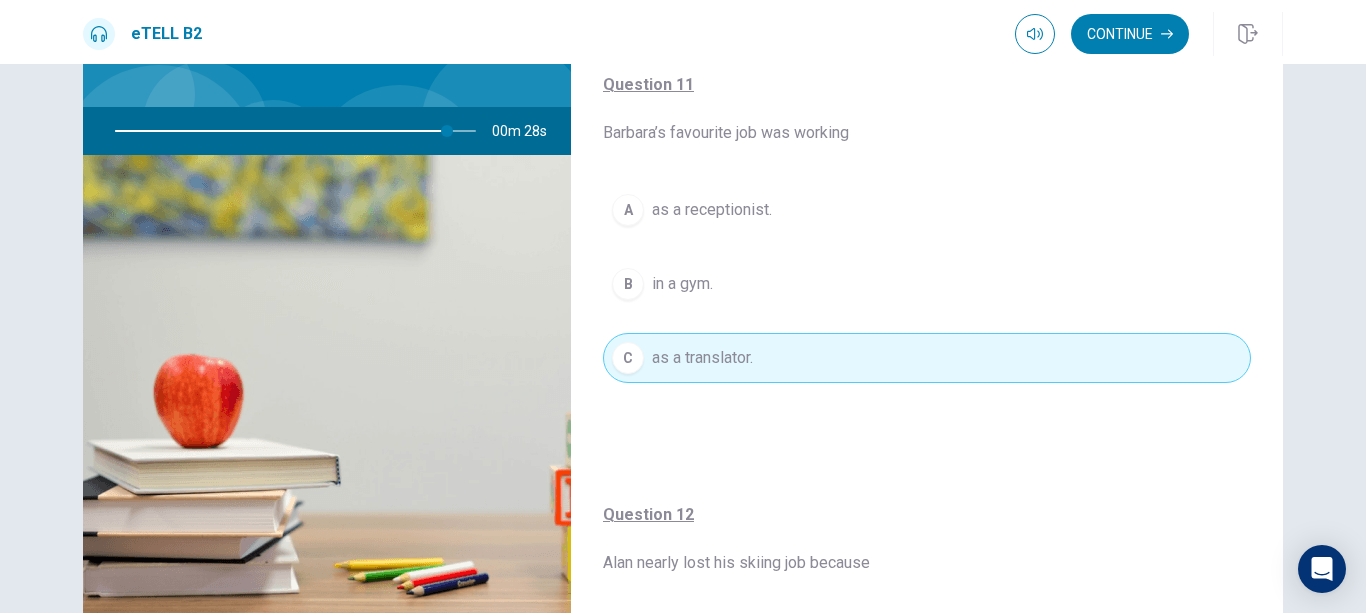 scroll, scrollTop: 0, scrollLeft: 0, axis: both 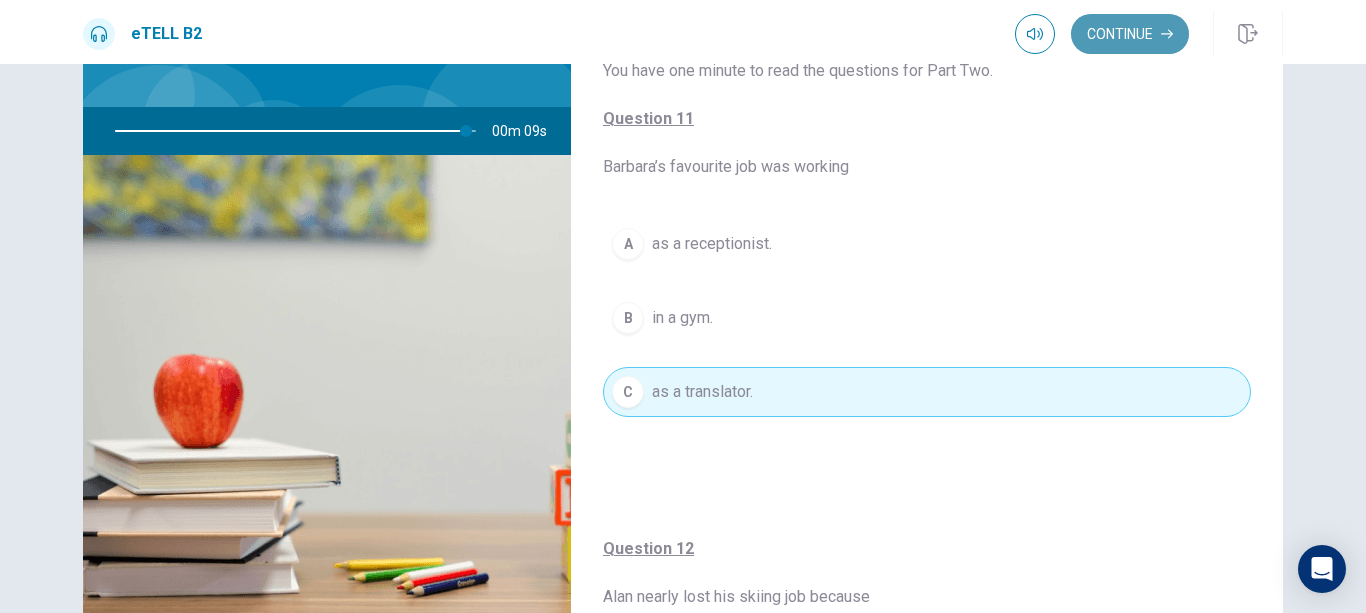 click on "Continue" at bounding box center [1130, 34] 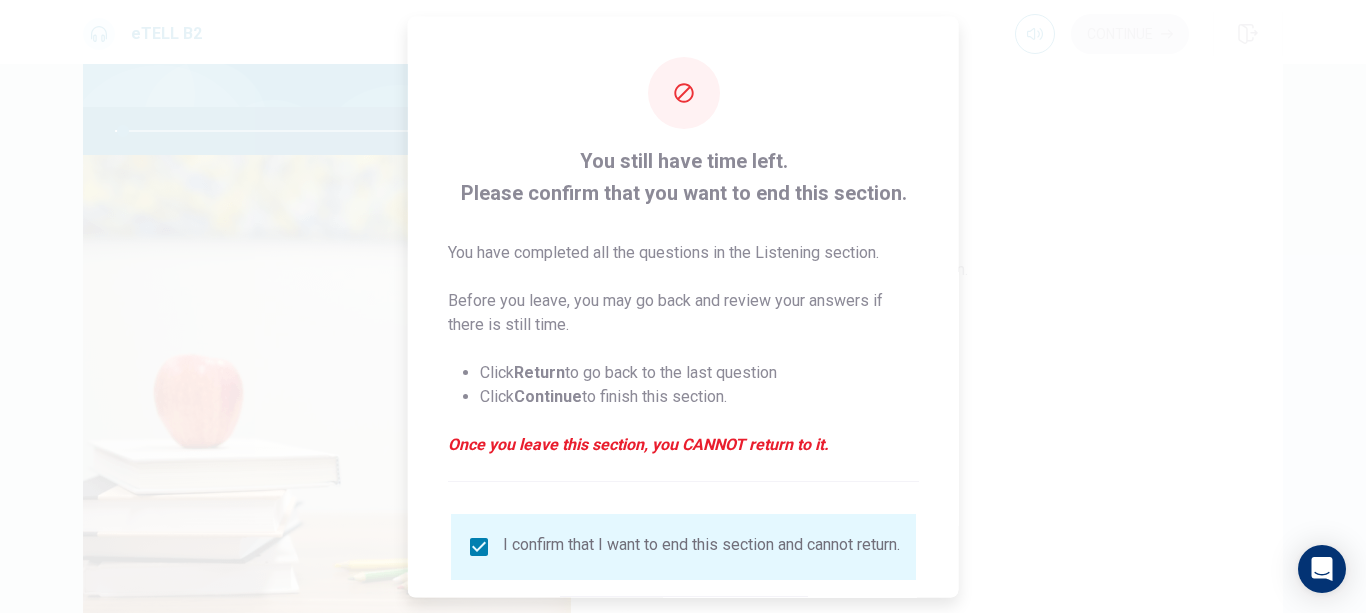 click at bounding box center [683, 306] 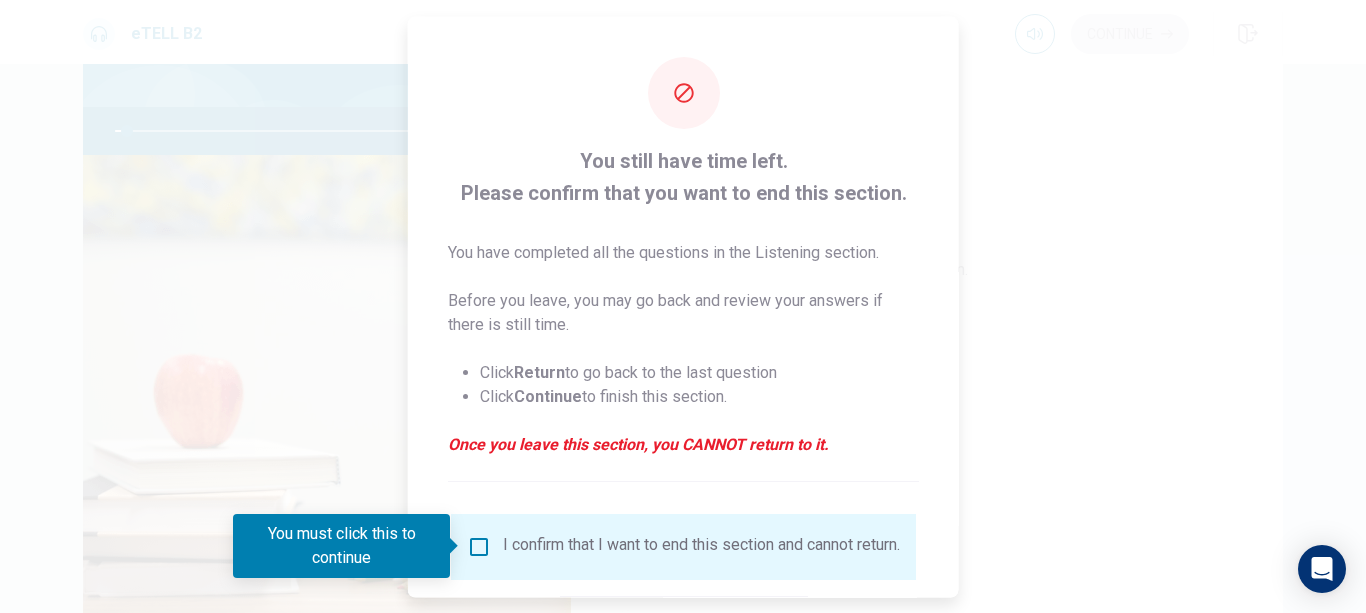 click at bounding box center (683, 306) 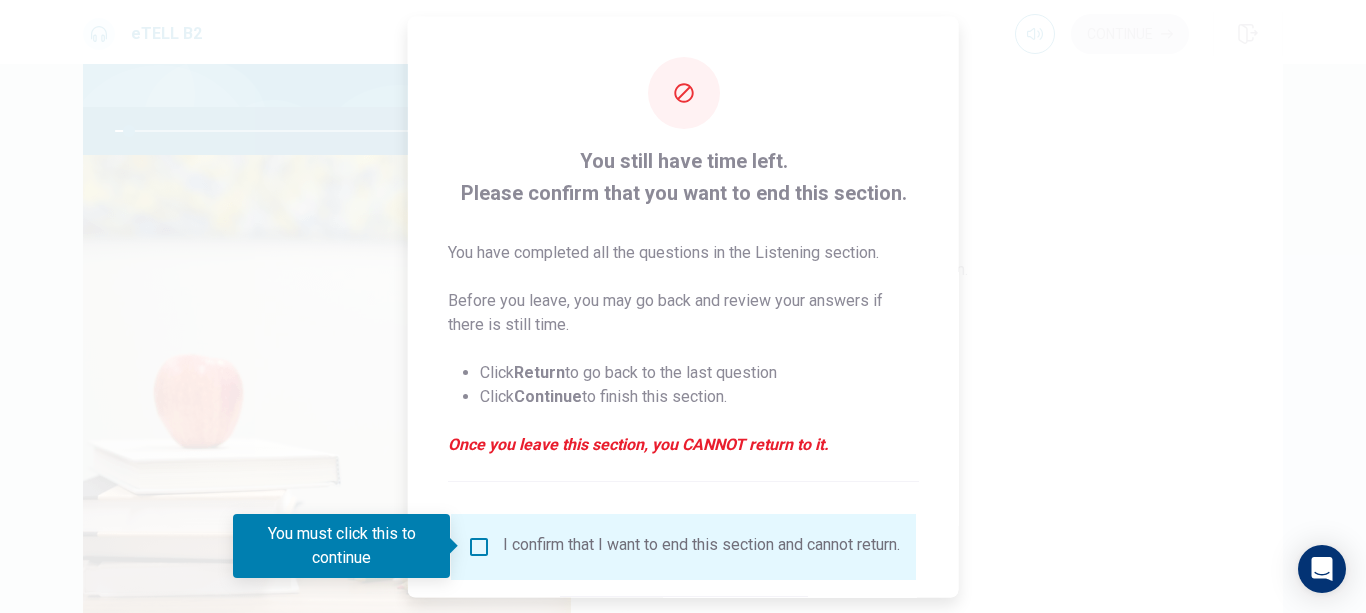 click on "You must click this to continue" at bounding box center [341, 546] 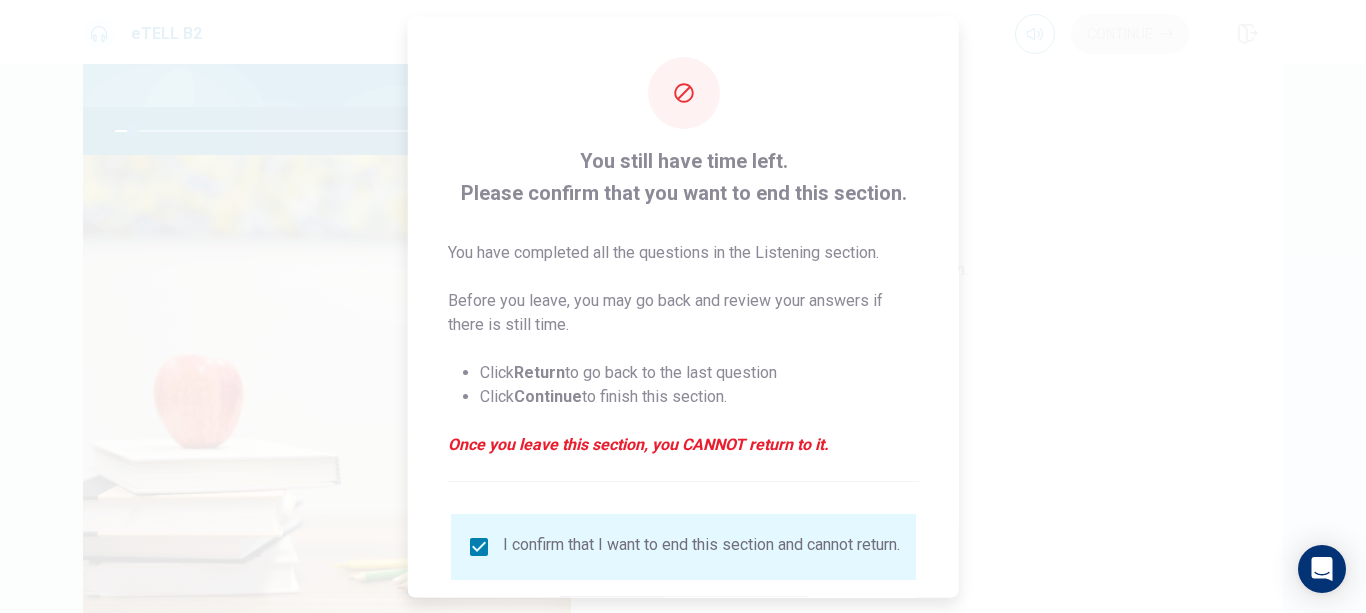 scroll, scrollTop: 133, scrollLeft: 0, axis: vertical 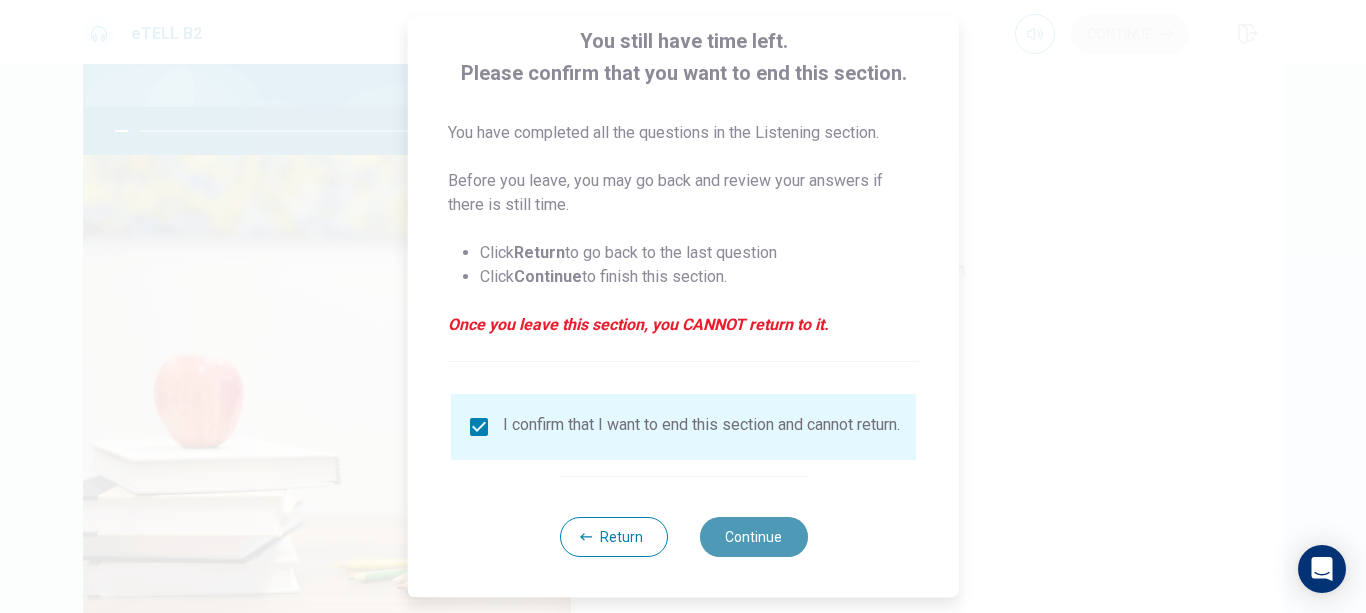click on "Continue" at bounding box center [753, 537] 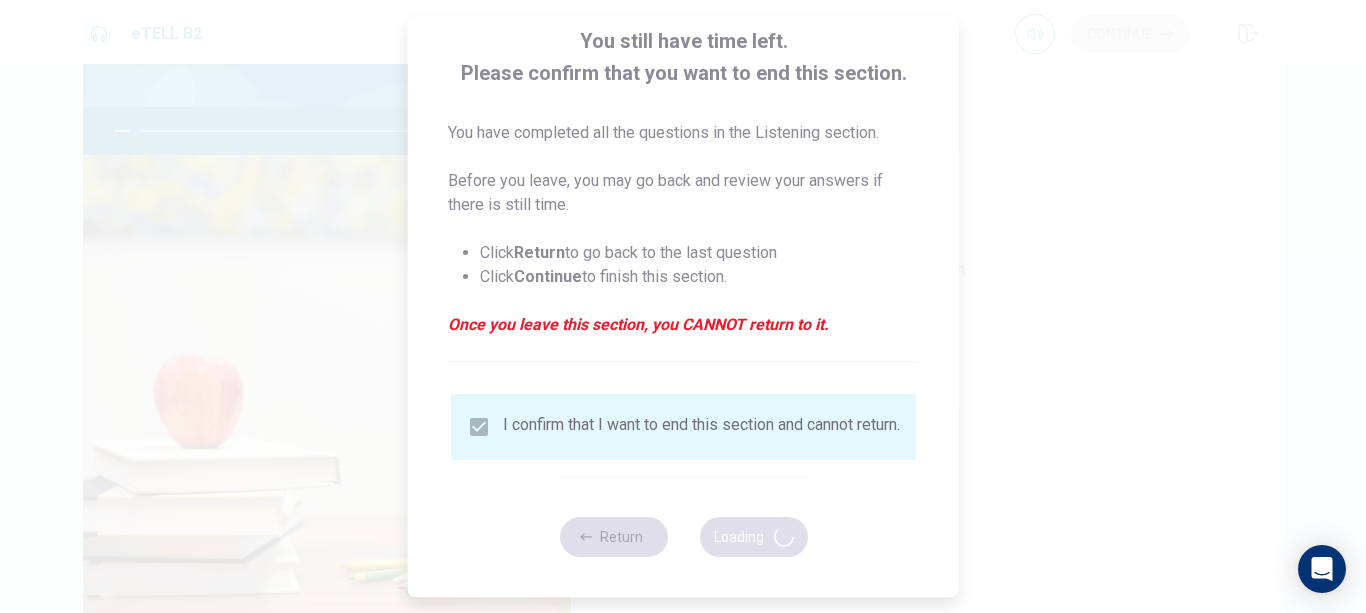 type on "*" 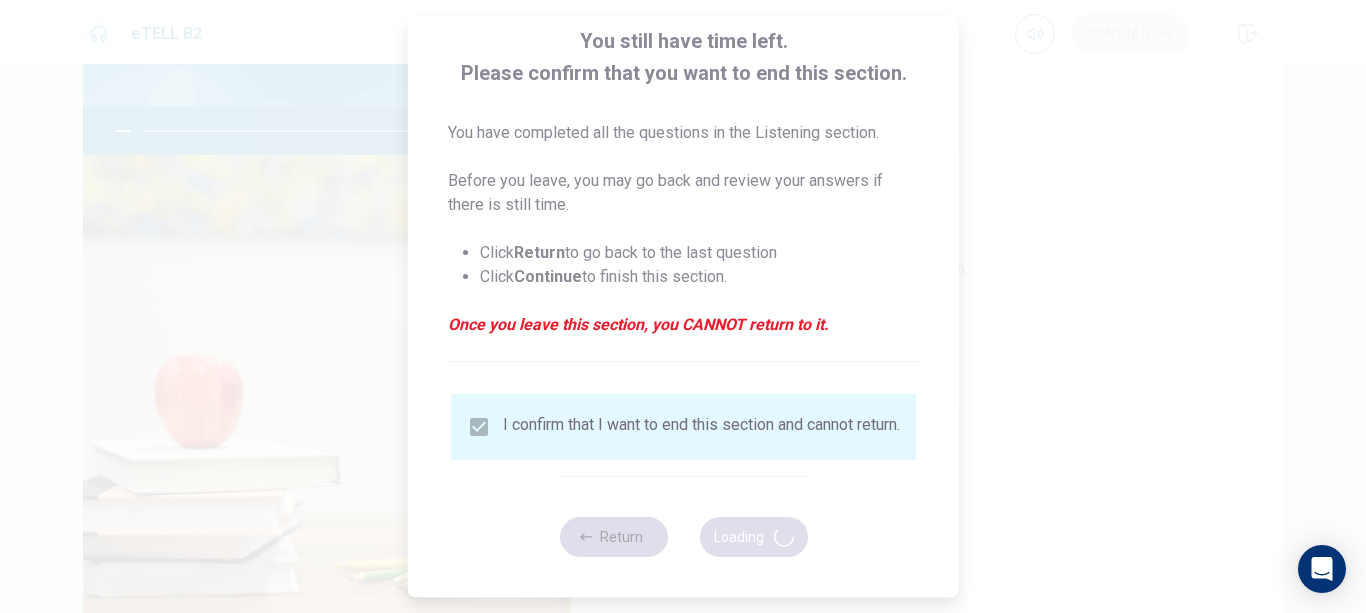 scroll, scrollTop: 51, scrollLeft: 0, axis: vertical 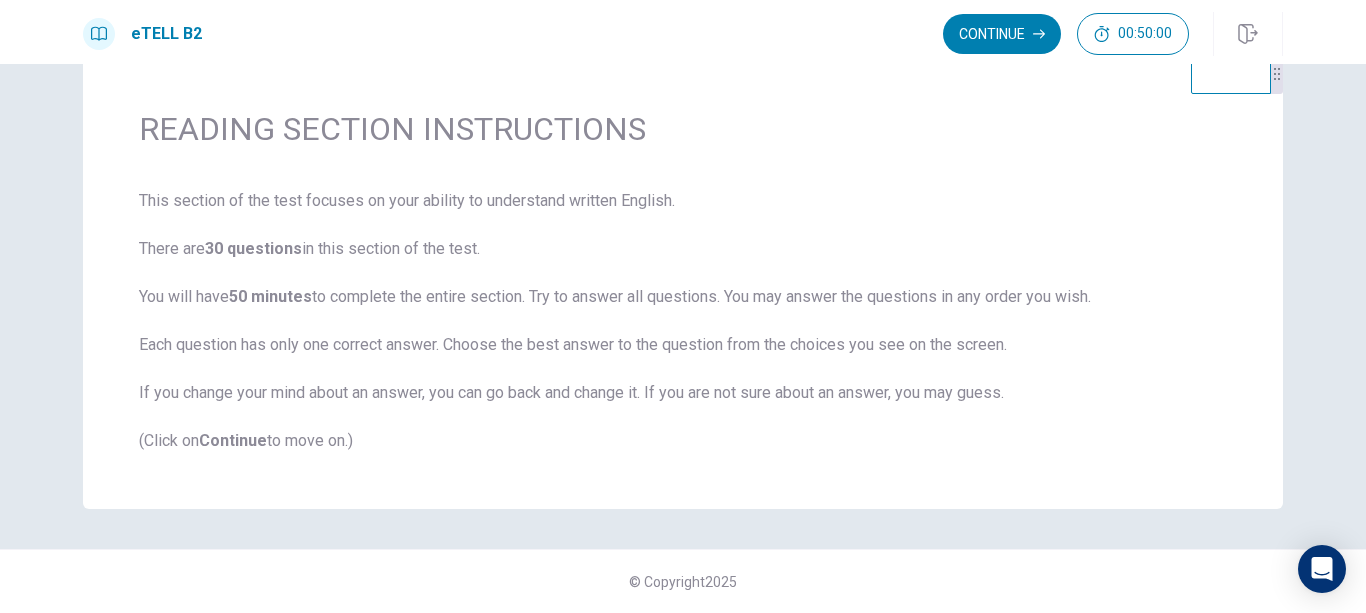 click 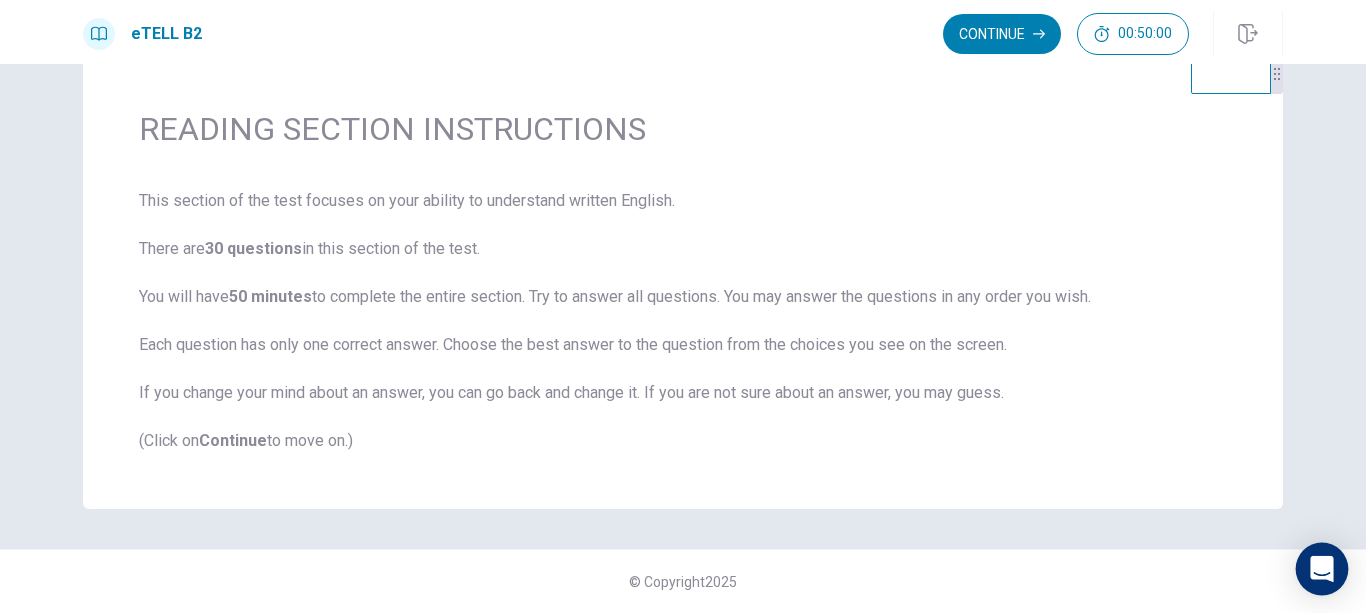 click 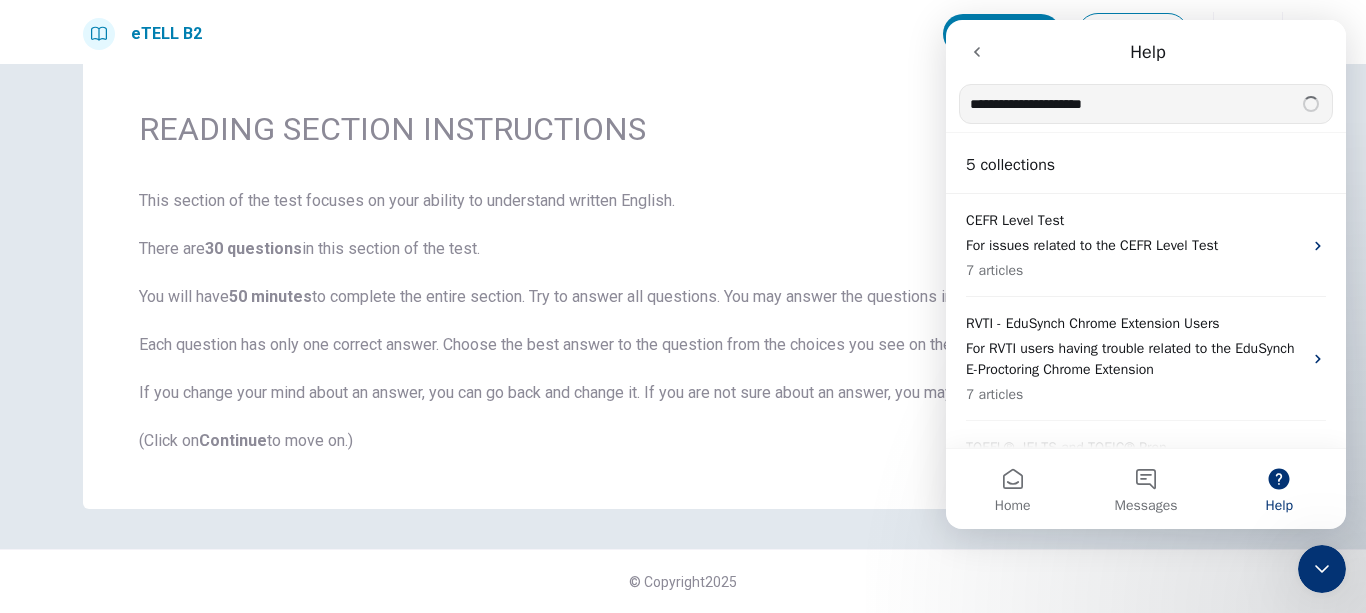scroll, scrollTop: 0, scrollLeft: 0, axis: both 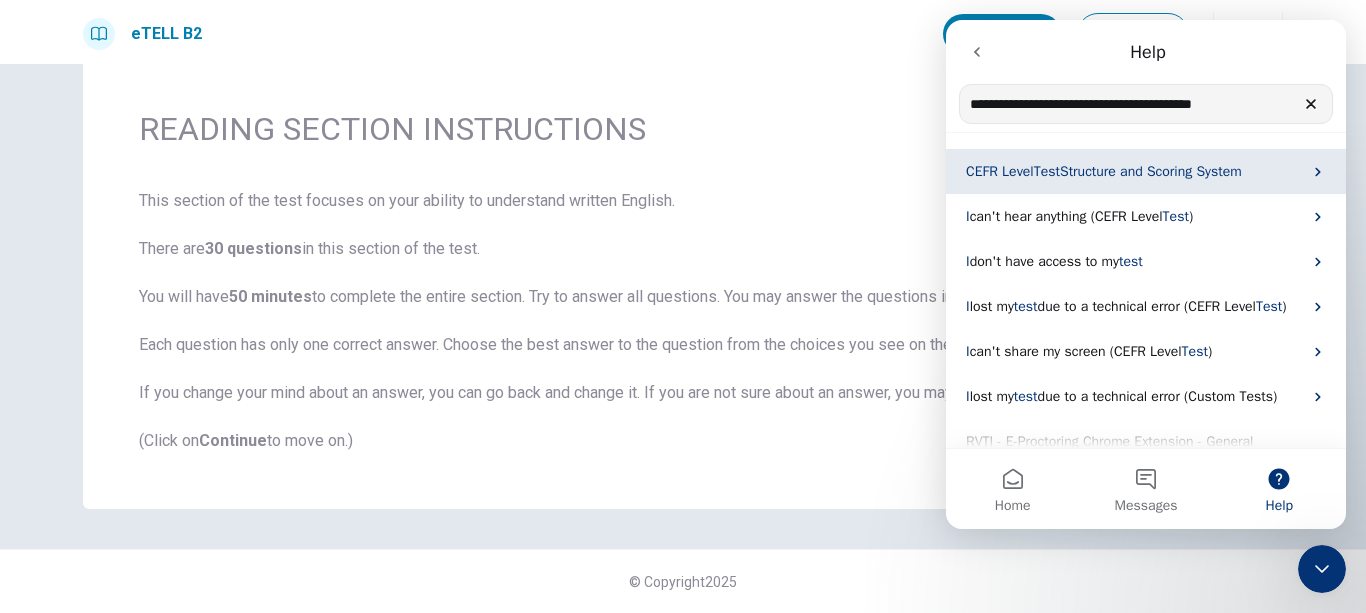 type on "**********" 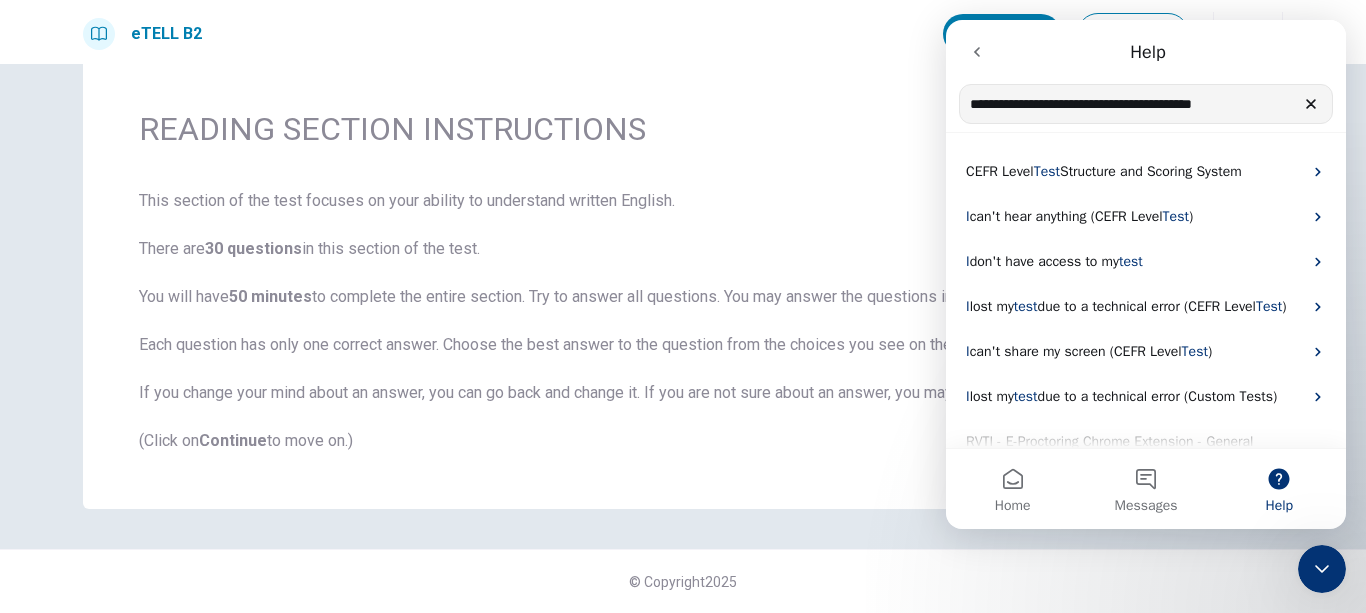 click on "Help" at bounding box center (1279, 489) 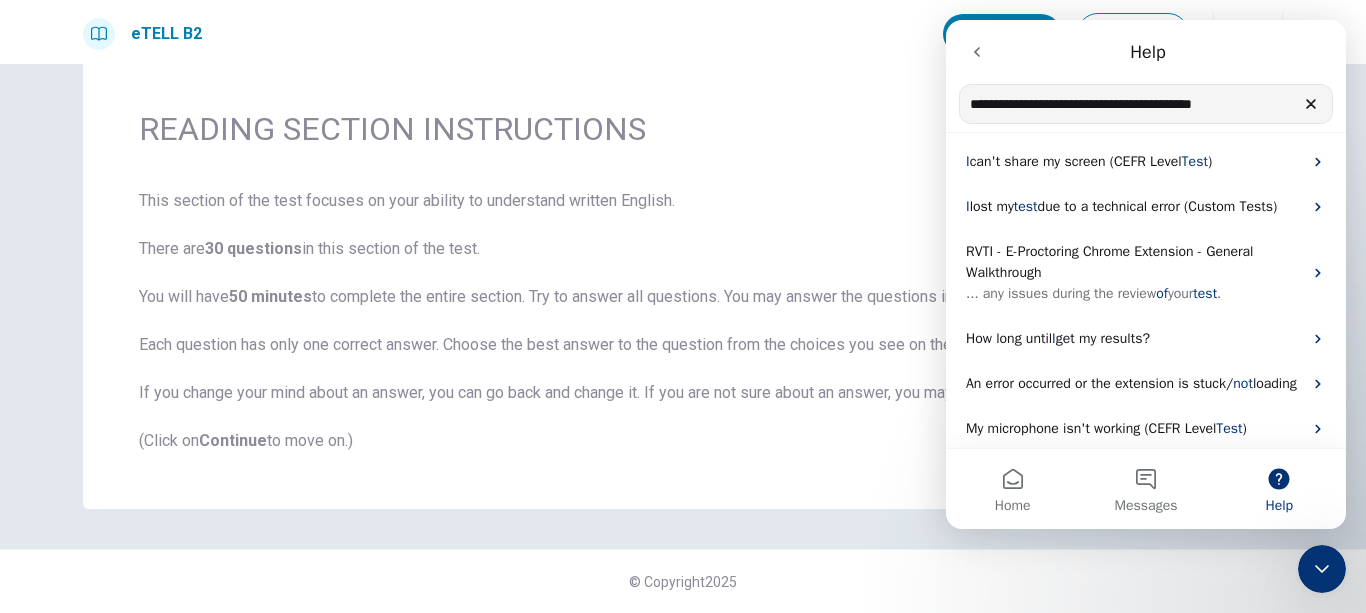 scroll, scrollTop: 235, scrollLeft: 0, axis: vertical 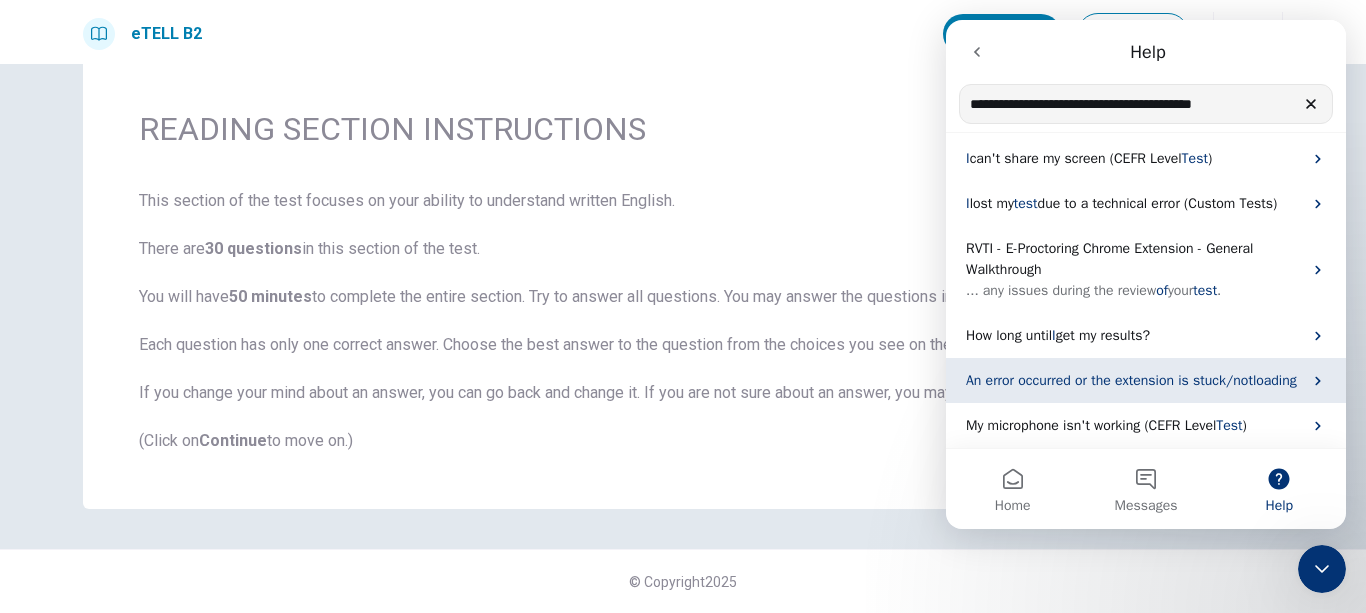 click on "An error occurred or the extension is stuck/" at bounding box center [1099, 380] 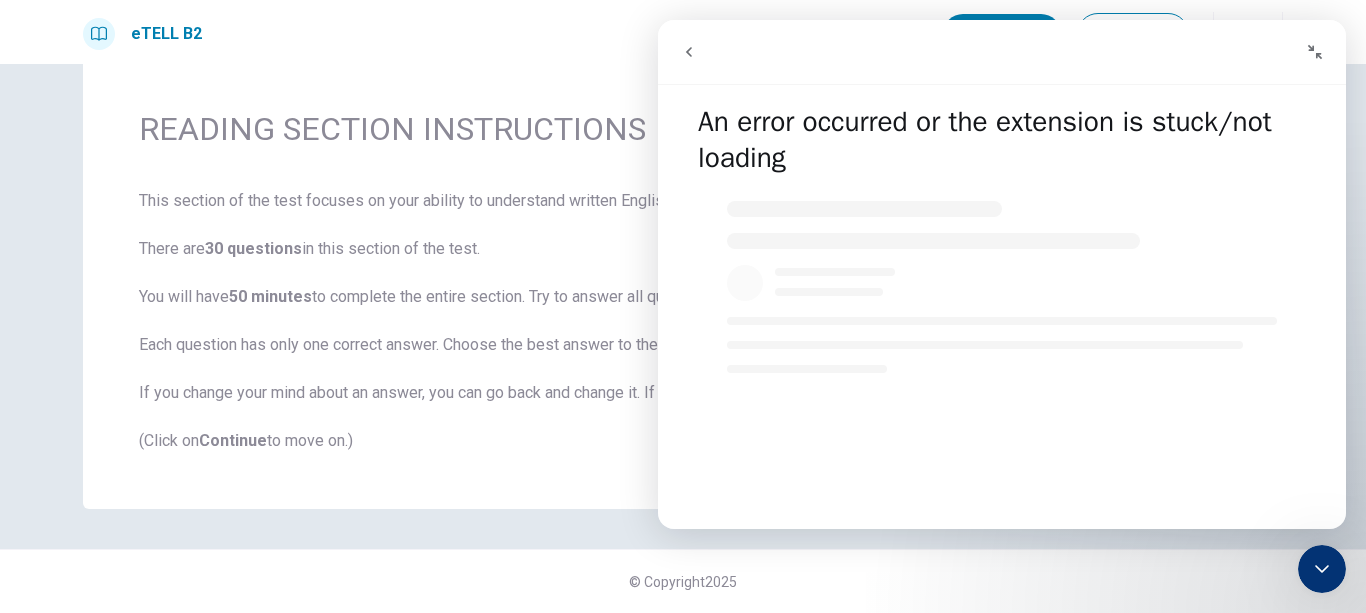 click 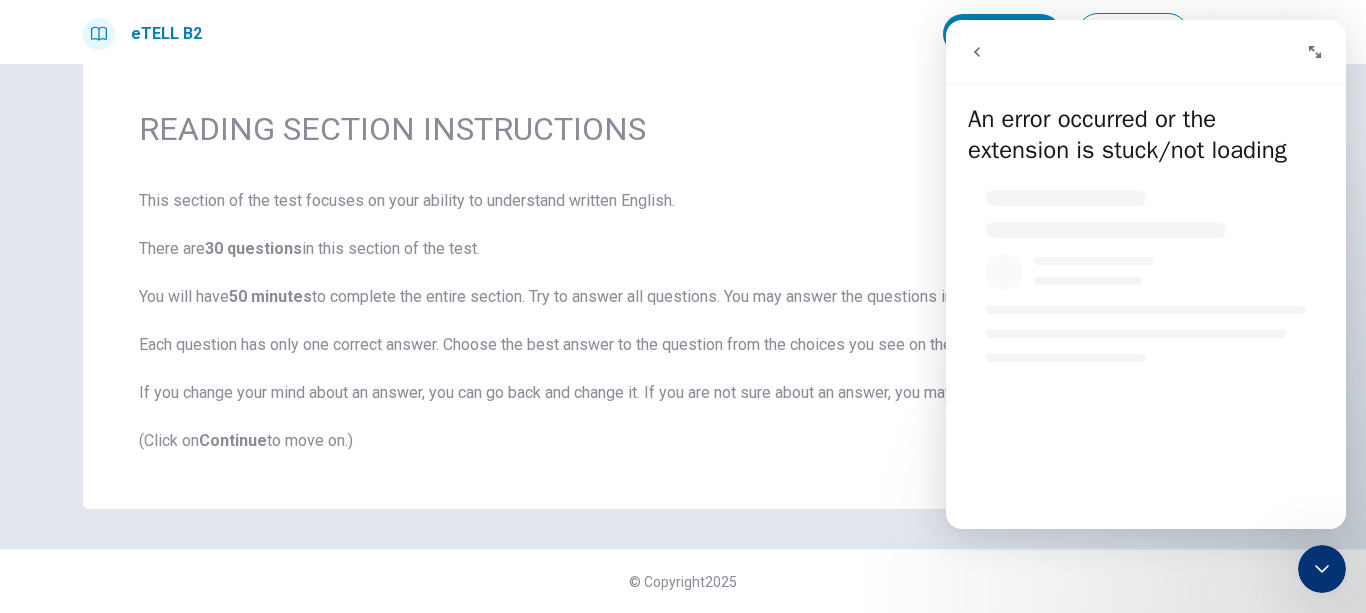 click 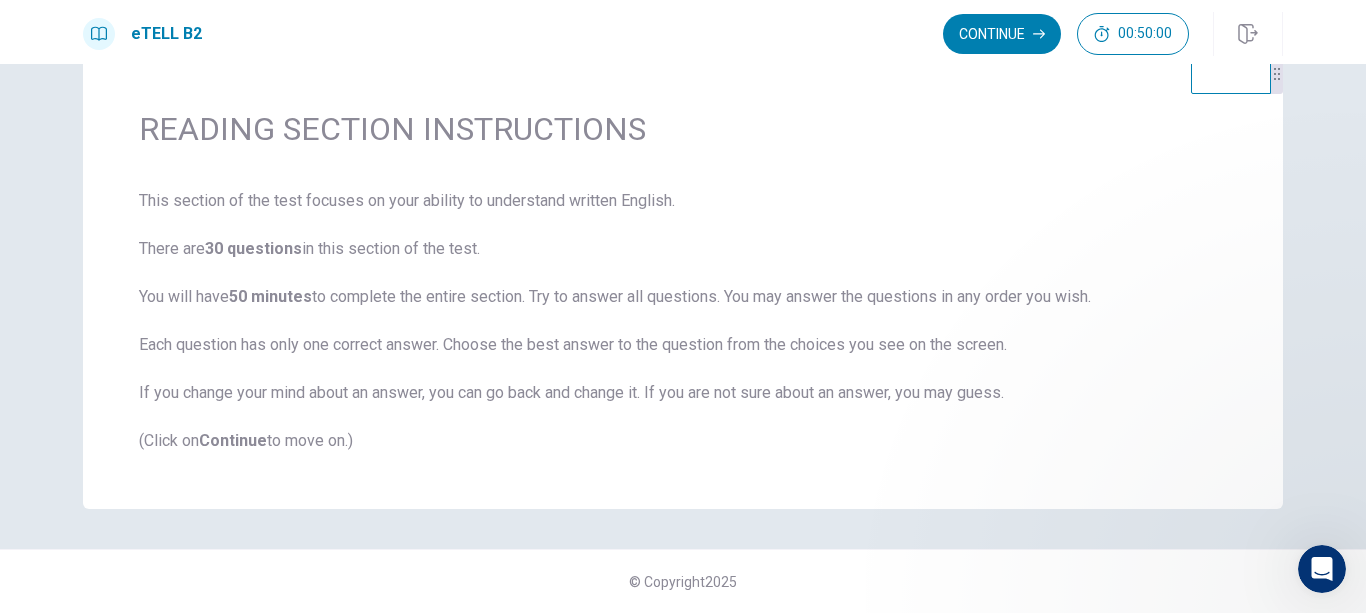 scroll, scrollTop: 0, scrollLeft: 0, axis: both 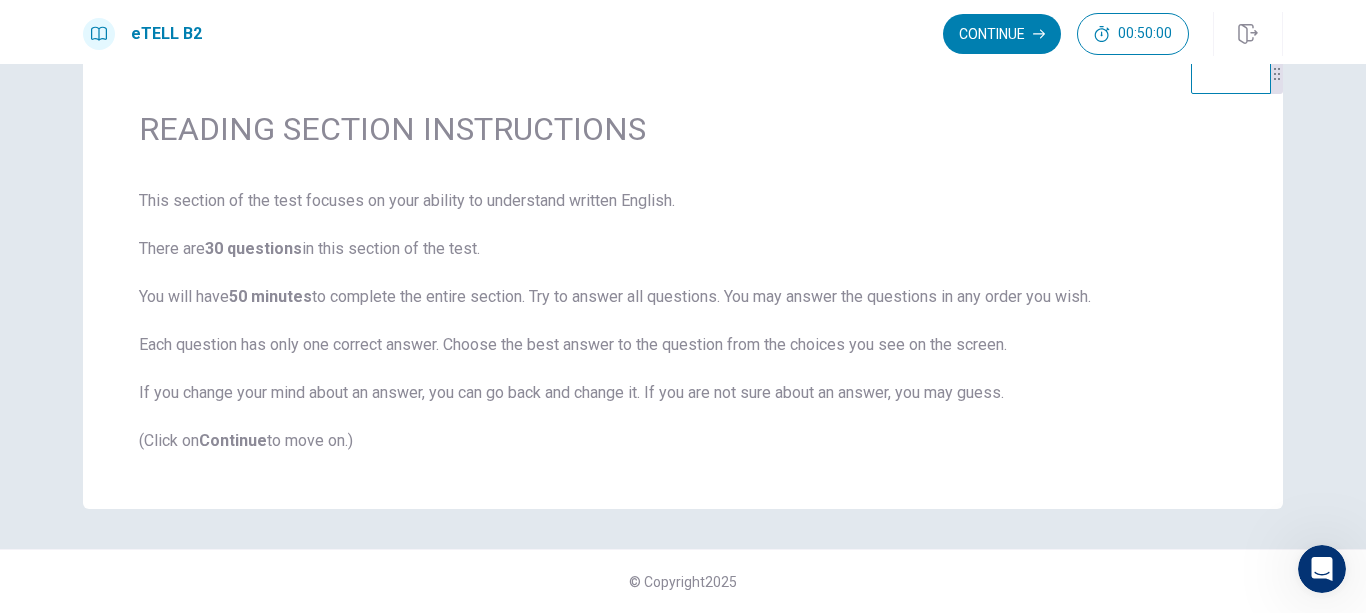 click 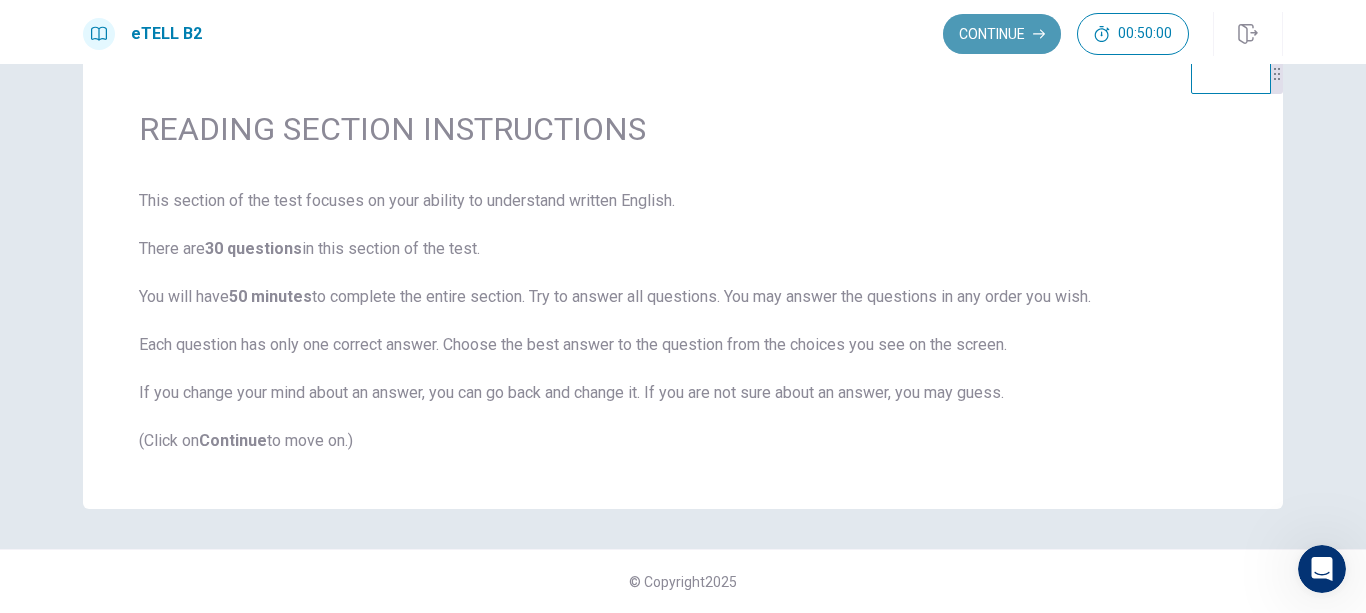 click on "Continue" at bounding box center (1002, 34) 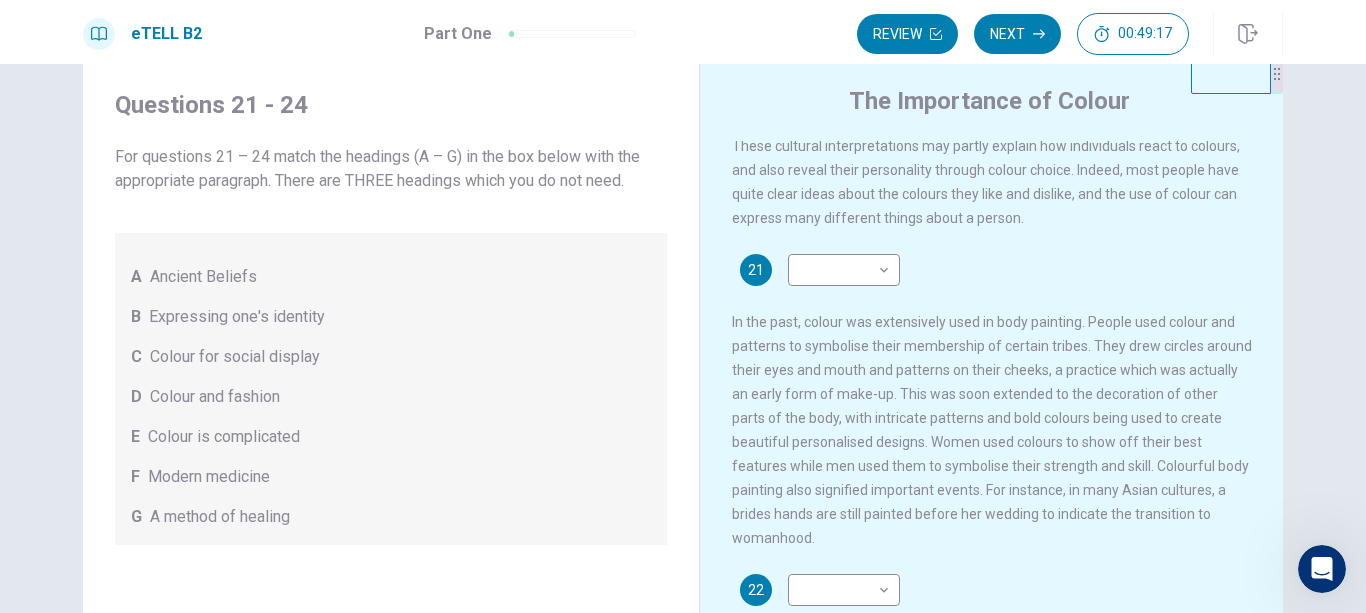 scroll, scrollTop: 131, scrollLeft: 0, axis: vertical 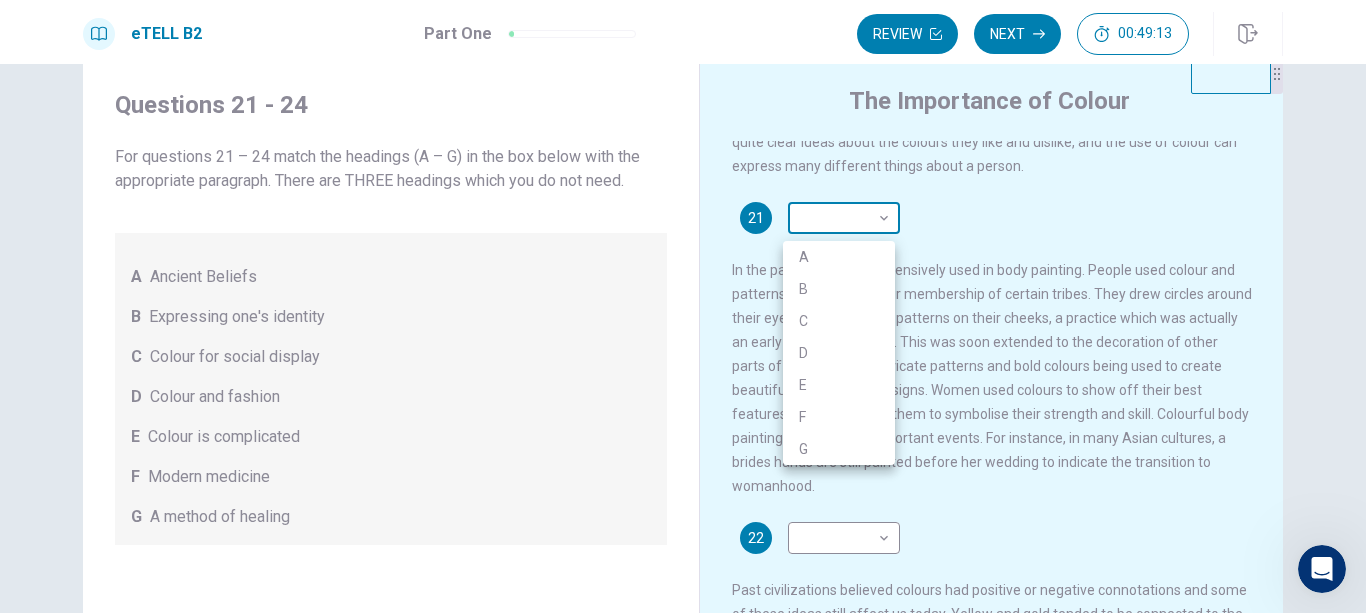 click on "This site uses cookies, as explained in our  Privacy Policy . If you agree to the use of cookies, please click the Accept button and continue to browse our site.   Privacy Policy Accept   eTELL B2 Part One Review Next 00:49:13 Question 1 - 4 of 30 00:49:13 Review Next Questions 21 - 24 For questions 21 – 24 match the headings (A – G) in the box below with the appropriate paragraph. There are THREE headings which you do not need. A Ancient Beliefs B Expressing one's identity C Colour for social display D Colour and fashion E Colour is complicated F Modern medicine G A method of healing The Importance of Colour 21 ​ ​ 22 ​ ​ 23 ​ ​ 24 ​ ​ © Copyright  2025 Going somewhere? You are not allowed to open other tabs/pages or switch windows during a test. Doing this will be reported as cheating to the Administrators. Are you sure you want to leave this page? Please continue until you finish your test. It looks like there is a problem with your internet connection. 00:00 Click to reconnect A B C D" at bounding box center [683, 306] 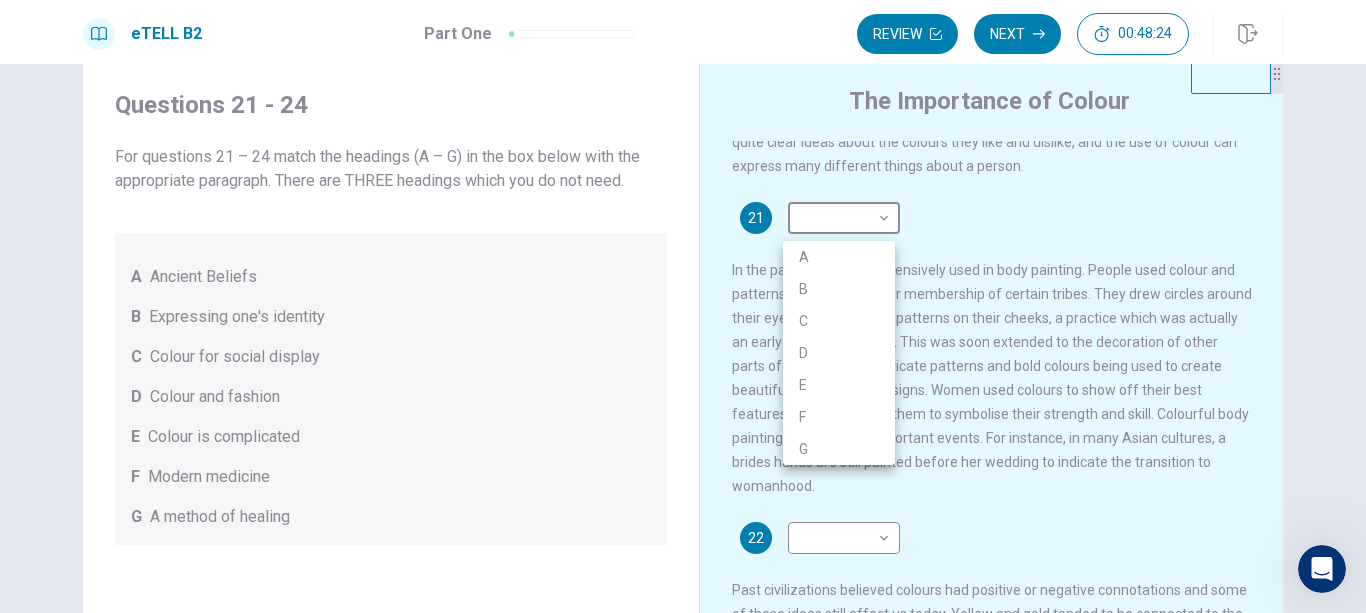 drag, startPoint x: 1269, startPoint y: 245, endPoint x: 1266, endPoint y: 287, distance: 42.107006 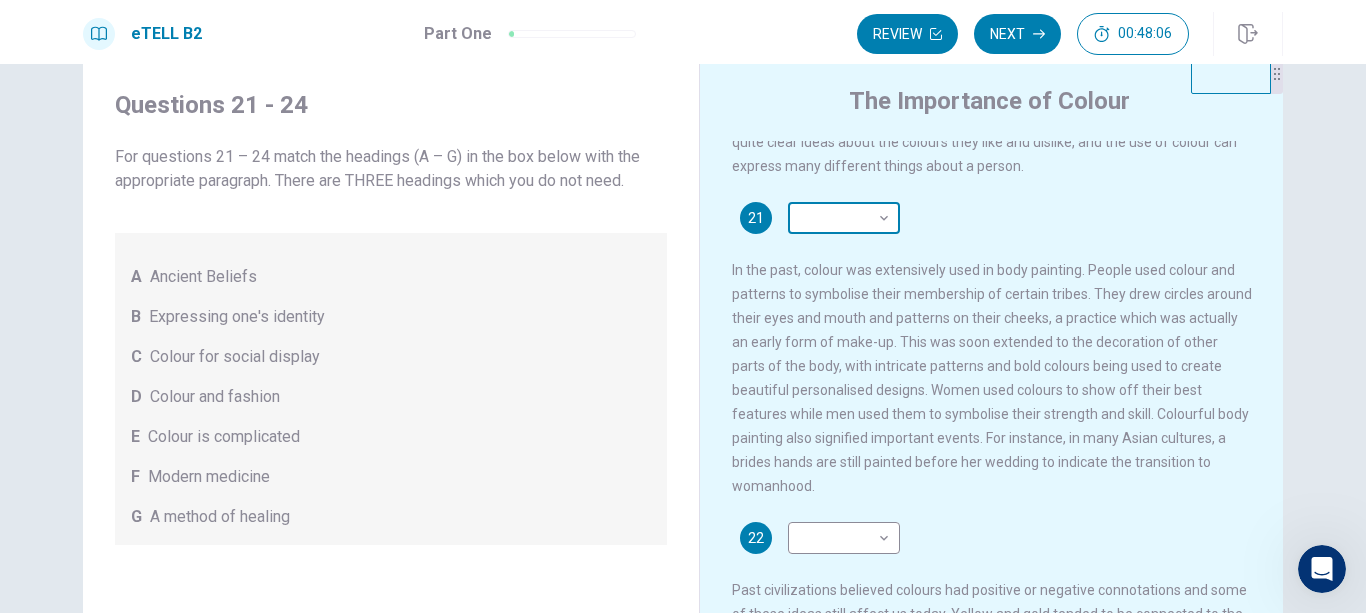 click on "This site uses cookies, as explained in our  Privacy Policy . If you agree to the use of cookies, please click the Accept button and continue to browse our site.   Privacy Policy Accept   eTELL B2 Part One Review Next 00:48:06 Question 1 - 4 of 30 00:48:06 Review Next Questions 21 - 24 For questions 21 – 24 match the headings (A – G) in the box below with the appropriate paragraph. There are THREE headings which you do not need. A Ancient Beliefs B Expressing one's identity C Colour for social display D Colour and fashion E Colour is complicated F Modern medicine G A method of healing The Importance of Colour 21 ​ ​ 22 ​ ​ 23 ​ ​ 24 ​ ​ © Copyright  2025 Going somewhere? You are not allowed to open other tabs/pages or switch windows during a test. Doing this will be reported as cheating to the Administrators. Are you sure you want to leave this page? Please continue until you finish your test. It looks like there is a problem with your internet connection. 00:00 Click to reconnect" at bounding box center (683, 306) 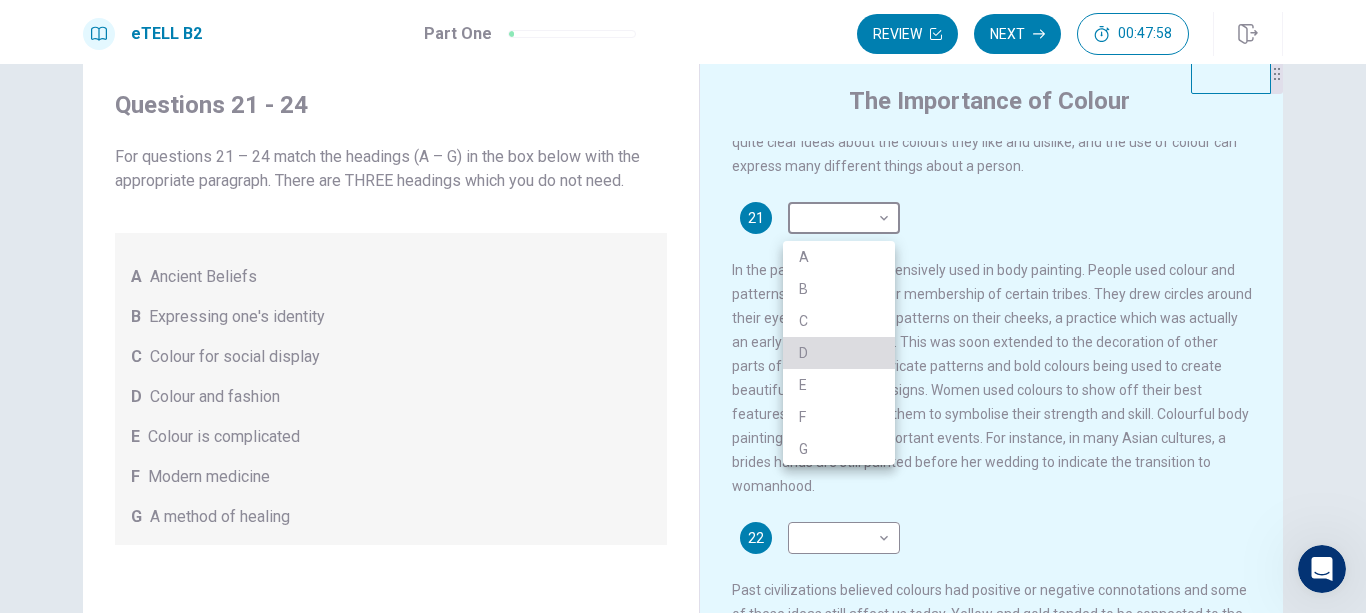 click on "D" at bounding box center (839, 353) 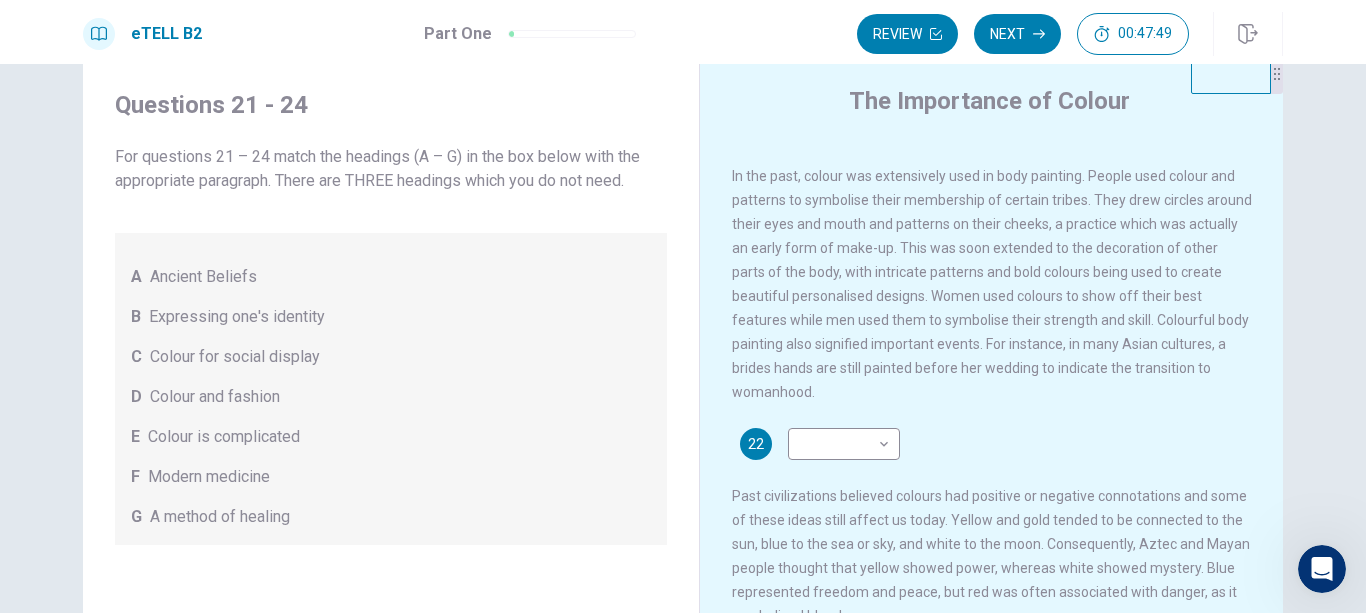 scroll, scrollTop: 227, scrollLeft: 0, axis: vertical 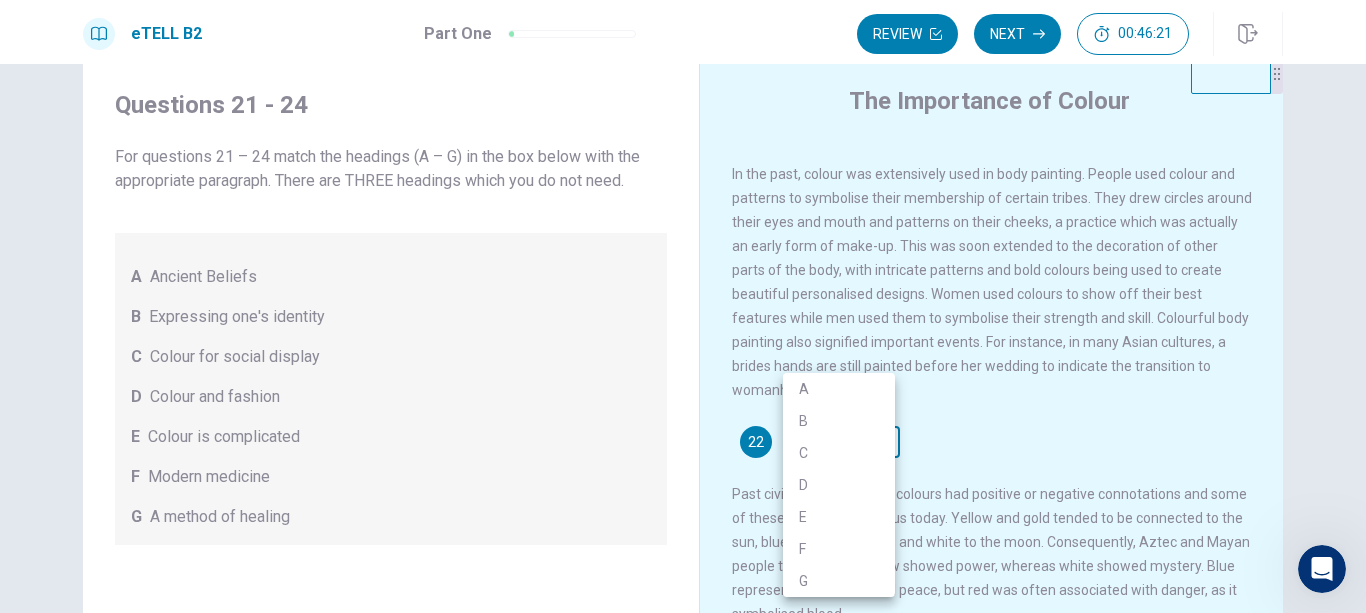 click on "This site uses cookies, as explained in our  Privacy Policy . If you agree to the use of cookies, please click the Accept button and continue to browse our site.   Privacy Policy Accept   eTELL B2 Part One Review Next [TIME] Question 1 - 4 of 30 [TIME] Review Next Questions 21 - 24 For questions 21 – 24 match the headings (A – G) in the box below with the appropriate paragraph. There are THREE headings which you do not need. A Ancient Beliefs B Expressing one's identity C Colour for social display D Colour and fashion E Colour is complicated F Modern medicine G A method of healing The Importance of Colour 21 D * ​ 22 ​ ​ 23 ​ ​ 24 ​ ​ © Copyright  [YEAR] Going somewhere? You are not allowed to open other tabs/pages or switch windows during a test. Doing this will be reported as cheating to the Administrators. Are you sure you want to leave this page? Please continue until you finish your test. It looks like there is a problem with your internet connection. [TIME] Click to reconnect A B C D" at bounding box center [683, 306] 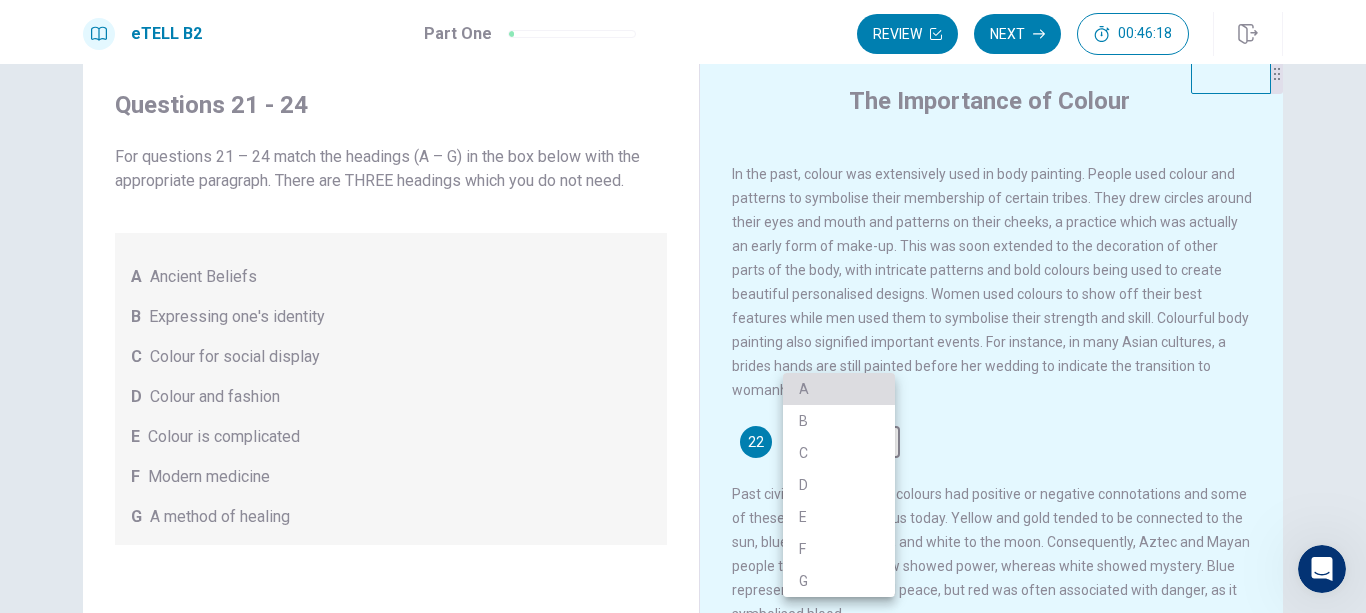 click on "A" at bounding box center [839, 389] 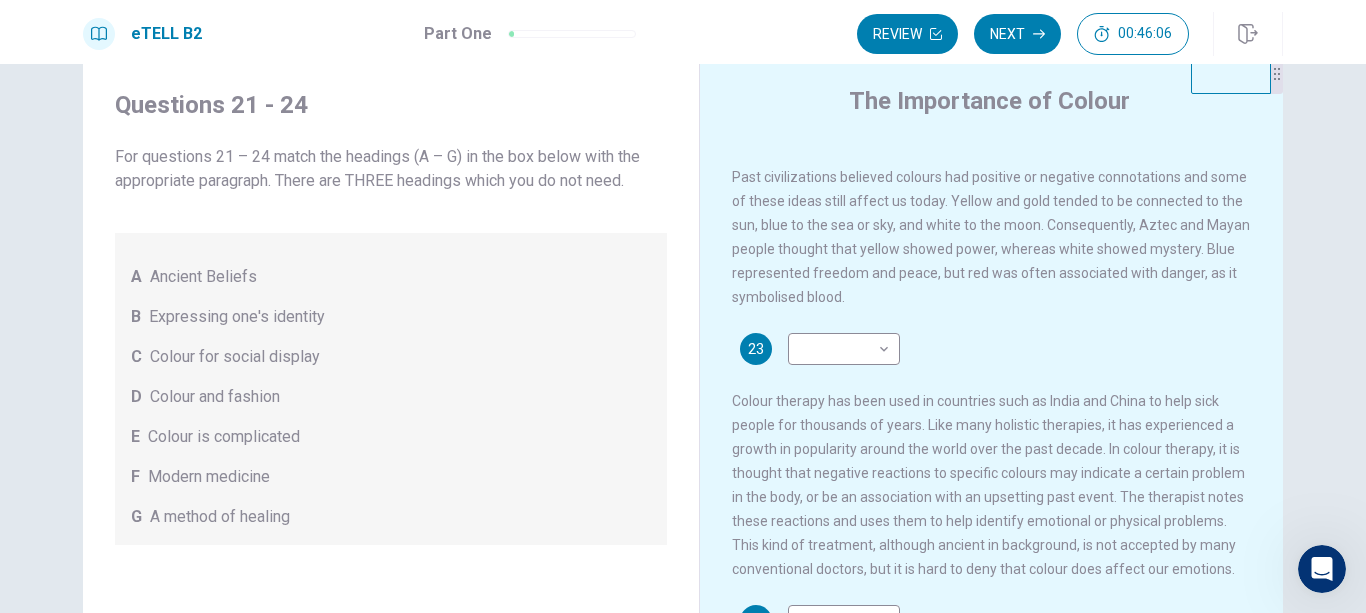 scroll, scrollTop: 518, scrollLeft: 0, axis: vertical 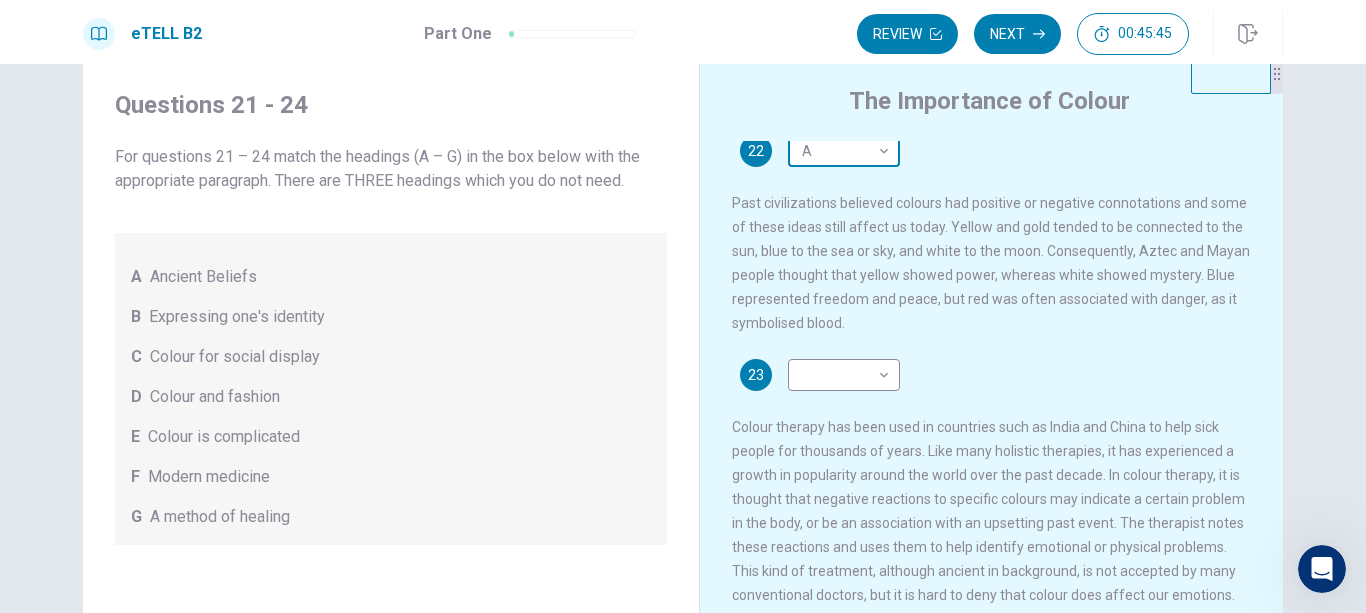 click on "This site uses cookies, as explained in our  Privacy Policy . If you agree to the use of cookies, please click the Accept button and continue to browse our site.   Privacy Policy Accept   eTELL B2 Part One Review Next [TIME] Question 1 - 4 of 30 [TIME] Review Next Questions 21 - 24 For questions 21 – 24 match the headings (A – G) in the box below with the appropriate paragraph. There are THREE headings which you do not need. A Ancient Beliefs B Expressing one's identity C Colour for social display D Colour and fashion E Colour is complicated F Modern medicine G A method of healing The Importance of Colour 21 D * ​ 22 A * ​ 23 ​ ​ 24 ​ ​ © Copyright  [YEAR] Going somewhere? You are not allowed to open other tabs/pages or switch windows during a test. Doing this will be reported as cheating to the Administrators. Are you sure you want to leave this page? Please continue until you finish your test. It looks like there is a problem with your internet connection. [TIME] Click to reconnect" at bounding box center [683, 306] 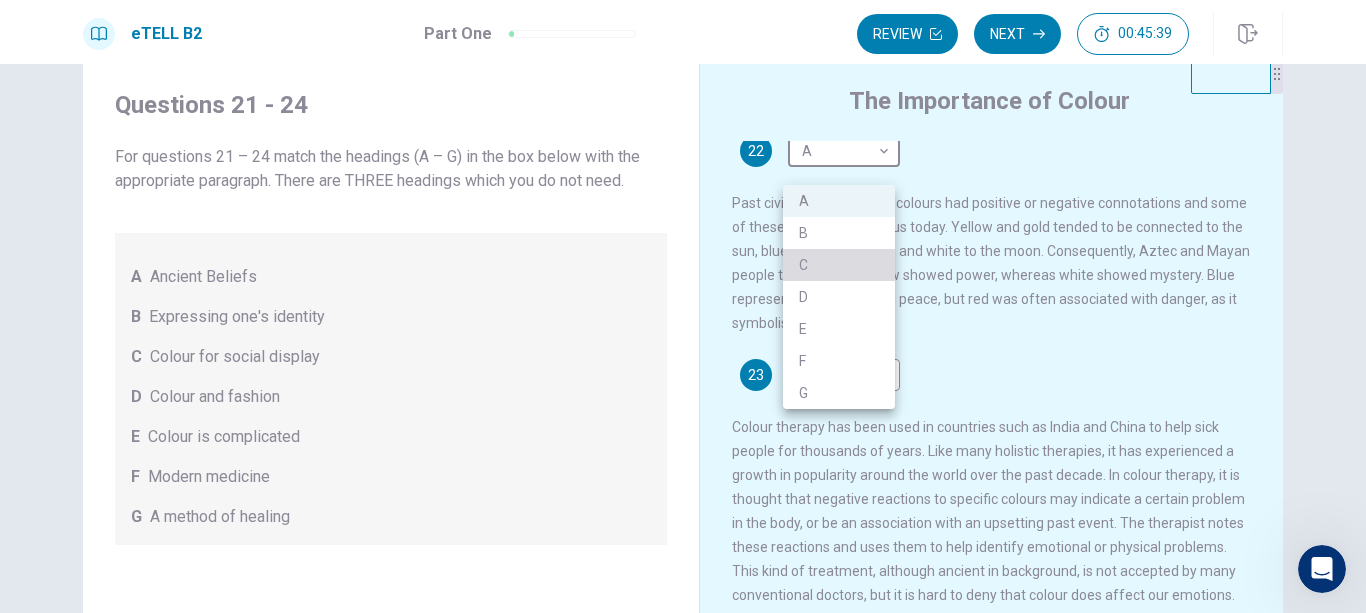 click on "C" at bounding box center [839, 265] 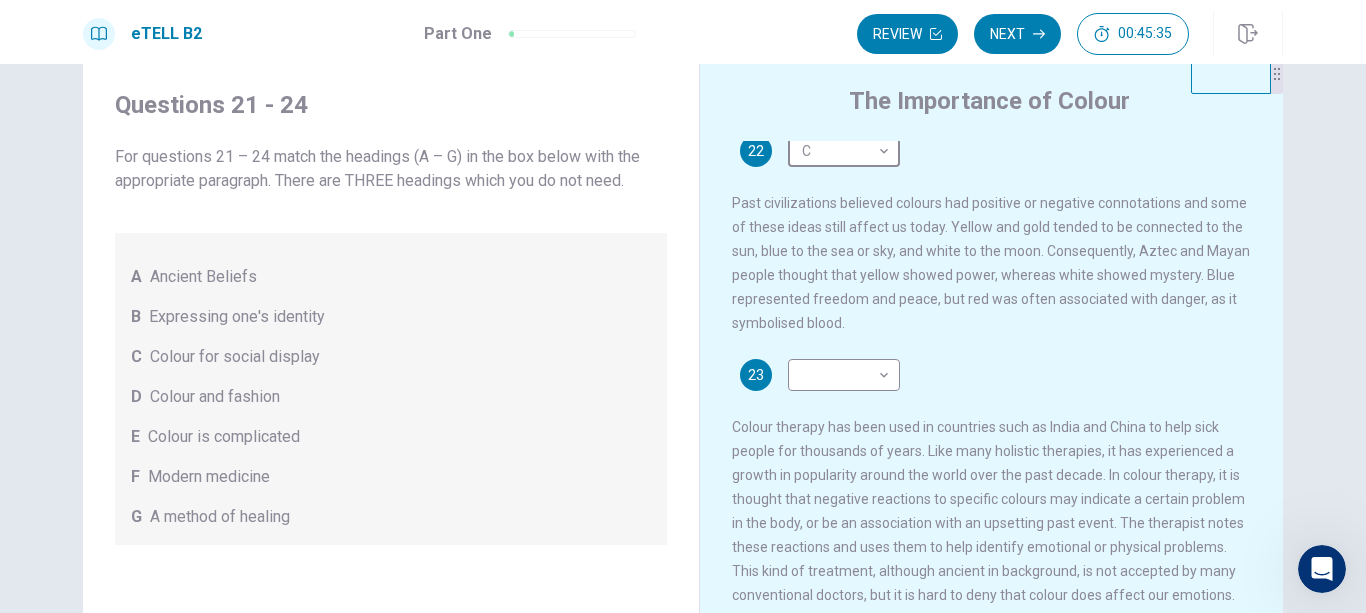 click on "22 C * ​
Past civilizations believed colours had positive or negative connotations and some of these ideas still affect us today. Yellow and gold tended to be connected to the sun, blue to the sea or sky, and white to the moon. Consequently, Aztec and Mayan people thought that yellow showed power, whereas white showed mystery. Blue represented freedom and peace, but red was often associated with danger, as it symbolised blood." at bounding box center (992, 235) 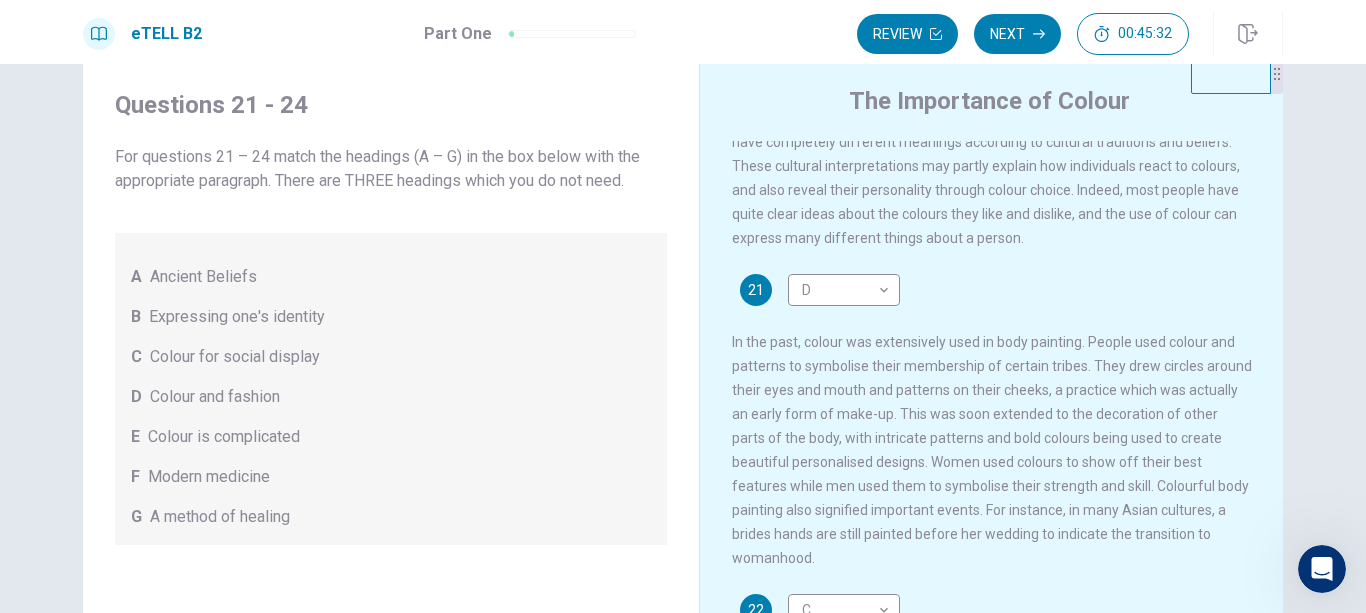 scroll, scrollTop: 48, scrollLeft: 0, axis: vertical 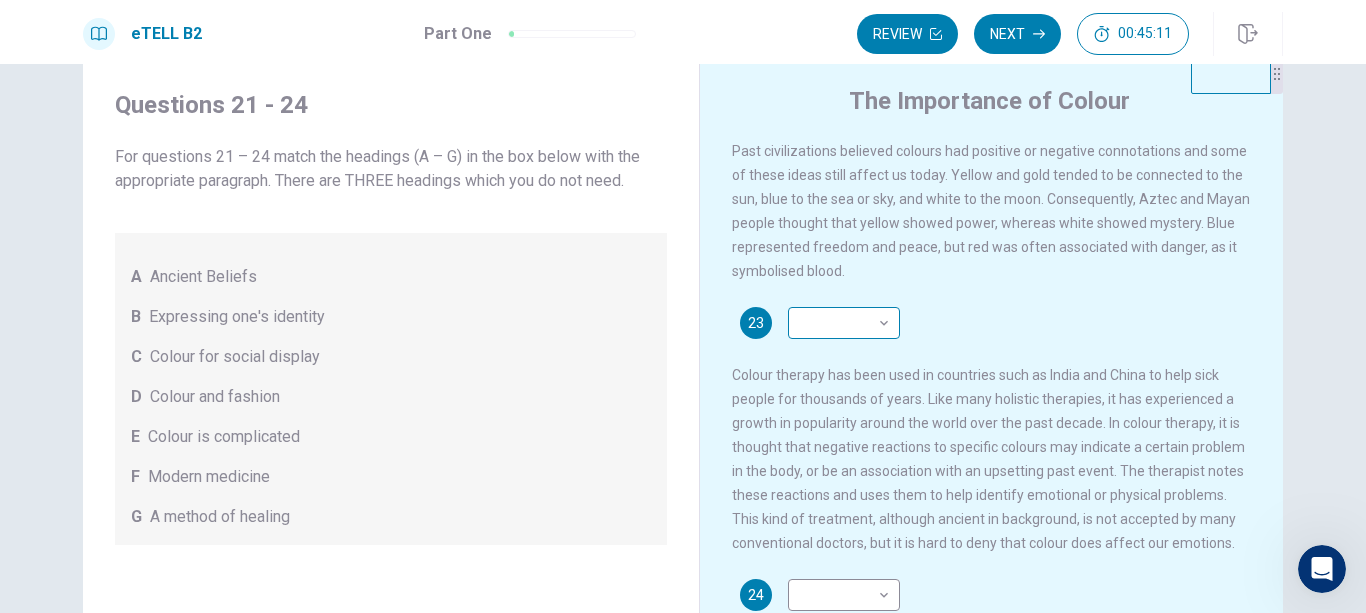 click on "This site uses cookies, as explained in our  Privacy Policy . If you agree to the use of cookies, please click the Accept button and continue to browse our site.   Privacy Policy Accept   eTELL B2 Part One Review Next 00:45:11 Question 1 - 4 of 30 00:45:11 Review Next Questions 21 - 24 For questions 21 – 24 match the headings (A – G) in the box below with the appropriate paragraph. There are THREE headings which you do not need. A Ancient Beliefs B Expressing one's identity C Colour for social display D Colour and fashion E Colour is complicated F Modern medicine G A method of healing The Importance of Colour 21 D * ​ 22 C * ​ 23 ​ ​ 24 ​ ​ © Copyright  2025 Going somewhere? You are not allowed to open other tabs/pages or switch windows during a test. Doing this will be reported as cheating to the Administrators. Are you sure you want to leave this page? Please continue until you finish your test. It looks like there is a problem with your internet connection. 00:00 Click to reconnect" at bounding box center [683, 306] 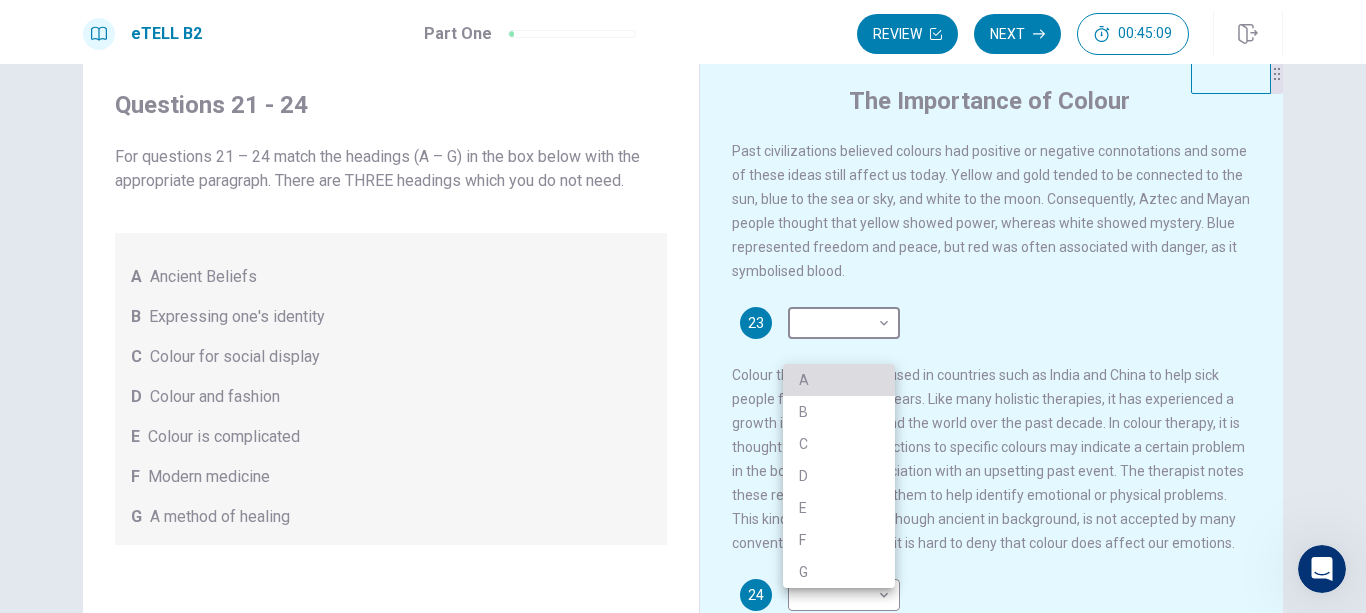 click on "A" at bounding box center [839, 380] 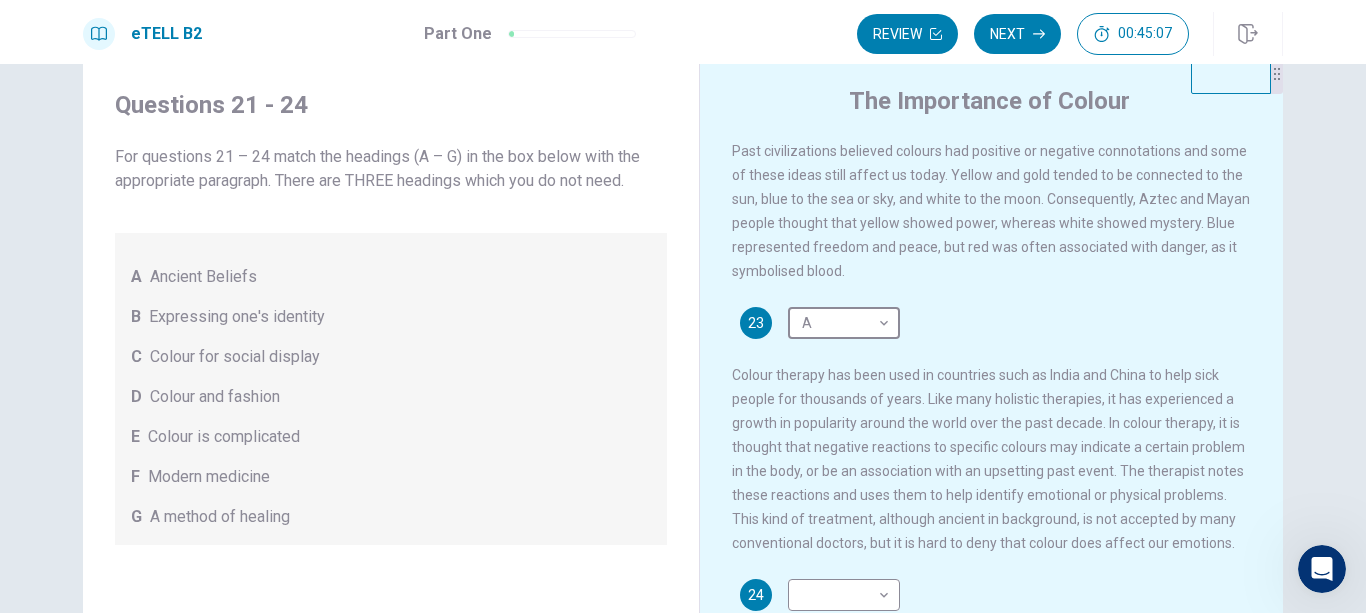 click on "23 A * ​
Colour therapy has been used in countries such as India and China to help sick people for thousands of years. Like many holistic therapies, it has experienced a growth in popularity around the world over the past decade. In colour therapy, it is thought that negative reactions to specific colours may indicate a certain problem in the body, or be an association with an upsetting past event. The therapist notes these reactions and uses them to help identify emotional or physical problems. This kind of treatment, although ancient in background, is not accepted by many conventional doctors, but it is hard to deny that colour does affect our emotions." at bounding box center (992, 431) 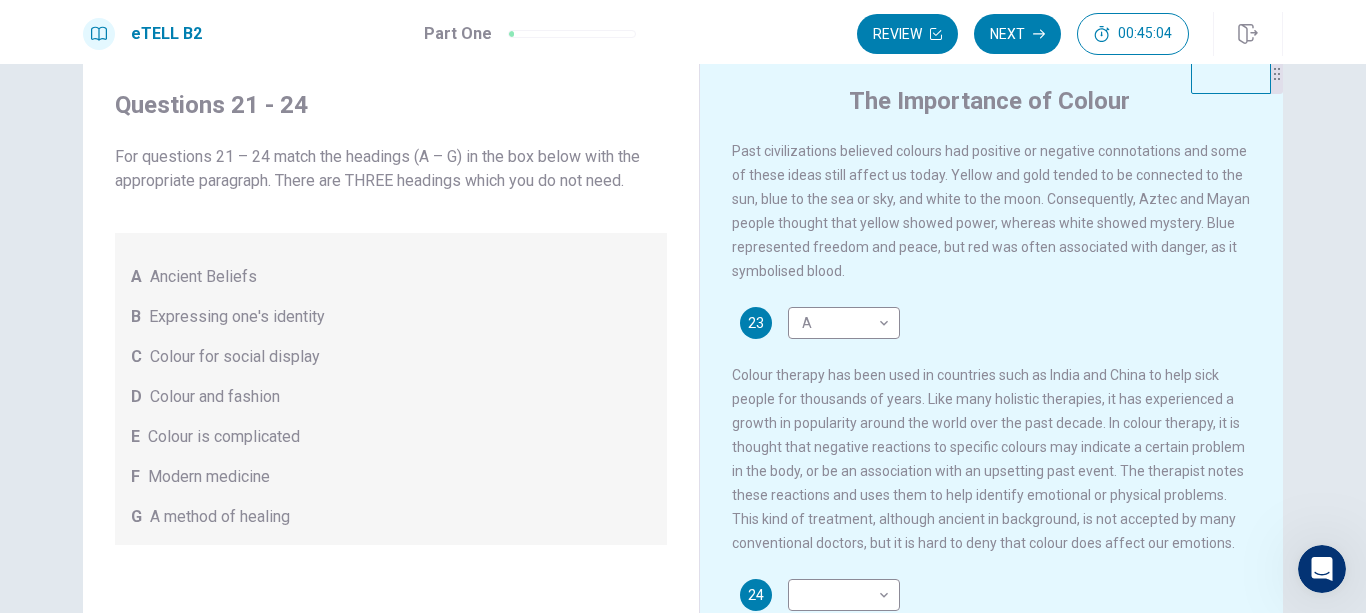 scroll, scrollTop: 666, scrollLeft: 0, axis: vertical 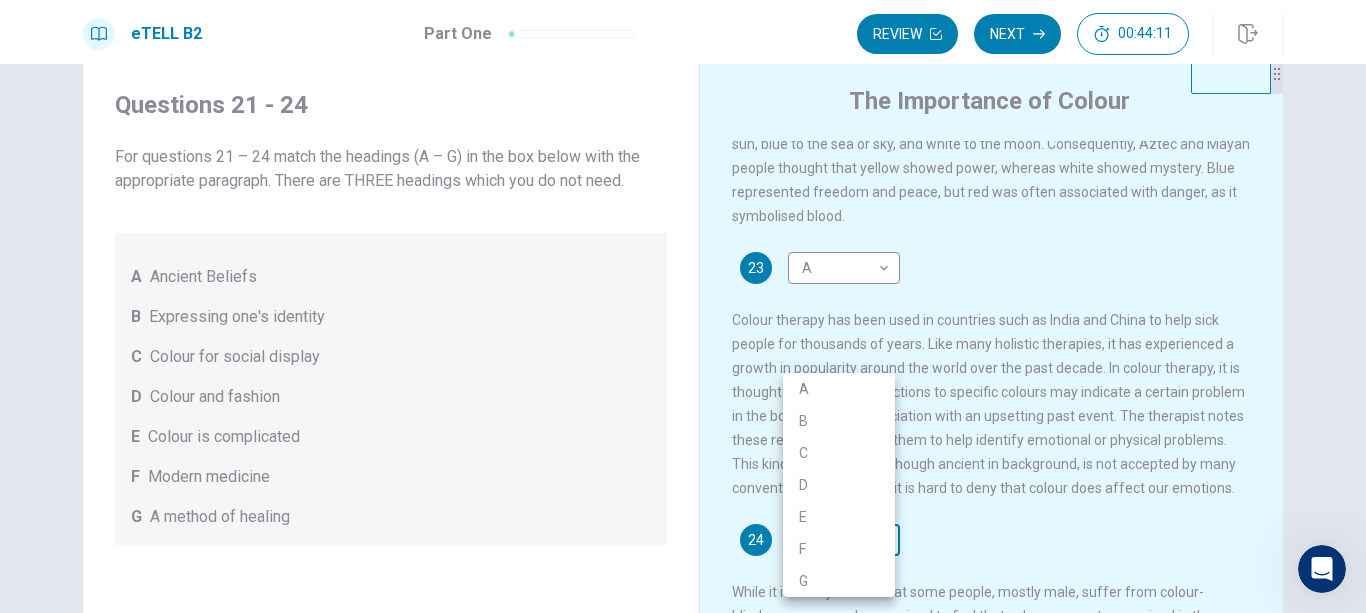 click on "This site uses cookies, as explained in our  Privacy Policy . If you agree to the use of cookies, please click the Accept button and continue to browse our site.   Privacy Policy Accept   eTELL B2 Part One Review Next [TIME] Question 1 - 4 of 30 [TIME] Review Next Questions 21 - 24 For questions 21 – 24 match the headings (A – G) in the box below with the appropriate paragraph. There are THREE headings which you do not need. A Ancient Beliefs B Expressing one's identity C Colour for social display D Colour and fashion E Colour is complicated F Modern medicine G A method of healing The Importance of Colour 21 D * ​ 22 C * ​ 23 A * ​ 24 ​ ​ © Copyright  [YEAR] Going somewhere? You are not allowed to open other tabs/pages or switch windows during a test. Doing this will be reported as cheating to the Administrators. Are you sure you want to leave this page? Please continue until you finish your test. It looks like there is a problem with your internet connection. [TIME] Click to reconnect A B C D" at bounding box center [683, 306] 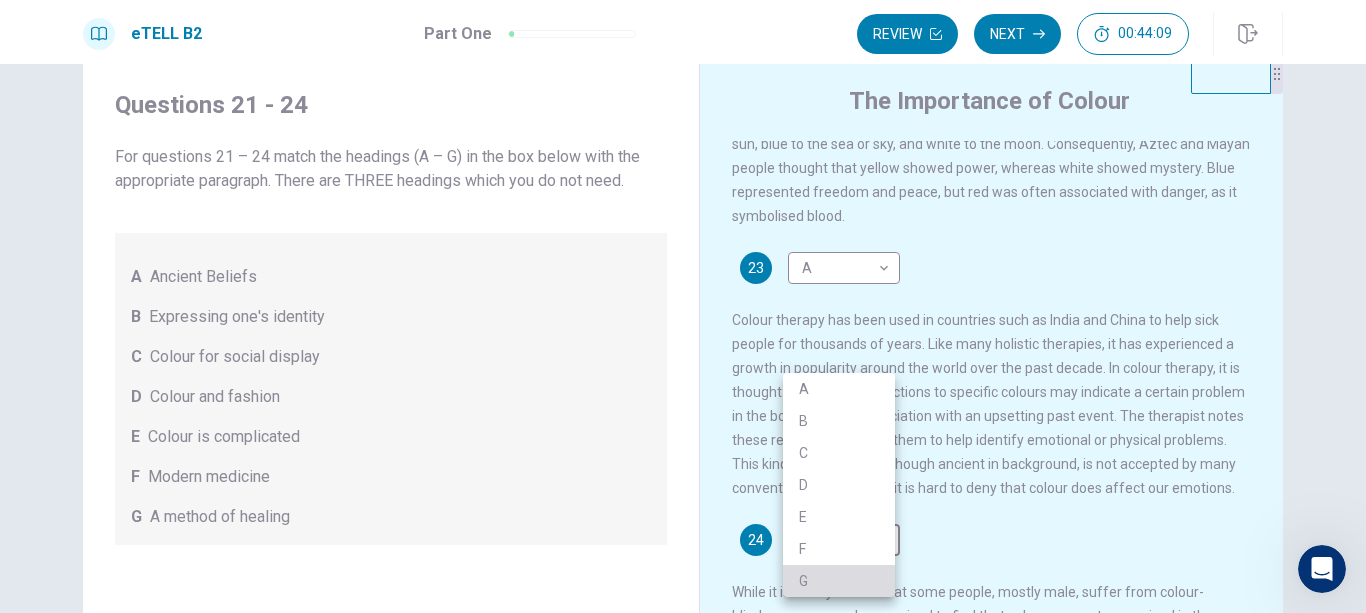 click on "G" at bounding box center [839, 581] 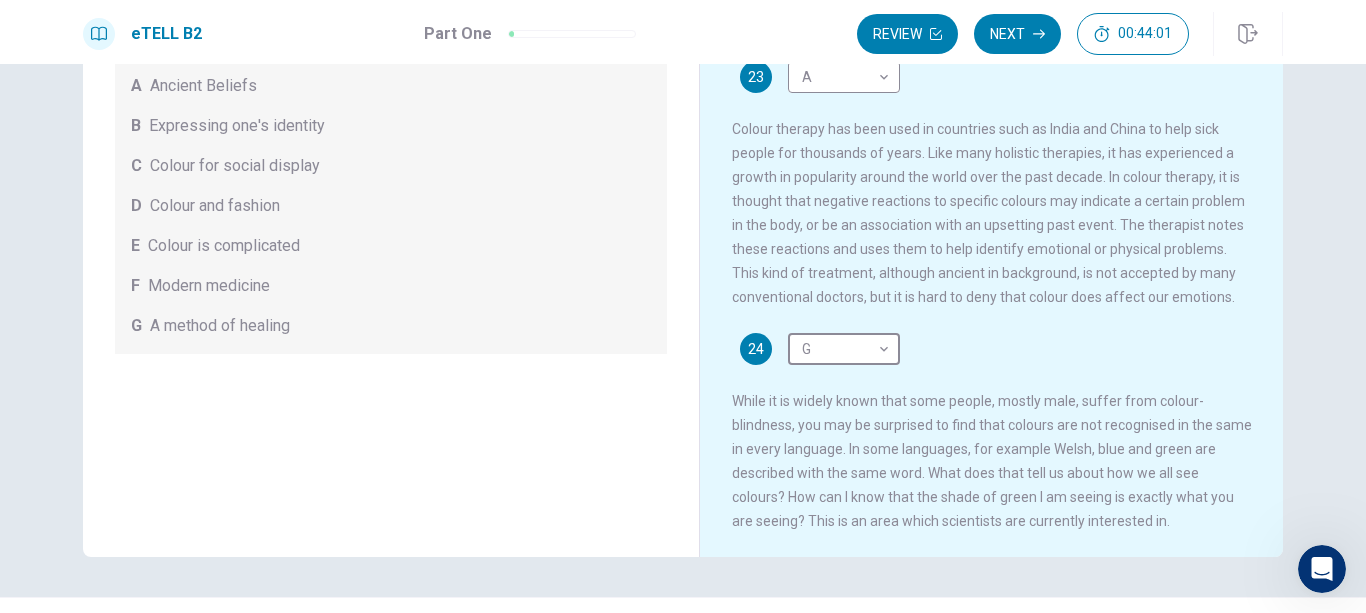 scroll, scrollTop: 290, scrollLeft: 0, axis: vertical 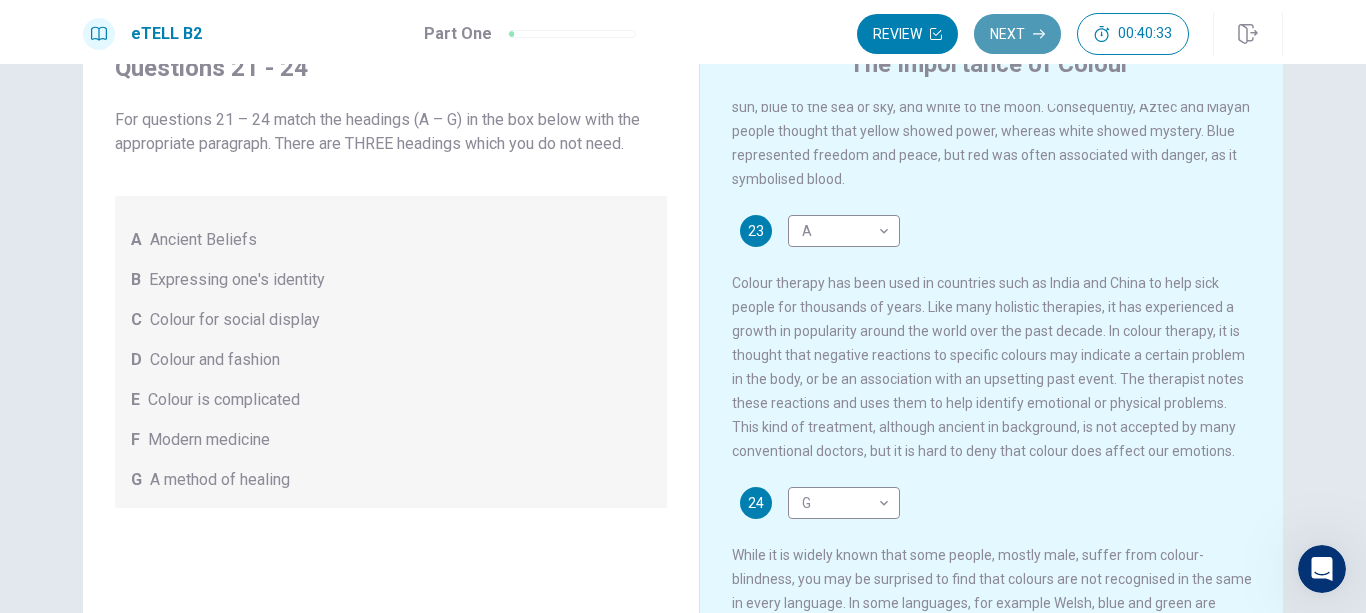 click on "Next" at bounding box center (1017, 34) 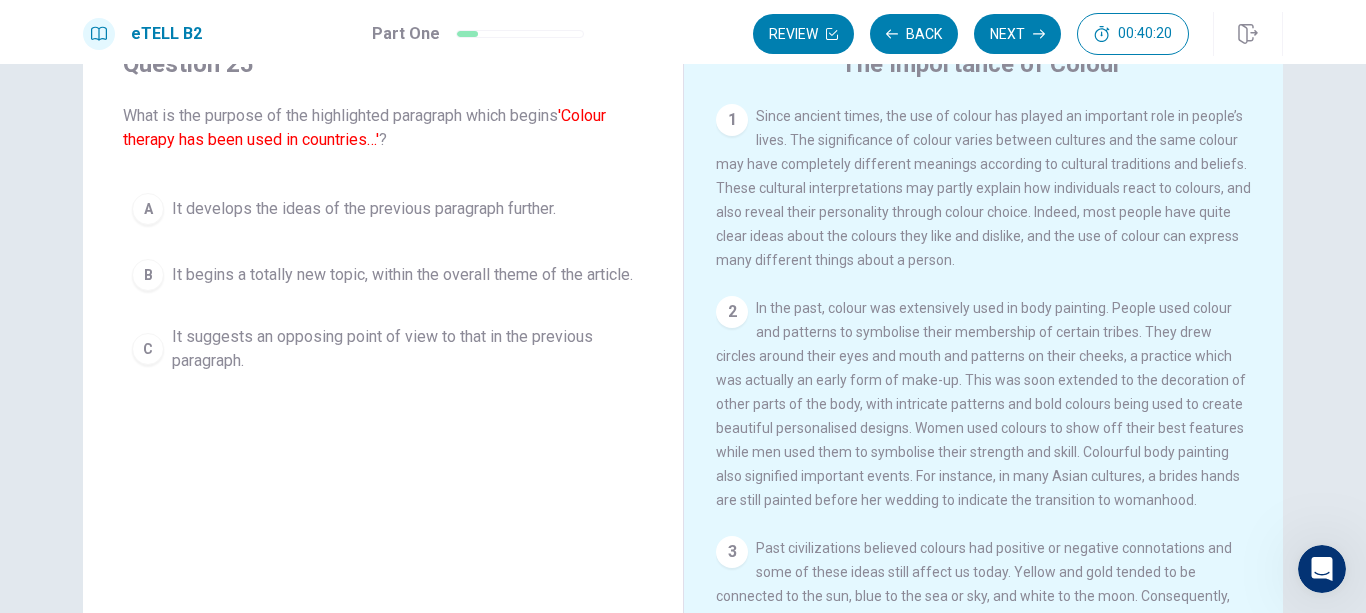 scroll, scrollTop: 0, scrollLeft: 0, axis: both 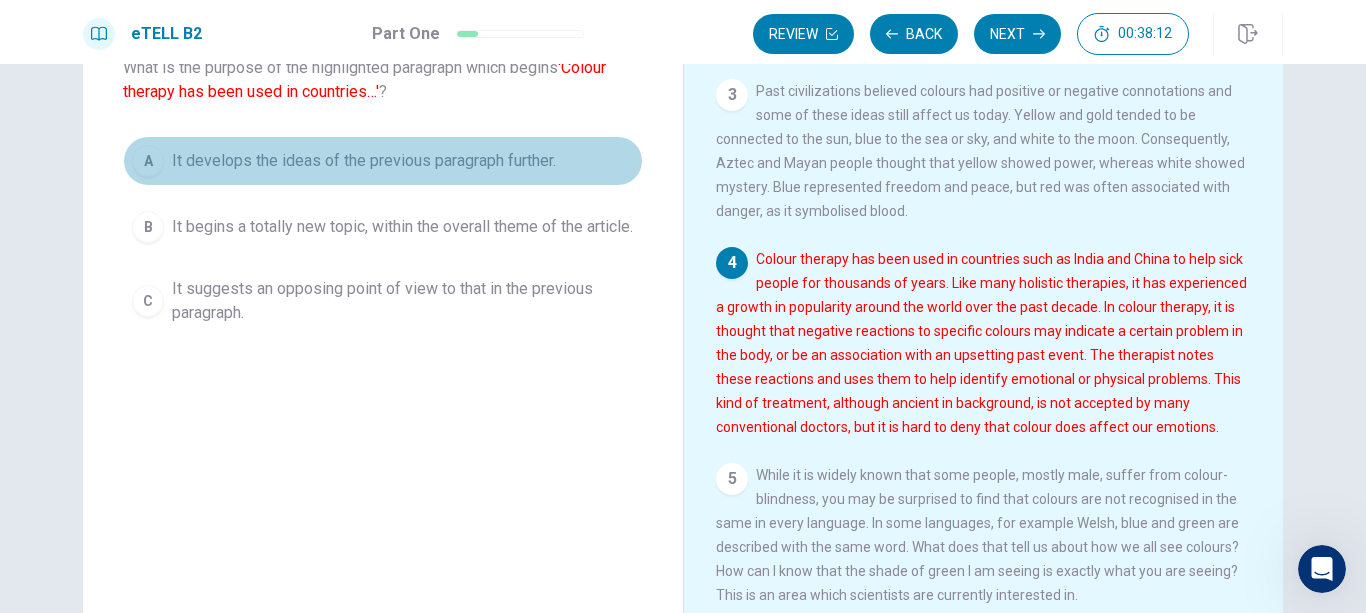 click on "It develops the ideas of the previous paragraph further." at bounding box center [364, 161] 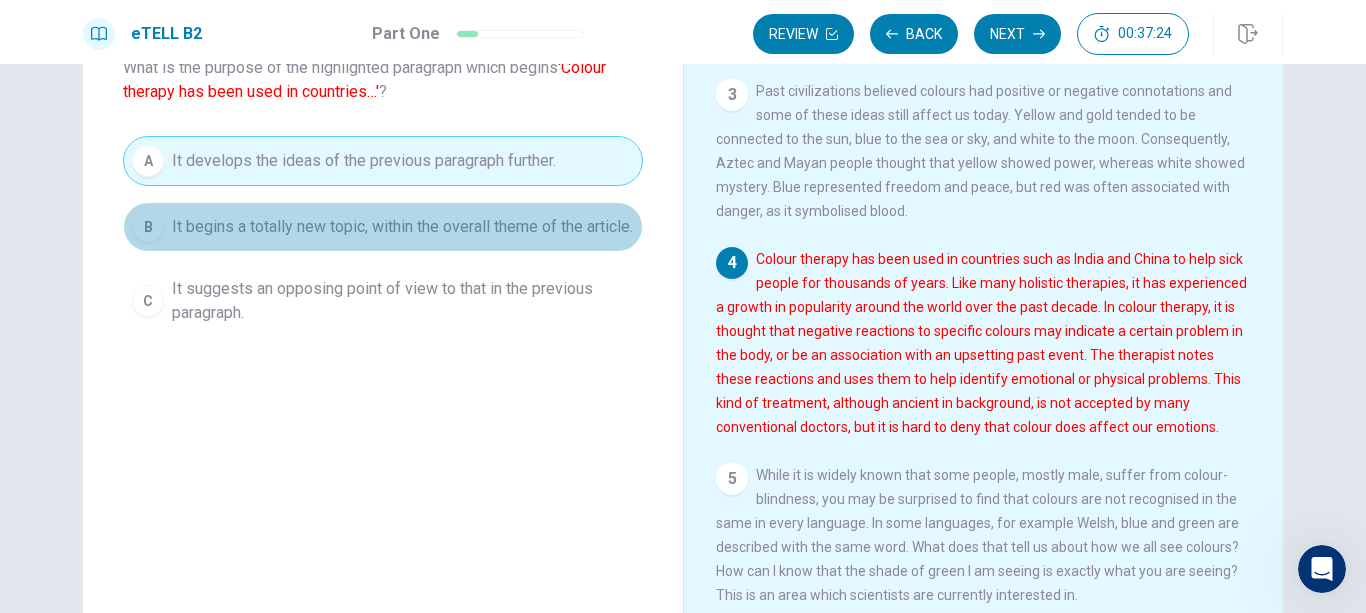 click on "It begins a totally new topic, within the overall theme of the article." at bounding box center [402, 227] 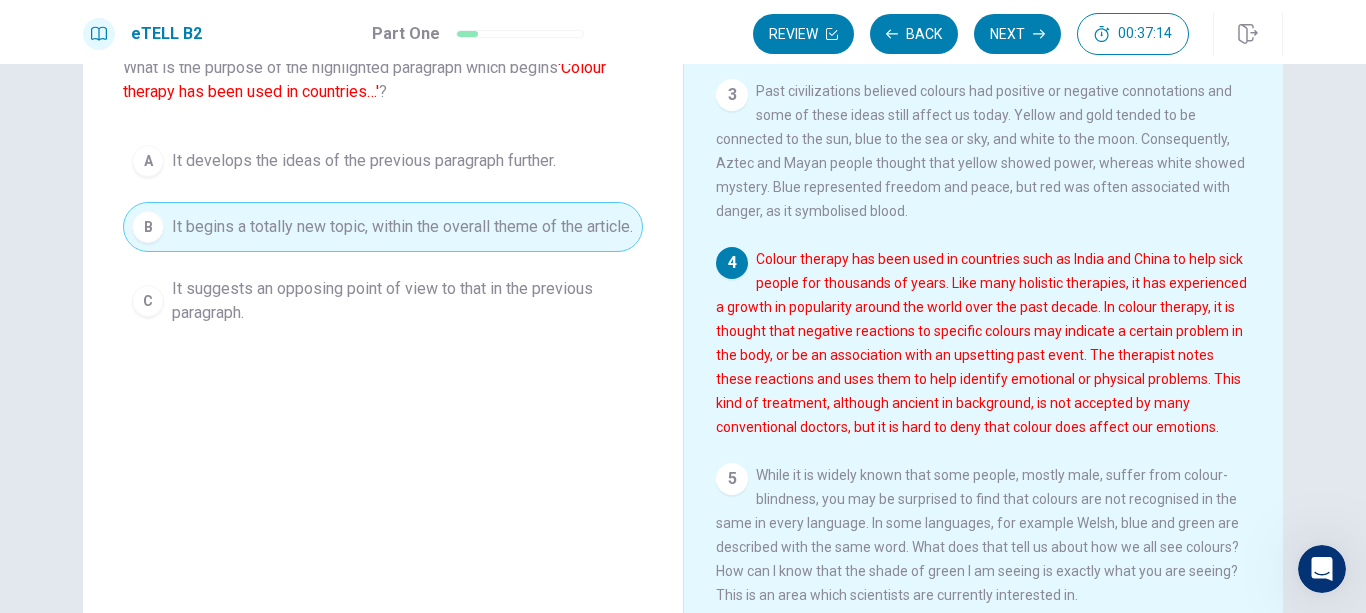 scroll, scrollTop: 137, scrollLeft: 0, axis: vertical 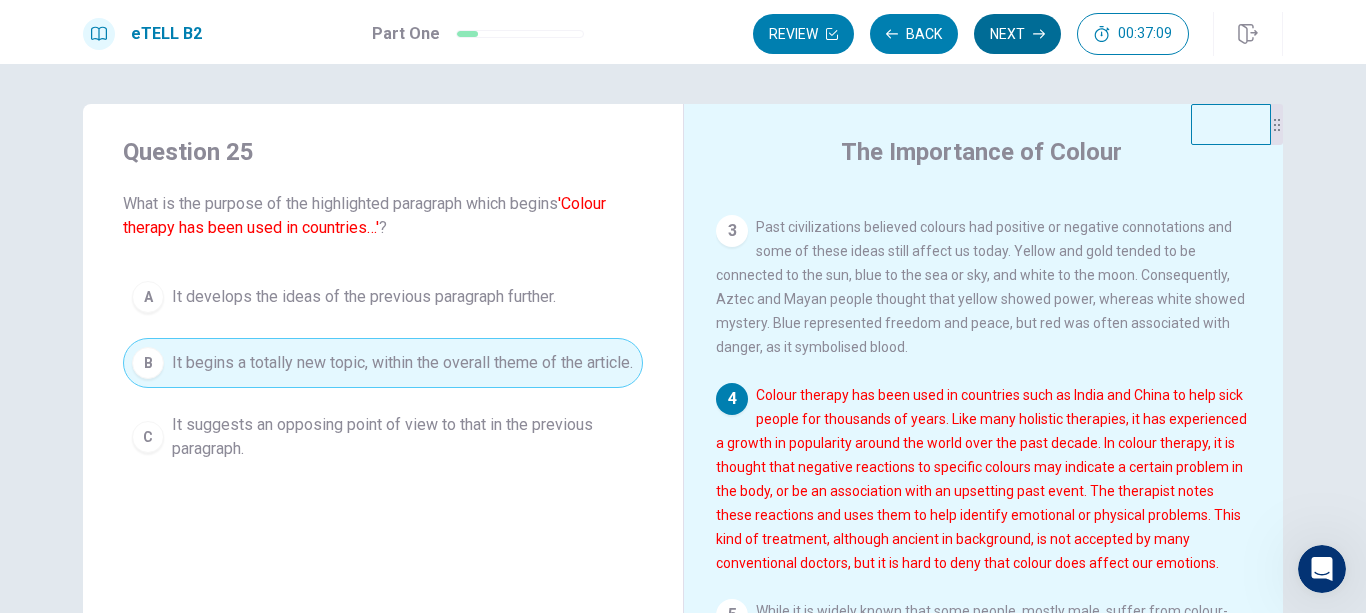 click on "Next" at bounding box center (1017, 34) 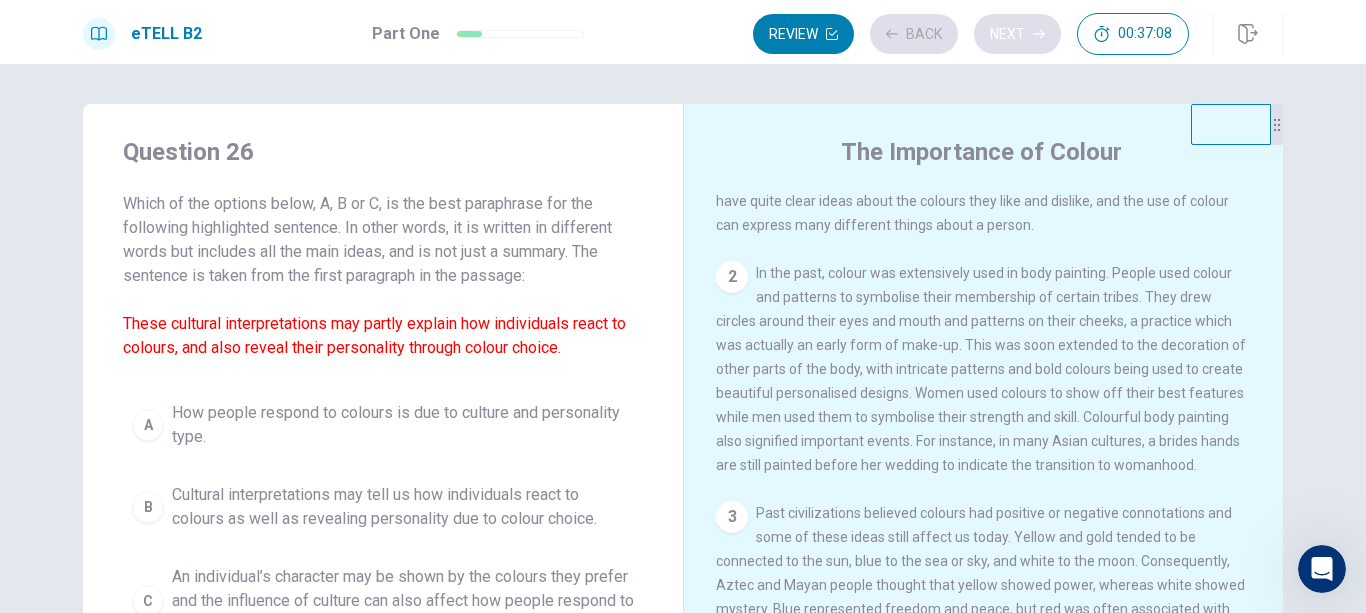 scroll, scrollTop: 0, scrollLeft: 0, axis: both 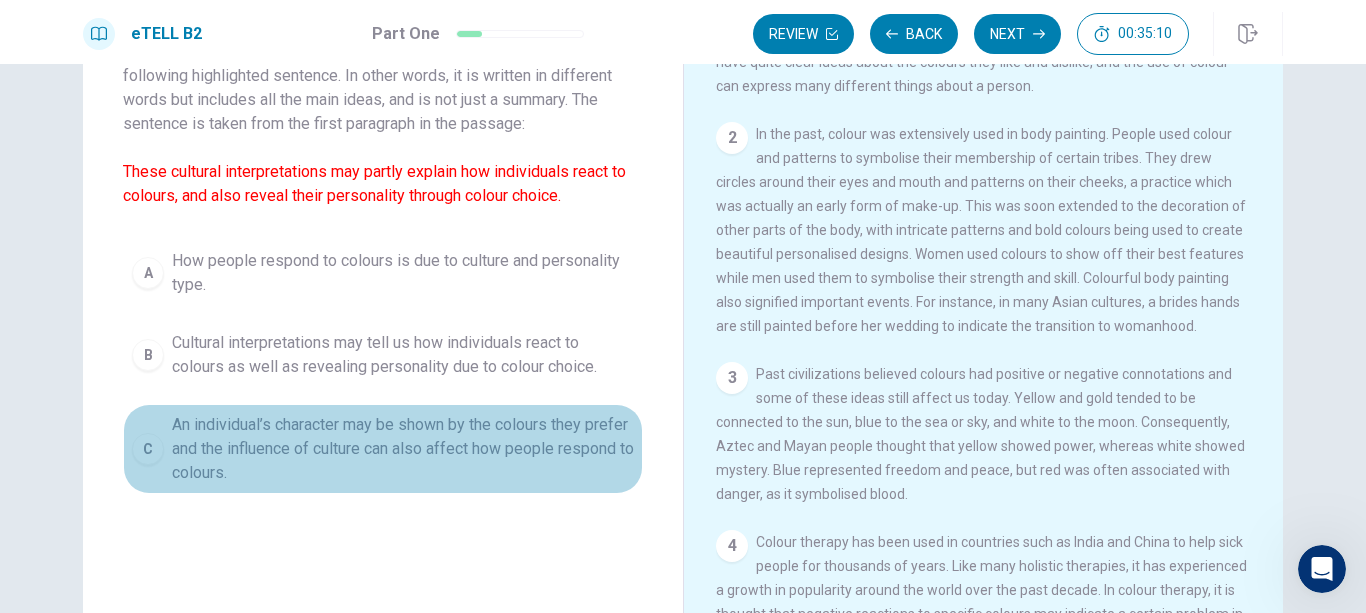 click on "An individual’s character may be shown by the colours they prefer and the influence of culture can also affect how people respond to colours." at bounding box center [403, 449] 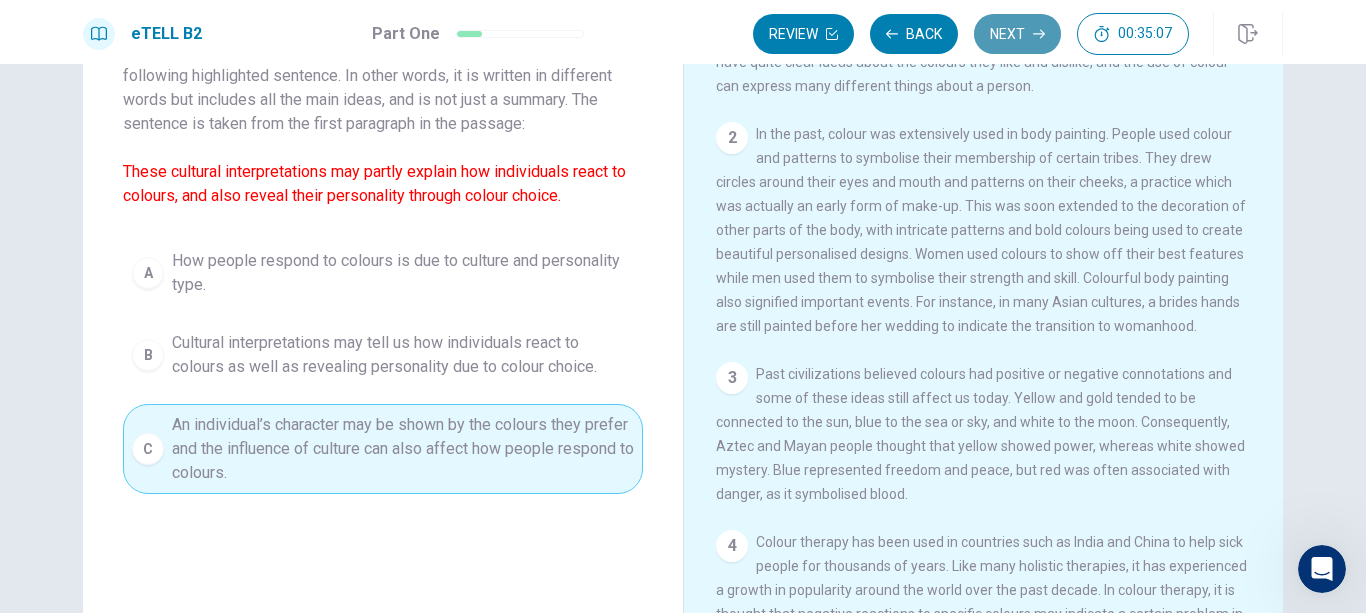 click on "Next" at bounding box center (1017, 34) 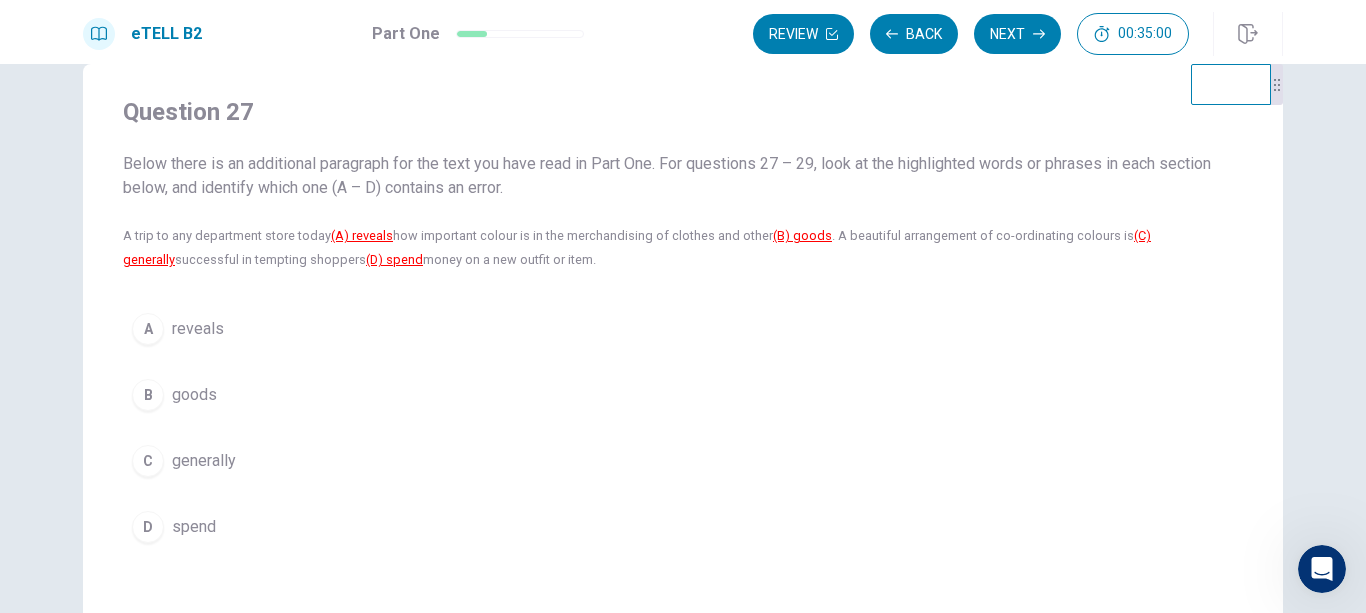 scroll, scrollTop: 11, scrollLeft: 0, axis: vertical 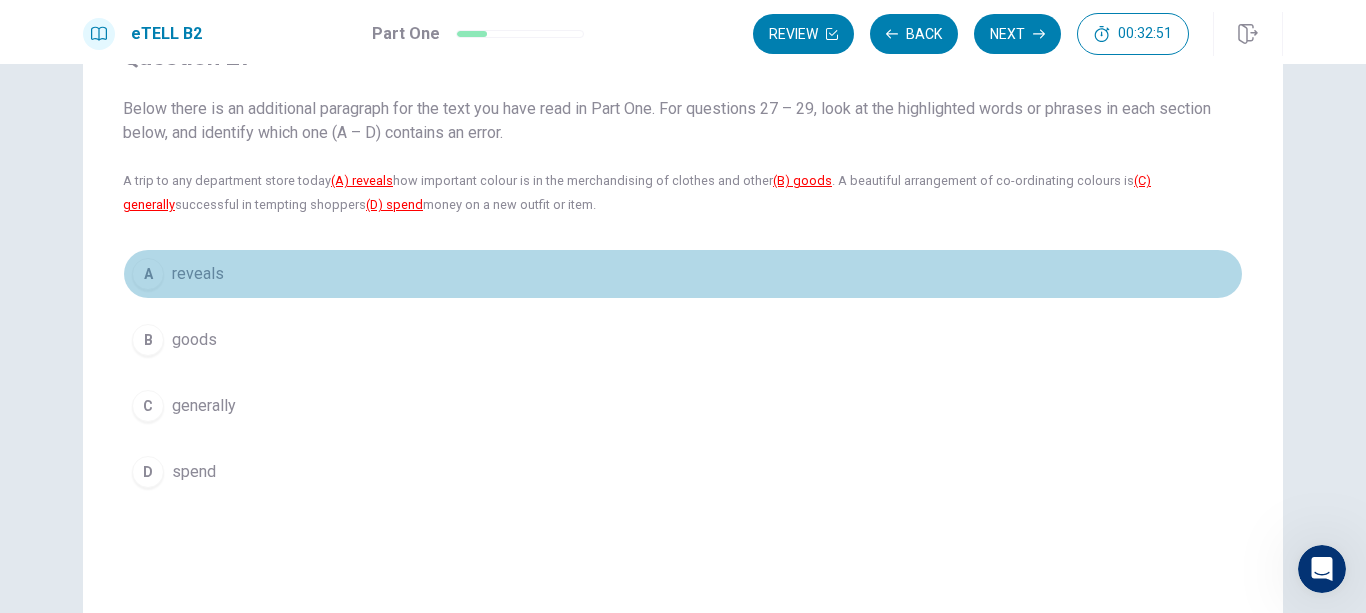 click on "A reveals" at bounding box center (683, 274) 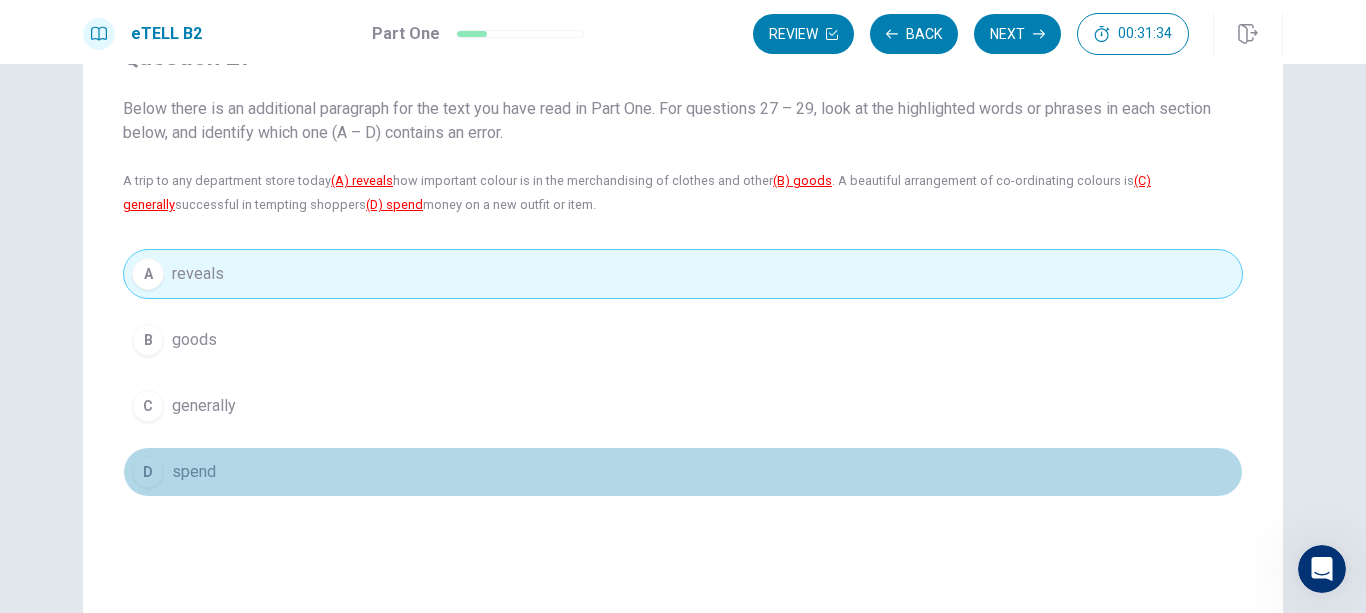 click on "spend" at bounding box center (194, 472) 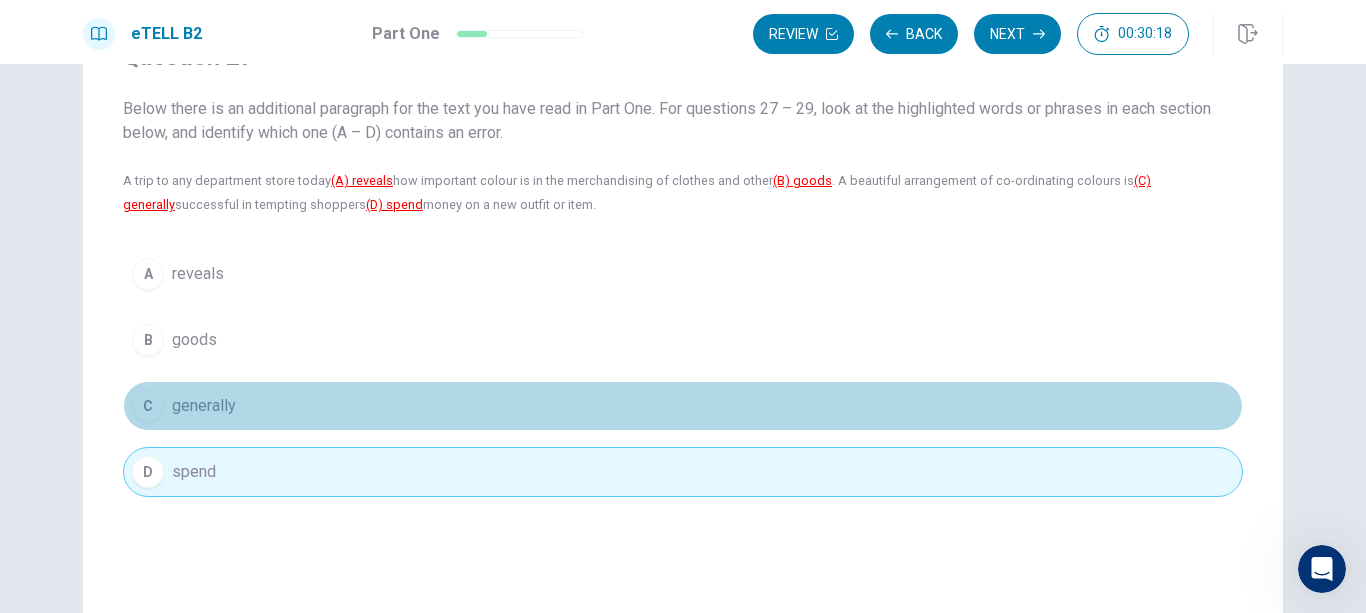 click on "generally" at bounding box center (204, 406) 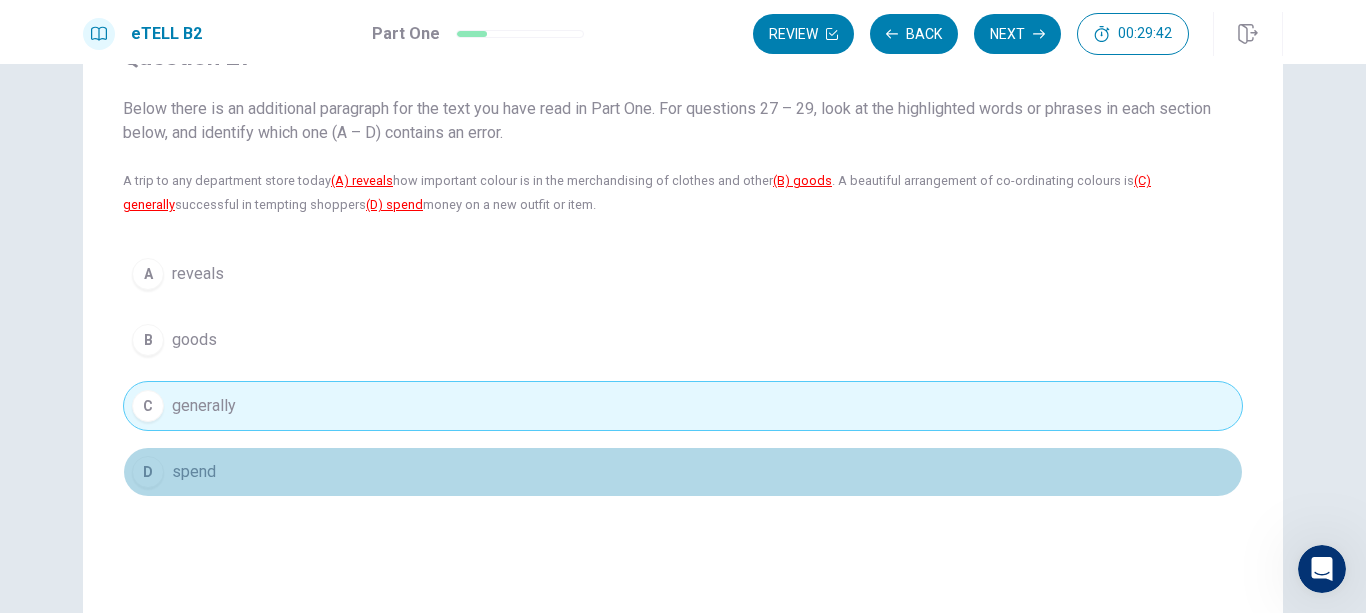 click on "spend" at bounding box center [194, 472] 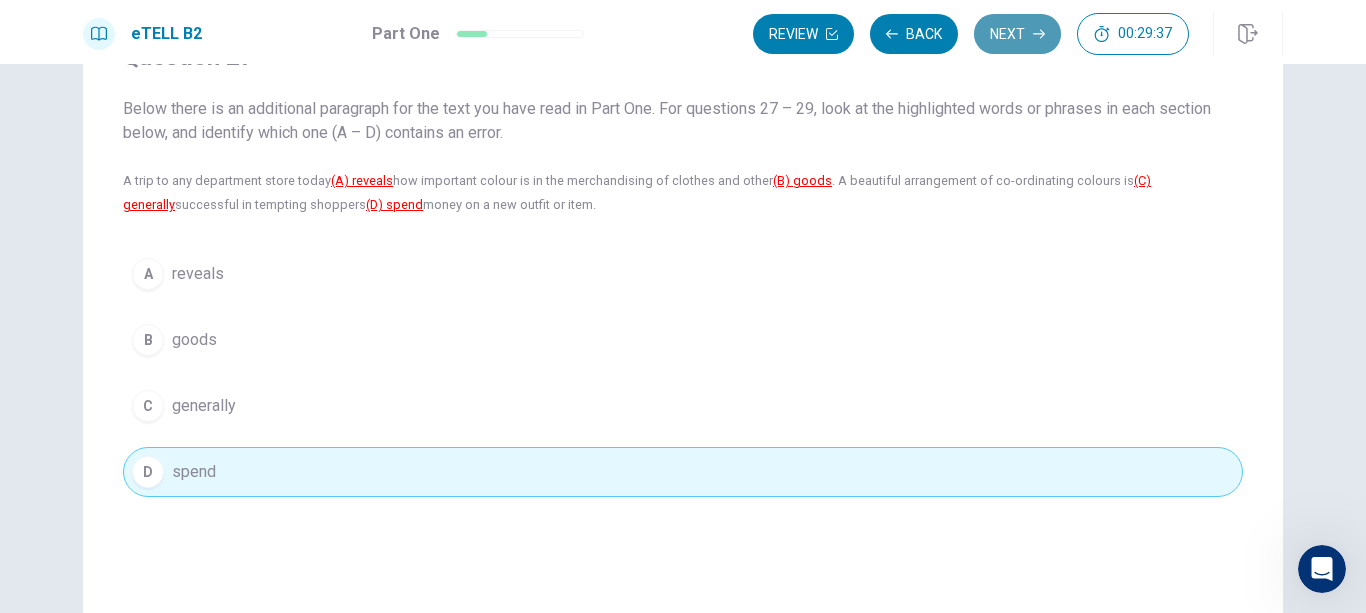 click on "Next" at bounding box center (1017, 34) 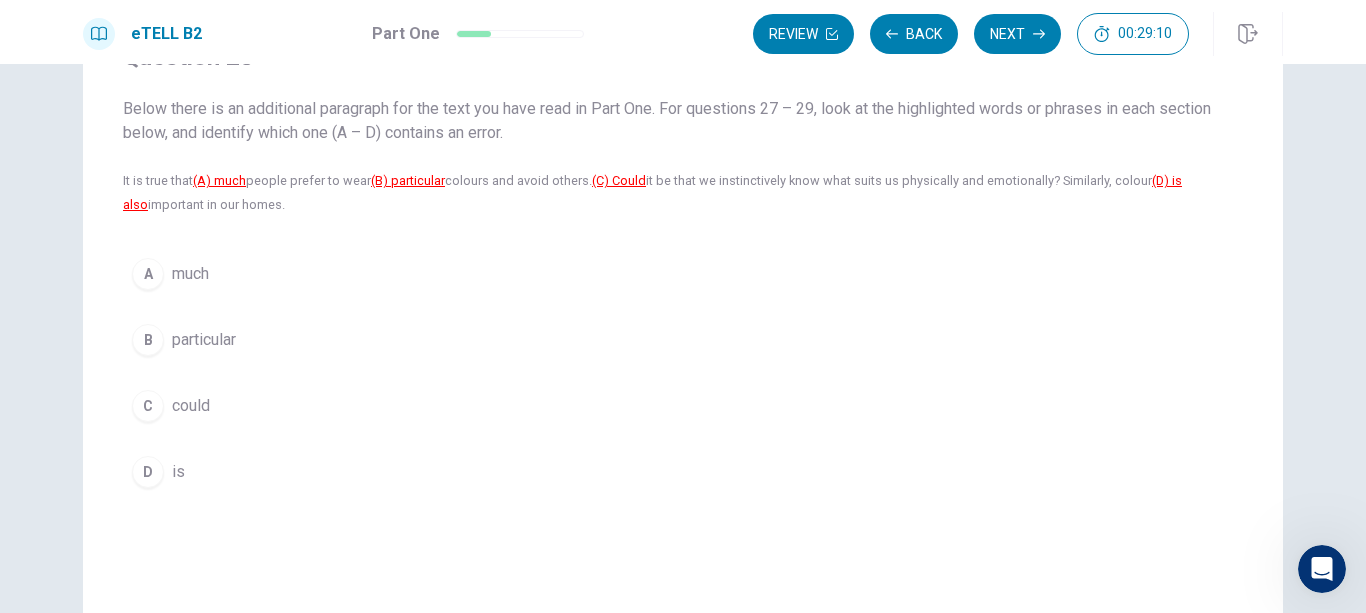 click on "much" at bounding box center (190, 274) 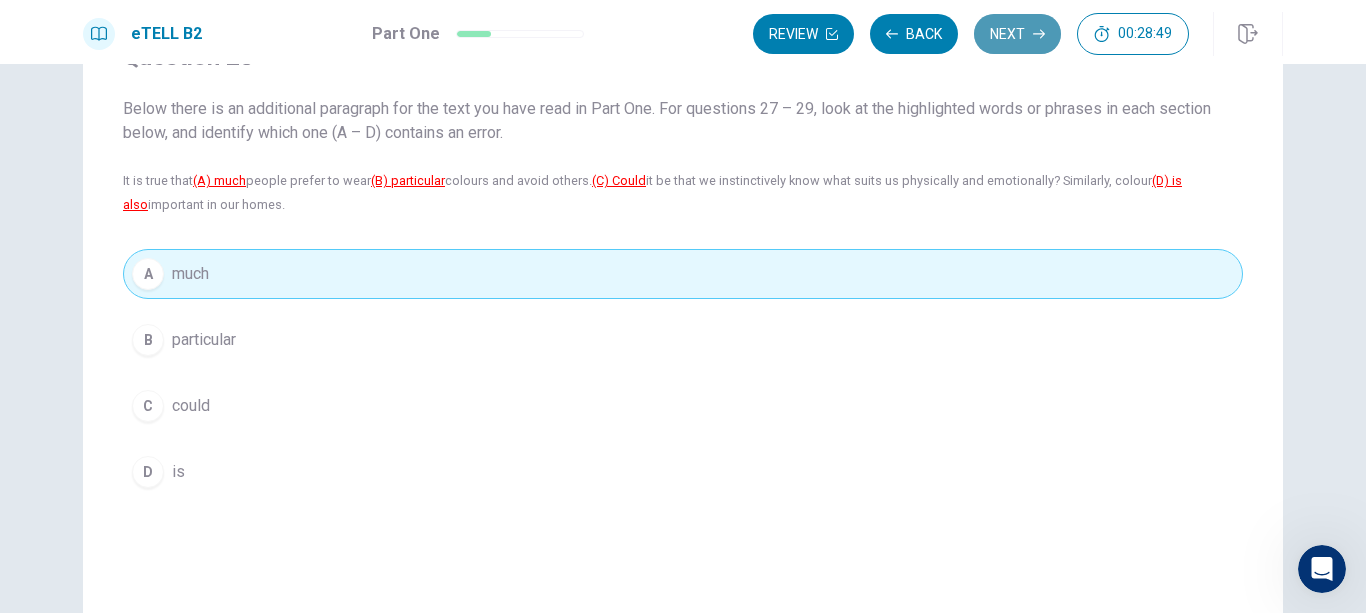 click on "Next" at bounding box center [1017, 34] 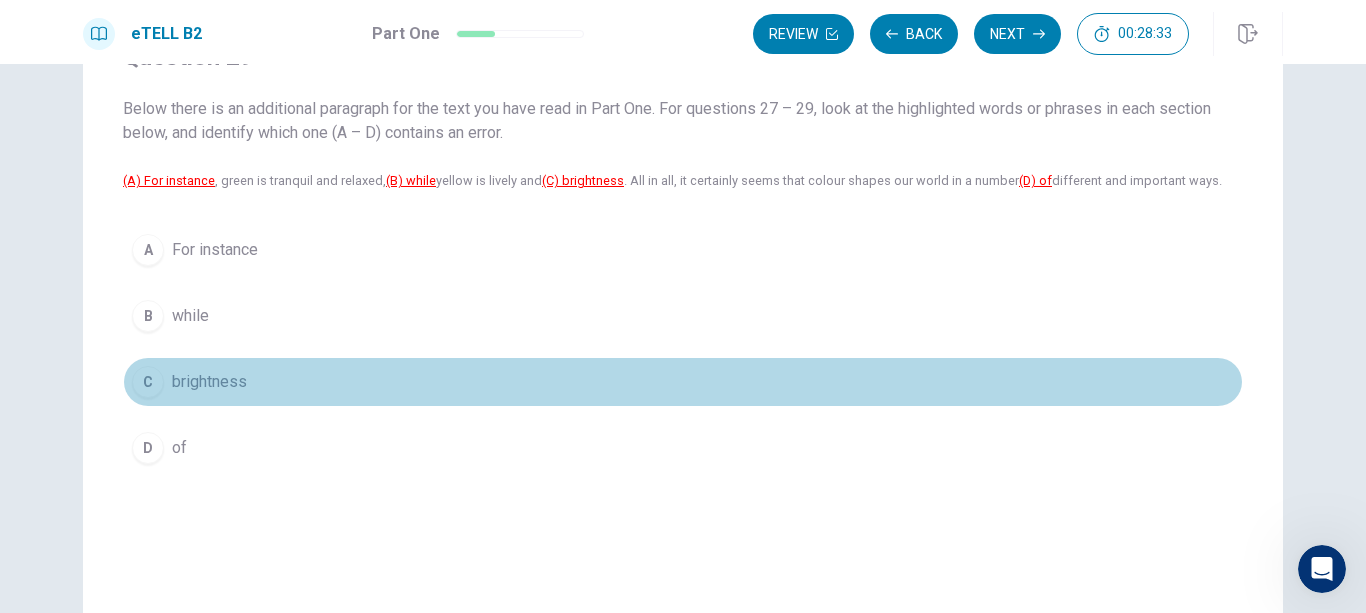 click on "brightness" at bounding box center (209, 382) 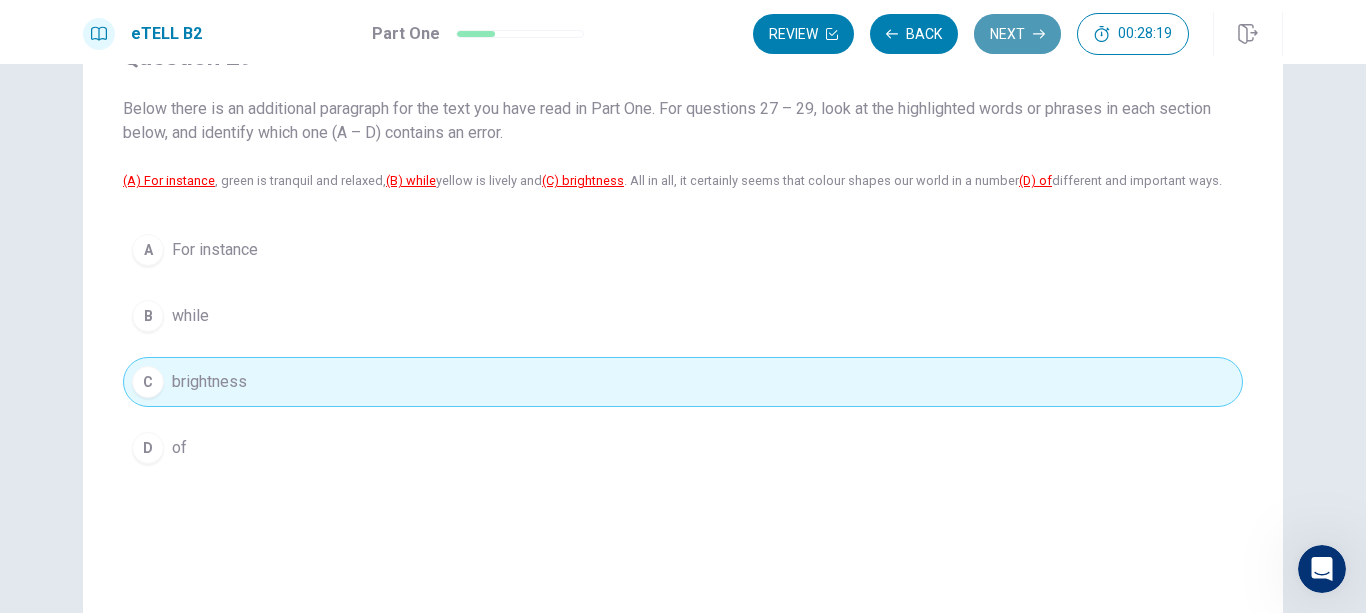 click on "Next" at bounding box center [1017, 34] 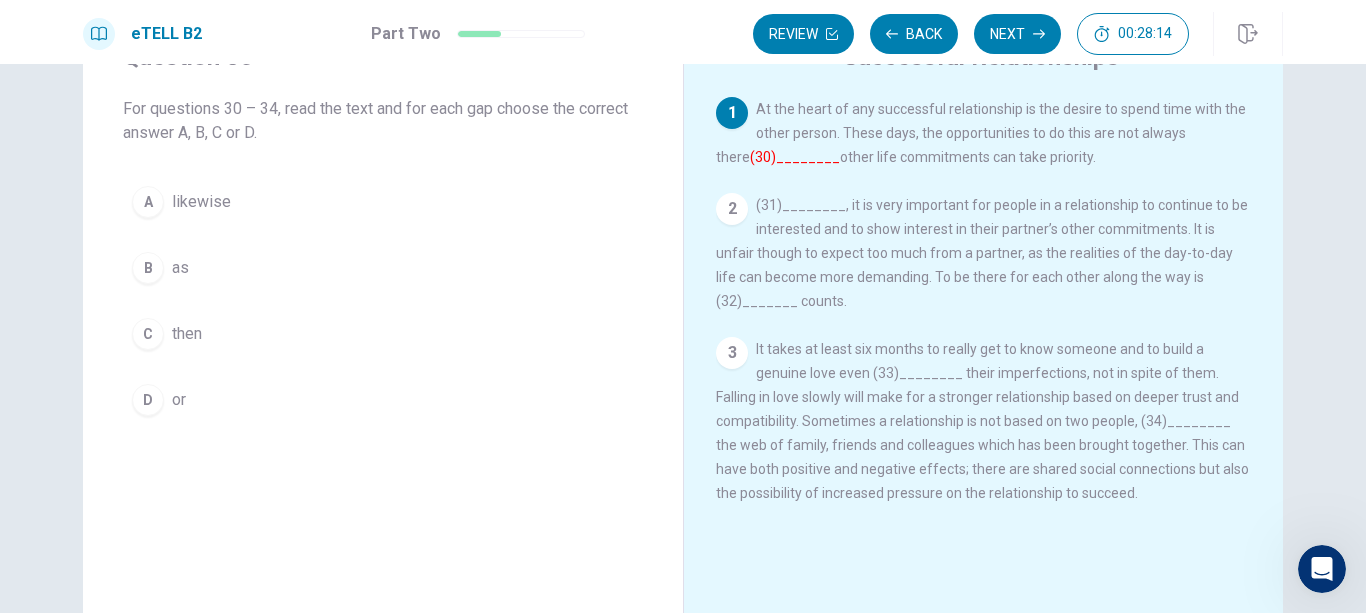 click on "1 At the heart of any successful relationship is the desire to spend time with the other person. These days, the opportunities to do this are not always there  ([NUMBER])________  other life commitments can take priority. 2 ([NUMBER])________, it is very important for people in a relationship to continue to be interested and to show interest in their partner’s other commitments. It is unfair though to expect too much from a partner, as the realities of the day-to-day life can become more demanding. To be there for each other along the way is ([NUMBER])_______ counts. 3" at bounding box center [997, 313] 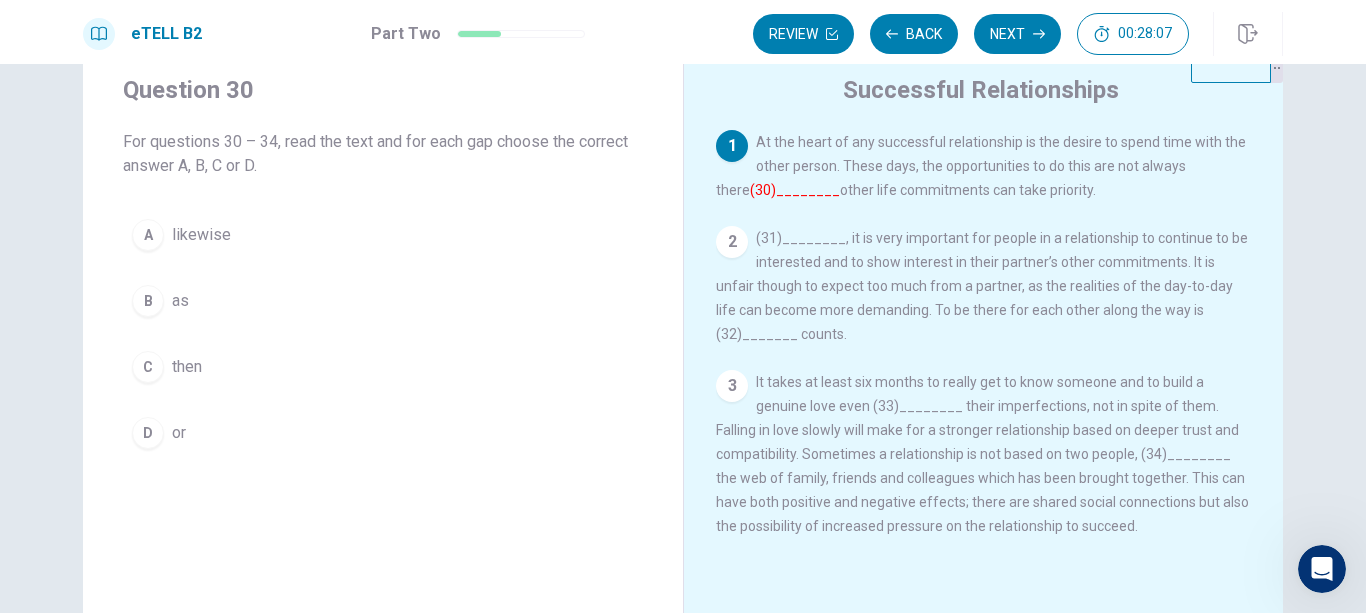 scroll, scrollTop: 70, scrollLeft: 0, axis: vertical 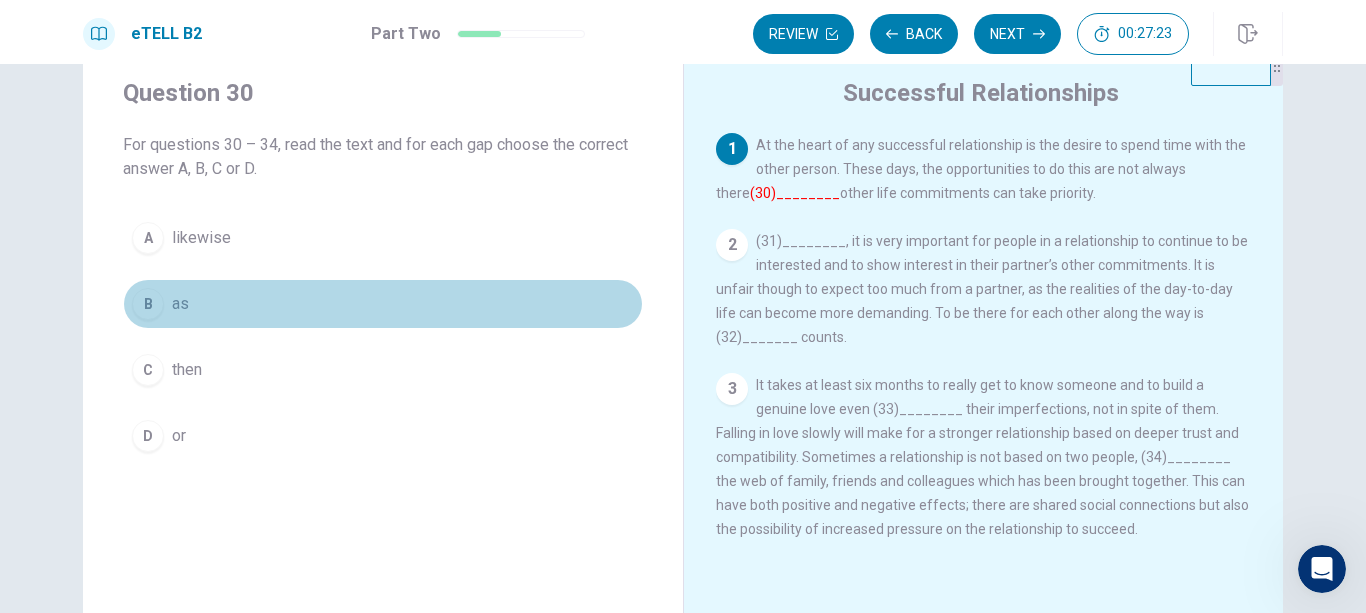 click on "B as" at bounding box center (383, 304) 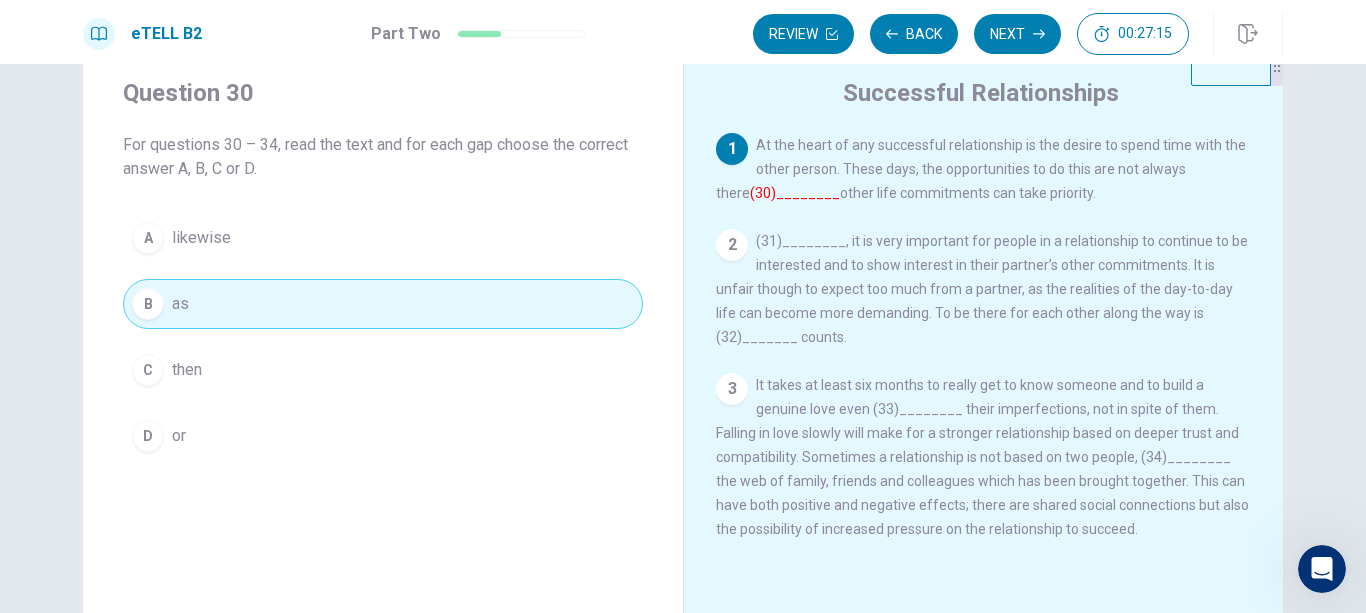 drag, startPoint x: 220, startPoint y: 306, endPoint x: 760, endPoint y: 187, distance: 552.9566 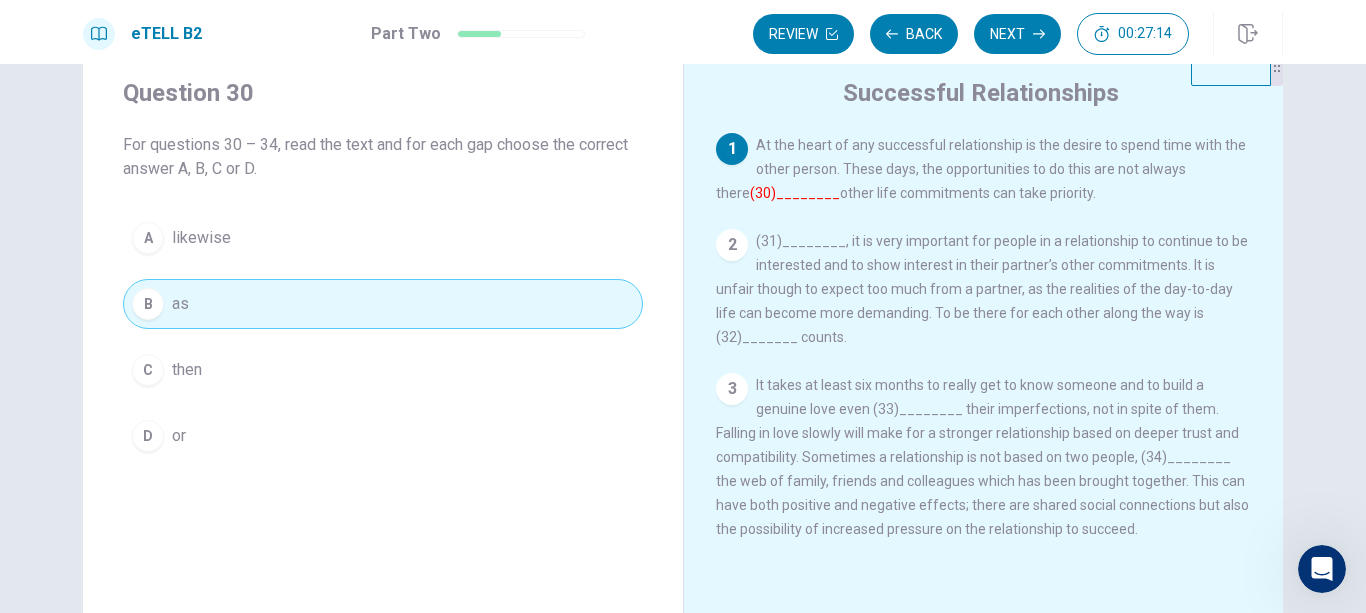 click on "(30)________" at bounding box center [795, 193] 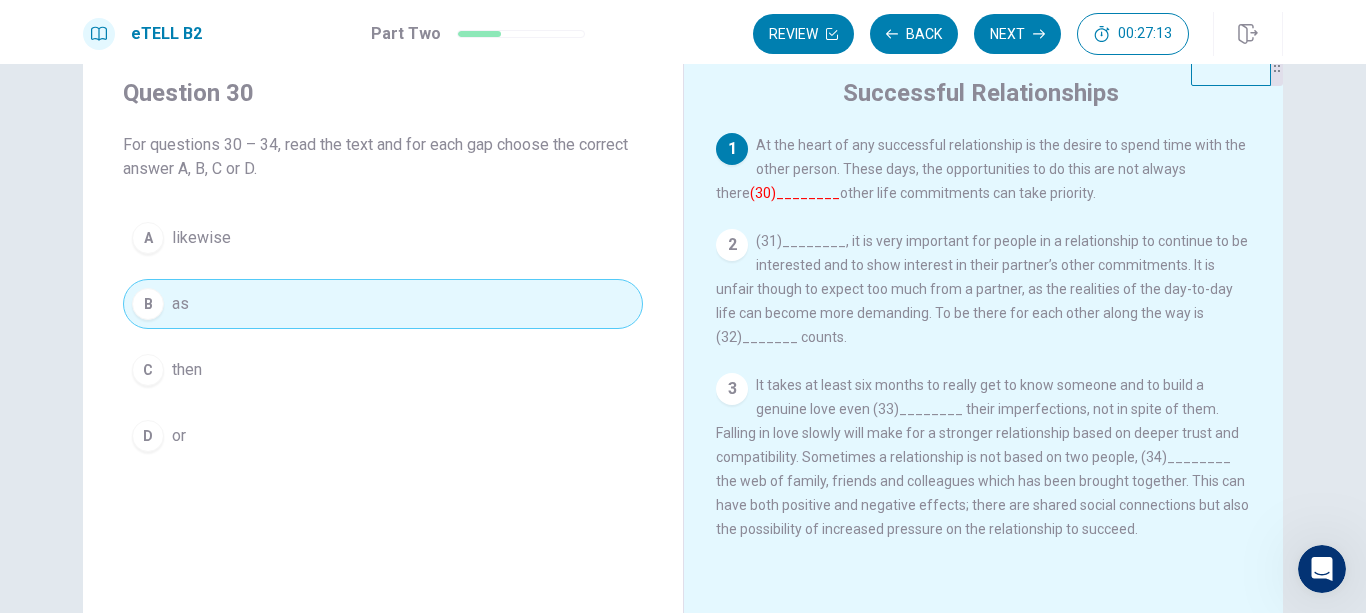 click on "(30)________" at bounding box center (795, 193) 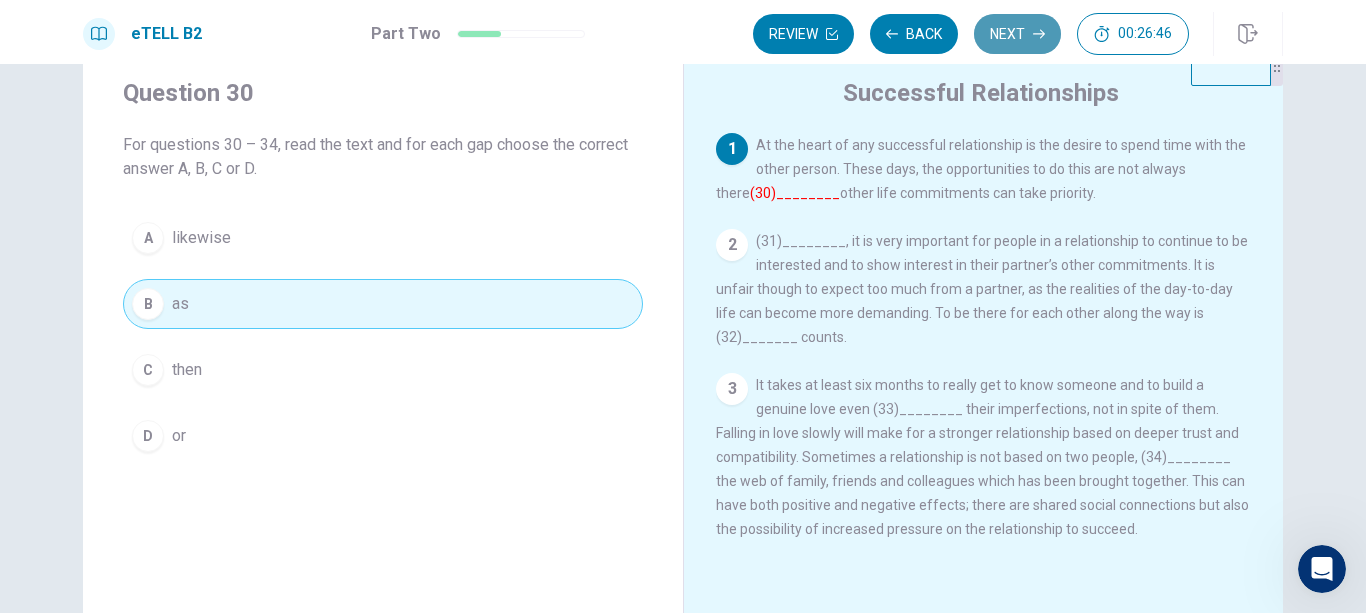click on "Next" at bounding box center (1017, 34) 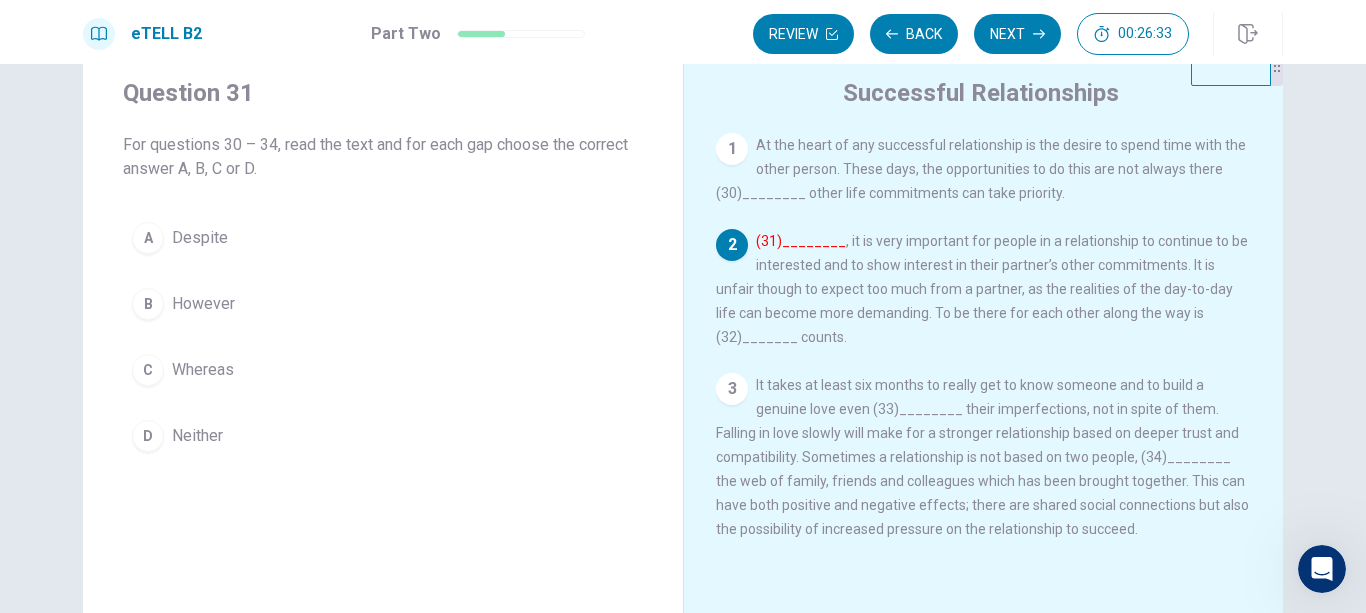 click on "However" at bounding box center [203, 304] 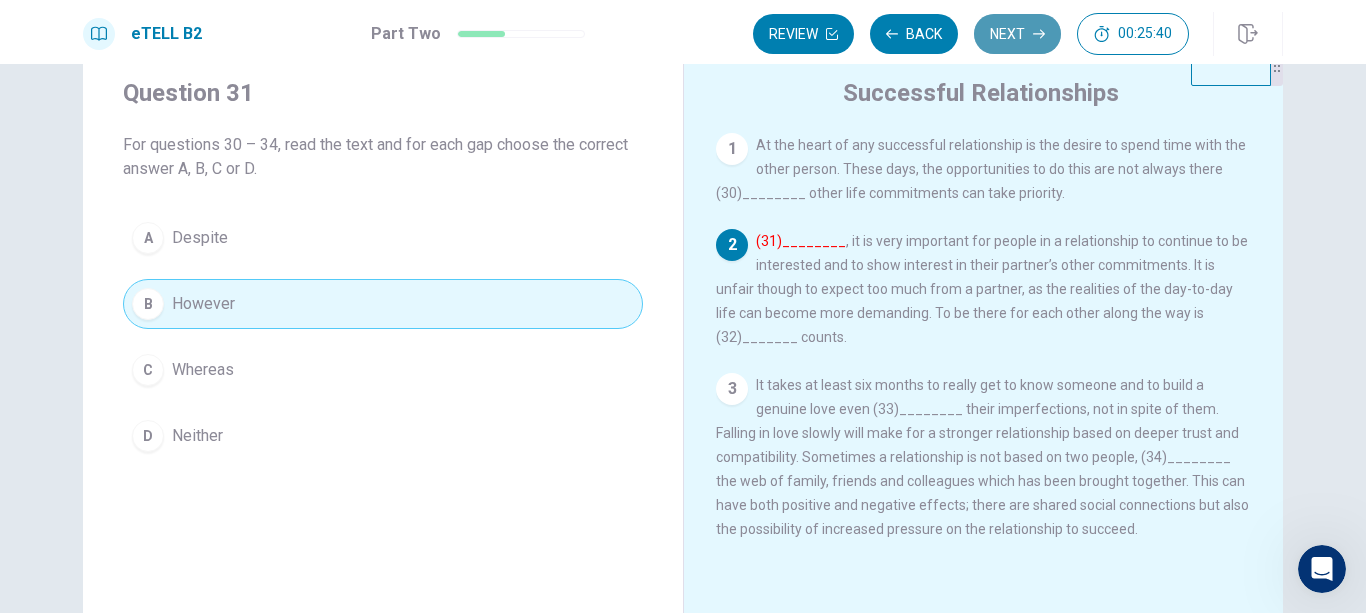 click on "Next" at bounding box center [1017, 34] 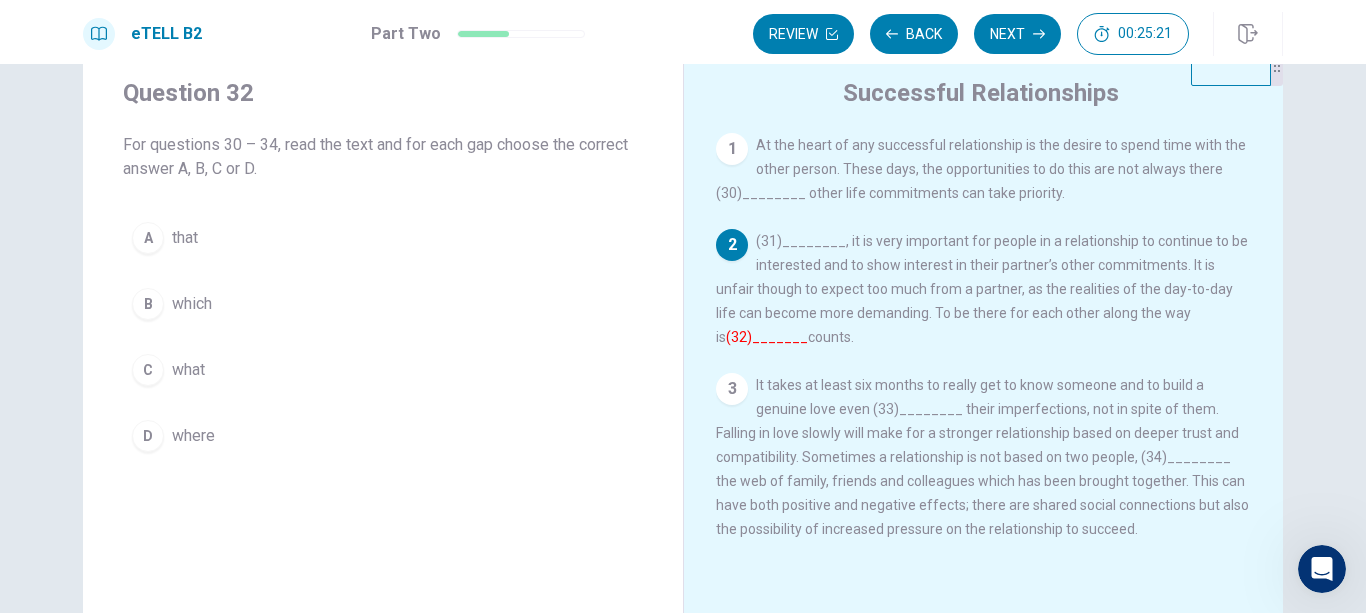 click on "what" at bounding box center [188, 370] 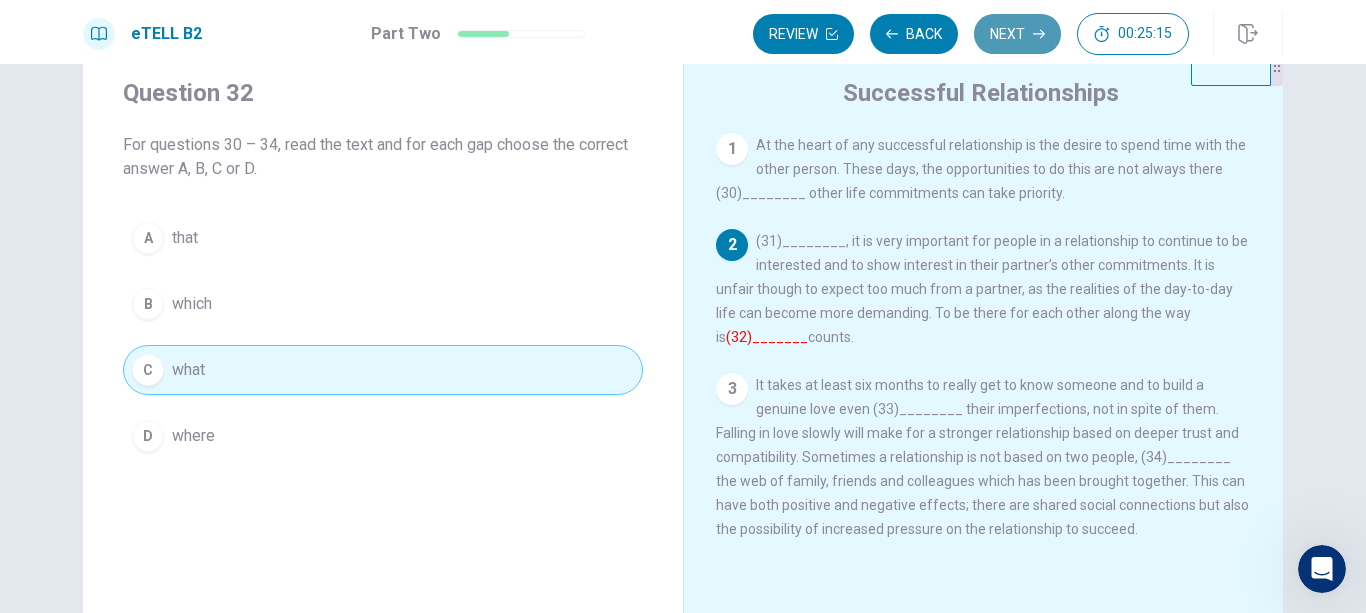 click on "Next" at bounding box center [1017, 34] 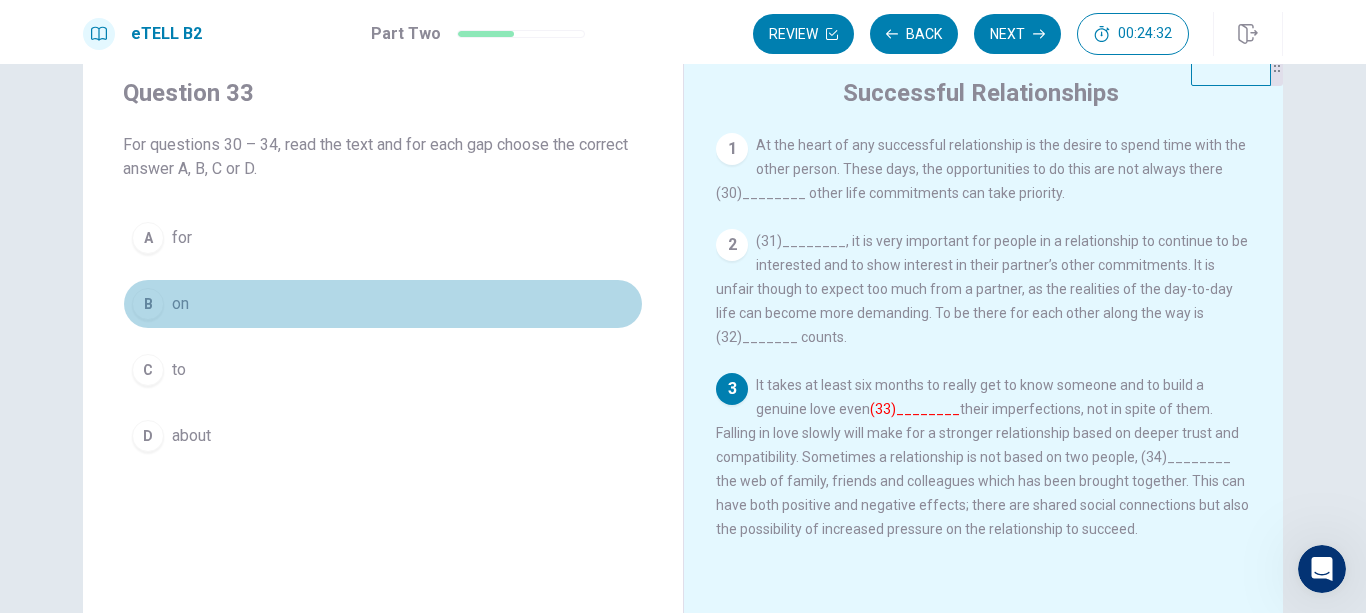 click on "B on" at bounding box center [383, 304] 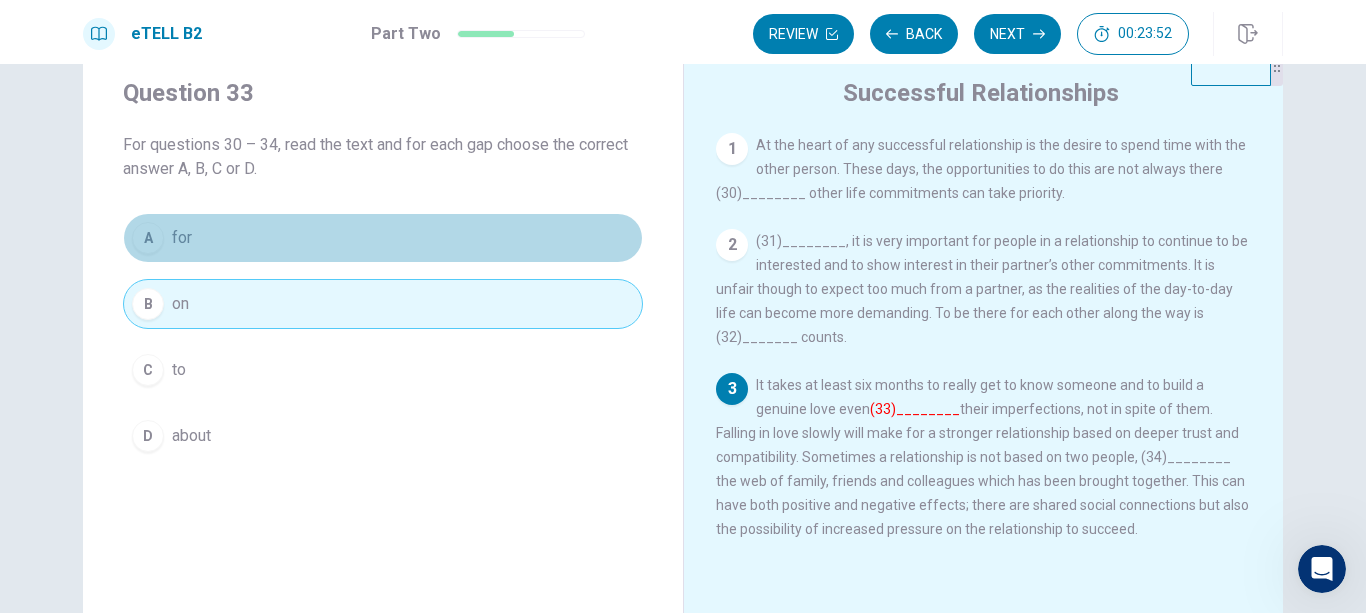 click on "A for" at bounding box center [383, 238] 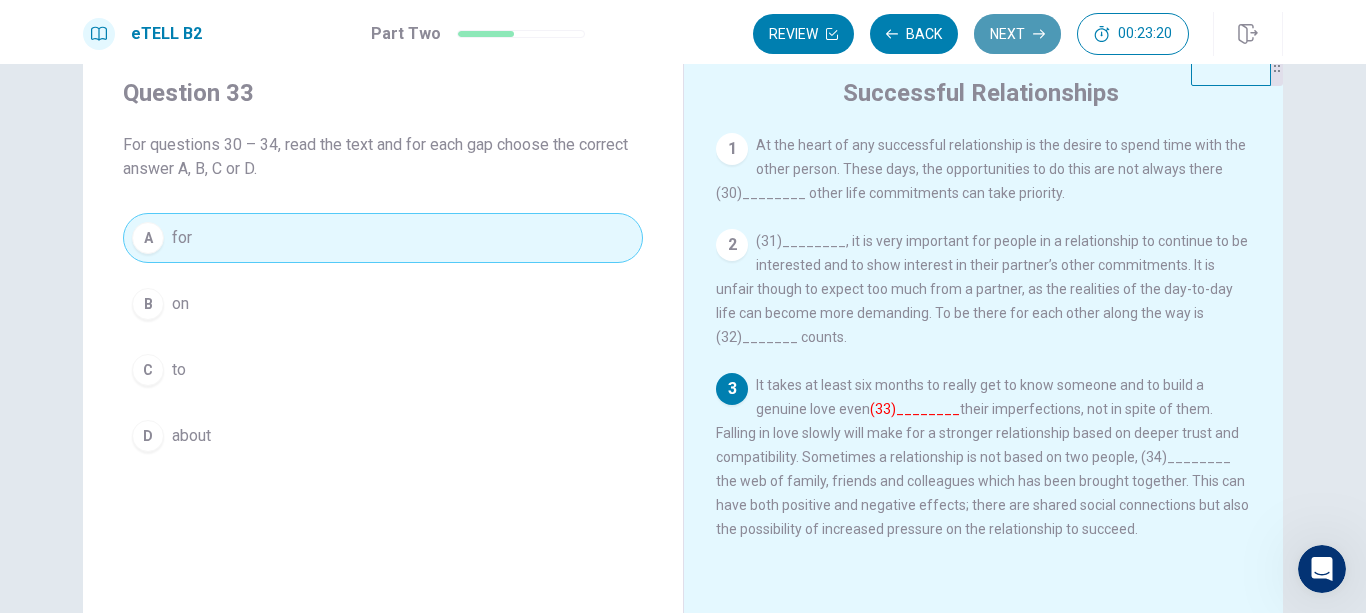 click on "Next" at bounding box center (1017, 34) 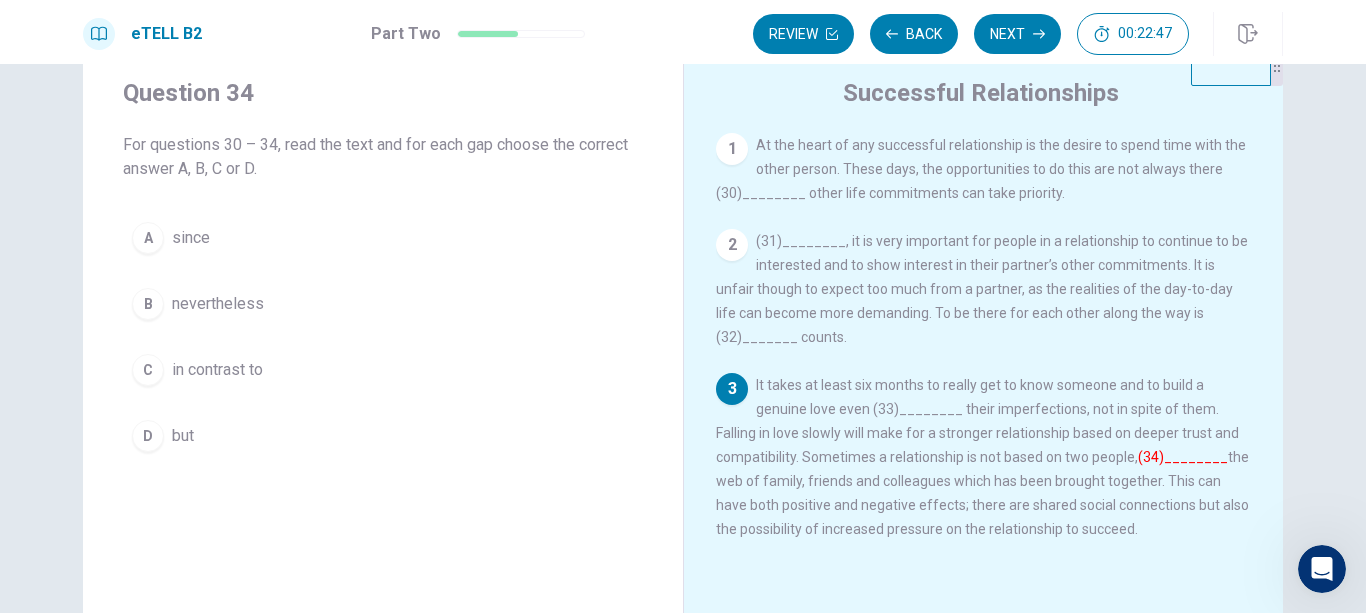 click on "but" at bounding box center (183, 436) 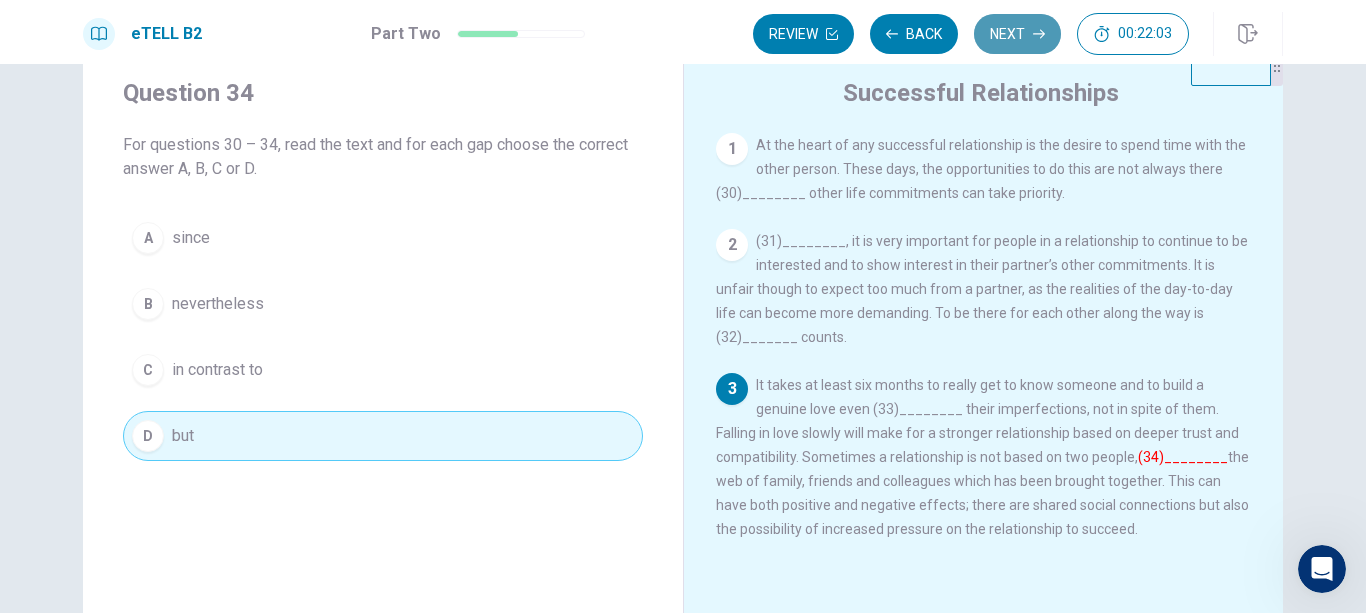 click on "Next" at bounding box center (1017, 34) 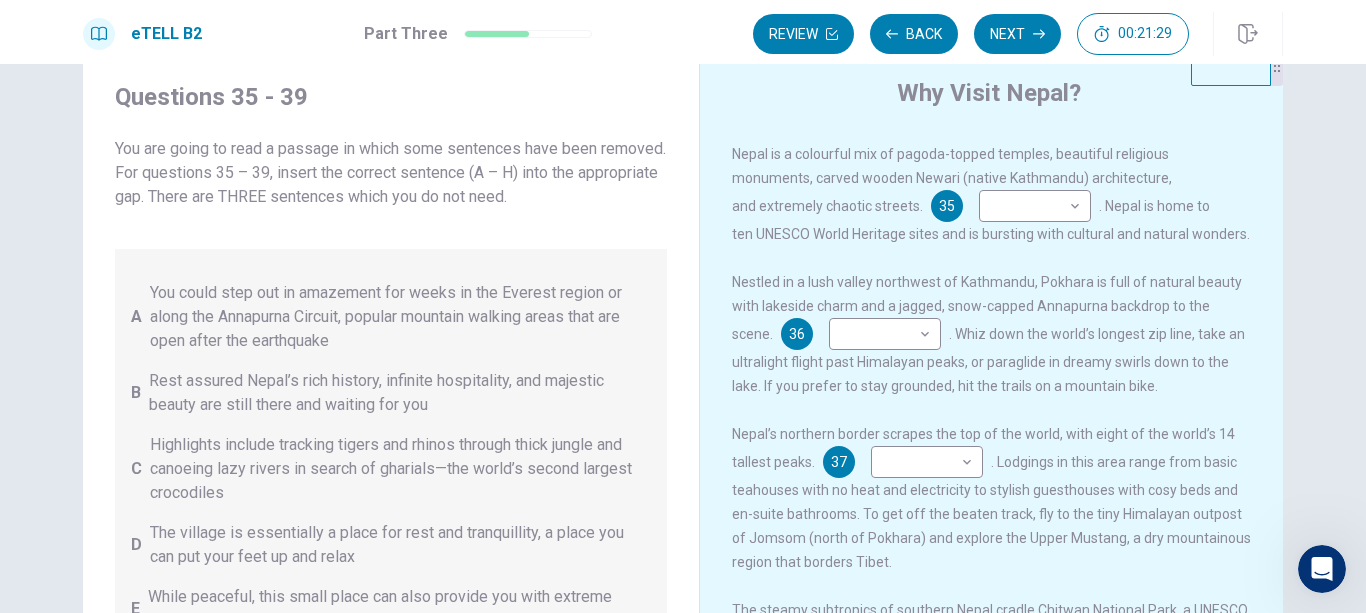 scroll, scrollTop: 0, scrollLeft: 0, axis: both 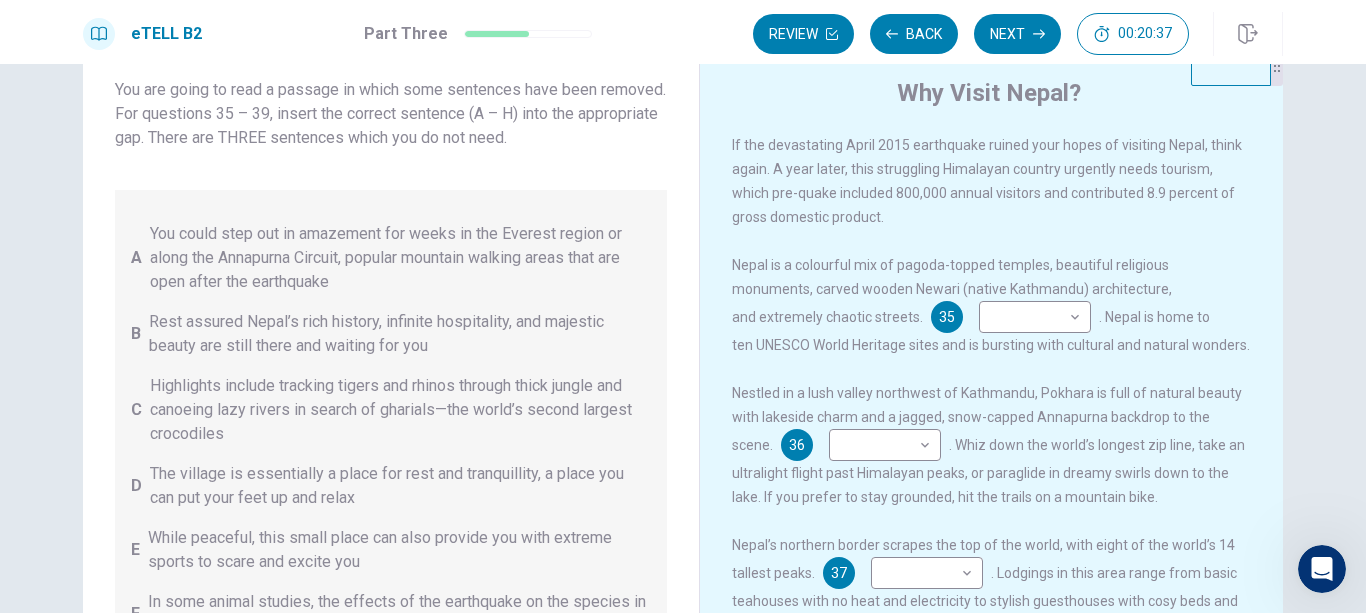 click on "Why Visit Nepal? If the devastating April 2015 earthquake ruined your hopes of visiting Nepal, think again. A year later, this struggling Himalayan country urgently needs tourism, which pre-quake included 800,000 annual visitors and contributed 8.9 percent of gross domestic product. Nepal is a colourful mix of pagoda-topped temples, beautiful religious monuments, carved wooden Newari (native Kathmandu) architecture, and extremely chaotic streets. 35 G * ​ . Nepal is home to ten UNESCO World Heritage sites and is bursting with cultural and natural wonders. Nestled in a lush valley northwest of Kathmandu, Pokhara is full of natural beauty with lakeside charm and a jagged, snow-capped Annapurna backdrop to the scene. 36 A * ​ . Whiz down the world’s longest zip line, take an ultralight flight past Himalayan peaks, or paraglide in dreamy swirls down to the lake. If you prefer to stay grounded, hit the trails on a mountain bike. 37 D * 38 C * . You will see lots of wildlife and no evidence of the earthquake. H" at bounding box center (991, 408) 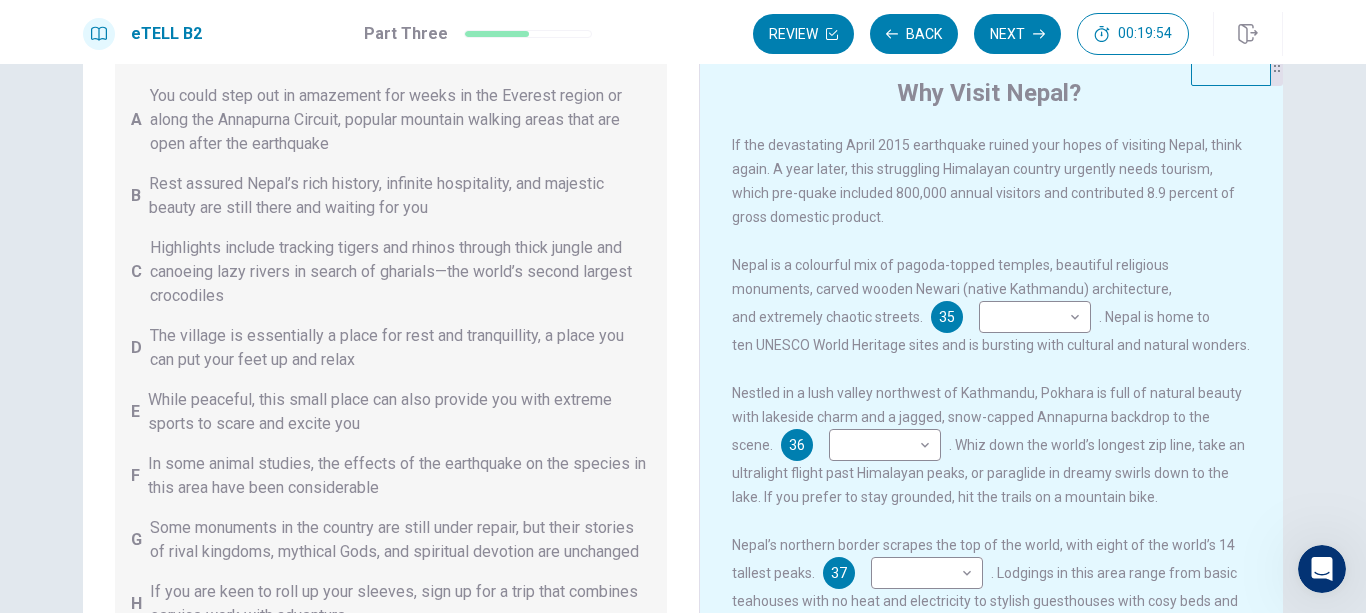 scroll, scrollTop: 221, scrollLeft: 0, axis: vertical 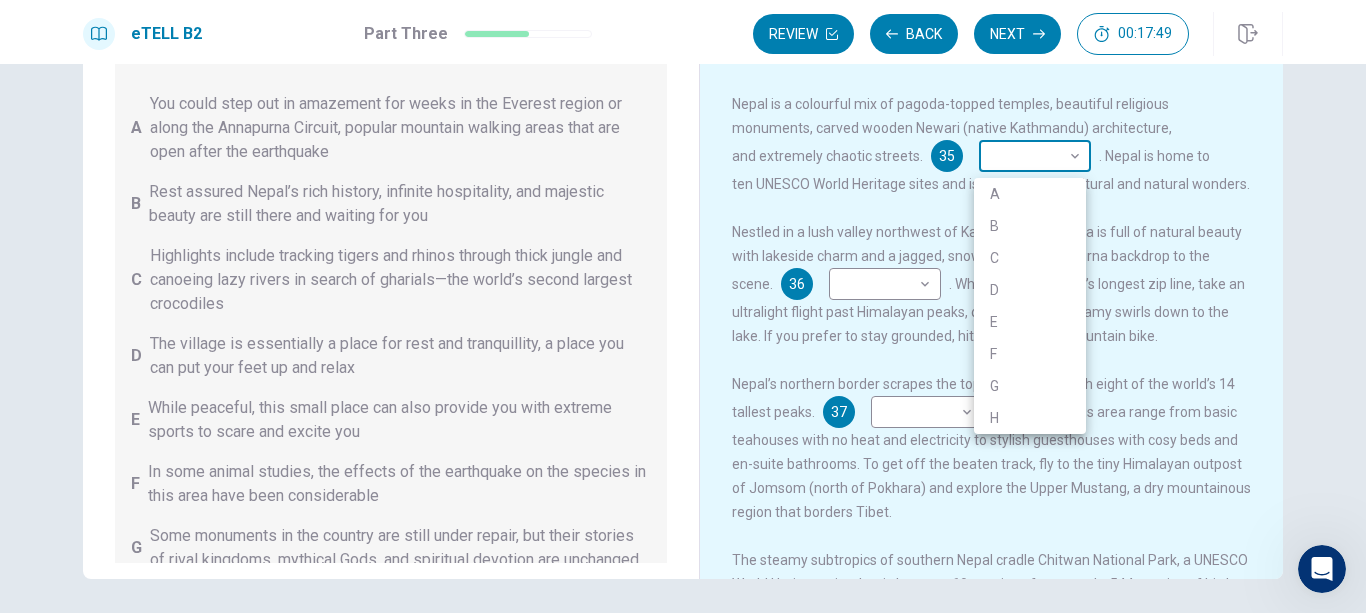click on "This site uses cookies, as explained in our  Privacy Policy . If you agree to the use of cookies, please click the Accept button and continue to browse our site.   Privacy Policy Accept   eTELL B2 Part Three Review Back Next [TIME] Question 15 - 19 of 30 [TIME] Review Back Next Questions 35 - 39 You are going to read a passage in which some sentences have been  removed. For questions 35 – 39, insert the correct sentence (A – H) into the  appropriate gap. There are THREE sentences which you do not need. A You could step out in amazement for weeks in the Everest region or along the Annapurna Circuit, popular mountain walking areas that are open after the earthquake B Rest assured Nepal’s rich history, infinite hospitality, and majestic beauty are still there and waiting for you C Highlights include tracking tigers and rhinos through thick jungle and canoeing lazy rivers in search of gharials—the world’s second largest crocodiles D E F G H Why Visit Nepal? 35 ​ ​ 36 ​ ​ 37 ​ ​ 38 ​ A" at bounding box center [683, 306] 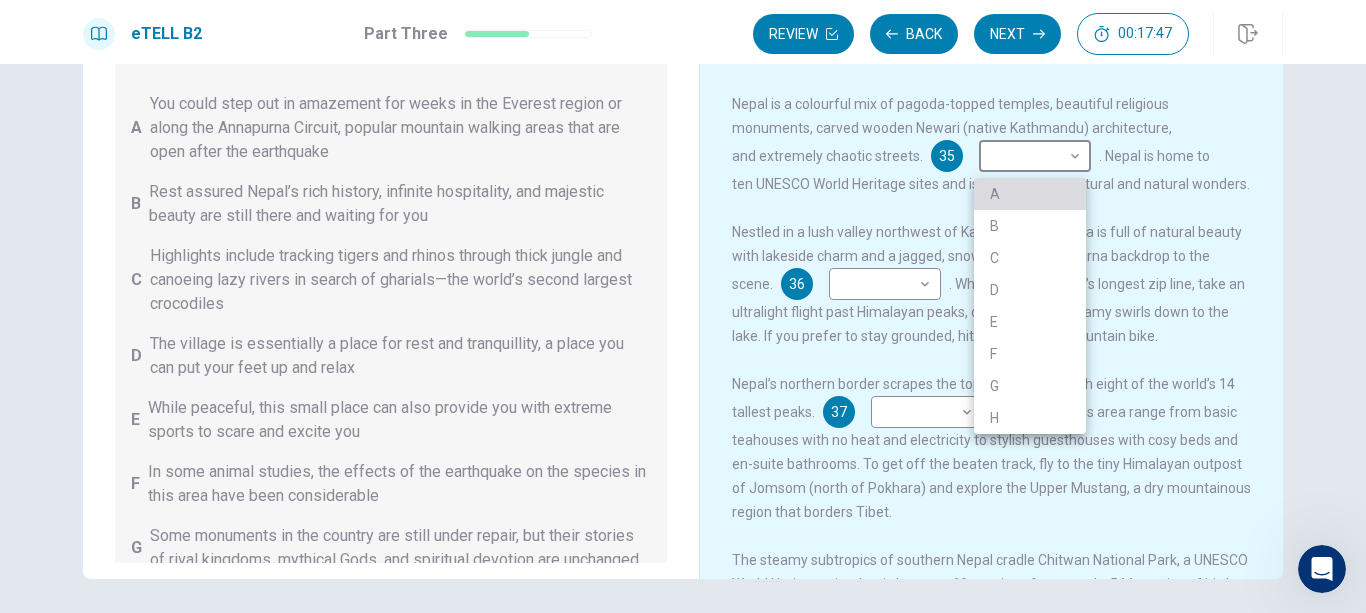 click on "A" at bounding box center [1030, 194] 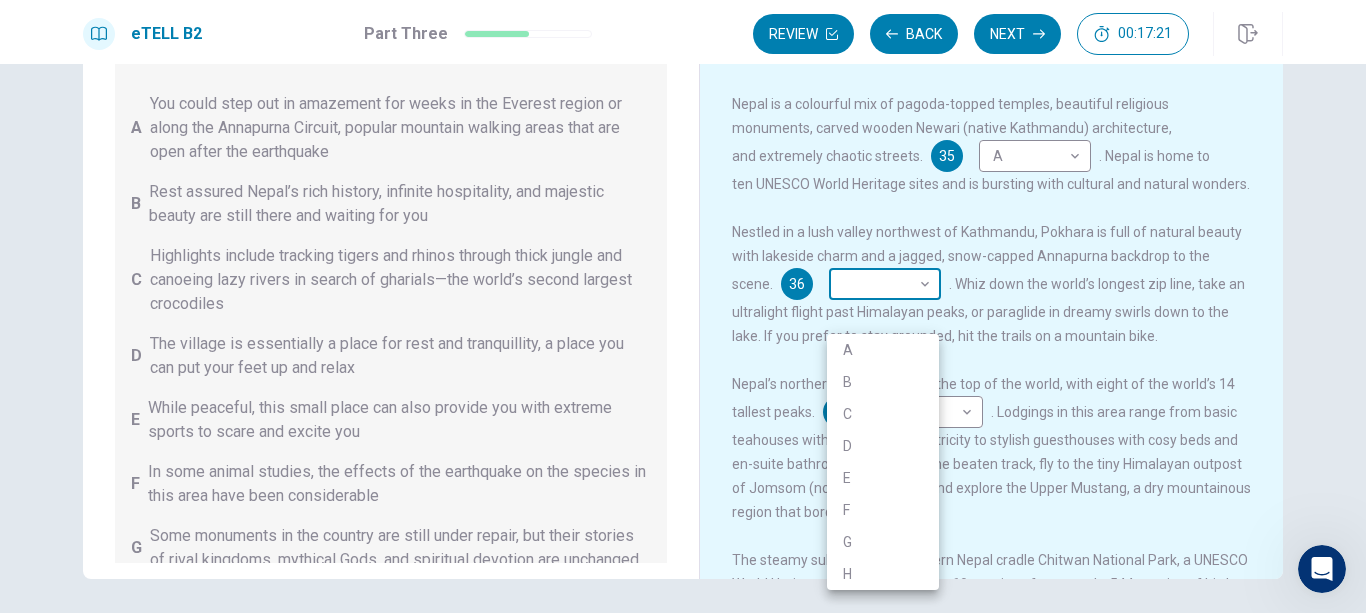 click on "This site uses cookies, as explained in our  Privacy Policy . If you agree to the use of cookies, please click the Accept button and continue to browse our site.   Privacy Policy Accept   eTELL B2 Part Three Review Back Next [TIME] Question 15 - 19 of 30 [TIME] Review Back Next Questions 35 - 39 You are going to read a passage in which some sentences have been  removed. For questions 35 – 39, insert the correct sentence (A – H) into the  appropriate gap. There are THREE sentences which you do not need. A You could step out in amazement for weeks in the Everest region or along the Annapurna Circuit, popular mountain walking areas that are open after the earthquake B Rest assured Nepal’s rich history, infinite hospitality, and majestic beauty are still there and waiting for you C Highlights include tracking tigers and rhinos through thick jungle and canoeing lazy rivers in search of gharials—the world’s second largest crocodiles D E F G H Why Visit Nepal? 35 D * ​ 36 A * ​ 37 C * ​ 38 ​ H" at bounding box center (683, 306) 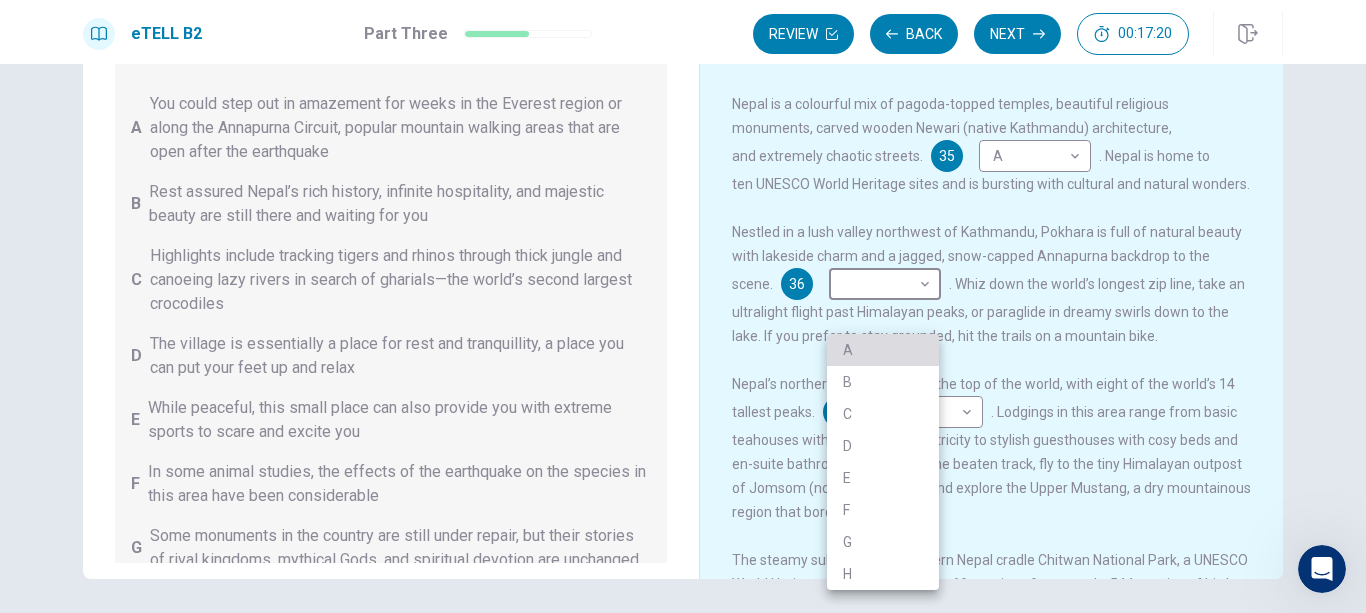 click on "A" at bounding box center [883, 350] 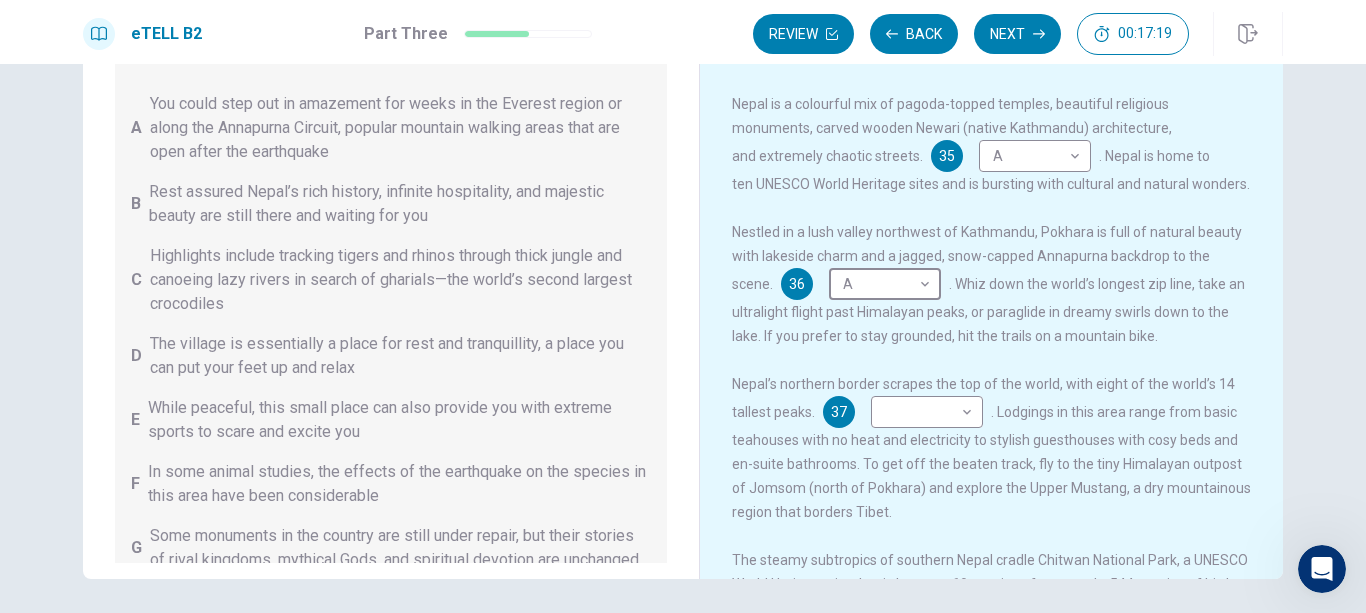 type on "*" 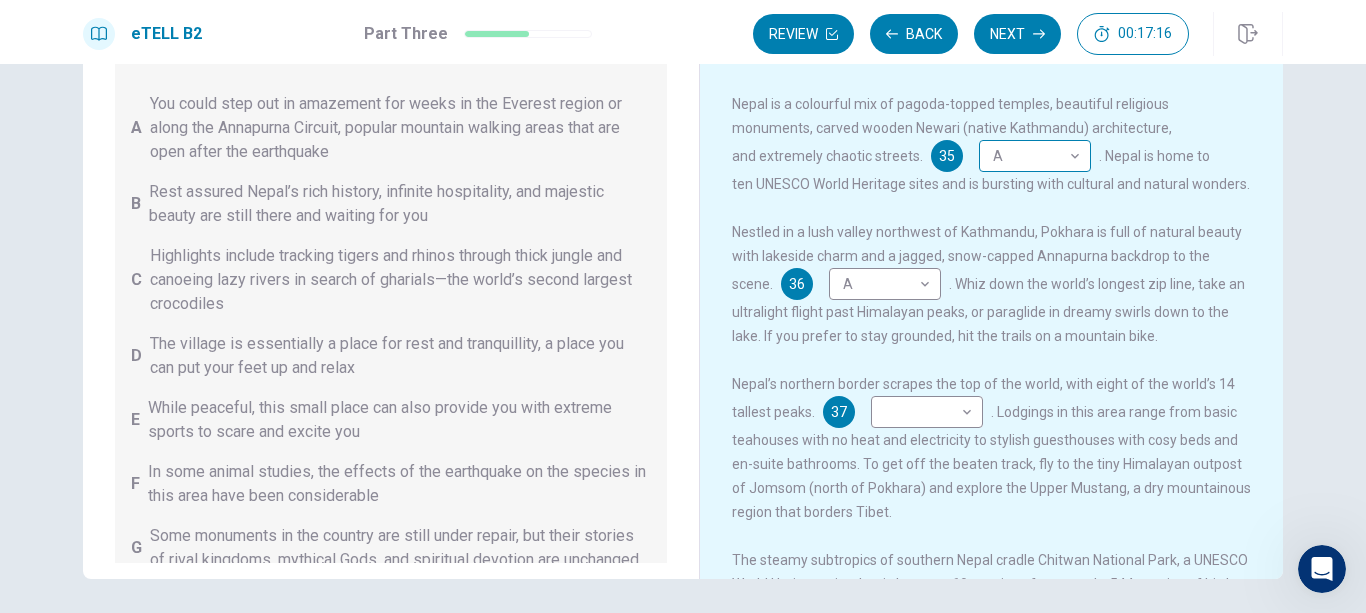 click on "A * ​" at bounding box center (1035, 156) 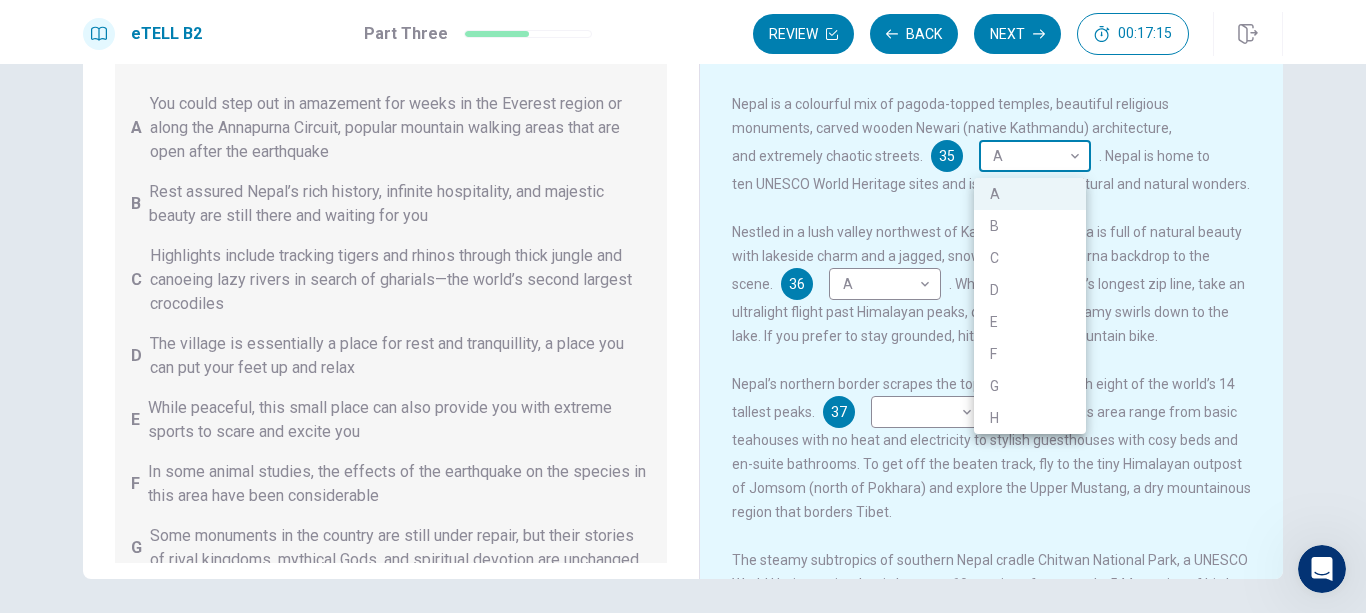 click on "This site uses cookies, as explained in our Privacy Policy . If you agree to the use of cookies, please click the Accept button and continue to browse our site. Privacy Policy Accept eTELL B2 Part Three Review Back Next 00:17:15 Question 15 - 19 of 30 00:17:15 Review Back Next Questions 35 - 39 You are going to read a passage in which some sentences have been removed. For questions 35 – 39, insert the correct sentence (A – H) into the appropriate gap. There are THREE sentences which you do not need. A You could step out in amazement for weeks in the Everest region or along the Annapurna Circuit, popular mountain walking areas that are open after the earthquake B Rest assured Nepal’s rich history, infinite hospitality, and majestic beauty are still there and waiting for you C Highlights include tracking tigers and rhinos through thick jungle and canoeing lazy rivers in search of gharials—the world’s second largest crocodiles D E F G H Why Visit Nepal? 35 A * 36 A * 37 [CITY] * 38 [CITY]" at bounding box center [683, 306] 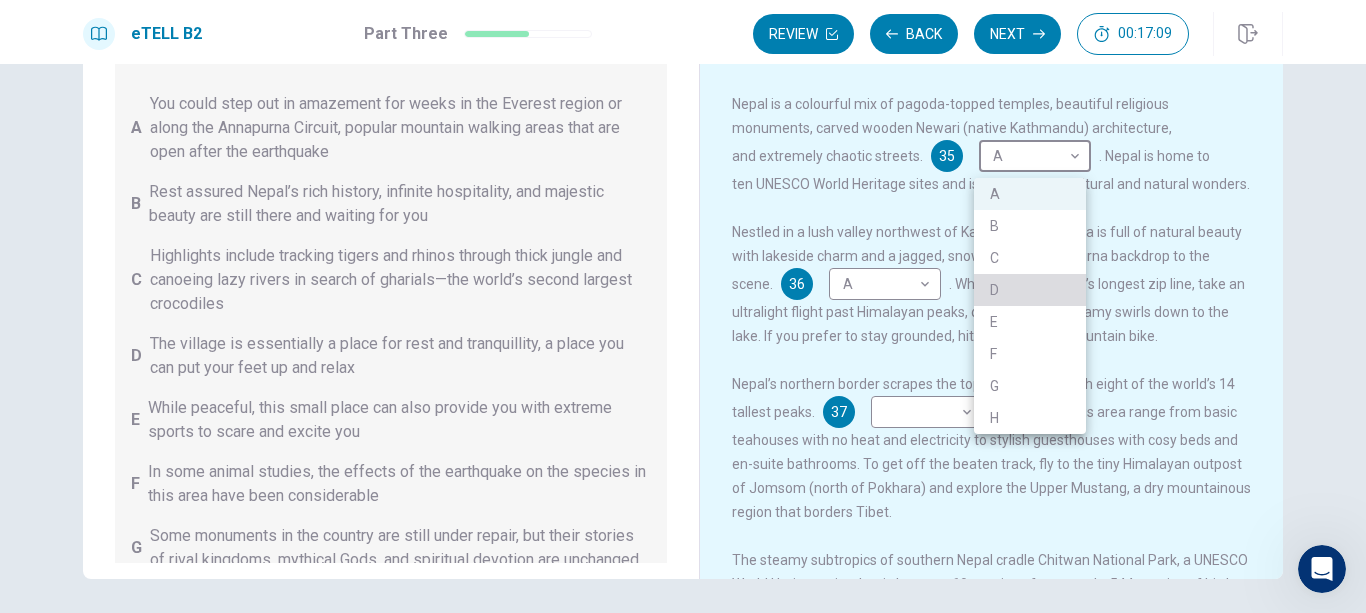 click on "D" at bounding box center (1030, 290) 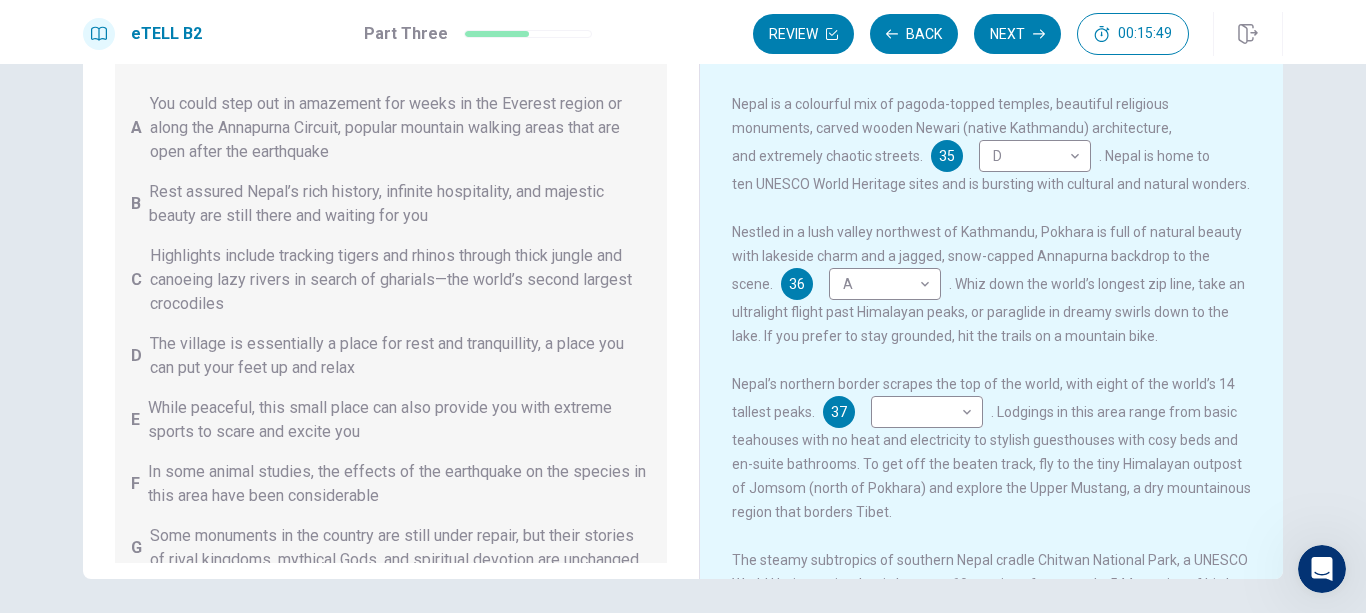 drag, startPoint x: 679, startPoint y: 250, endPoint x: 666, endPoint y: 336, distance: 86.977005 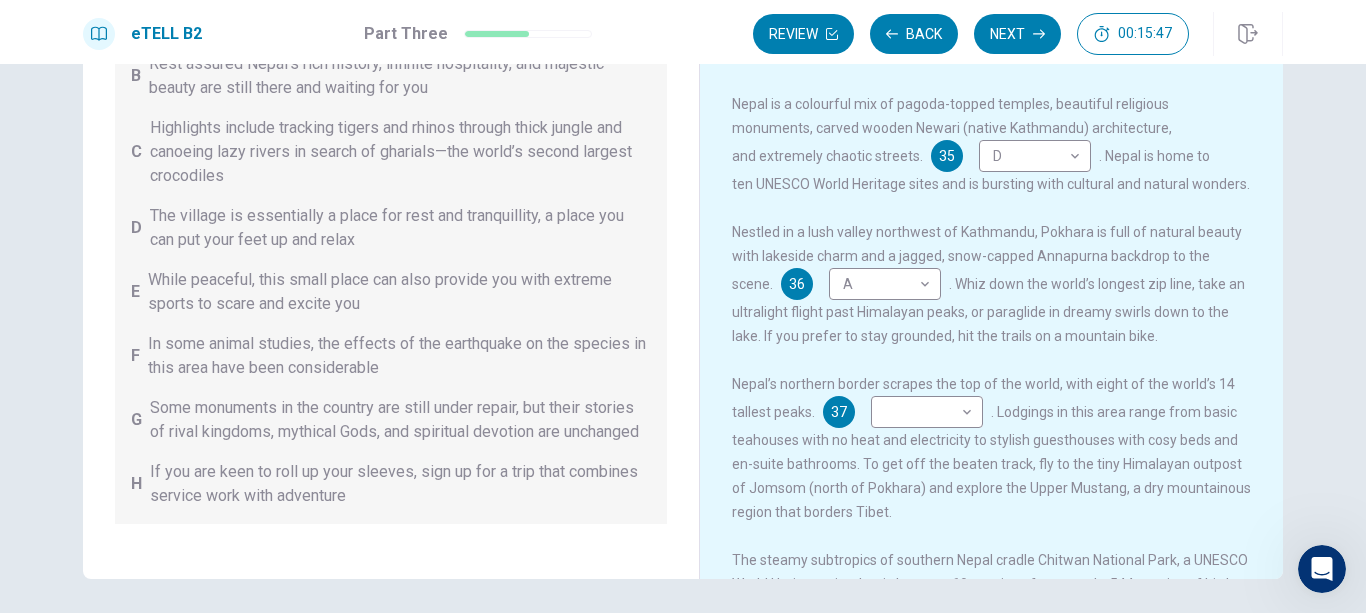scroll, scrollTop: 177, scrollLeft: 0, axis: vertical 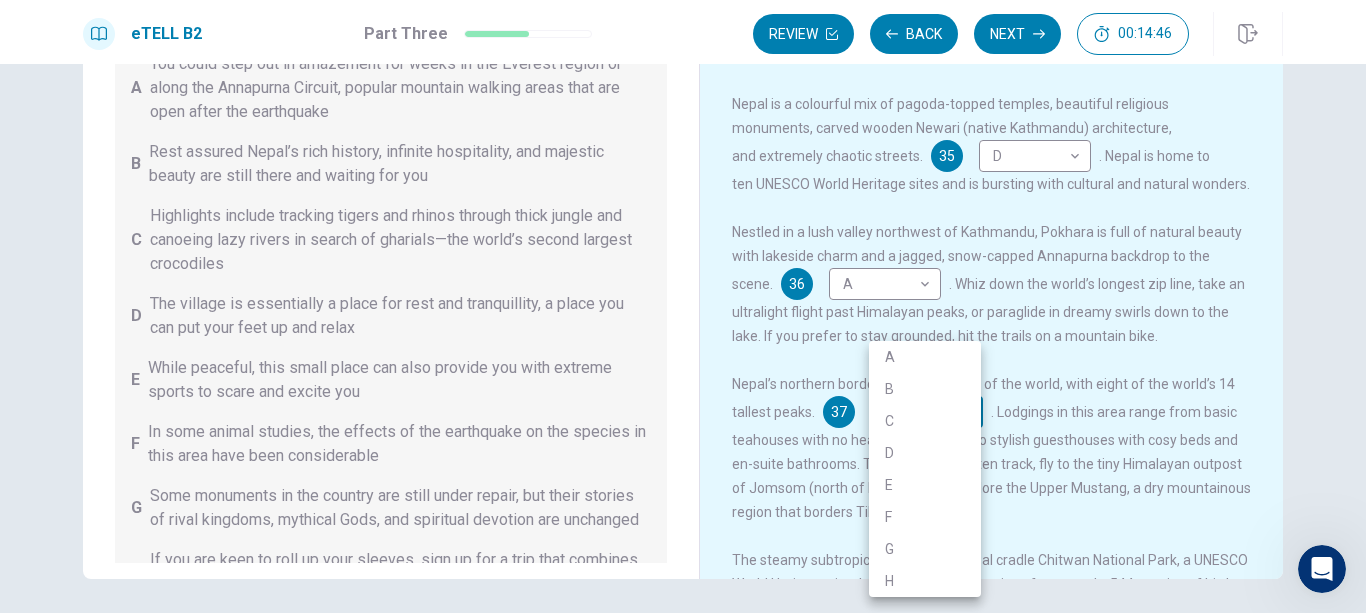 click on "This site uses cookies, as explained in our Privacy Policy . If you agree to the use of cookies, please click the Accept button and continue to browse our site. Privacy Policy Accept eTELL B2 Part Three Review Back Next 00:14:46 Question 15 - 19 of 30 00:14:46 Review Back Next Questions 35 - 39 You are going to read a passage in which some sentences have been removed. For questions 35 – 39, insert the correct sentence (A – H) into the appropriate gap. There are THREE sentences which you do not need. A You could step out in amazement for weeks in the Everest region or along the Annapurna Circuit, popular mountain walking areas that are open after the earthquake B Rest assured Nepal’s rich history, infinite hospitality, and majestic beauty are still there and waiting for you C Highlights include tracking tigers and rhinos through thick jungle and canoeing lazy rivers in search of gharials—the world’s second largest crocodiles D E F G H Why Visit Nepal? 35 D * 36 A * 37 [CITY] * 38 [CITY]" at bounding box center (683, 306) 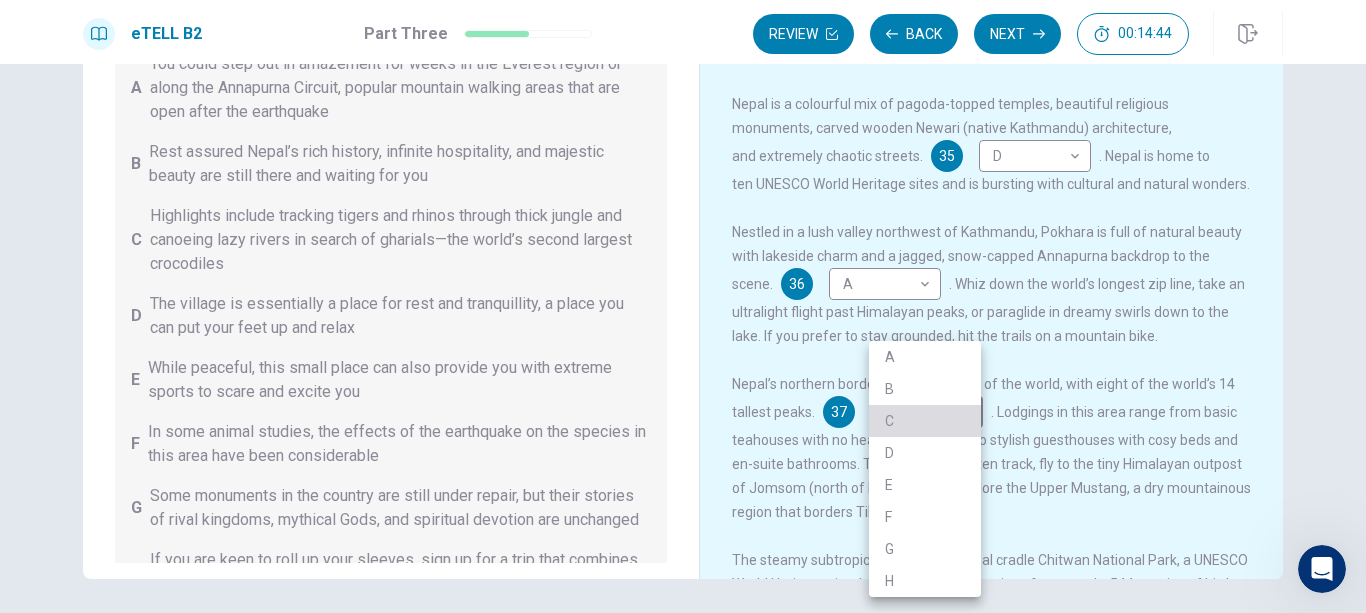 click on "C" at bounding box center [925, 421] 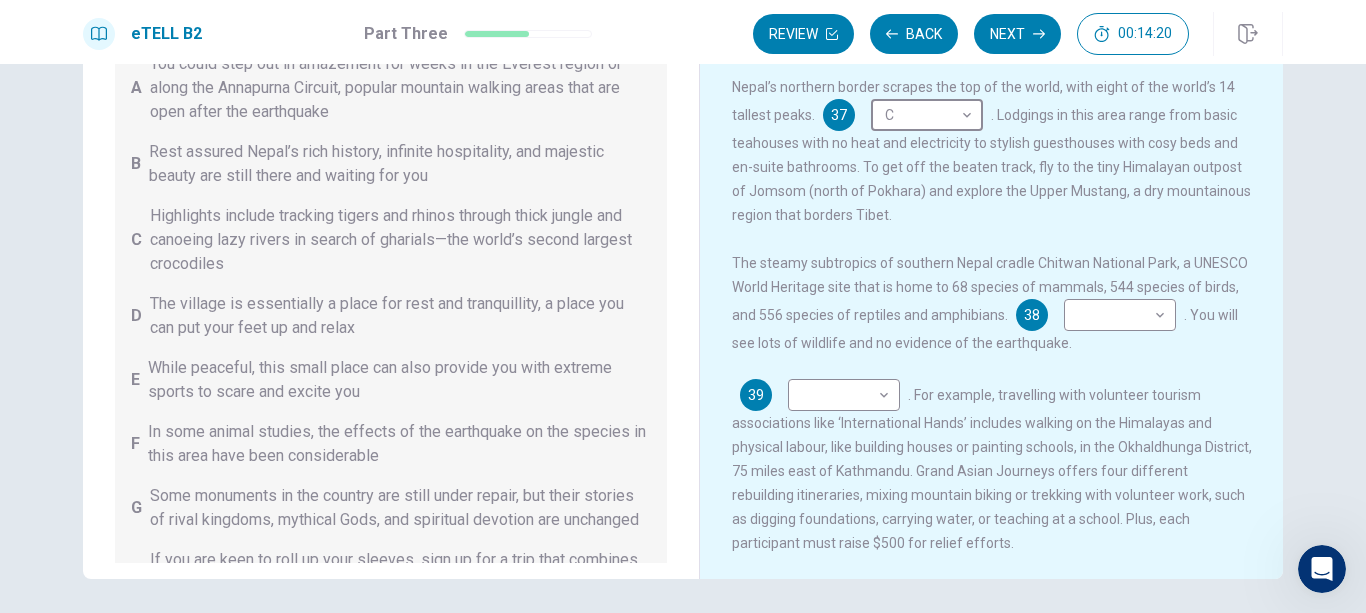 scroll, scrollTop: 309, scrollLeft: 0, axis: vertical 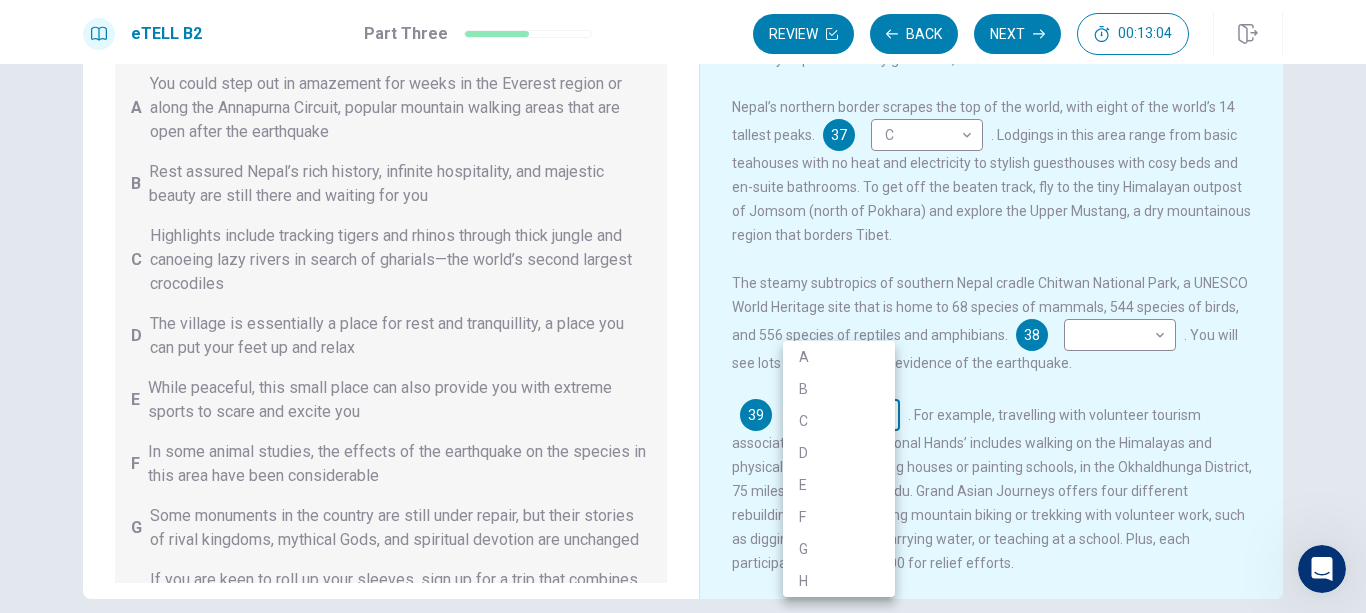 click on "This site uses cookies, as explained in our  Privacy Policy . If you agree to the use of cookies, please click the Accept button and continue to browse our site.   Privacy Policy Accept   eTELL B2 Part Three Review Back Next [TIME] Question 15 - 19 of 30 [TIME] Review Back Next Questions 35 - 39 You are going to read a passage in which some sentences have been  removed. For questions 35 – 39, insert the correct sentence (A – H) into the  appropriate gap. There are THREE sentences which you do not need. A You could step out in amazement for weeks in the Everest region or along the Annapurna Circuit, popular mountain walking areas that are open after the earthquake B Rest assured Nepal’s rich history, infinite hospitality, and majestic beauty are still there and waiting for you C Highlights include tracking tigers and rhinos through thick jungle and canoeing lazy rivers in search of gharials—the world’s second largest crocodiles D E F G H Why Visit Nepal? 35 D * ​ 36 A * ​ 37 C * ​ 38 ​ A" at bounding box center [683, 306] 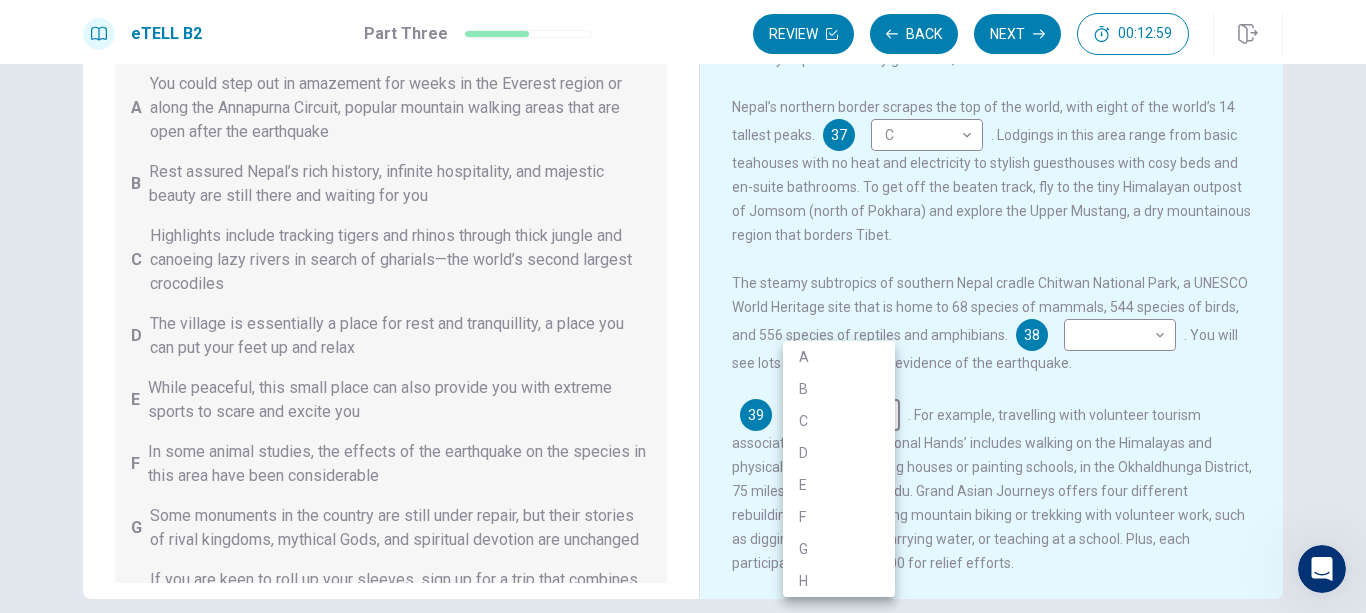 drag, startPoint x: 668, startPoint y: 176, endPoint x: 678, endPoint y: 217, distance: 42.201897 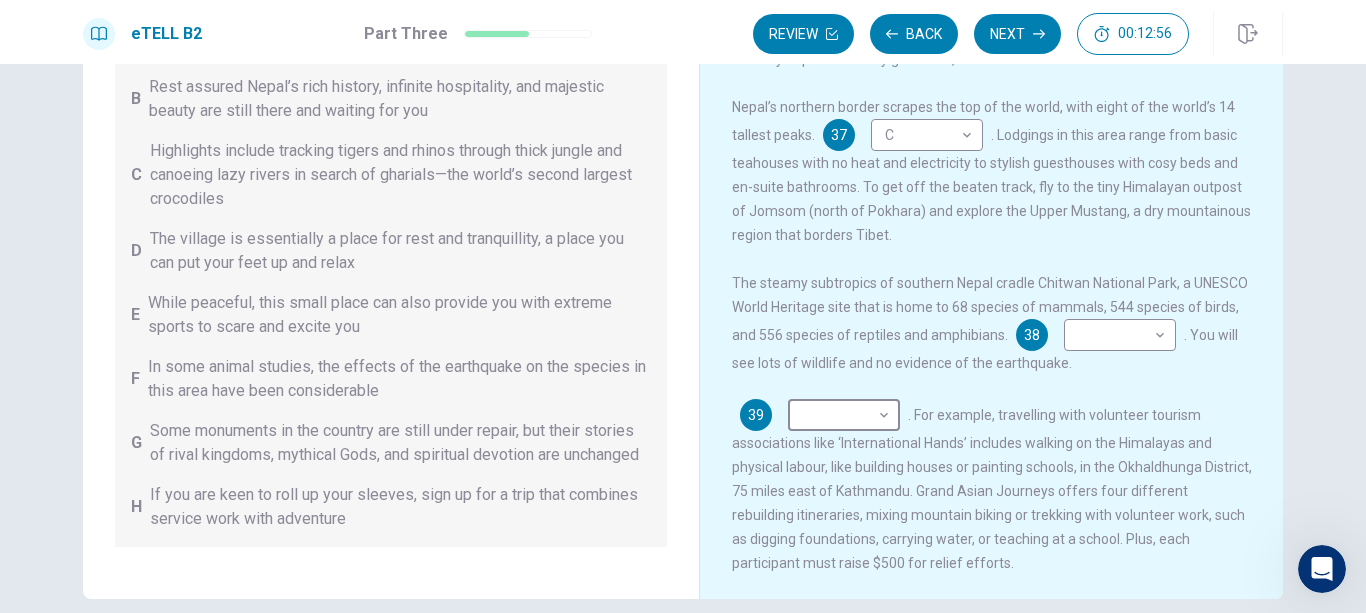 scroll, scrollTop: 162, scrollLeft: 0, axis: vertical 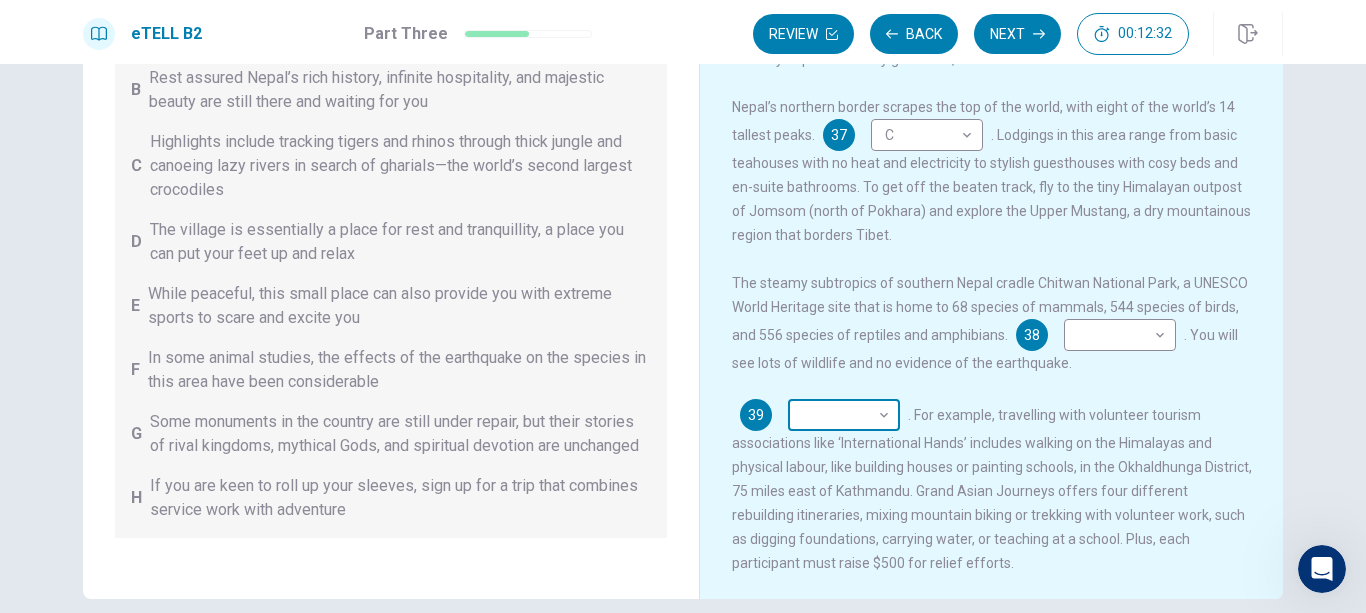 click on "This site uses cookies, as explained in our Privacy Policy . If you agree to the use of cookies, please click the Accept button and continue to browse our site. Privacy Policy Accept eTELL B2 Part Three Review Back Next 00:12:32 Question 15 - 19 of 30 00:12:32 Review Back Next Questions 35 - 39 You are going to read a passage in which some sentences have been removed. For questions 35 – 39, insert the correct sentence (A – H) into the appropriate gap. There are THREE sentences which you do not need. A You could step out in amazement for weeks in the Everest region or along the Annapurna Circuit, popular mountain walking areas that are open after the earthquake B Rest assured Nepal’s rich history, infinite hospitality, and majestic beauty are still there and waiting for you C Highlights include tracking tigers and rhinos through thick jungle and canoeing lazy rivers in search of gharials—the world’s second largest crocodiles D E F G H Why Visit Nepal? 35 D * 36 A * 37 C * 38 [CITY]" at bounding box center [683, 306] 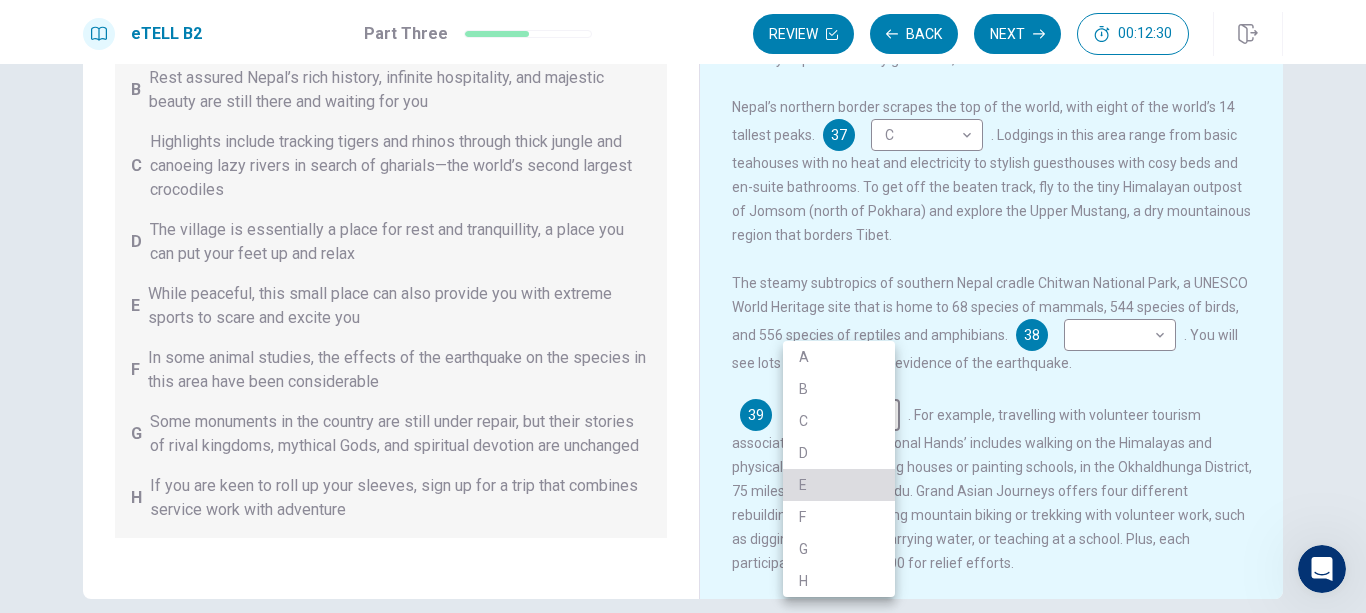 click on "E" at bounding box center (839, 485) 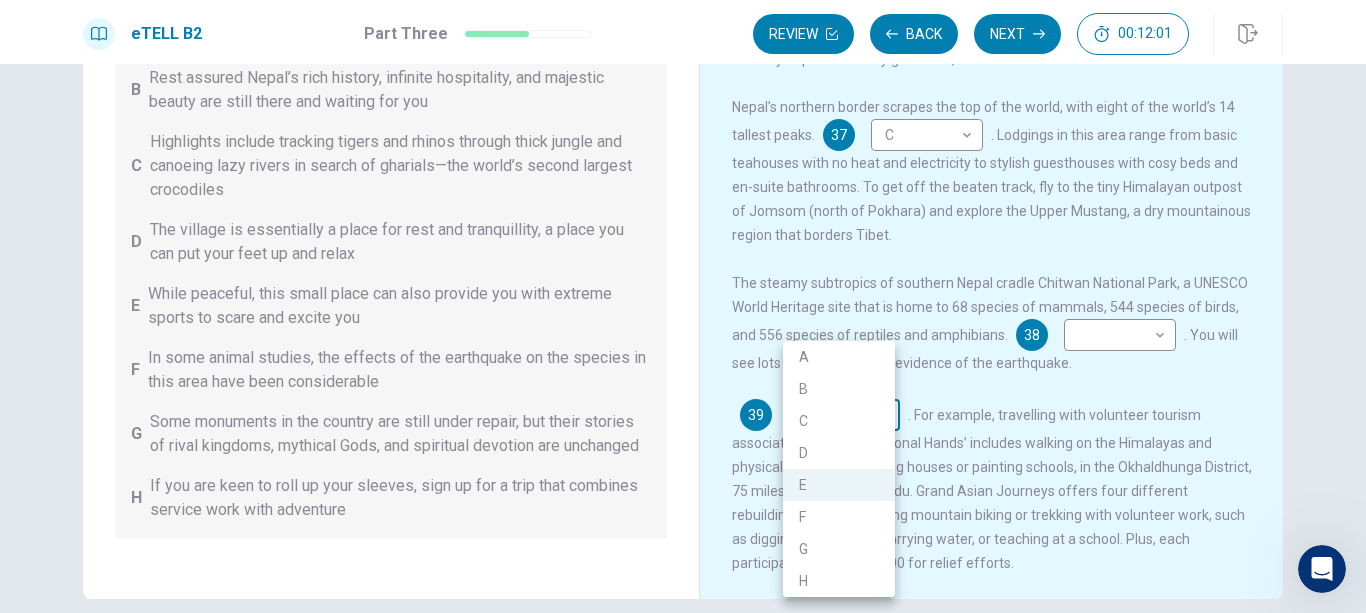 click on "This site uses cookies, as explained in our Privacy Policy . If you agree to the use of cookies, please click the Accept button and continue to browse our site. Privacy Policy Accept eTELL B2 Part Three Review Back Next 00:12:01 Question 15 - 19 of 30 00:12:01 Review Back Next Questions 35 - 39 You are going to read a passage in which some sentences have been removed. For questions 35 – 39, insert the correct sentence (A – H) into the appropriate gap. There are THREE sentences which you do not need. A You could step out in amazement for weeks in the Everest region or along the Annapurna Circuit, popular mountain walking areas that are open after the earthquake B Rest assured Nepal’s rich history, infinite hospitality, and majestic beauty are still there and waiting for you C Highlights include tracking tigers and rhinos through thick jungle and canoeing lazy rivers in search of gharials—the world’s second largest crocodiles D E F G H Why Visit Nepal? 35 D * 36 A * 37 C * 38 [CITY]" at bounding box center [683, 306] 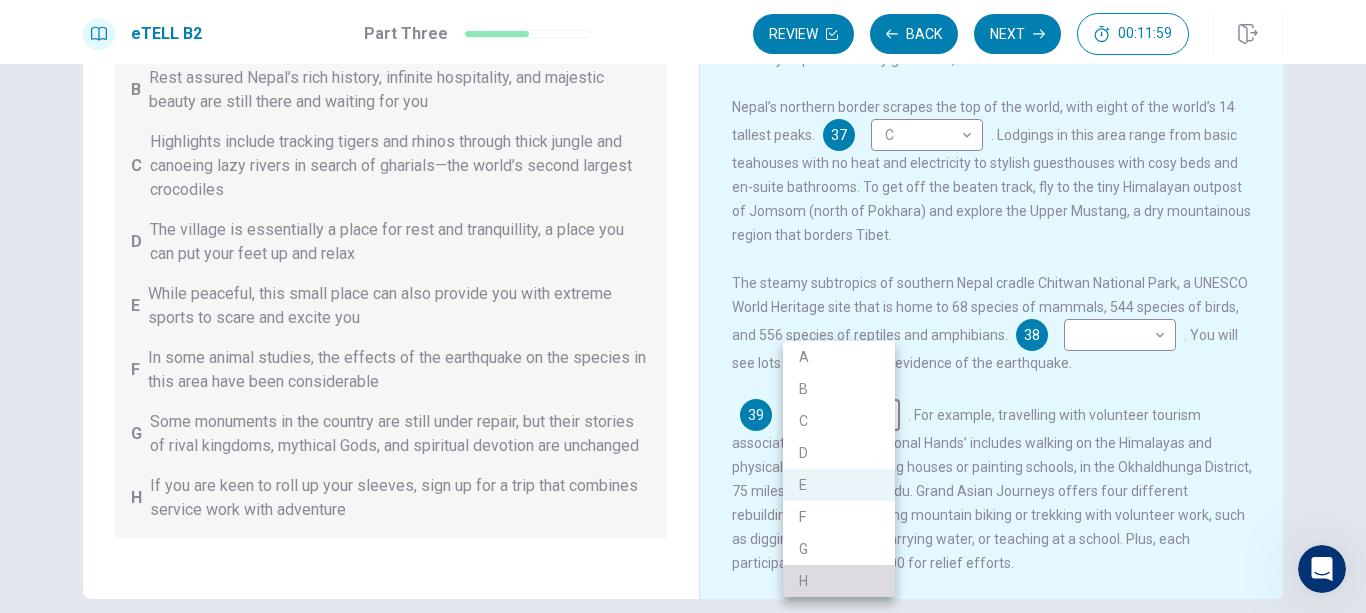 click on "H" at bounding box center [839, 581] 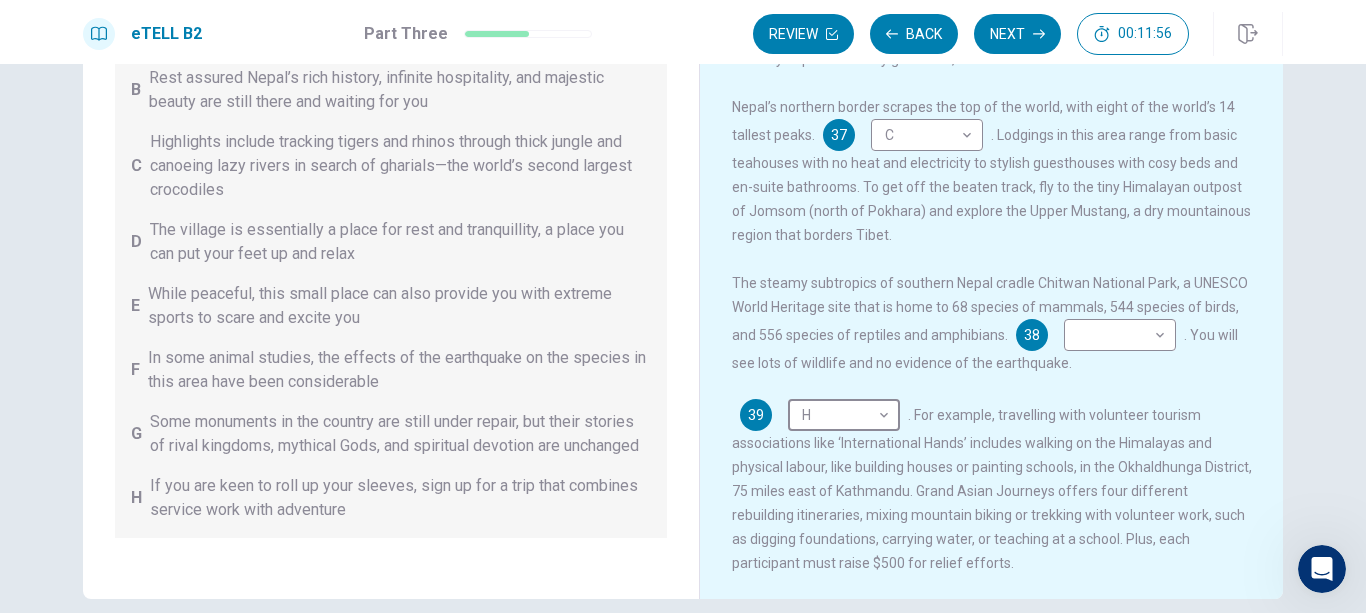 click on "Questions 35 - 39 You are going to read a passage in which some sentences have been removed. For questions 35 – 39, insert the correct sentence (A – H) into the appropriate gap. There are THREE sentences which you do not need. A You could step out in amazement for weeks in the Everest region or along the Annapurna Circuit, popular mountain walking areas that are open after the earthquake B Rest assured Nepal’s rich history, infinite hospitality, and majestic beauty are still there and waiting for you C Highlights include tracking tigers and rhinos through thick jungle and canoeing lazy rivers in search of gharials—the world’s second largest crocodiles D The village is essentially a place for rest and tranquillity, a place you can put your feet up and relax E While peaceful, this small place can also provide you with extreme sports to scare and excite you F In some animal studies, the effects of the earthquake on the species in this area have been considerable G H Why Visit Nepal? 35 D * 36 A" at bounding box center [683, 251] 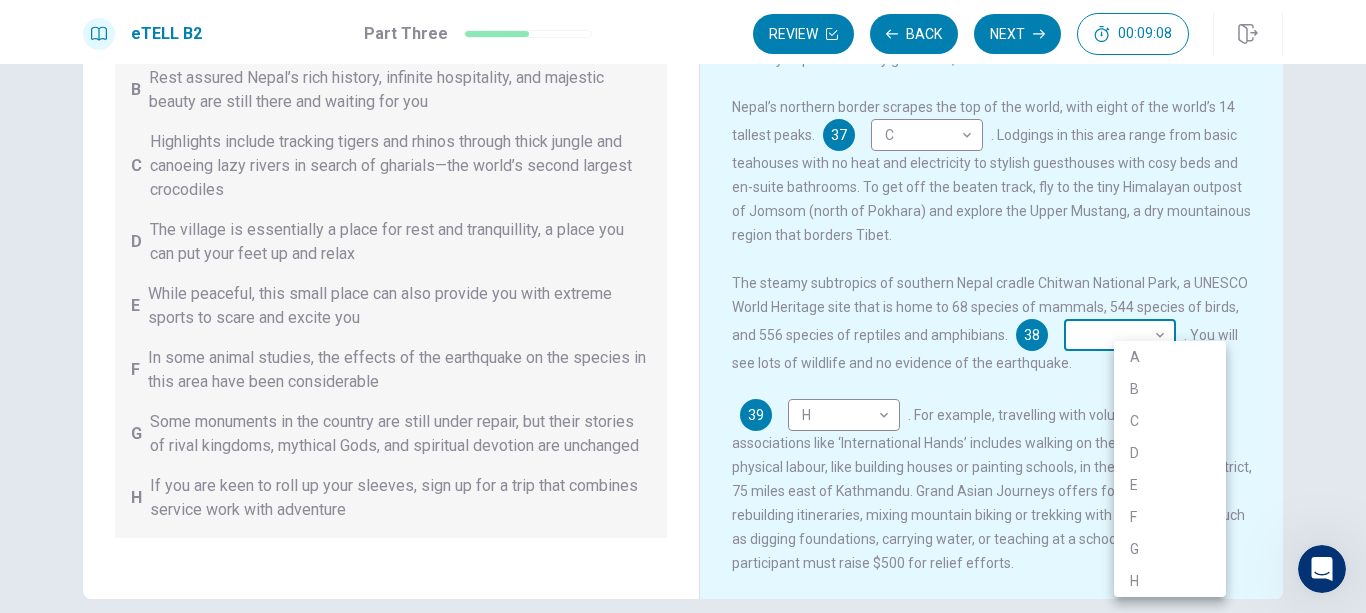 click on "This site uses cookies, as explained in our  Privacy Policy . If you agree to the use of cookies, please click the Accept button and continue to browse our site.   Privacy Policy Accept   eTELL B2 Part Three Review Back Next [TIME] Question 15 - 19 of 30 [TIME] Review Back Next Questions 35 - 39 You are going to read a passage in which some sentences have been  removed. For questions 35 – 39, insert the correct sentence (A – H) into the  appropriate gap. There are THREE sentences which you do not need. A You could step out in amazement for weeks in the Everest region or along the Annapurna Circuit, popular mountain walking areas that are open after the earthquake B Rest assured Nepal’s rich history, infinite hospitality, and majestic beauty are still there and waiting for you C Highlights include tracking tigers and rhinos through thick jungle and canoeing lazy rivers in search of gharials—the world’s second largest crocodiles D E F G H Why Visit Nepal? 35 D * ​ 36 A * ​ 37 C * ​ 38 ​ H" at bounding box center [683, 306] 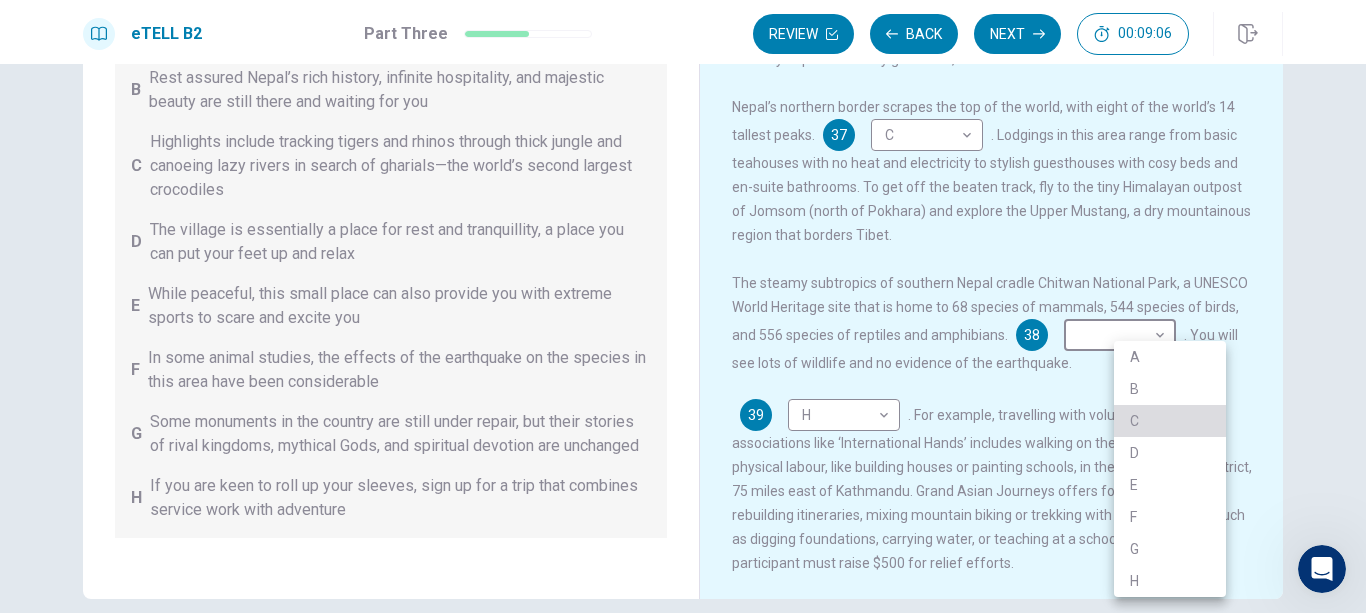 click on "C" at bounding box center [1170, 421] 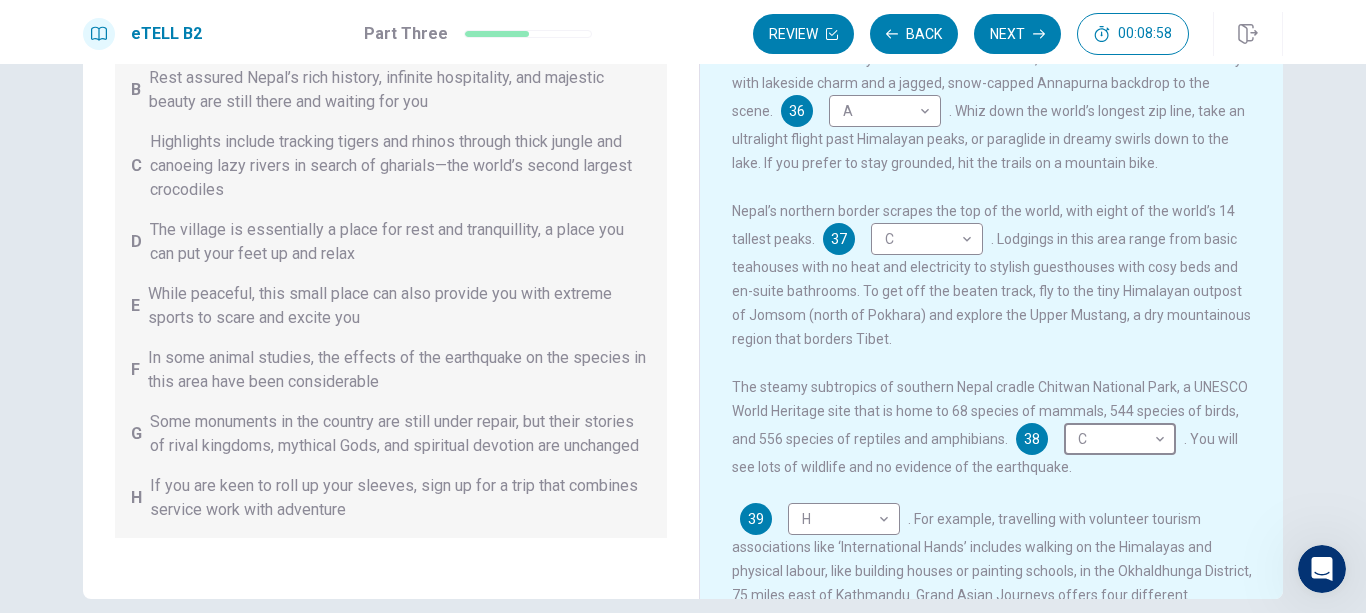 scroll, scrollTop: 157, scrollLeft: 0, axis: vertical 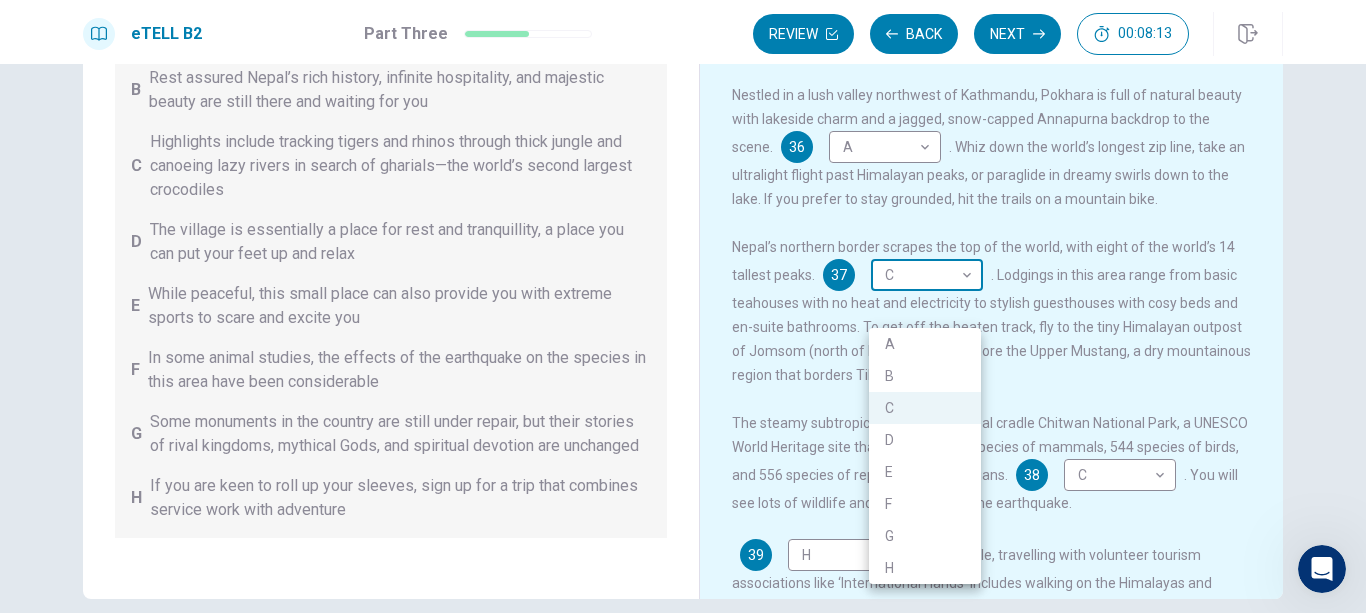 click on "This site uses cookies, as explained in our  Privacy Policy . If you agree to the use of cookies, please click the Accept button and continue to browse our site.   Privacy Policy Accept   eTELL B2 Part Three Review Back Next [TIME] Question 15 - 19 of 30 [TIME] Review Back Next Questions 35 - 39 You are going to read a passage in which some sentences have been  removed. For questions 35 – 39, insert the correct sentence (A – H) into the  appropriate gap. There are THREE sentences which you do not need. A You could step out in amazement for weeks in the Everest region or along the Annapurna Circuit, popular mountain walking areas that are open after the earthquake B Rest assured Nepal’s rich history, infinite hospitality, and majestic beauty are still there and waiting for you C Highlights include tracking tigers and rhinos through thick jungle and canoeing lazy rivers in search of gharials—the world’s second largest crocodiles D E F G H Why Visit Nepal? 35 D * ​ 36 A * ​ 37 C * ​ 38 C * H" at bounding box center (683, 306) 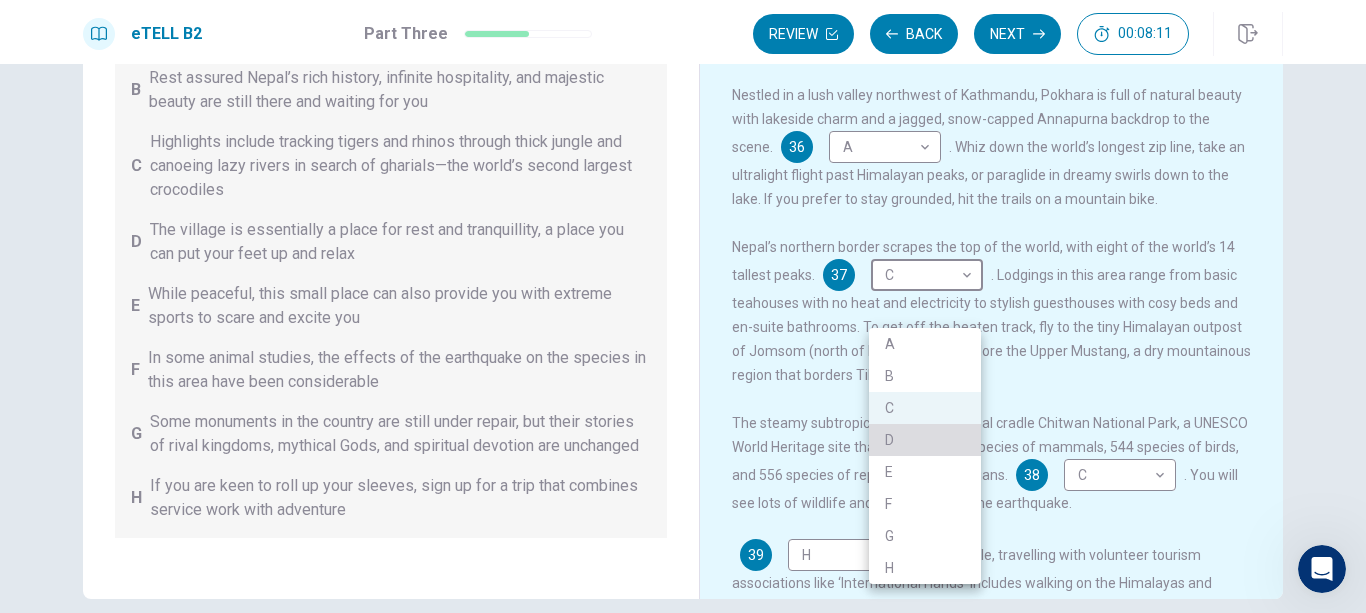 click on "D" at bounding box center (925, 440) 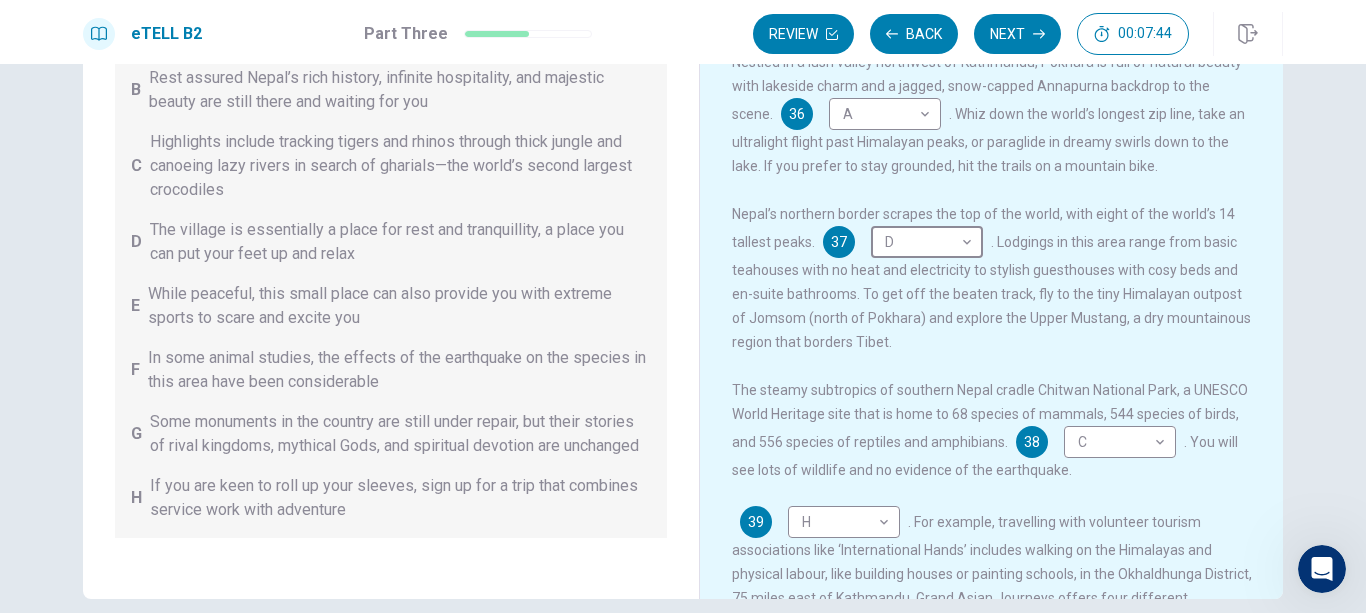 scroll, scrollTop: 196, scrollLeft: 0, axis: vertical 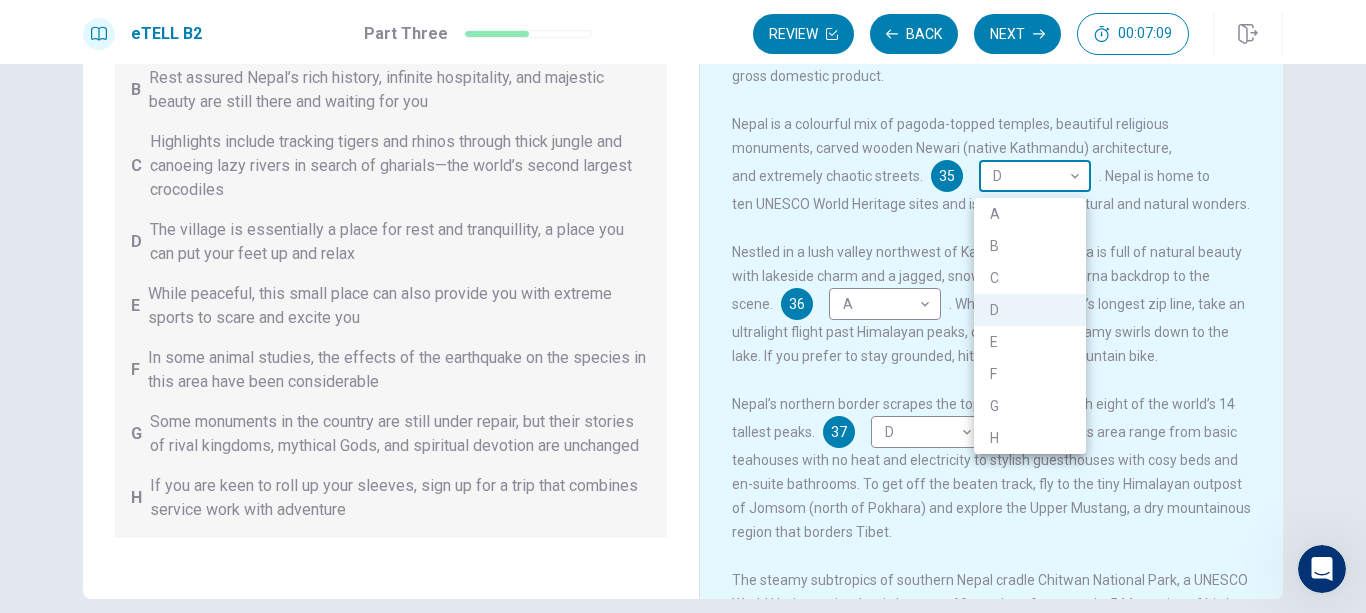 click on "This site uses cookies, as explained in our  Privacy Policy . If you agree to the use of cookies, please click the Accept button and continue to browse our site.   Privacy Policy Accept   eTELL B2 Part Three Review Back Next 00:07:09 Question 15 - 19 of 30 00:07:09 Review Back Next Questions 35 - 39 You are going to read a passage in which some sentences have been  removed. For questions 35 – 39, insert the correct sentence (A – H) into the  appropriate gap. There are THREE sentences which you do not need. A You could step out in amazement for weeks in the Everest region or along the Annapurna Circuit, popular mountain walking areas that are open after the earthquake B Rest assured Nepal’s rich history, infinite hospitality, and majestic beauty are still there and waiting for you C Highlights include tracking tigers and rhinos through thick jungle and canoeing lazy rivers in search of gharials—the world’s second largest crocodiles D E F G H Why Visit Nepal? 35 D * ​ 36 A * ​ 37 D * ​ 38 C * H" at bounding box center [683, 306] 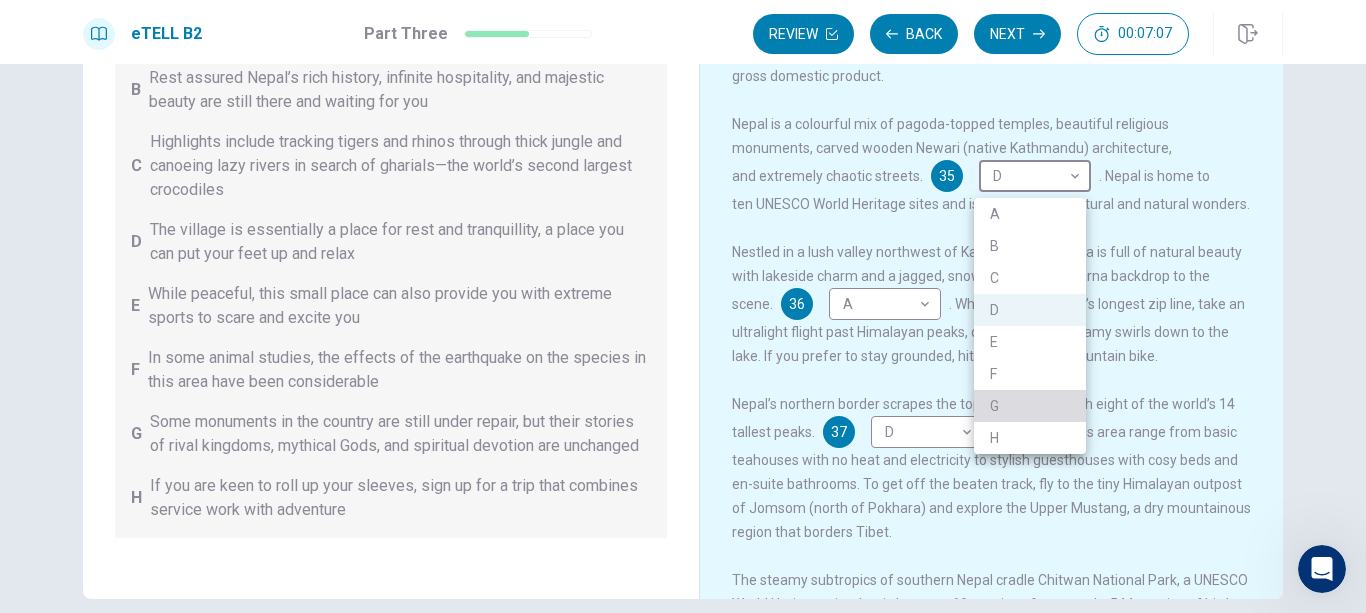 click on "G" at bounding box center (1030, 406) 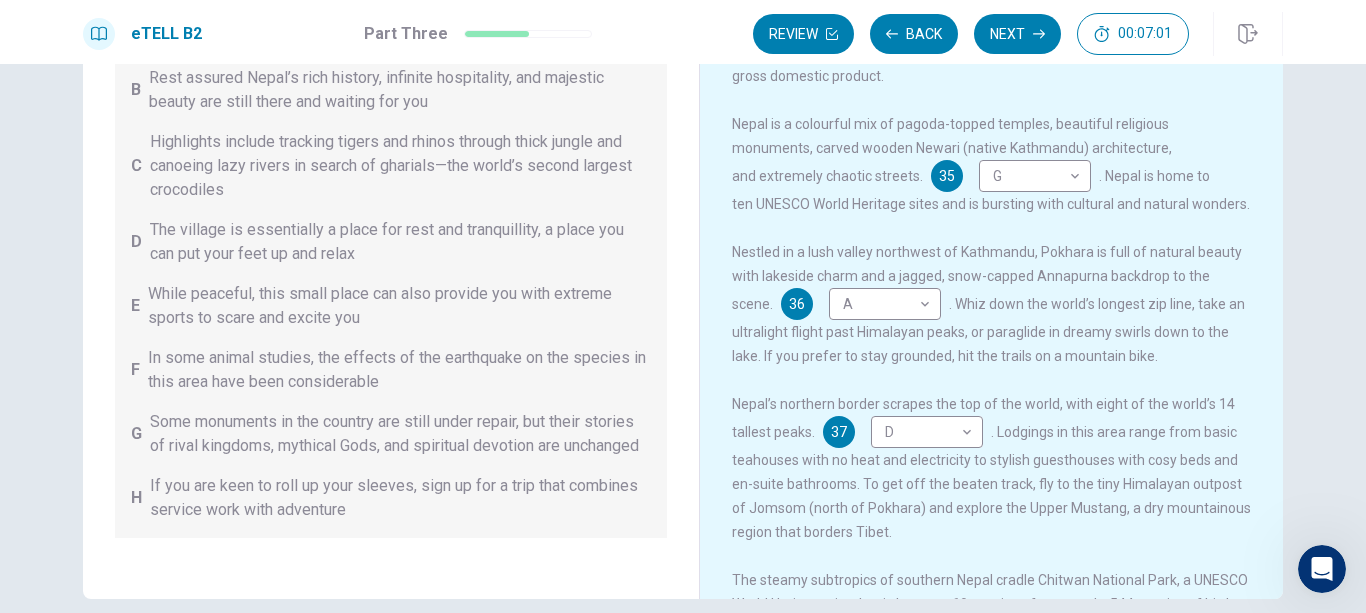 drag, startPoint x: 1262, startPoint y: 209, endPoint x: 1265, endPoint y: 179, distance: 30.149628 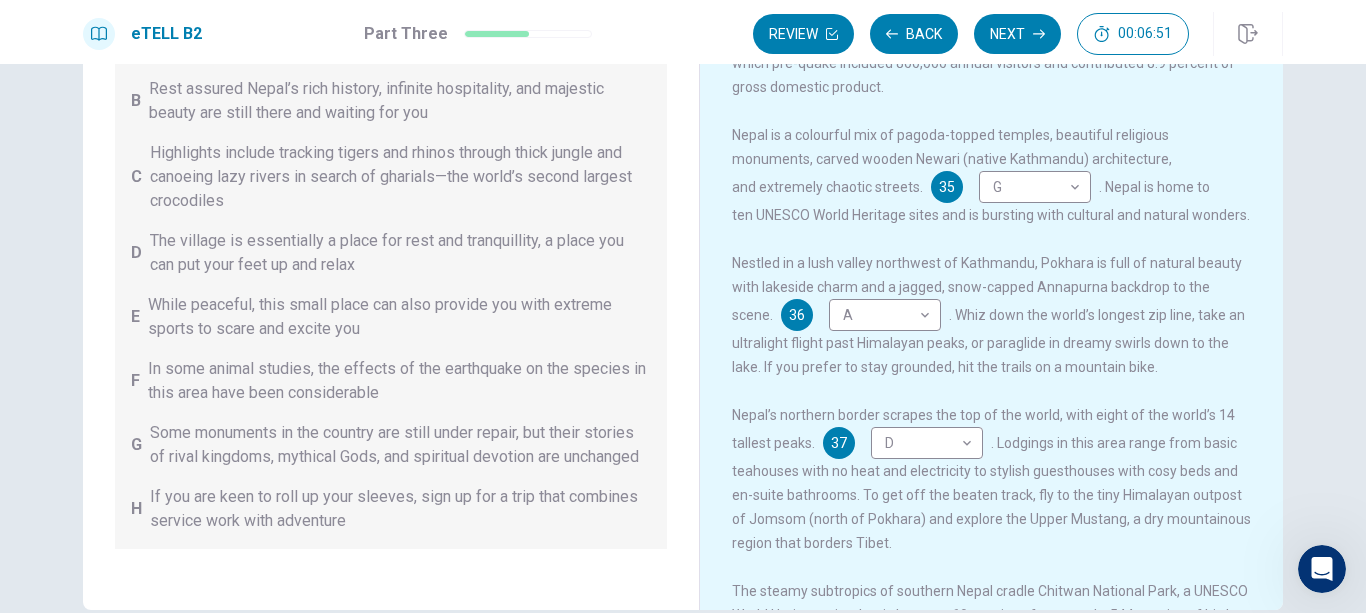 scroll, scrollTop: 197, scrollLeft: 0, axis: vertical 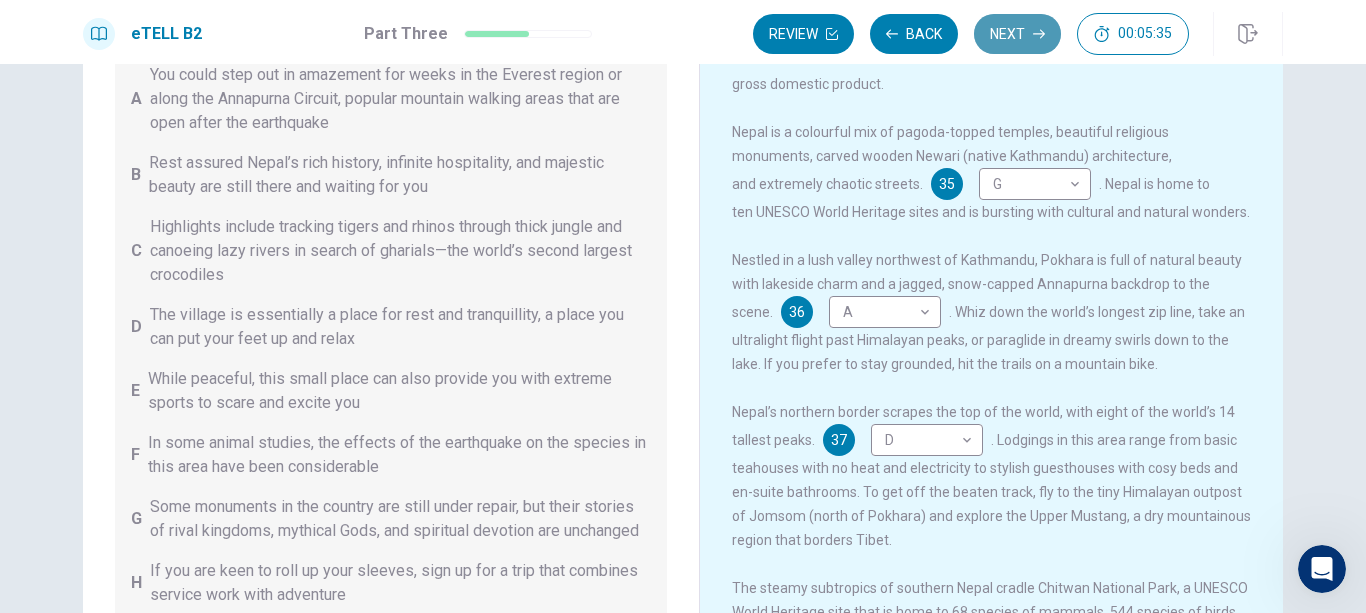 click on "Next" at bounding box center (1017, 34) 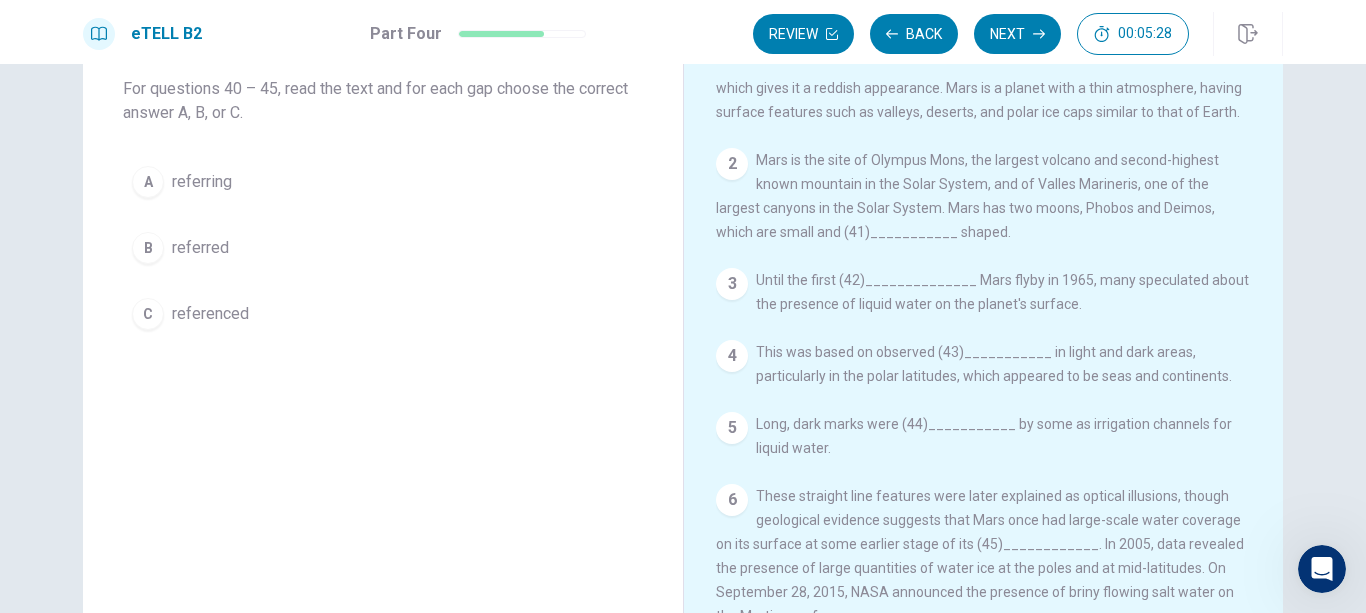 scroll, scrollTop: 0, scrollLeft: 0, axis: both 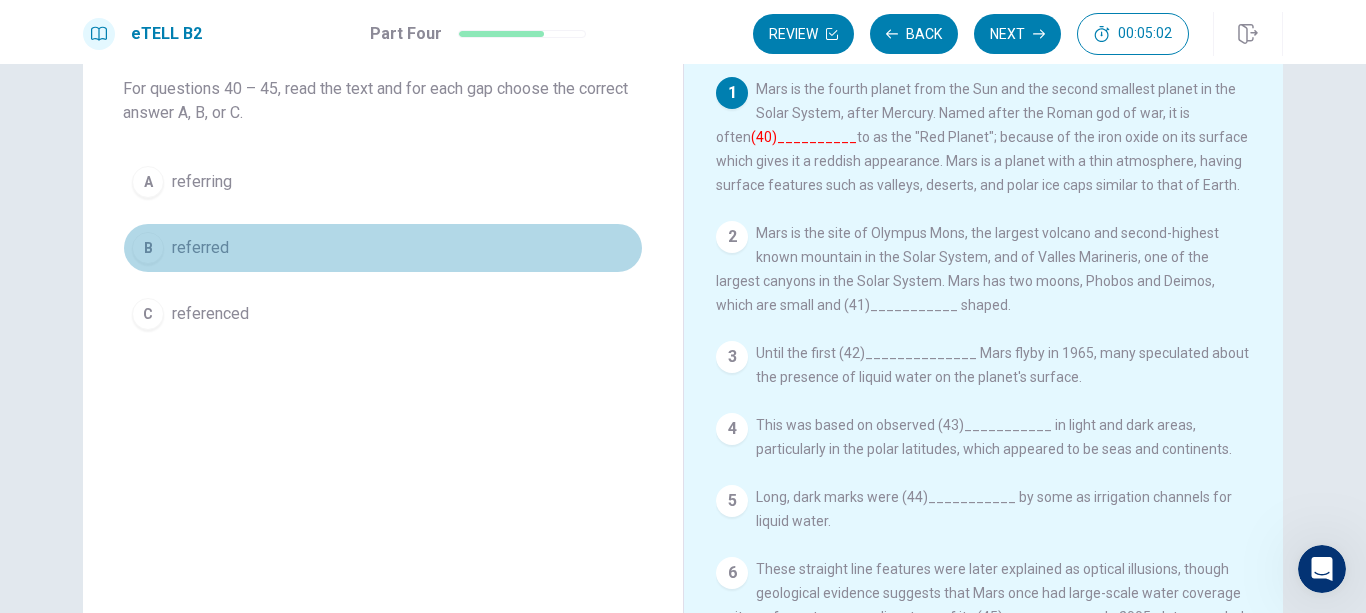 click on "B referred" at bounding box center [383, 248] 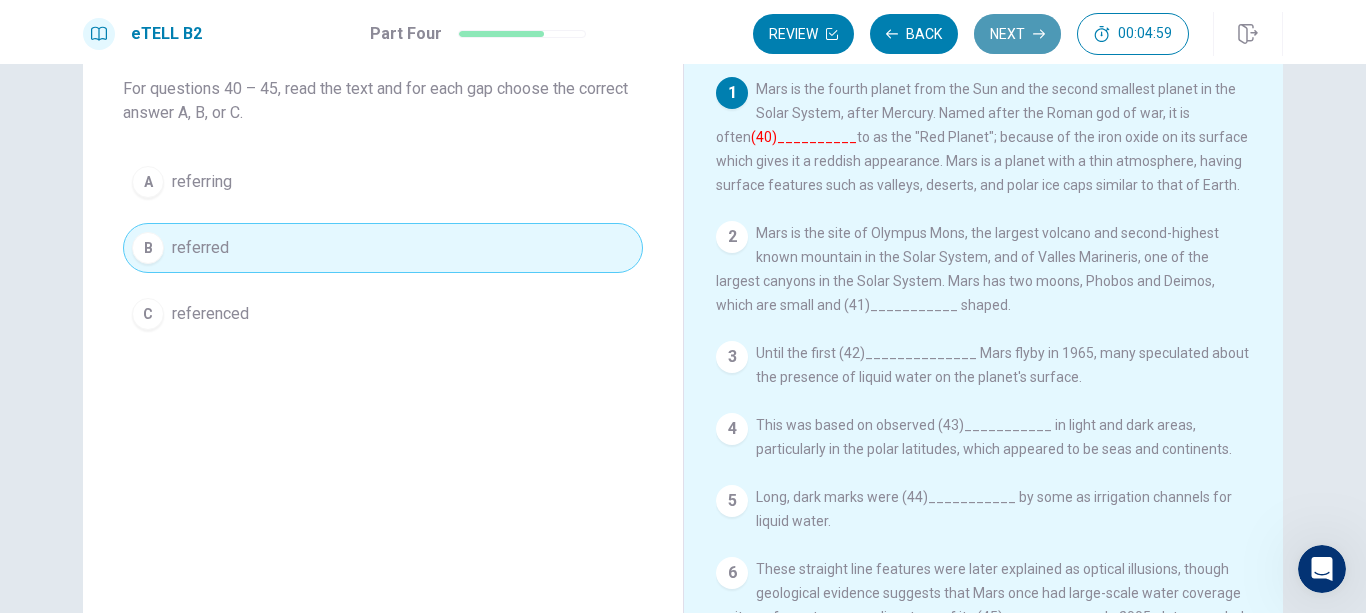 click 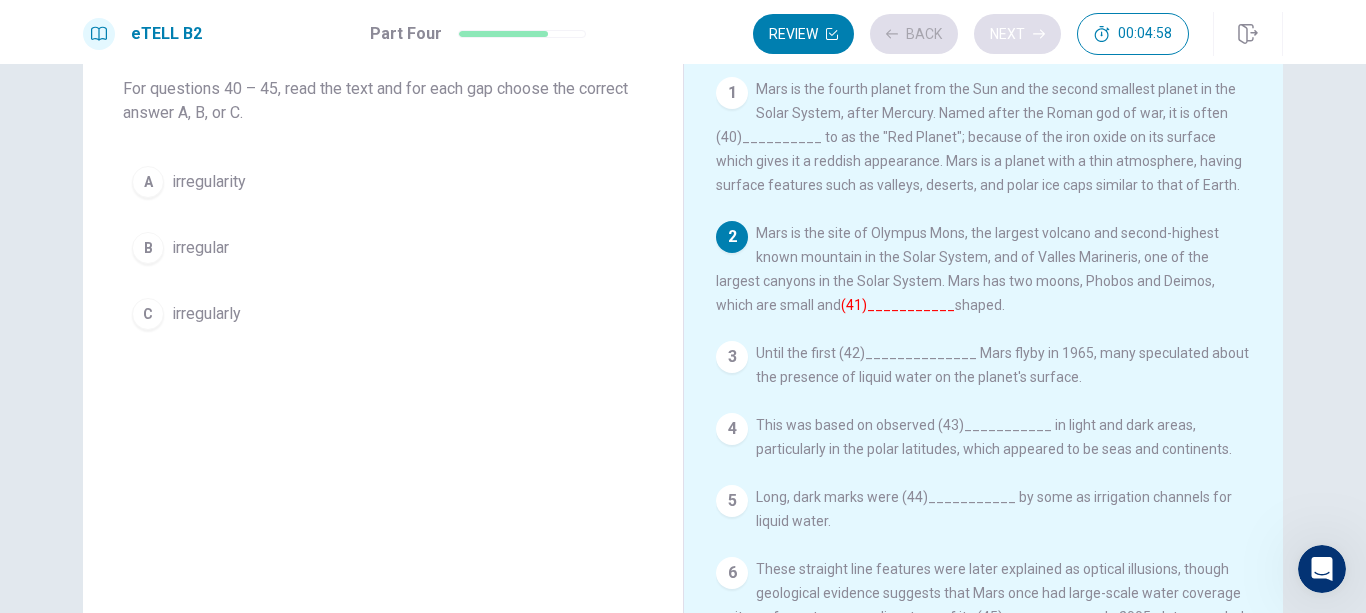 scroll, scrollTop: 94, scrollLeft: 0, axis: vertical 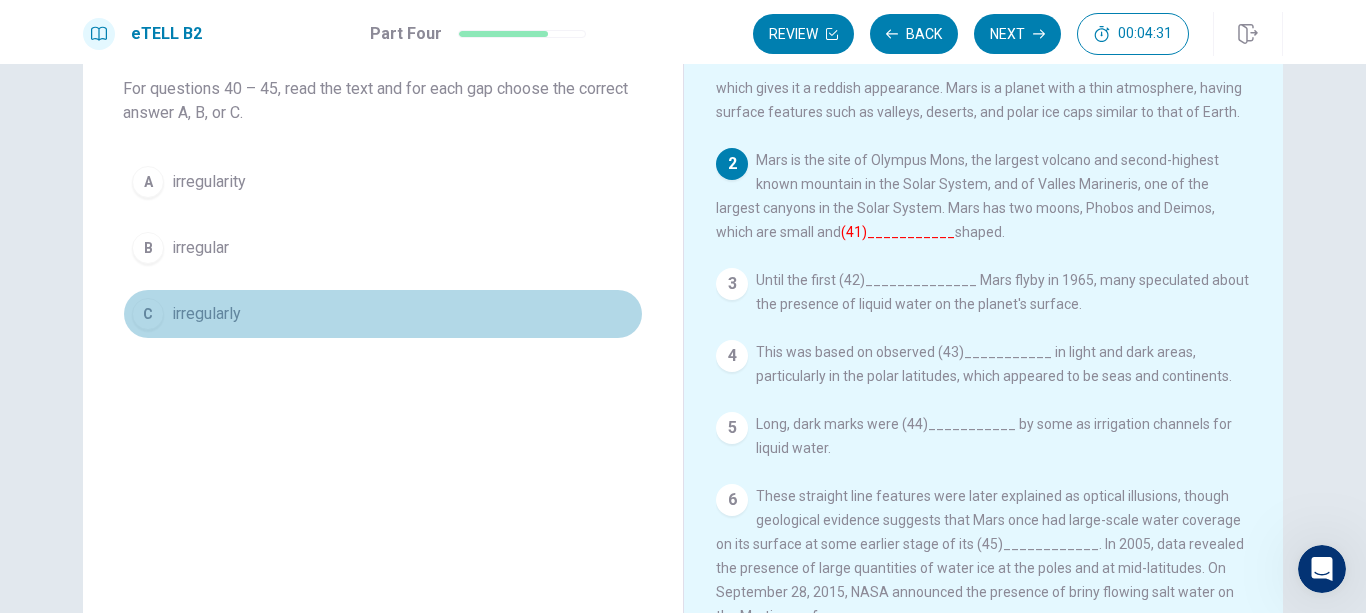 click on "irregularly" at bounding box center (206, 314) 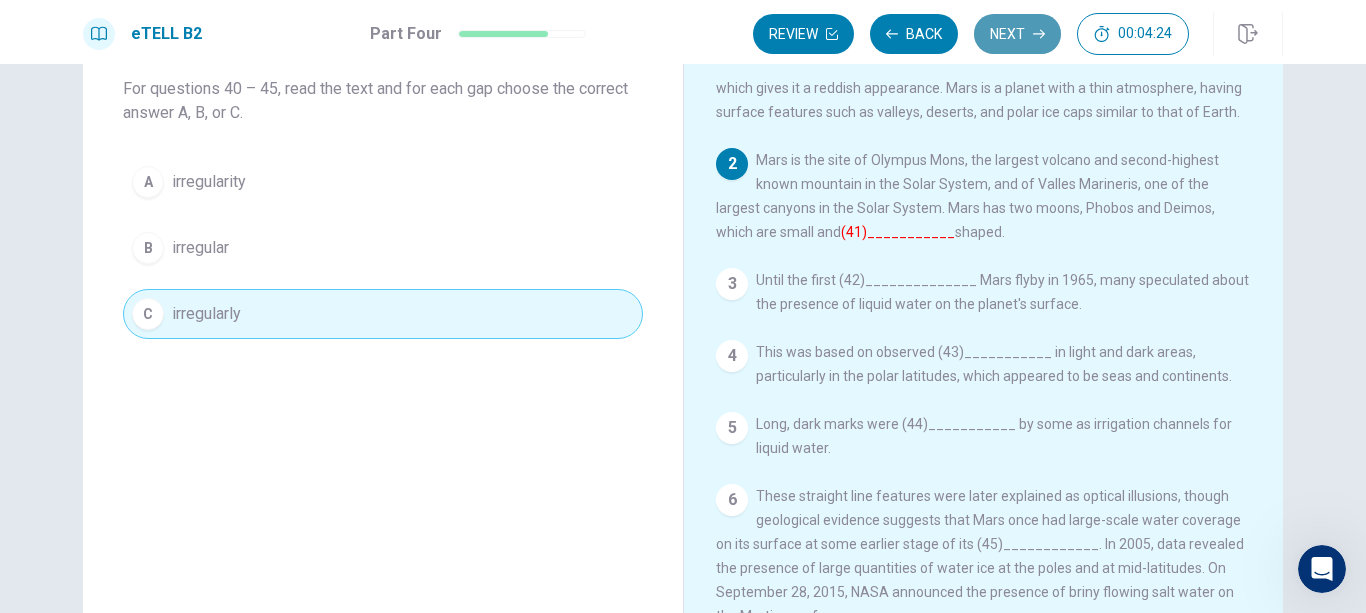 click on "Next" at bounding box center (1017, 34) 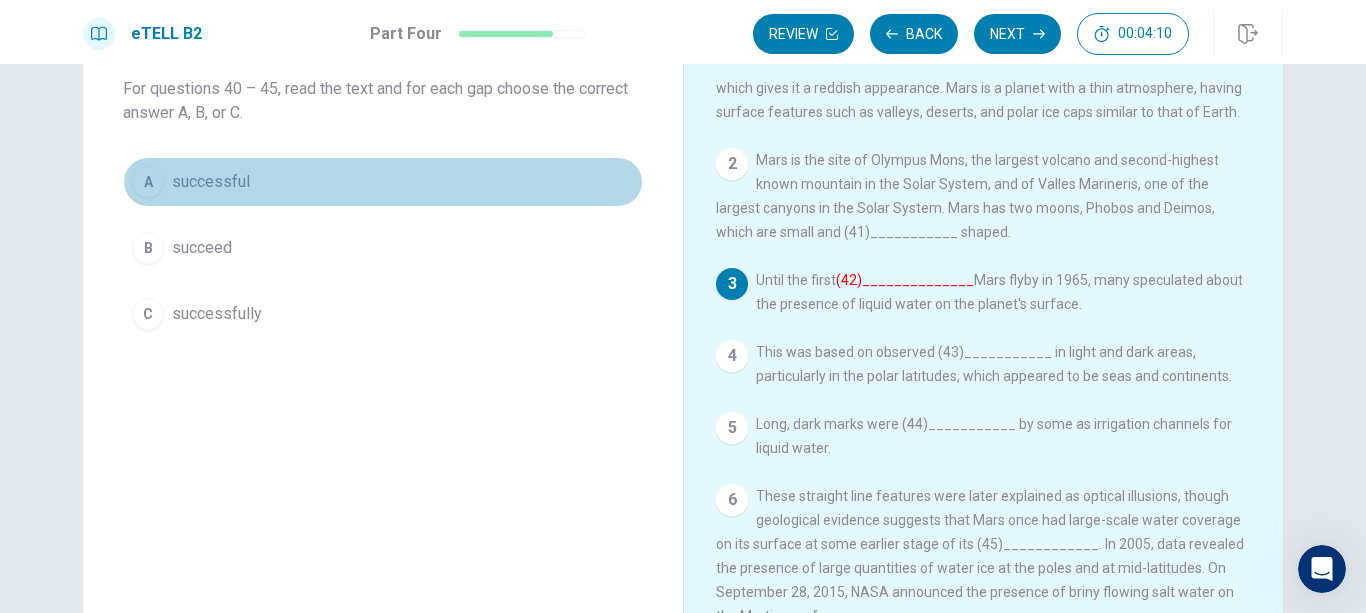 click on "A successful" at bounding box center [383, 182] 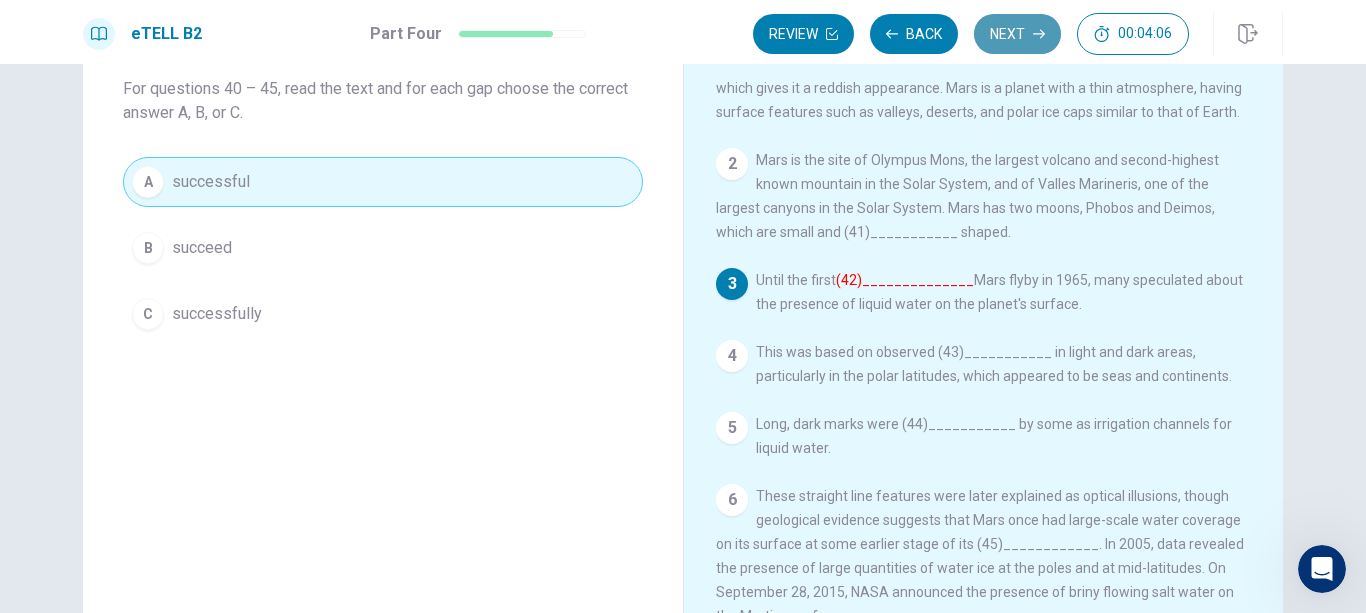 click on "Next" at bounding box center (1017, 34) 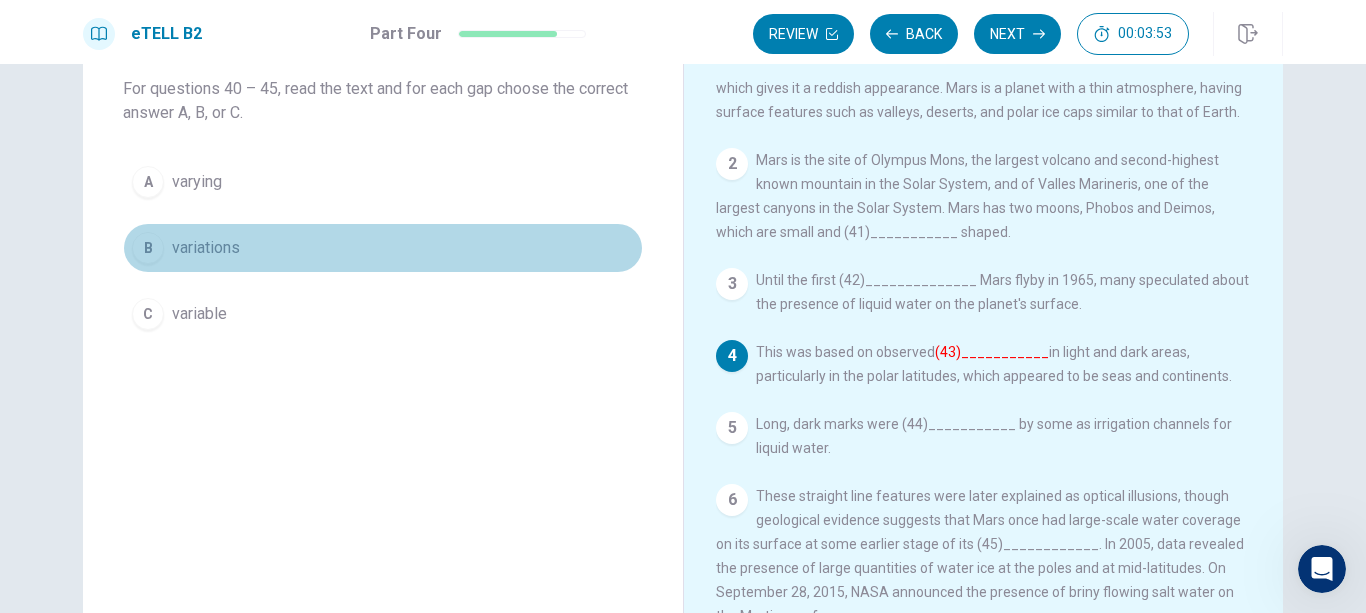 click on "variations" at bounding box center (206, 248) 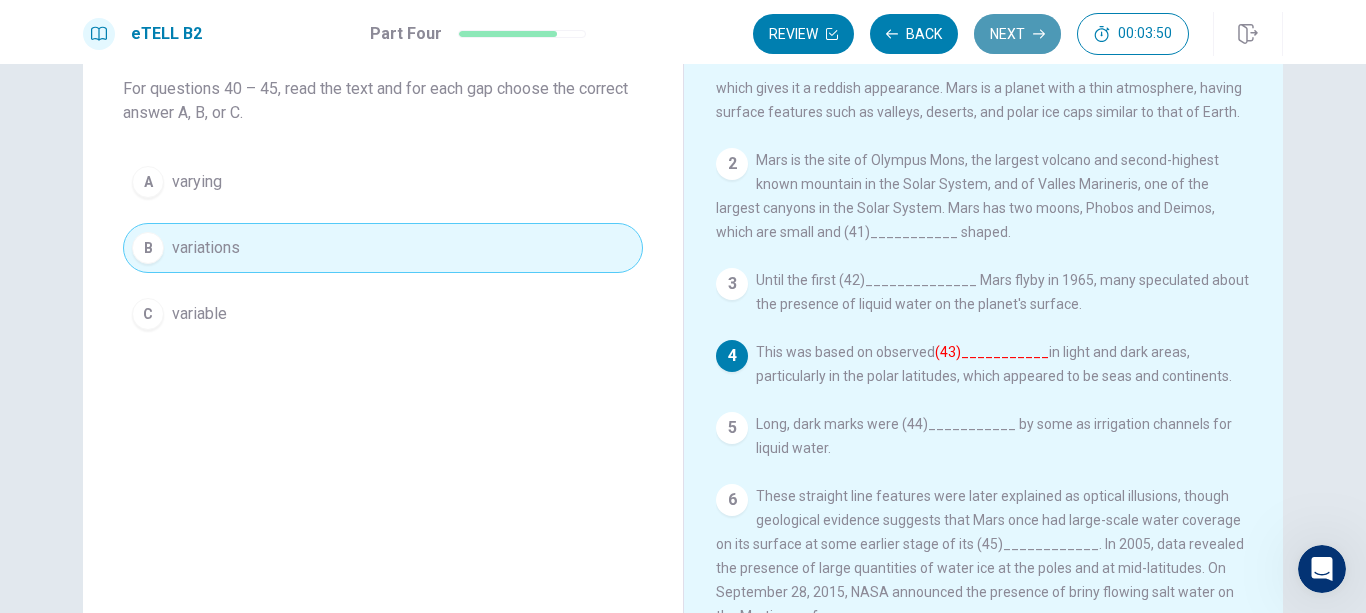 click on "Next" at bounding box center [1017, 34] 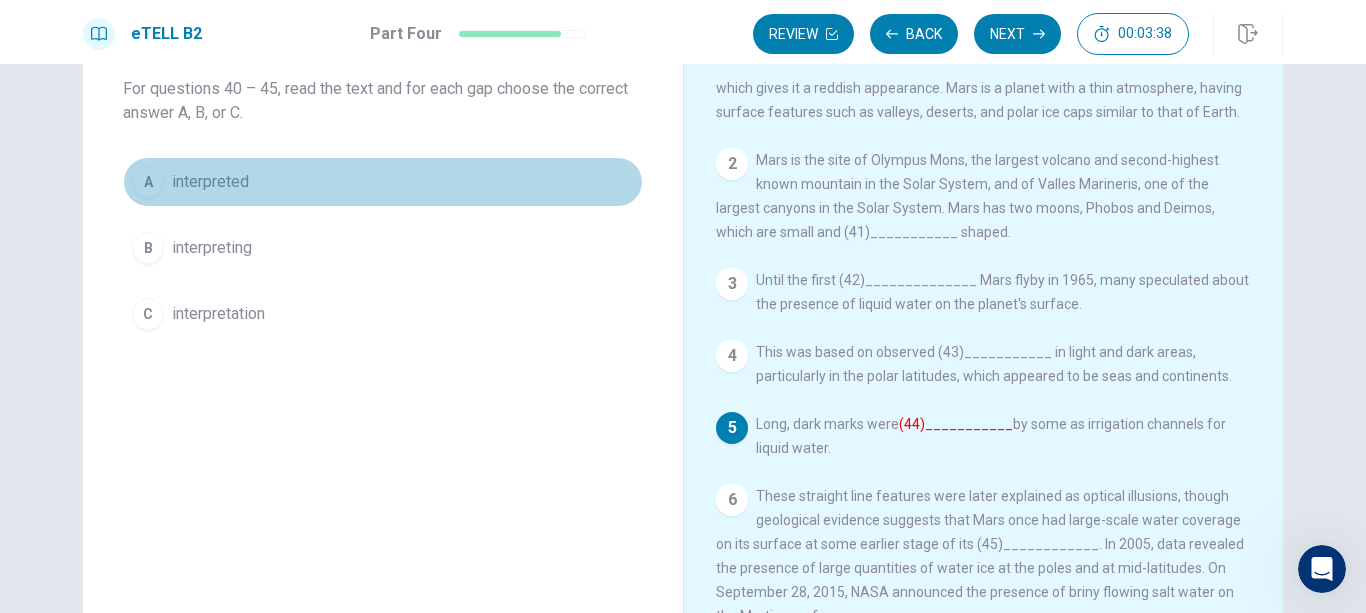 click on "A interpreted" at bounding box center [383, 182] 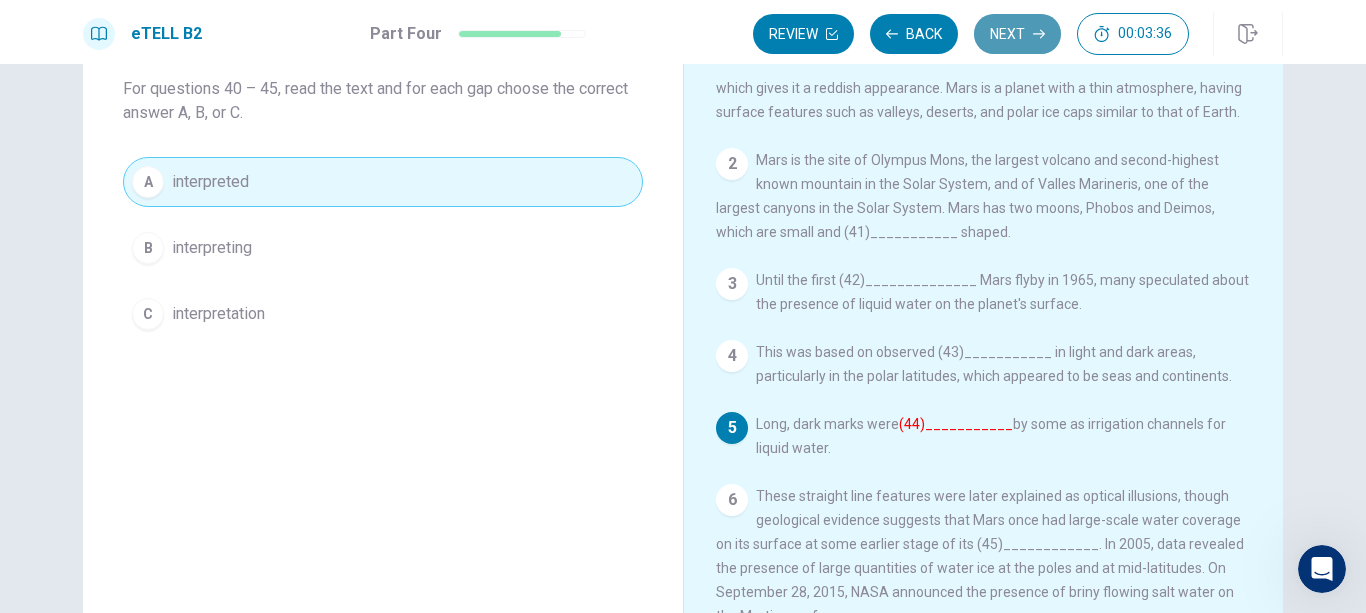 click on "Next" at bounding box center (1017, 34) 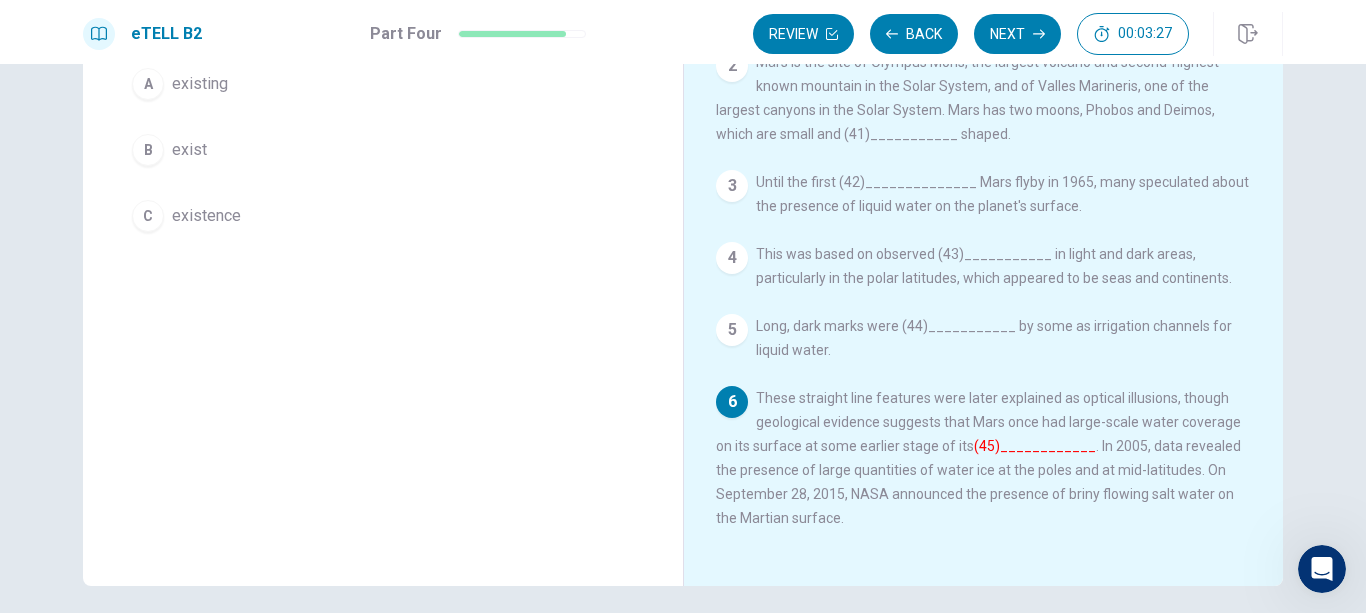 scroll, scrollTop: 242, scrollLeft: 0, axis: vertical 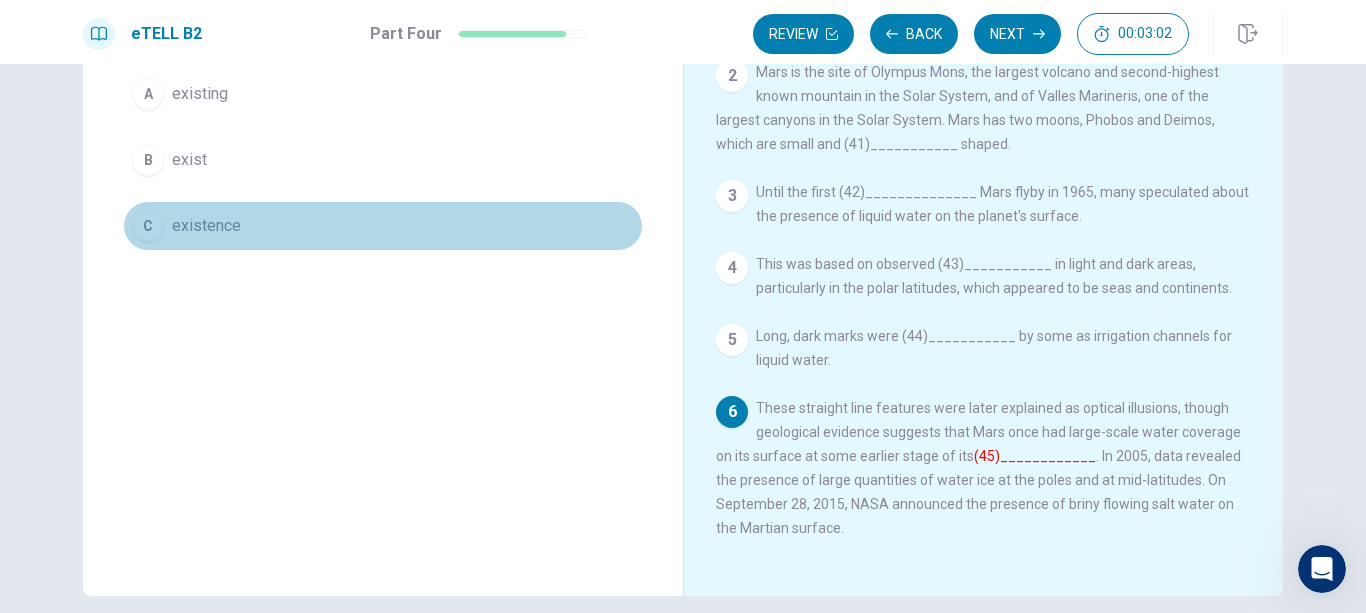 click on "C existence" at bounding box center (383, 226) 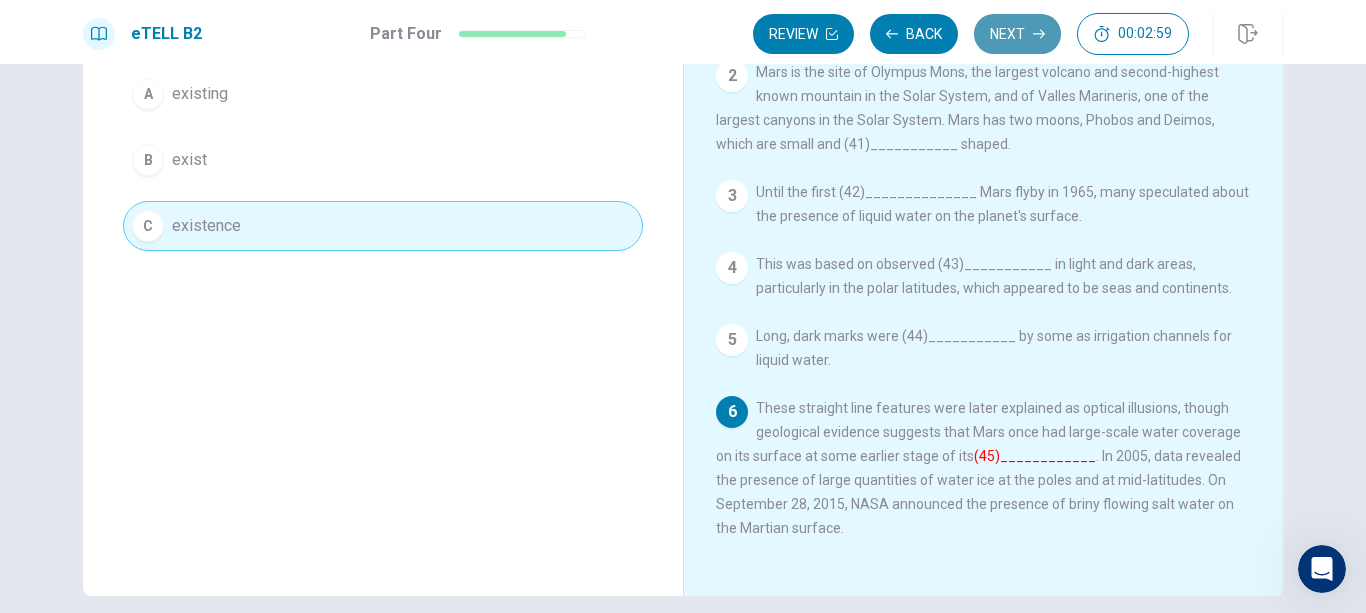 click on "Next" at bounding box center [1017, 34] 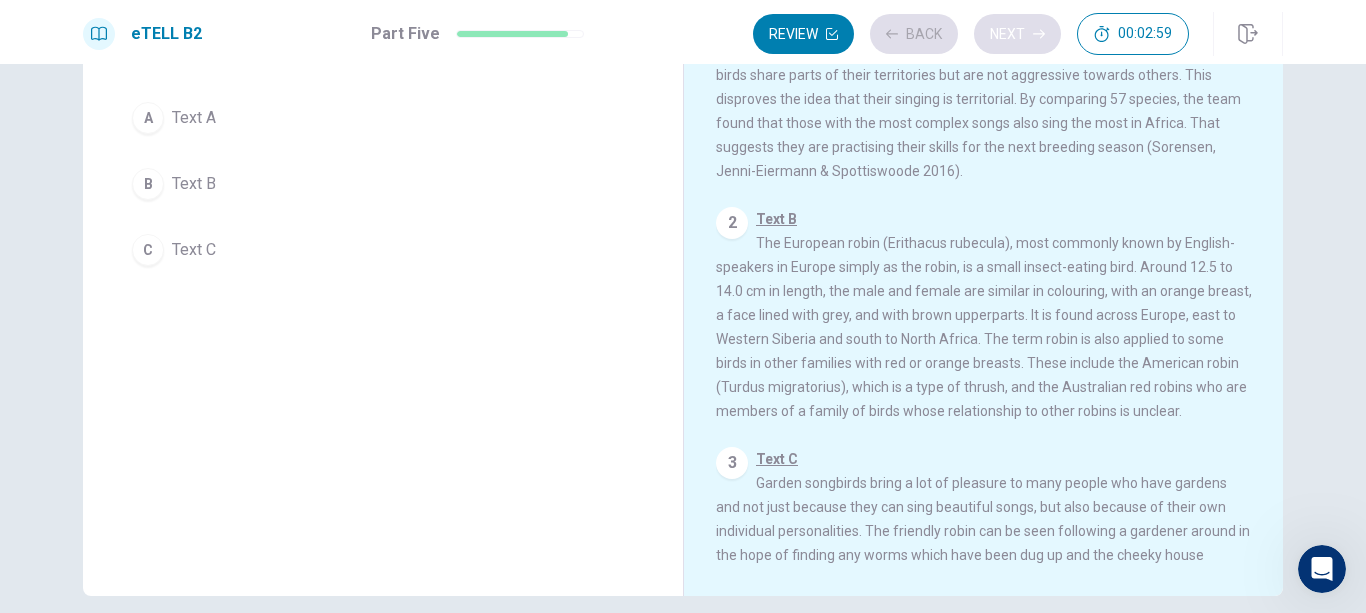 scroll, scrollTop: 227, scrollLeft: 0, axis: vertical 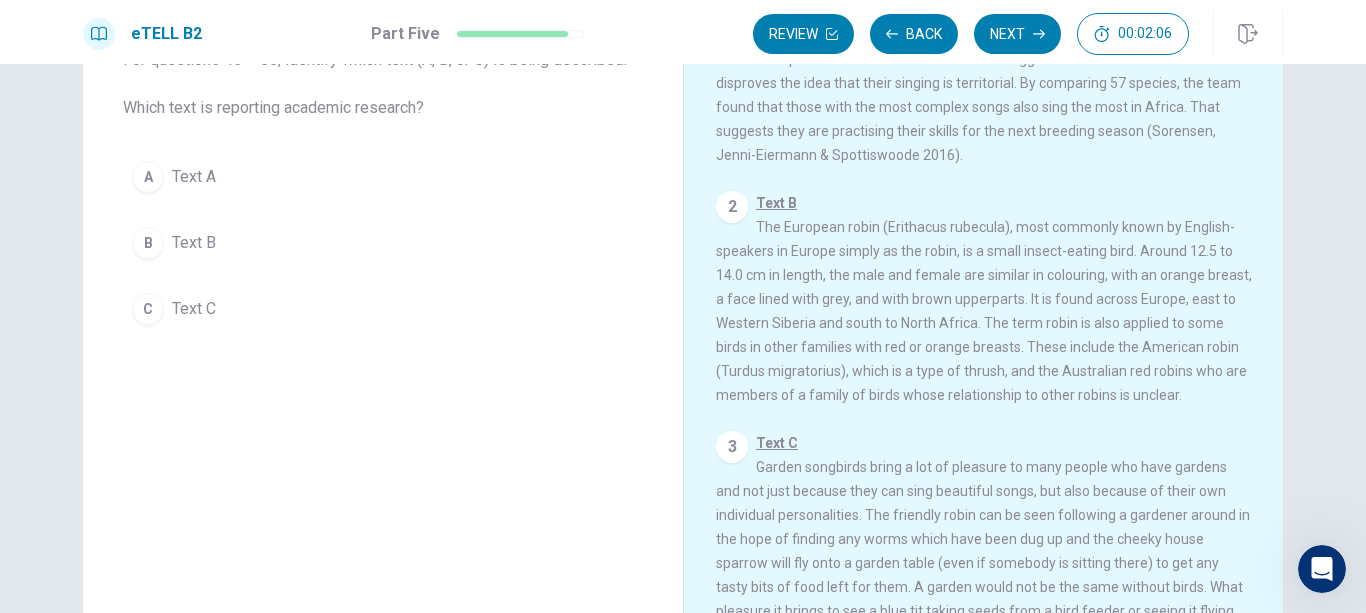 click on "Text B" at bounding box center [194, 243] 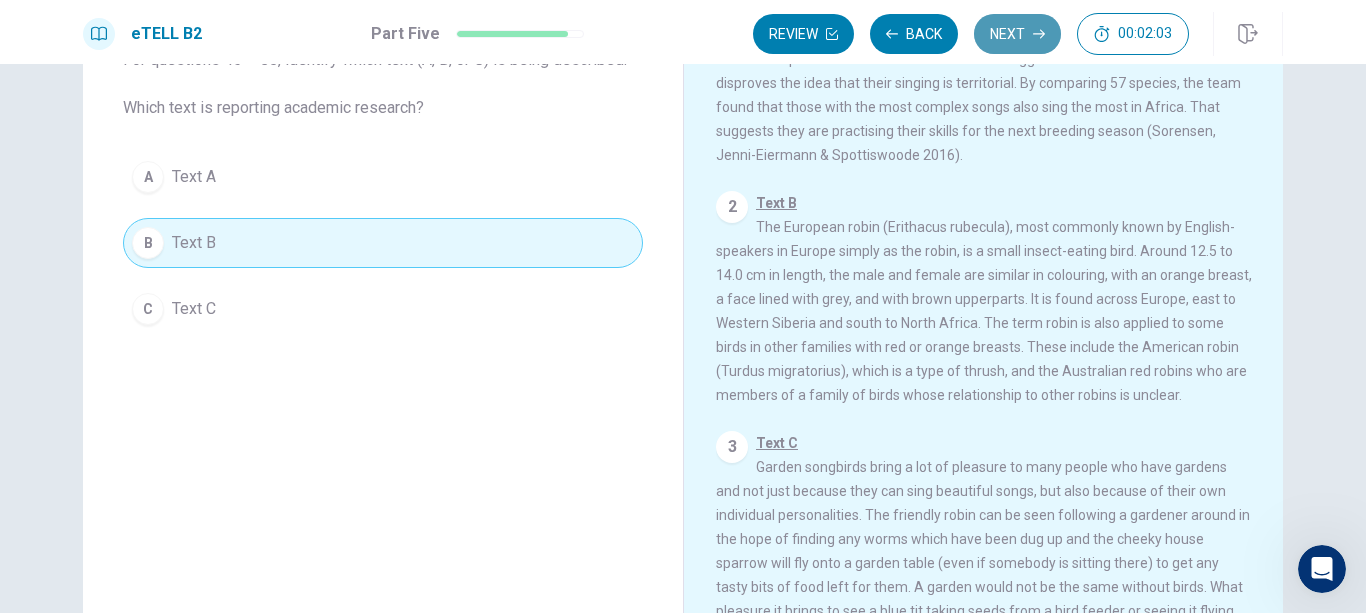 click on "Next" at bounding box center (1017, 34) 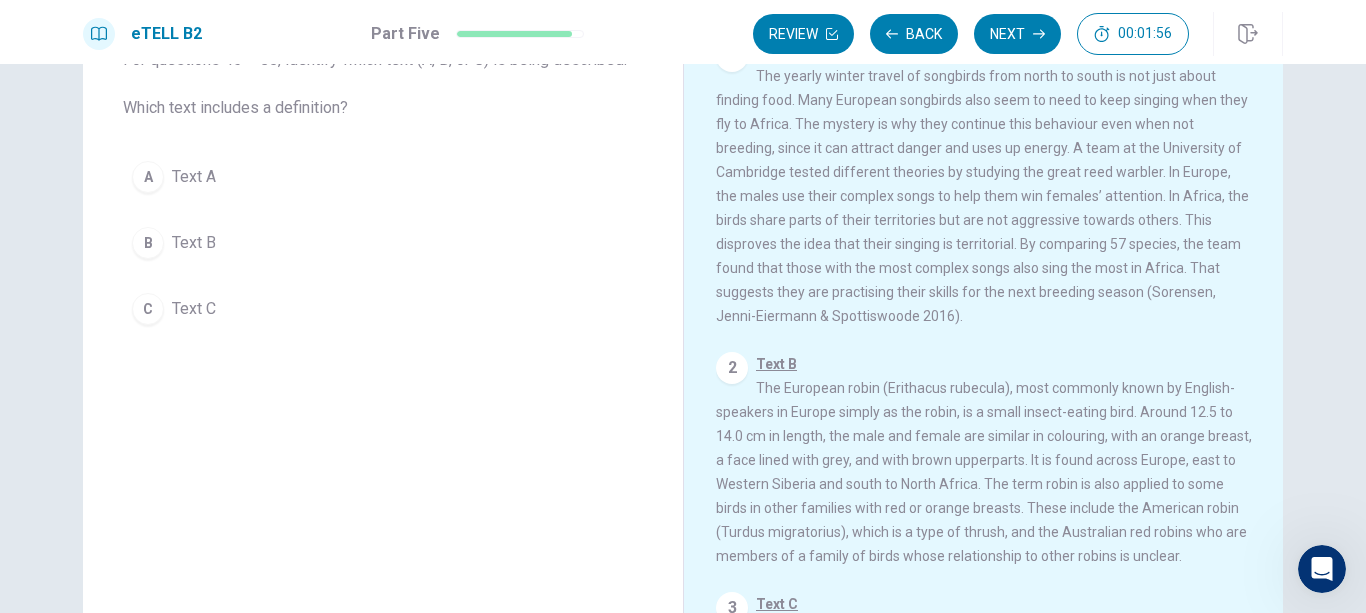 scroll, scrollTop: 0, scrollLeft: 0, axis: both 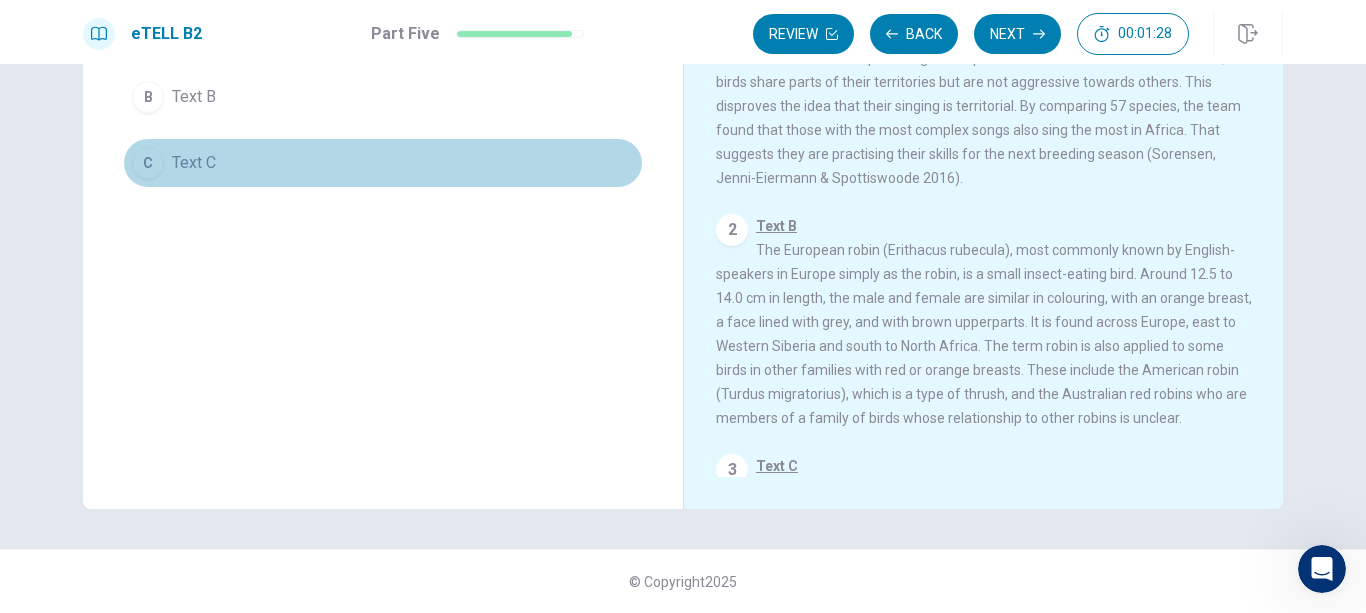 click on "C Text C" at bounding box center [383, 163] 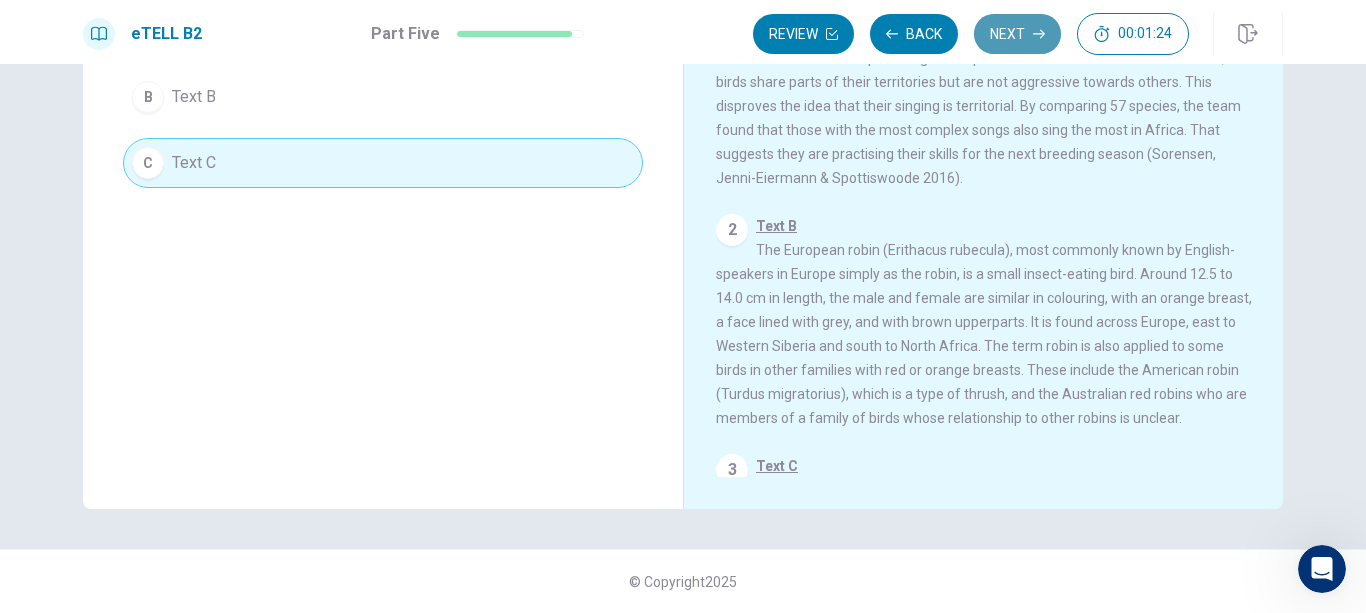 click on "Next" at bounding box center [1017, 34] 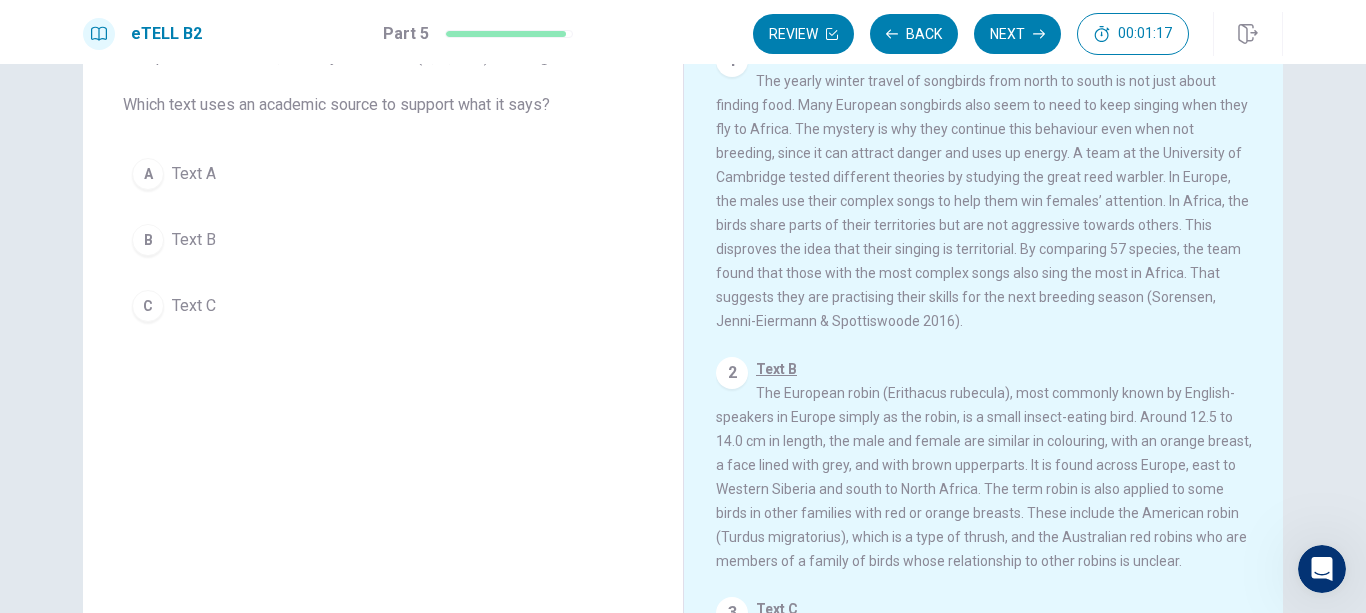 scroll, scrollTop: 46, scrollLeft: 0, axis: vertical 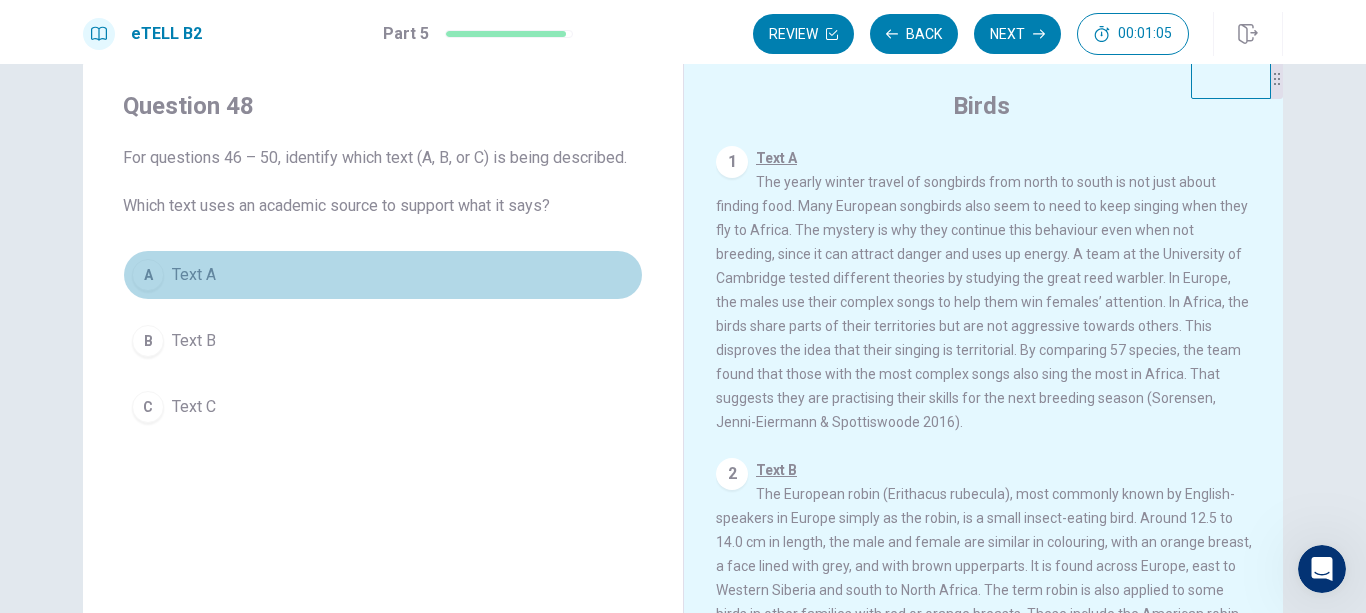 click on "A Text A" at bounding box center [383, 275] 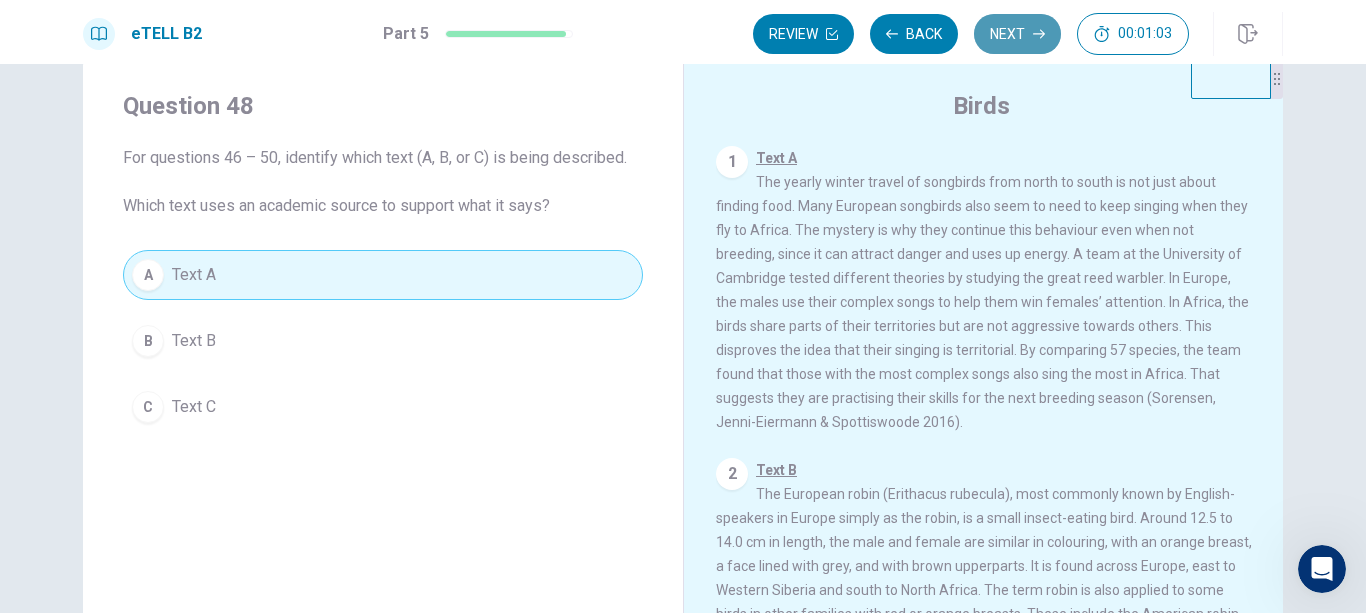click on "Next" at bounding box center [1017, 34] 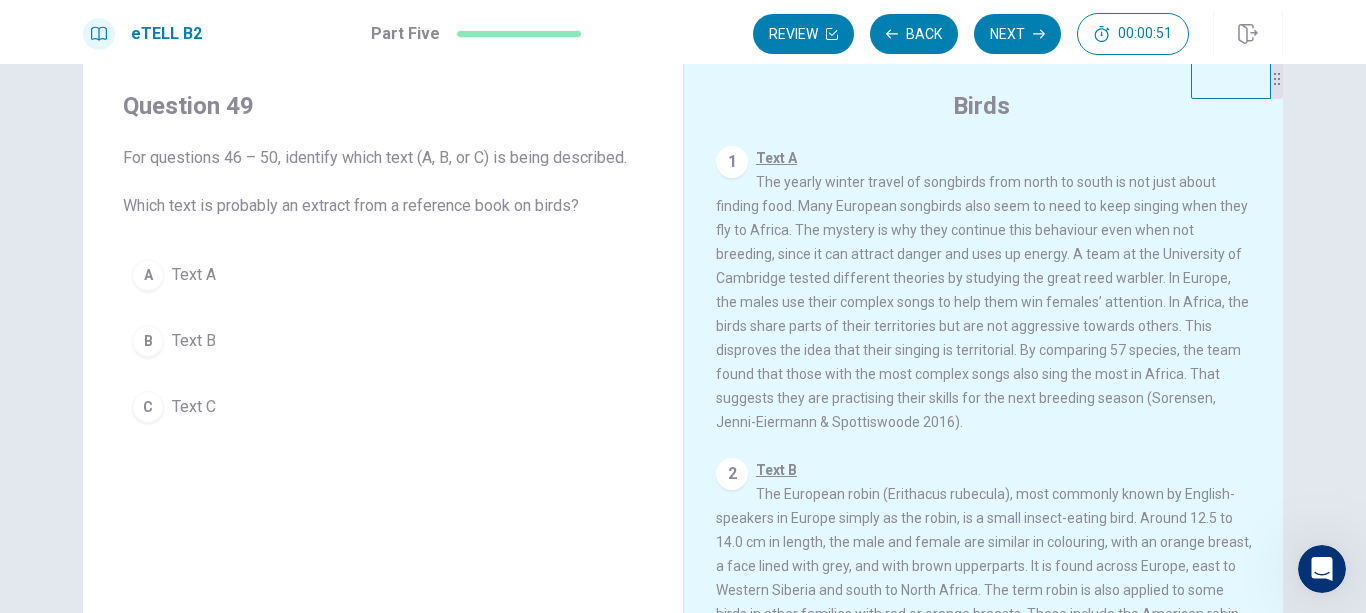 scroll, scrollTop: 143, scrollLeft: 0, axis: vertical 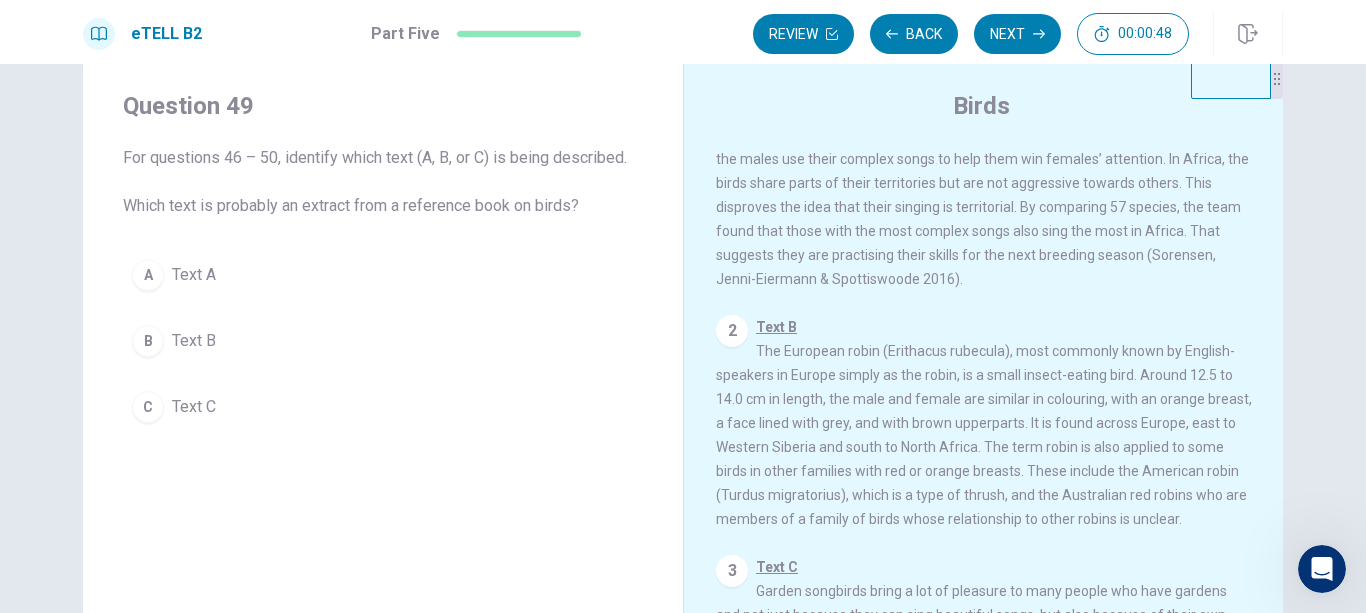 click on "B Text B" at bounding box center [383, 341] 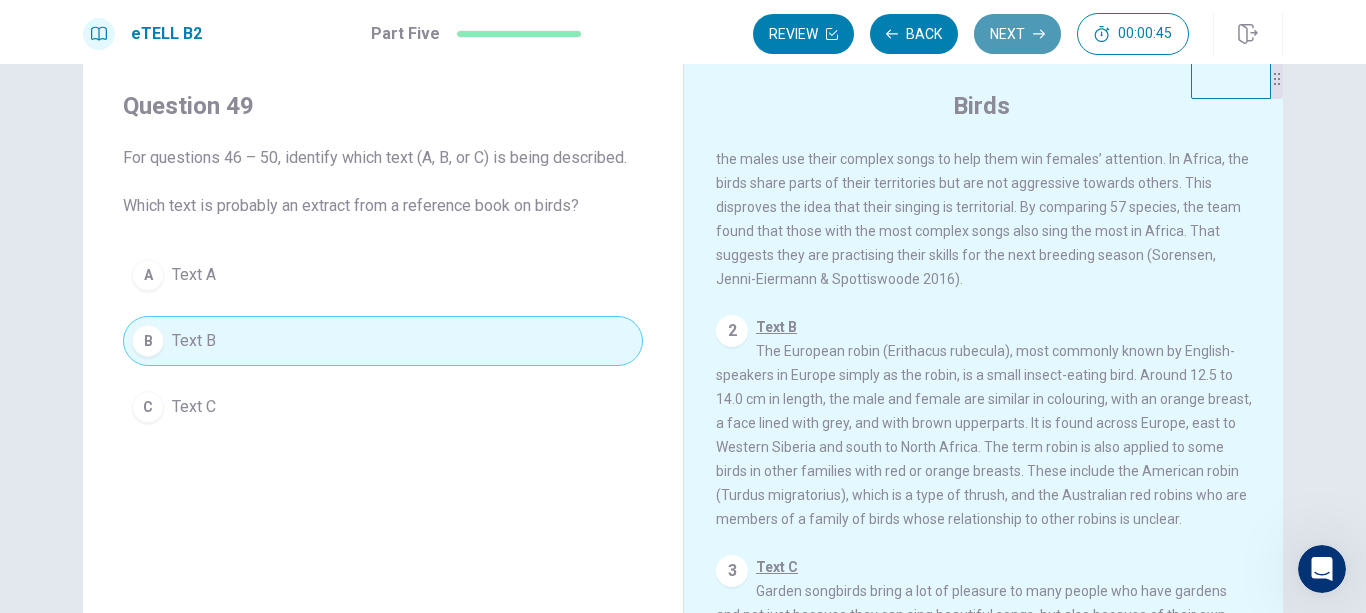 click on "Next" at bounding box center [1017, 34] 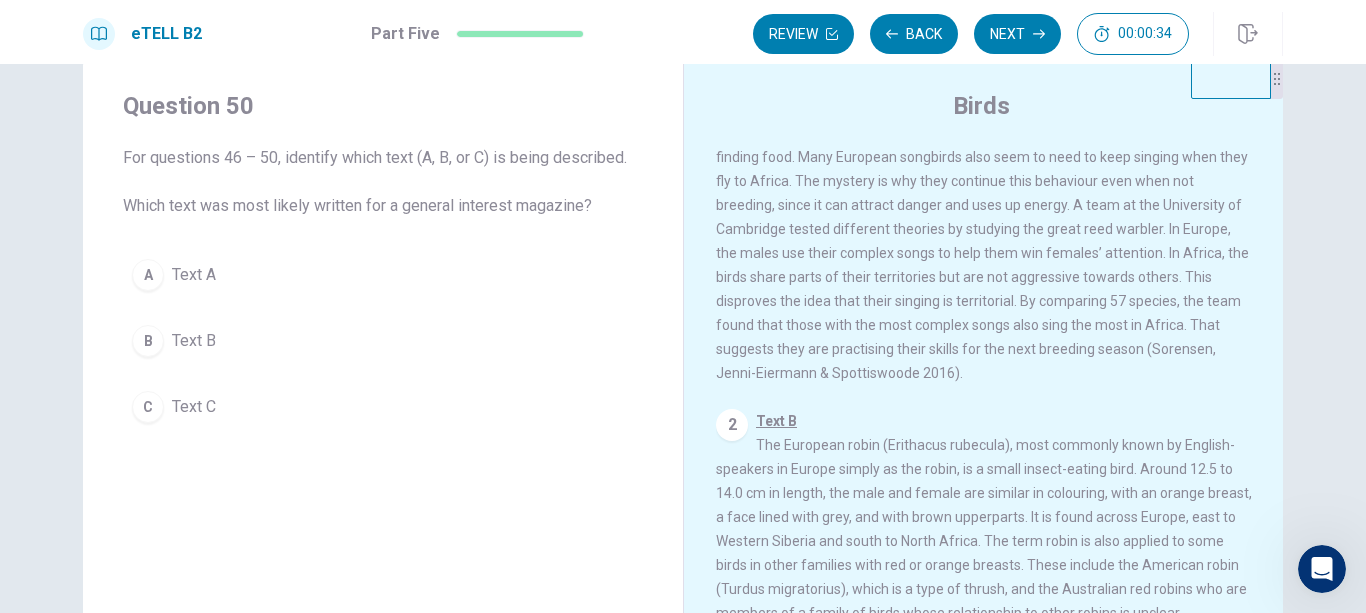 scroll, scrollTop: 0, scrollLeft: 0, axis: both 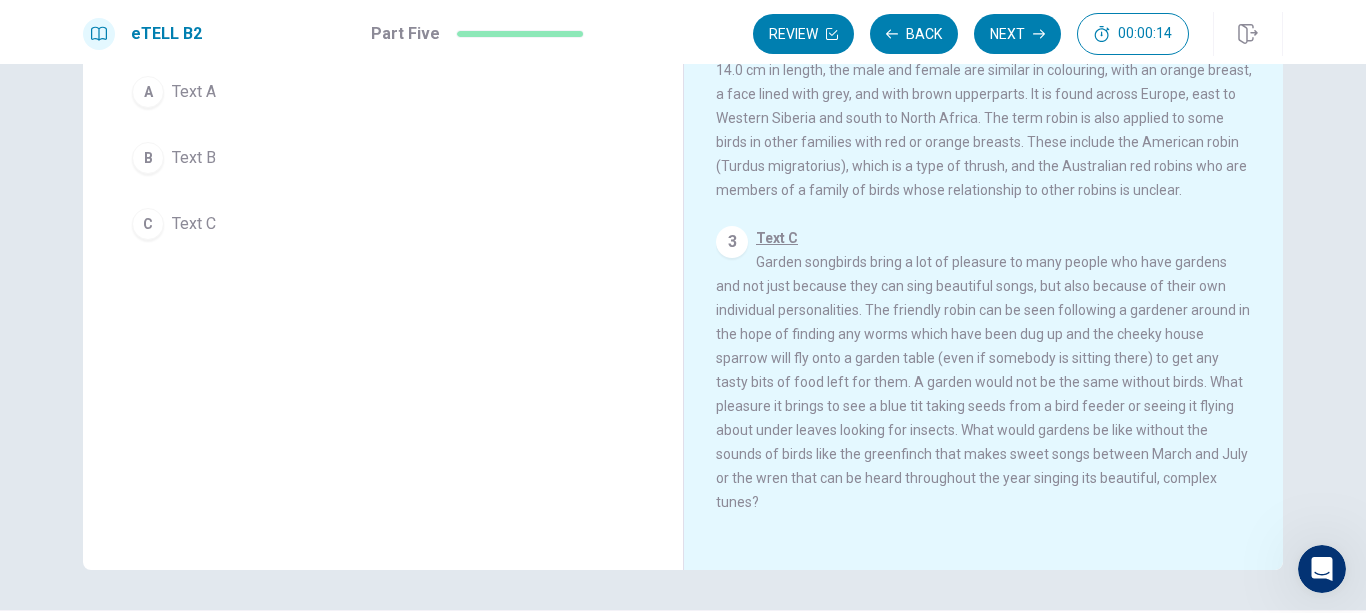 click on "Text C" at bounding box center (194, 224) 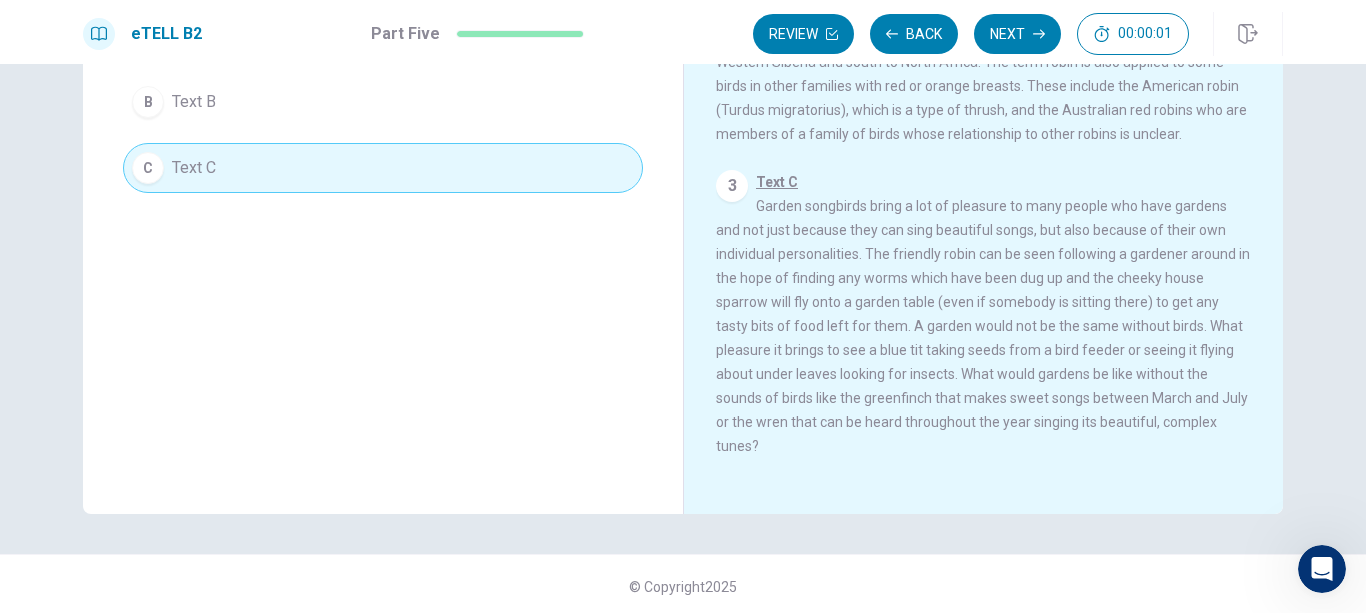 scroll, scrollTop: 290, scrollLeft: 0, axis: vertical 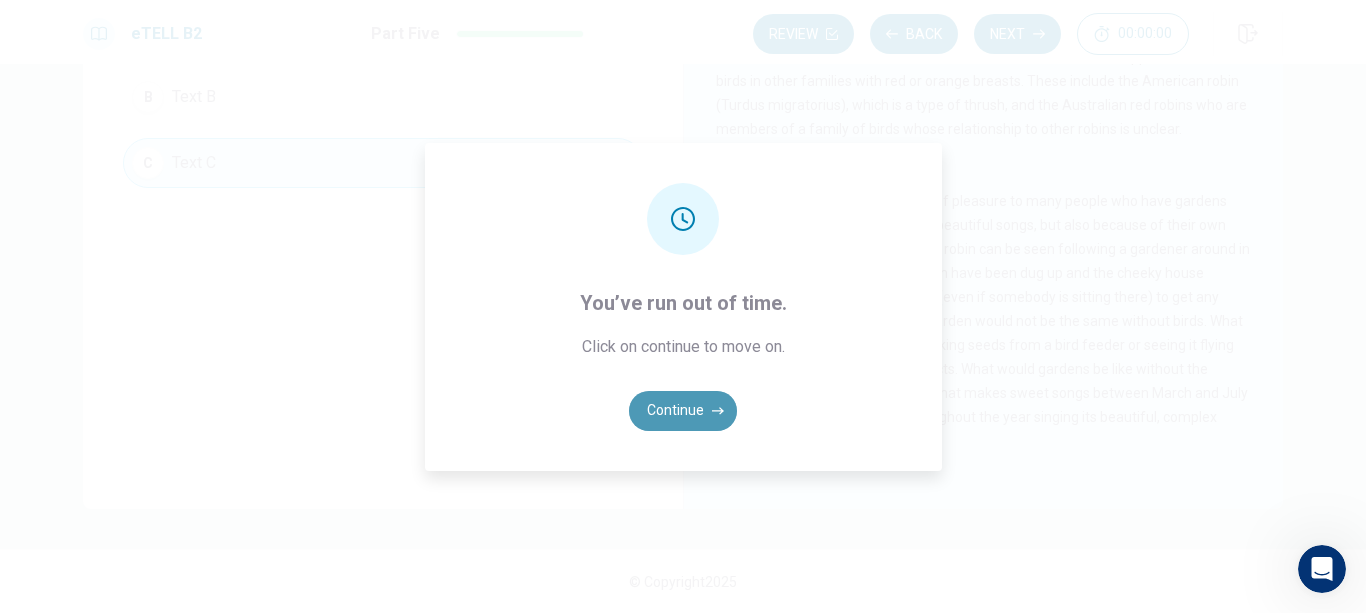 click on "Continue" at bounding box center [683, 411] 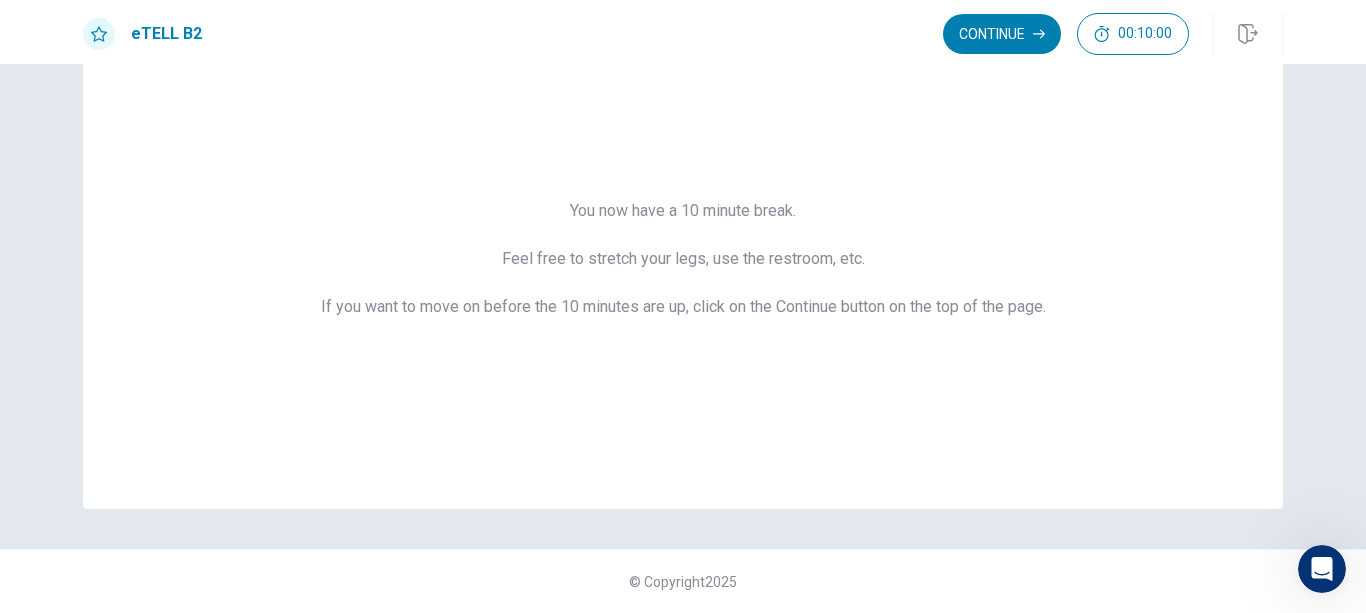 scroll, scrollTop: 95, scrollLeft: 0, axis: vertical 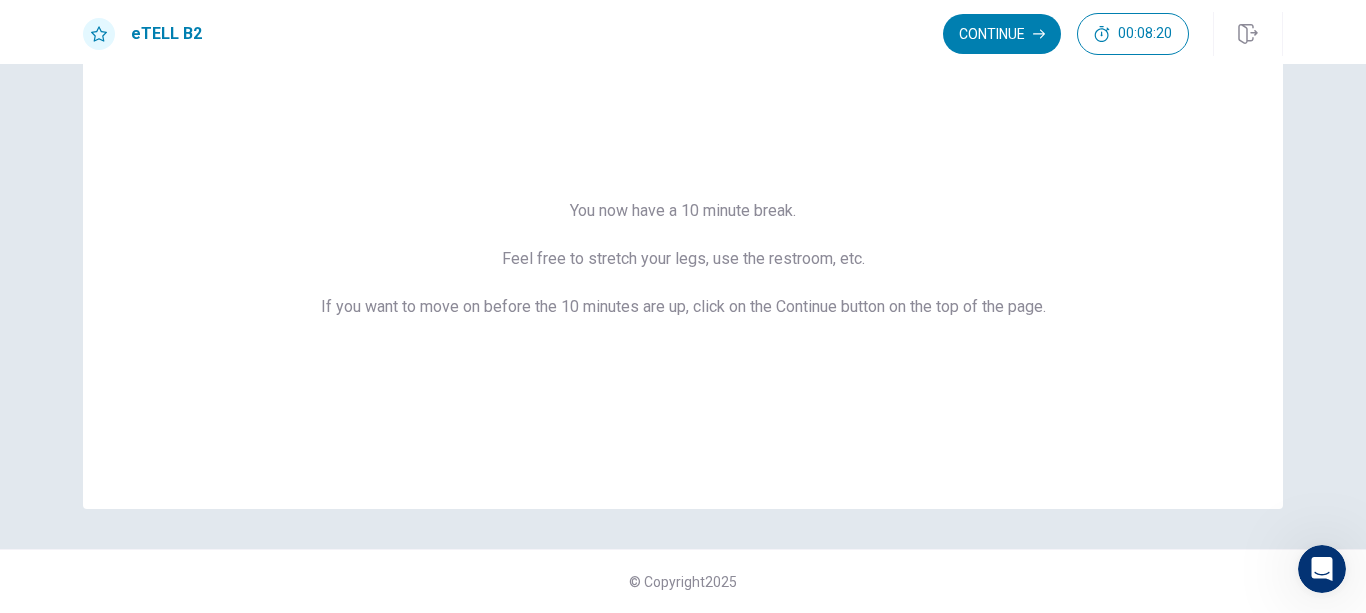 click at bounding box center (1322, 569) 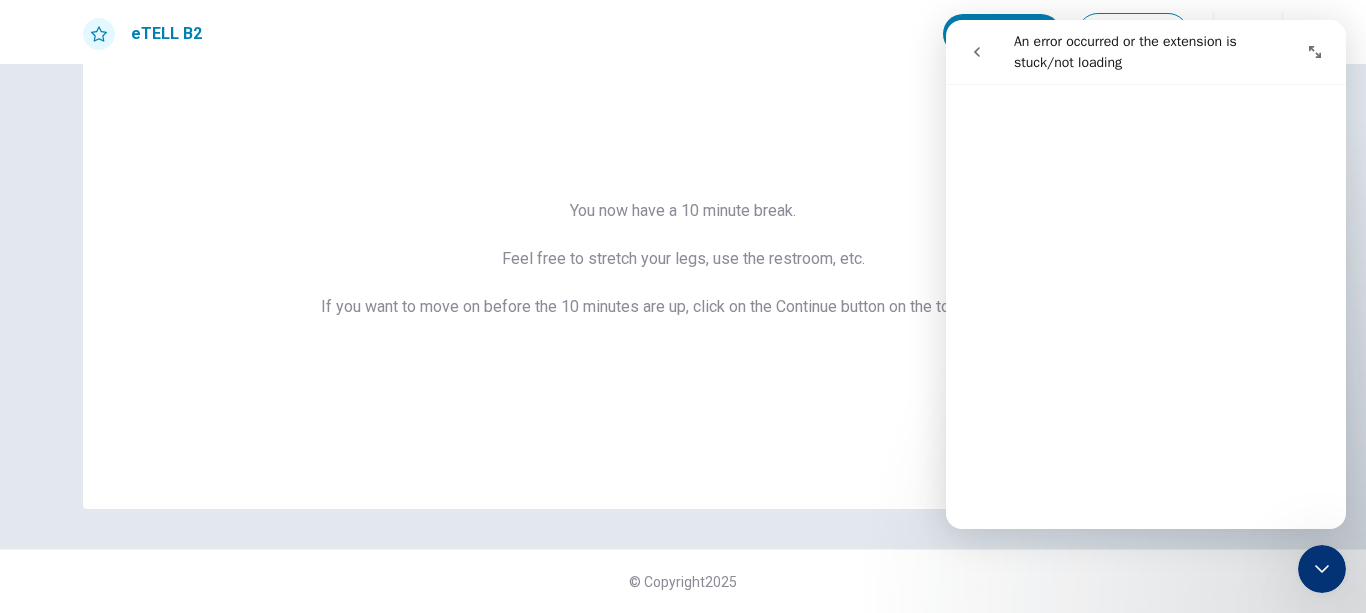 scroll, scrollTop: 3853, scrollLeft: 0, axis: vertical 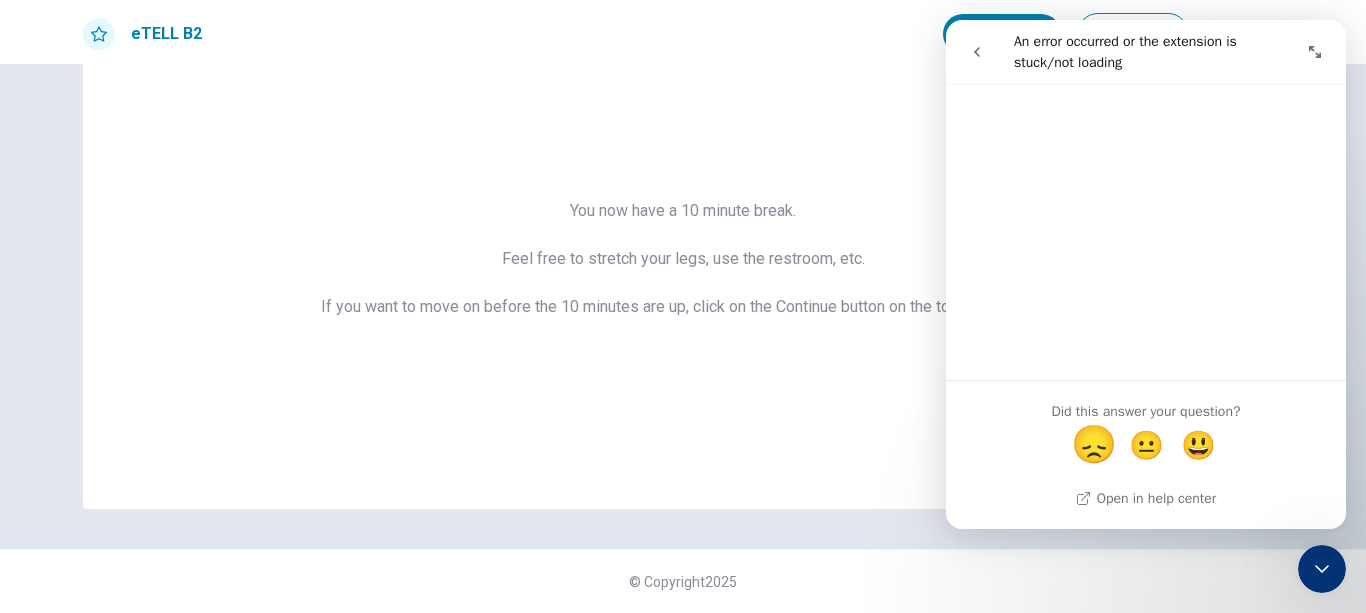 click on "😞" at bounding box center (1094, 444) 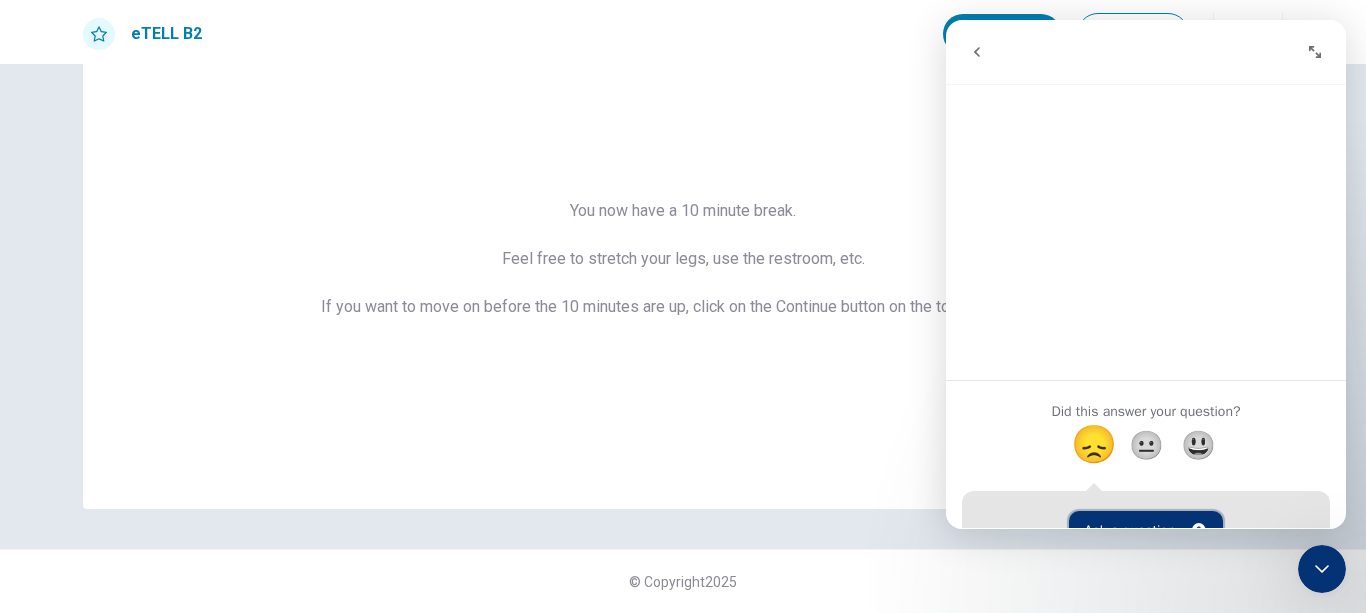 click on "Ask a question" at bounding box center [1146, 531] 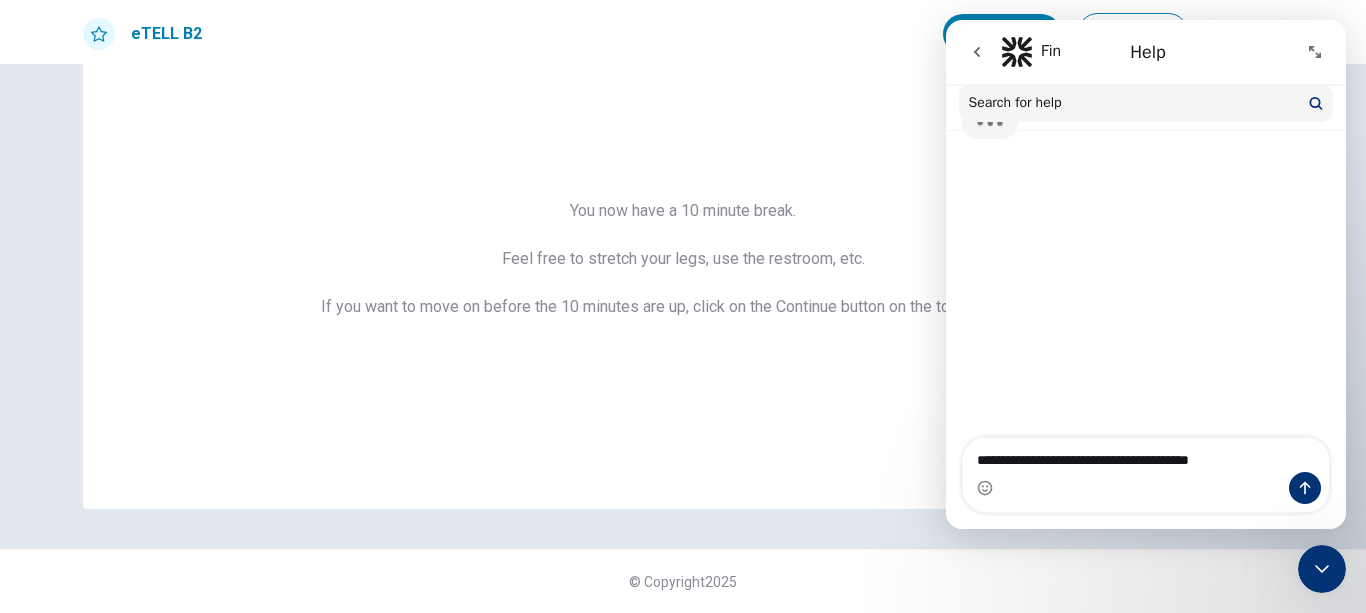 type on "**********" 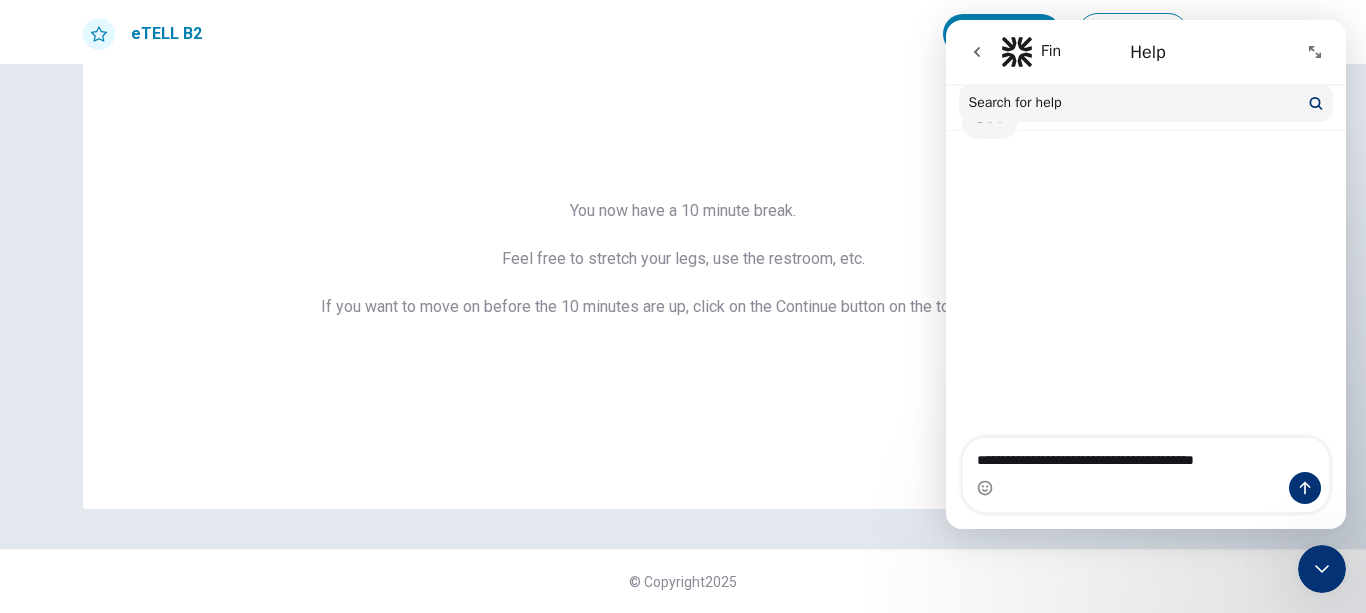 type 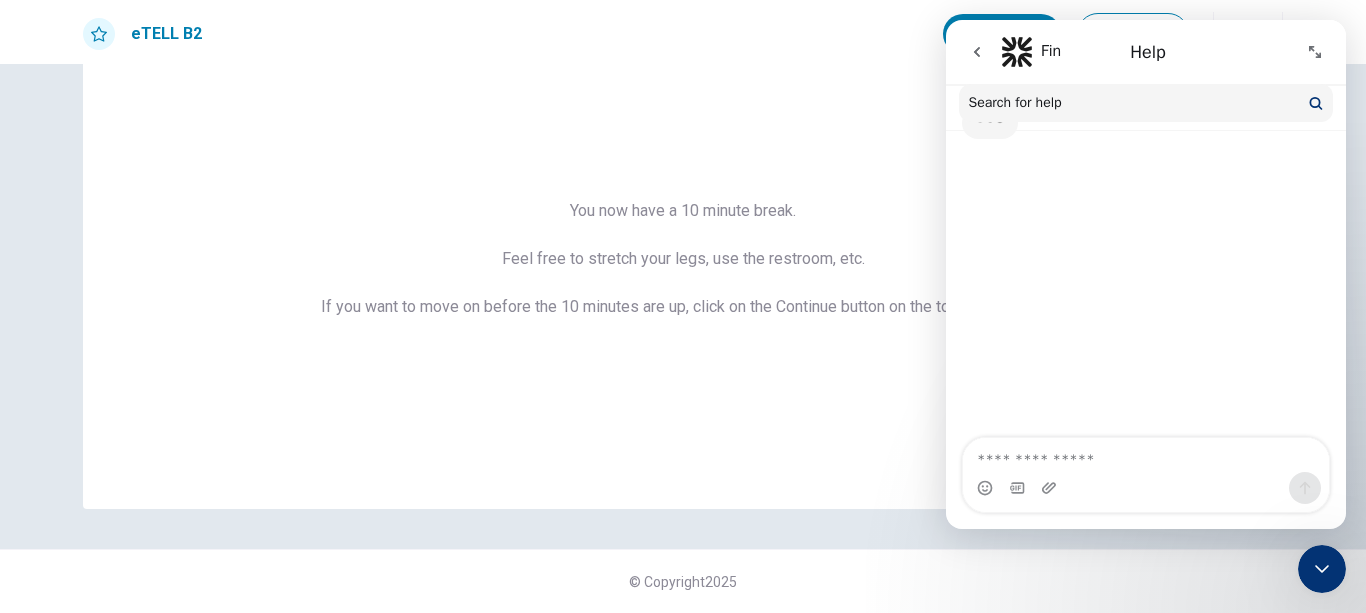 click at bounding box center (1146, 103) 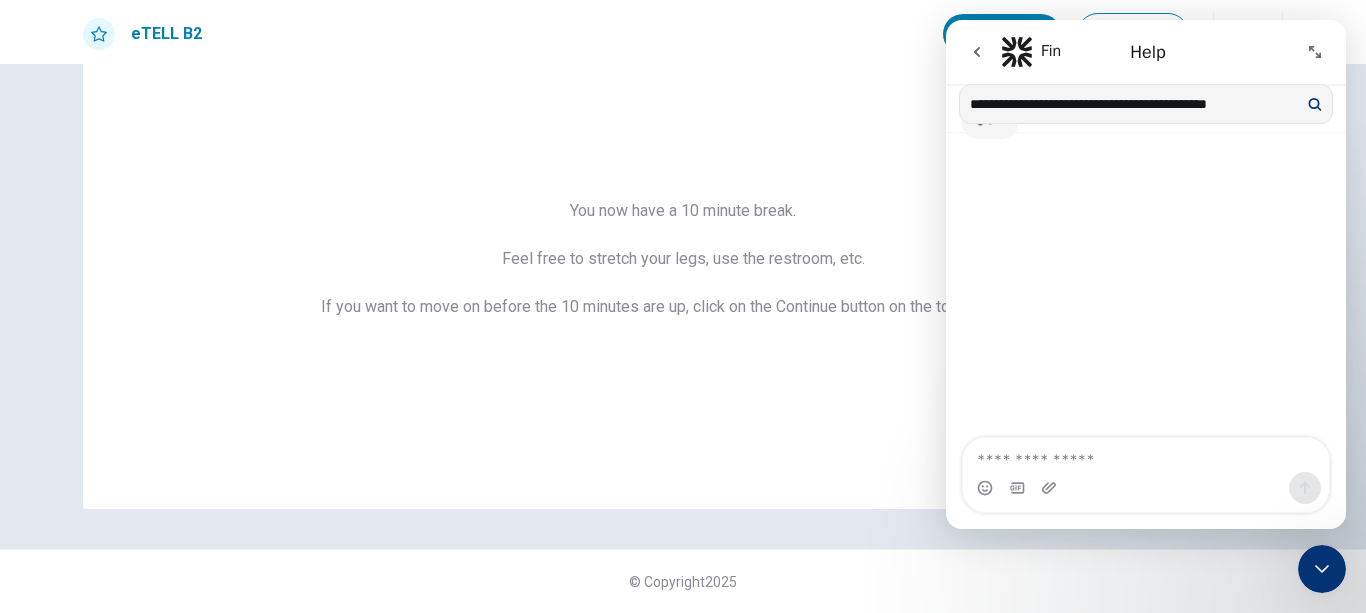 type on "**********" 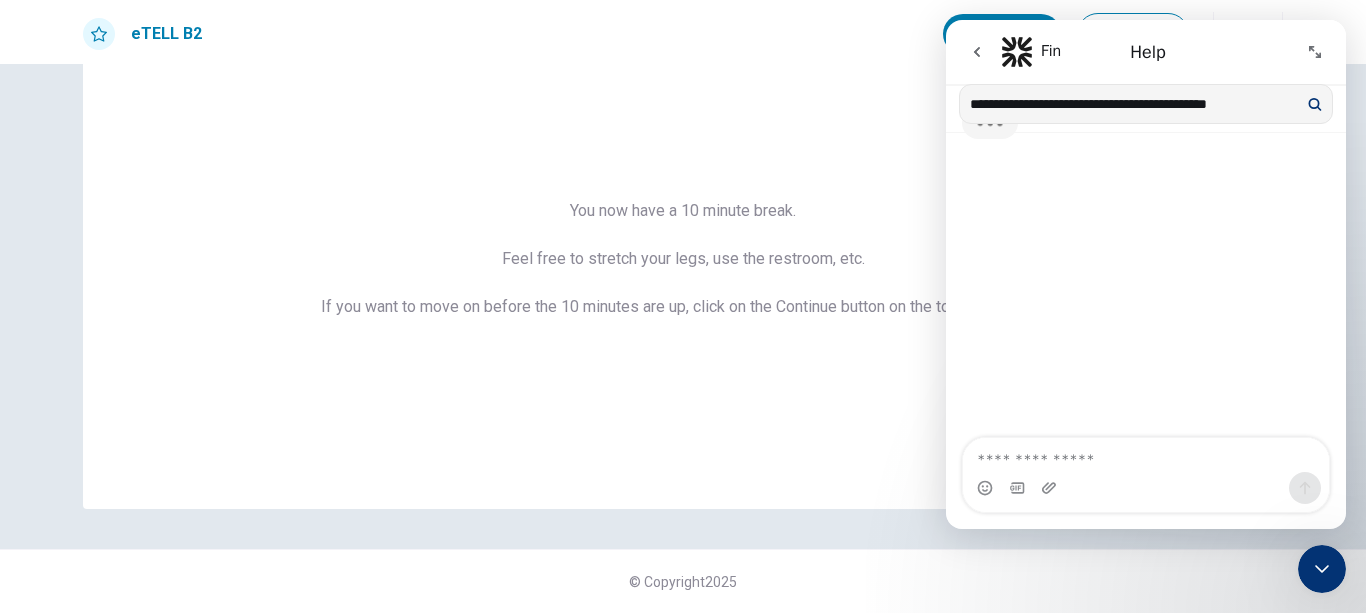 type 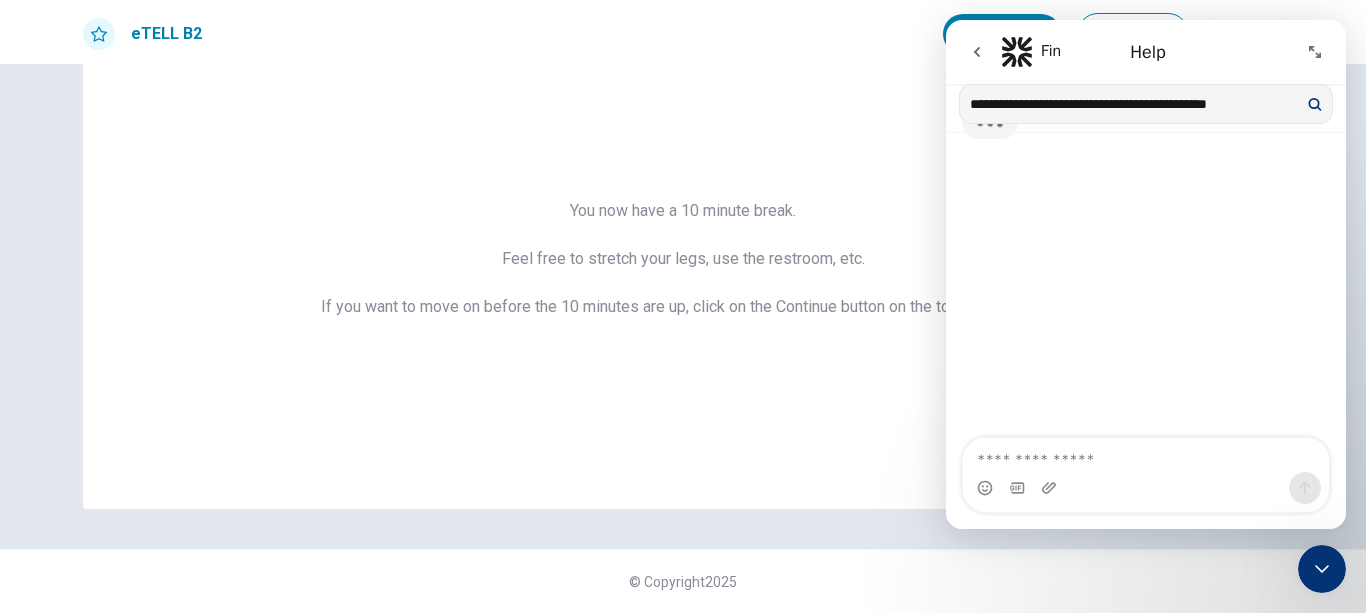 click at bounding box center [1311, 104] 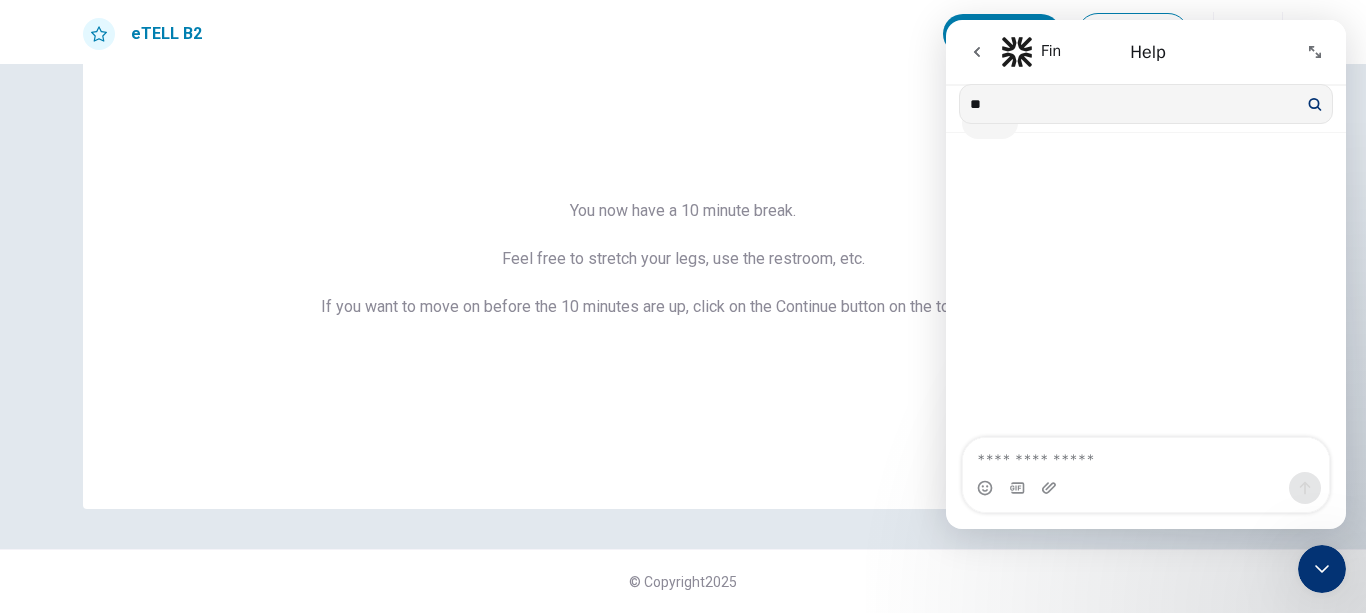 type on "*" 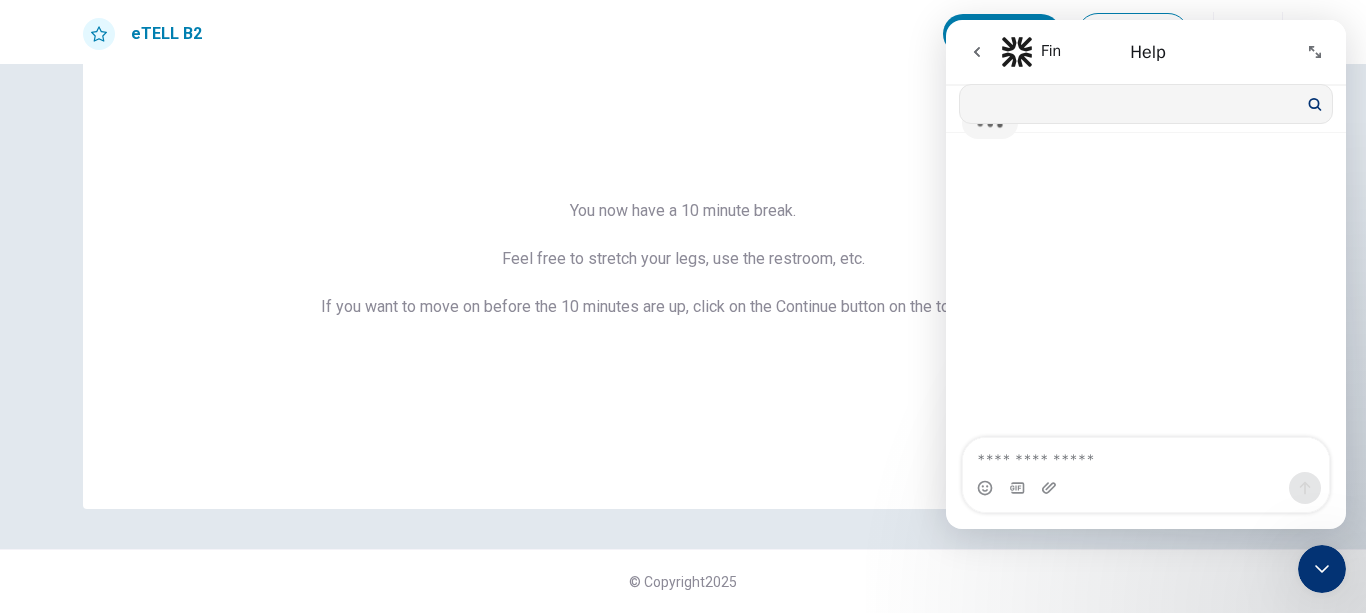 type 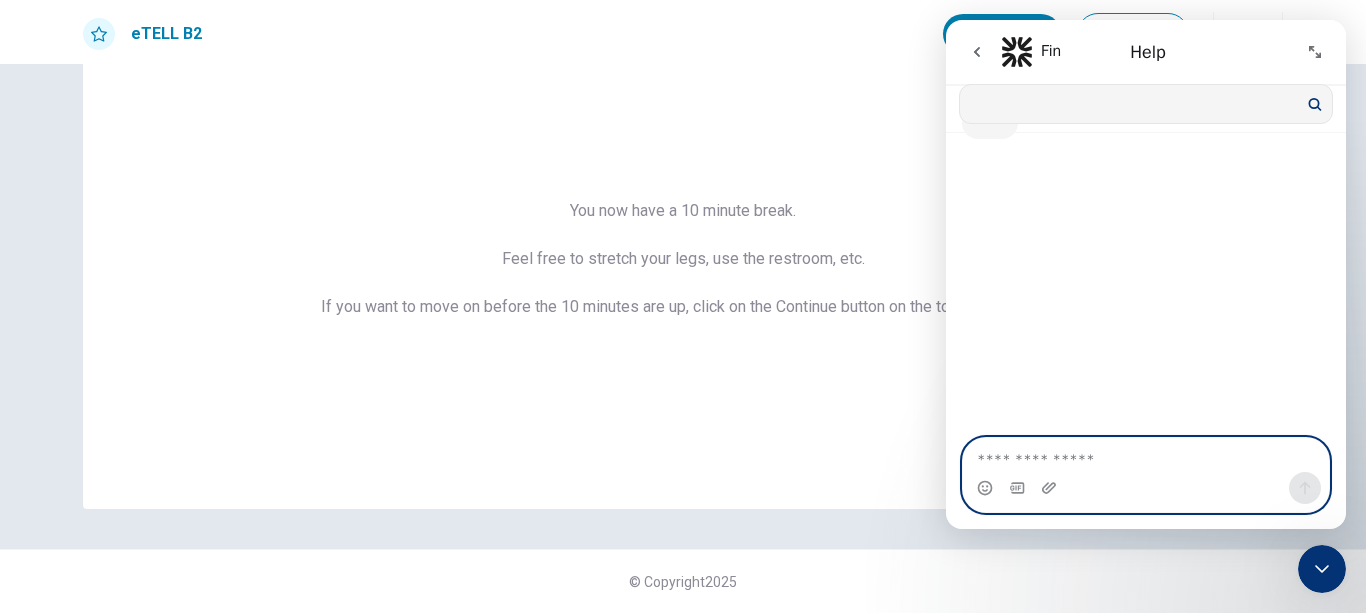 click at bounding box center (1146, 455) 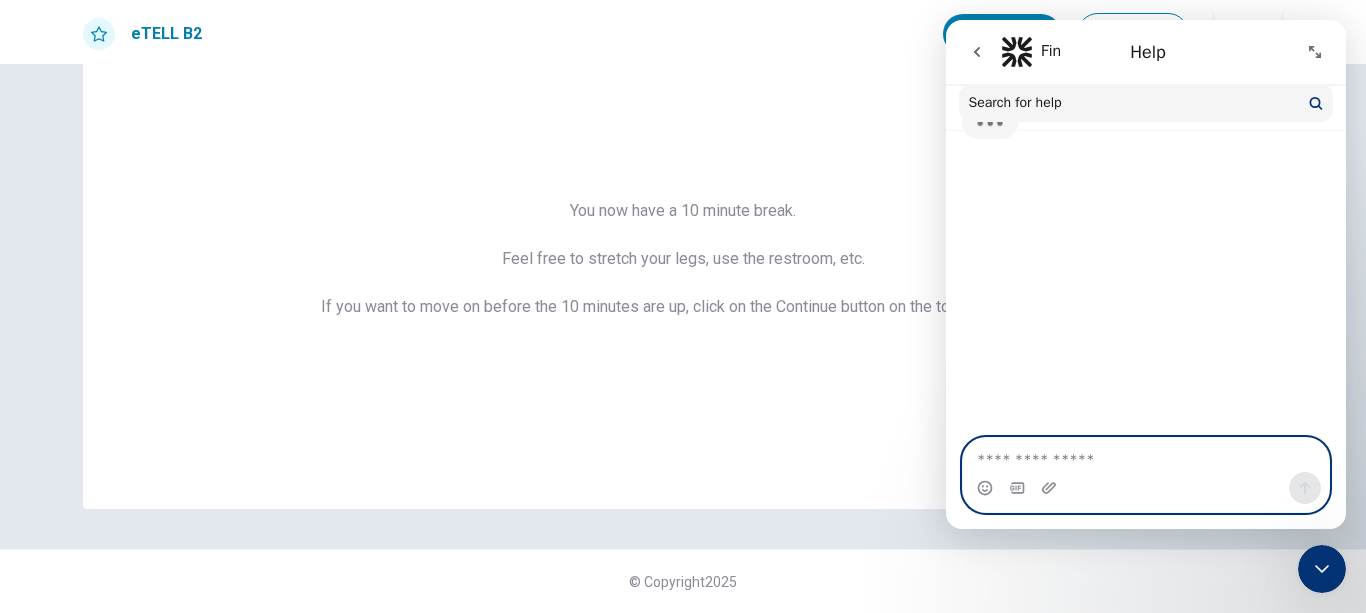 click at bounding box center (1146, 455) 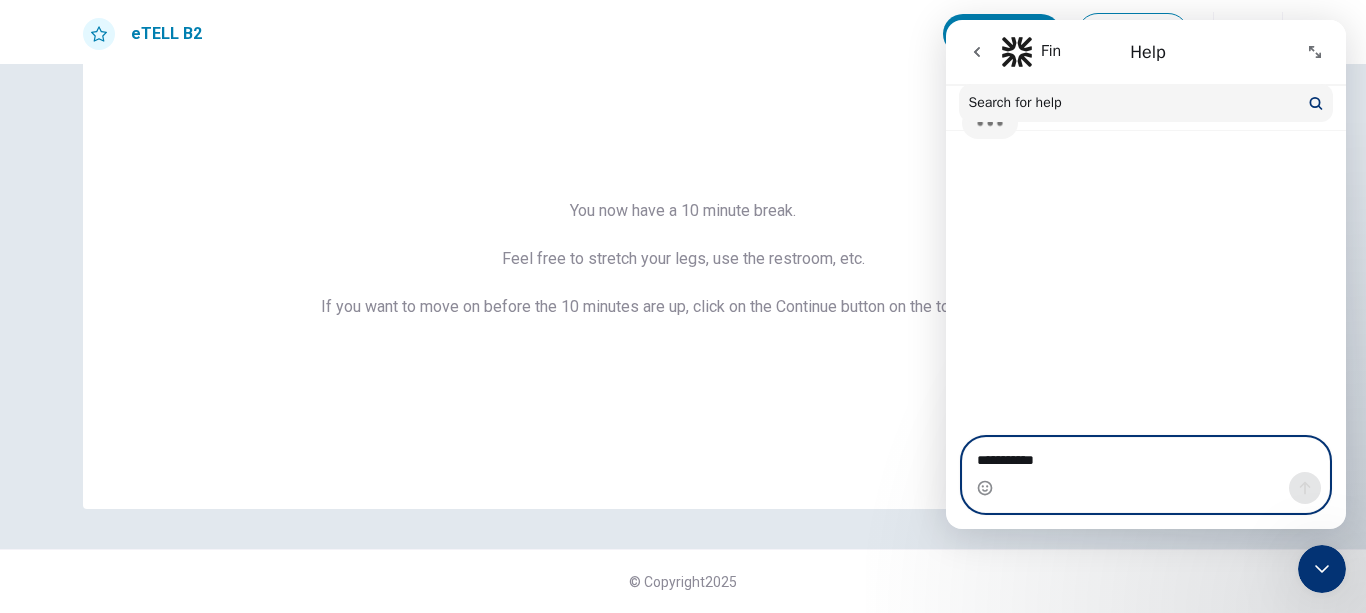 click on "**********" at bounding box center (1146, 455) 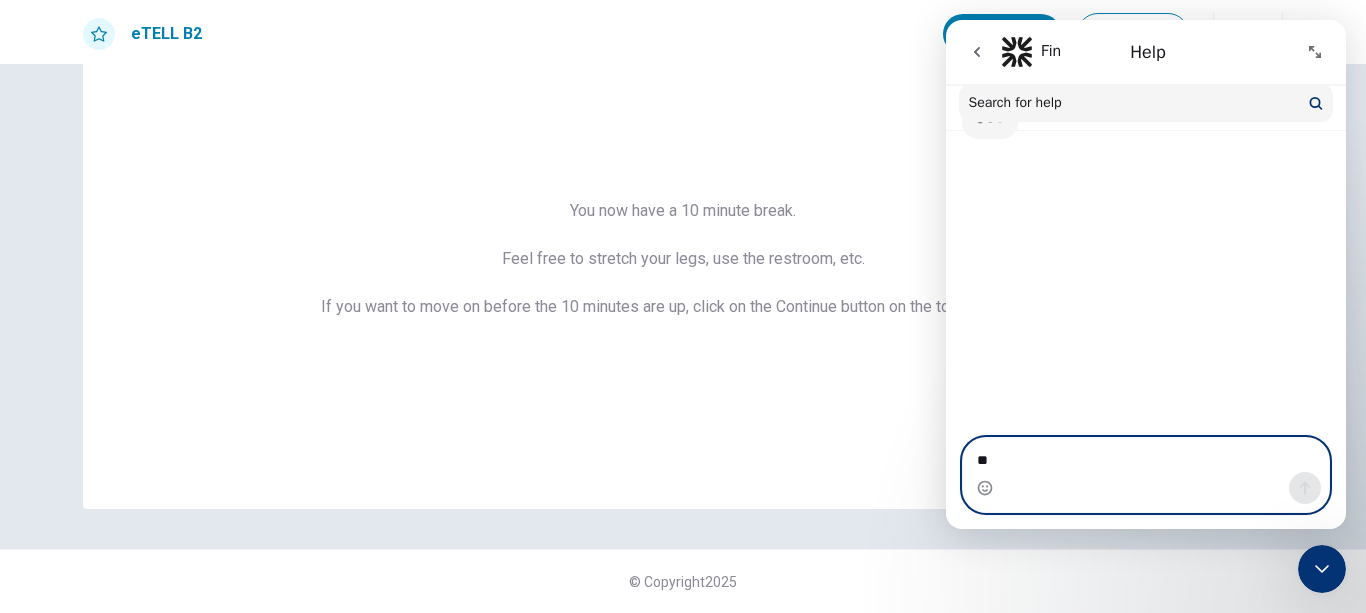 type on "*" 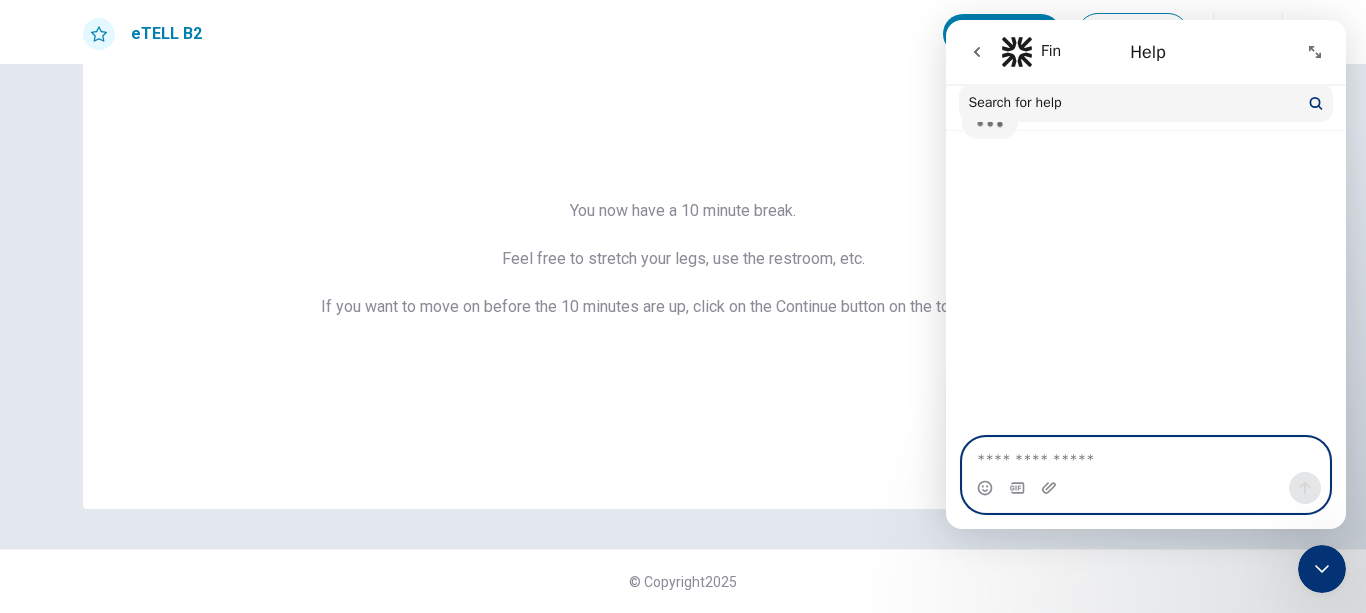 type 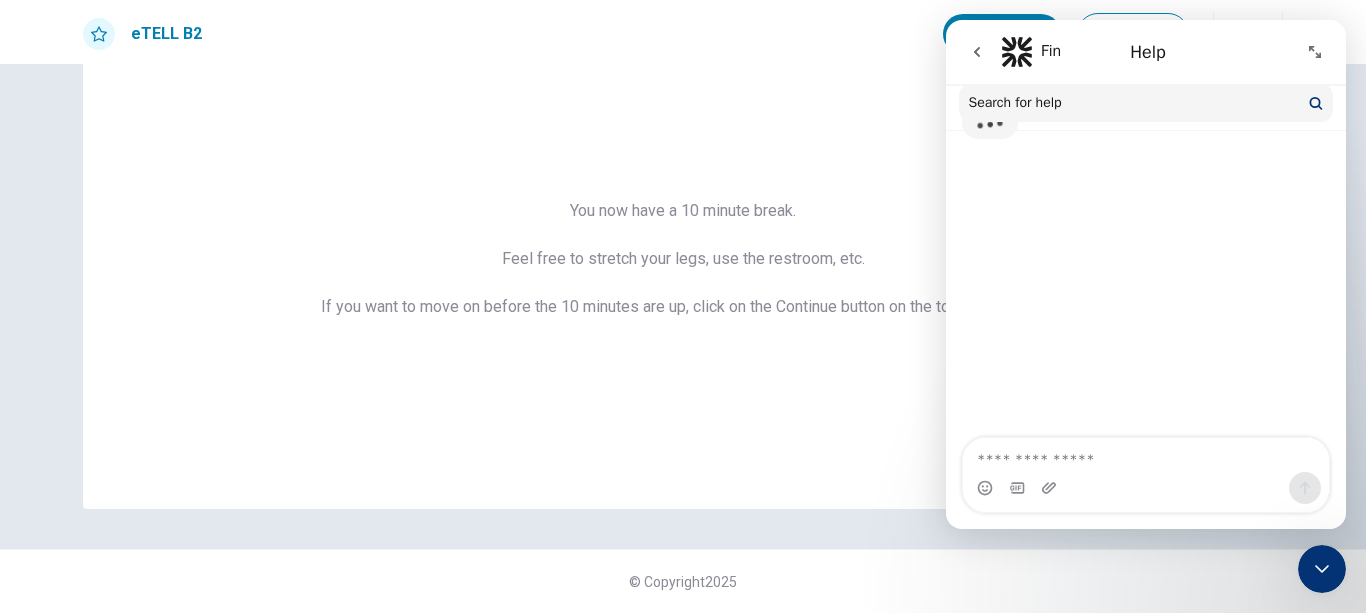 click 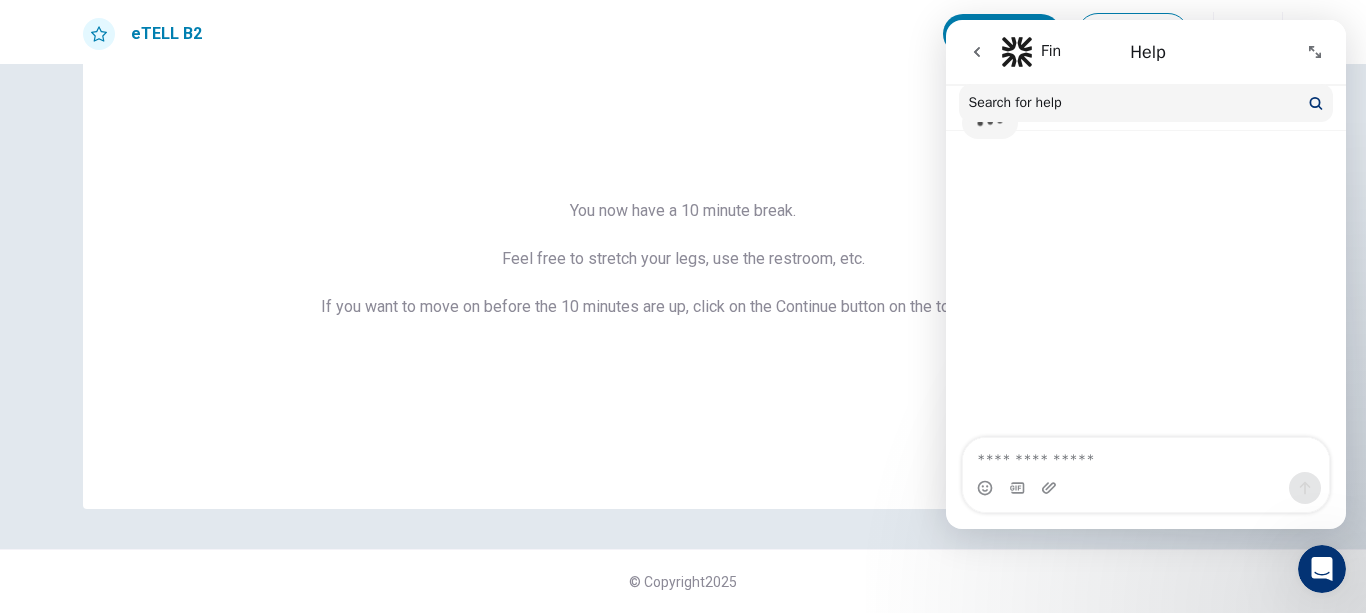 click 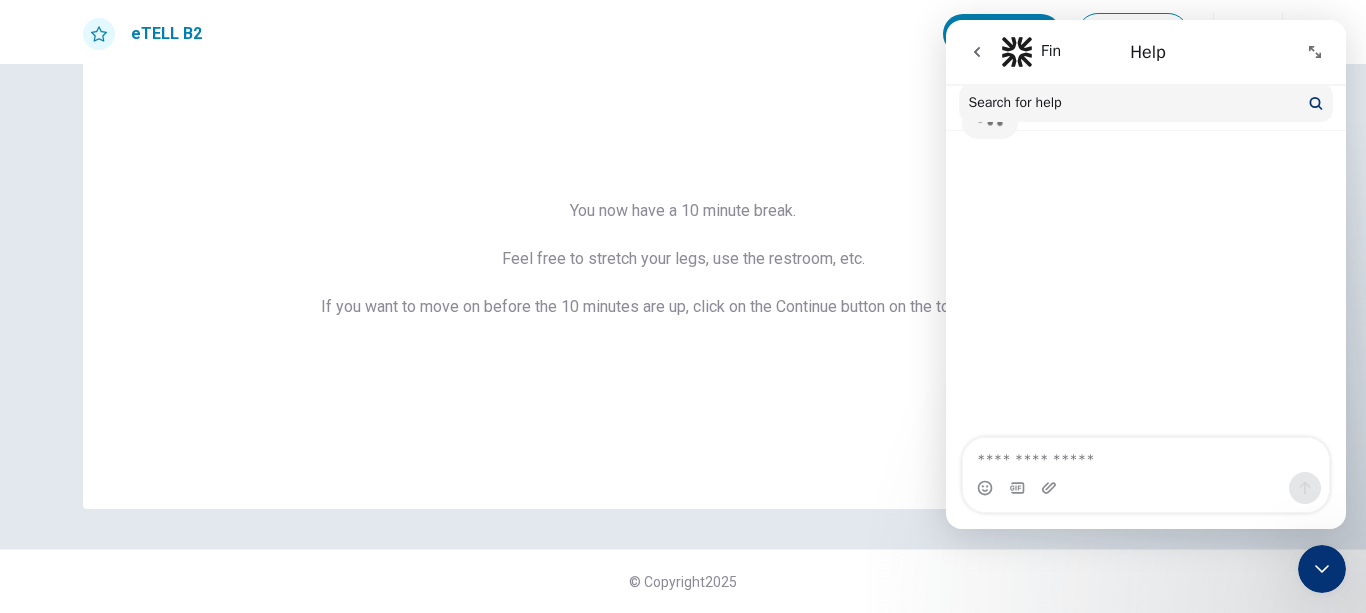 click 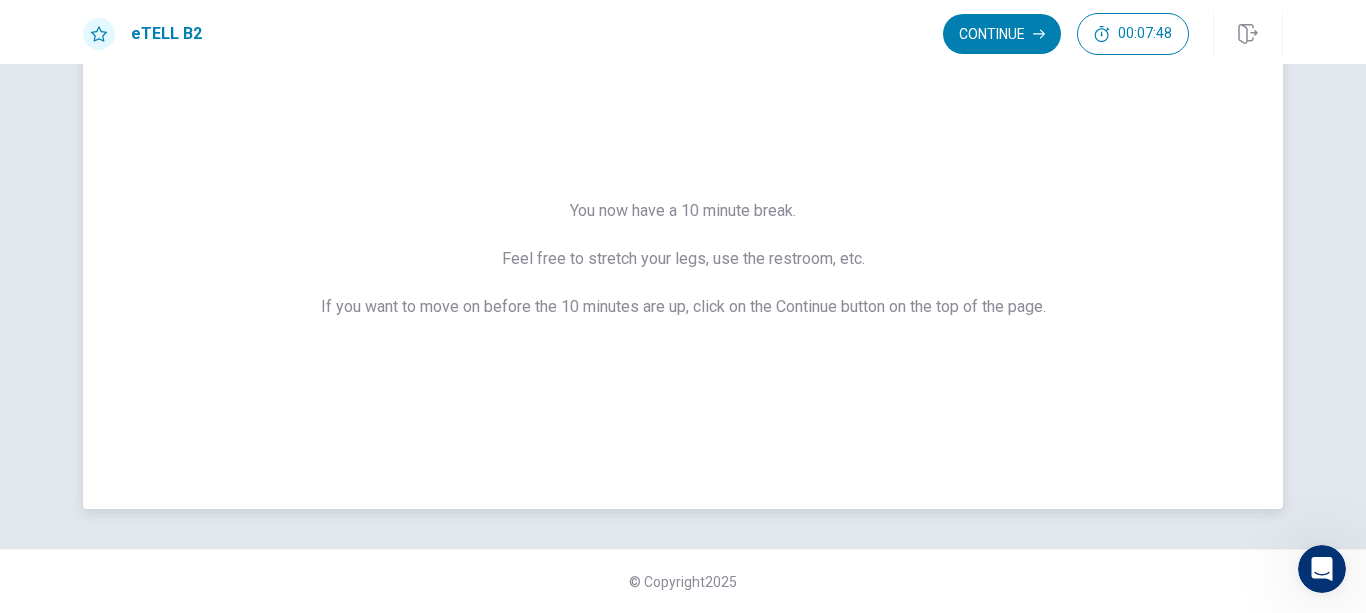 click on "You now have a 10 minute break. Feel free to stretch your legs, use the restroom, etc. If you want to move on before the 10 minutes are up, click on the Continue button on the top of the page." at bounding box center [683, 259] 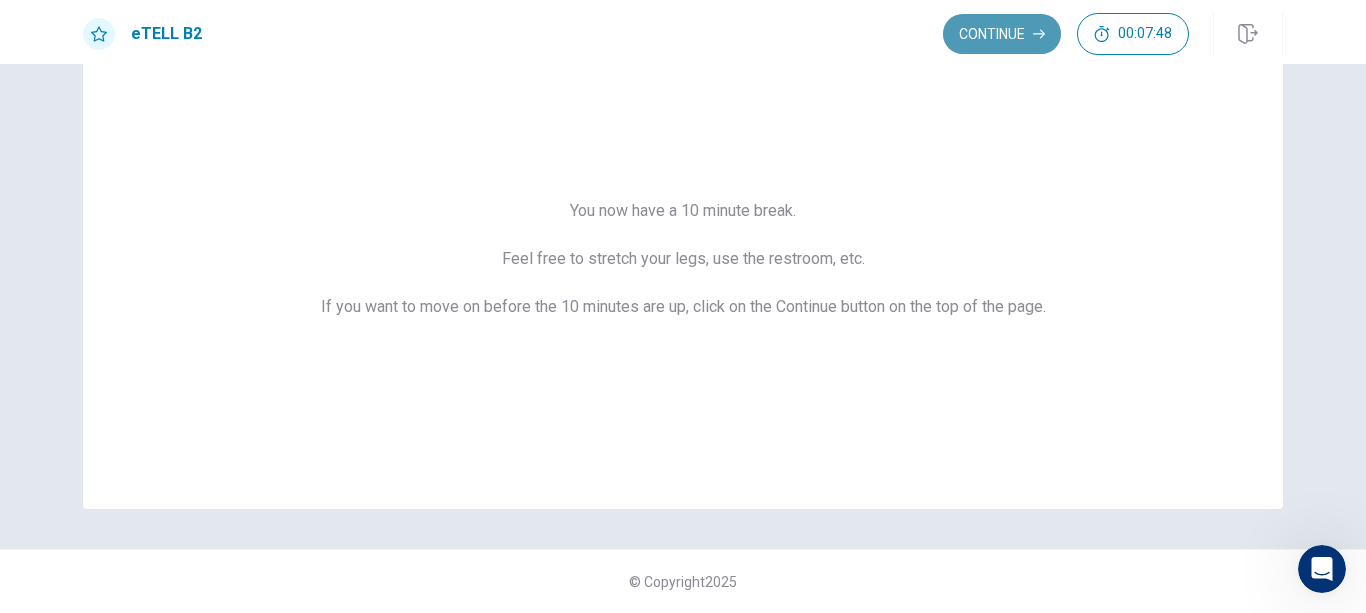 click on "Continue" at bounding box center [1002, 34] 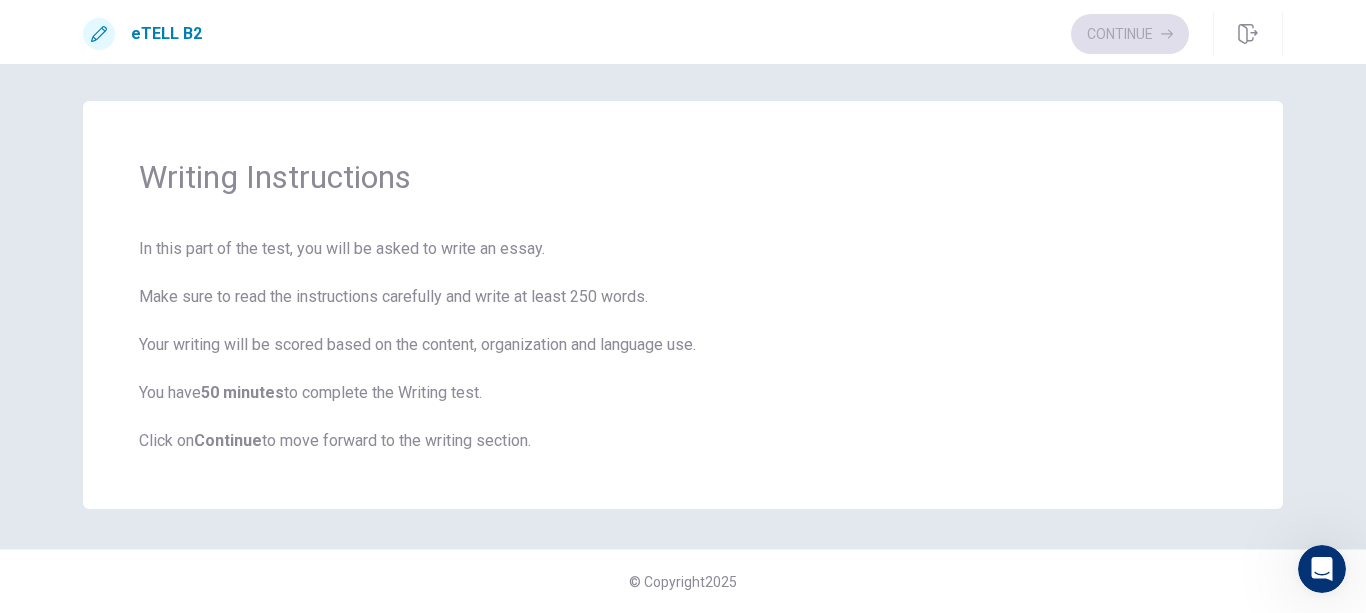 drag, startPoint x: 225, startPoint y: 450, endPoint x: 976, endPoint y: 160, distance: 805.0472 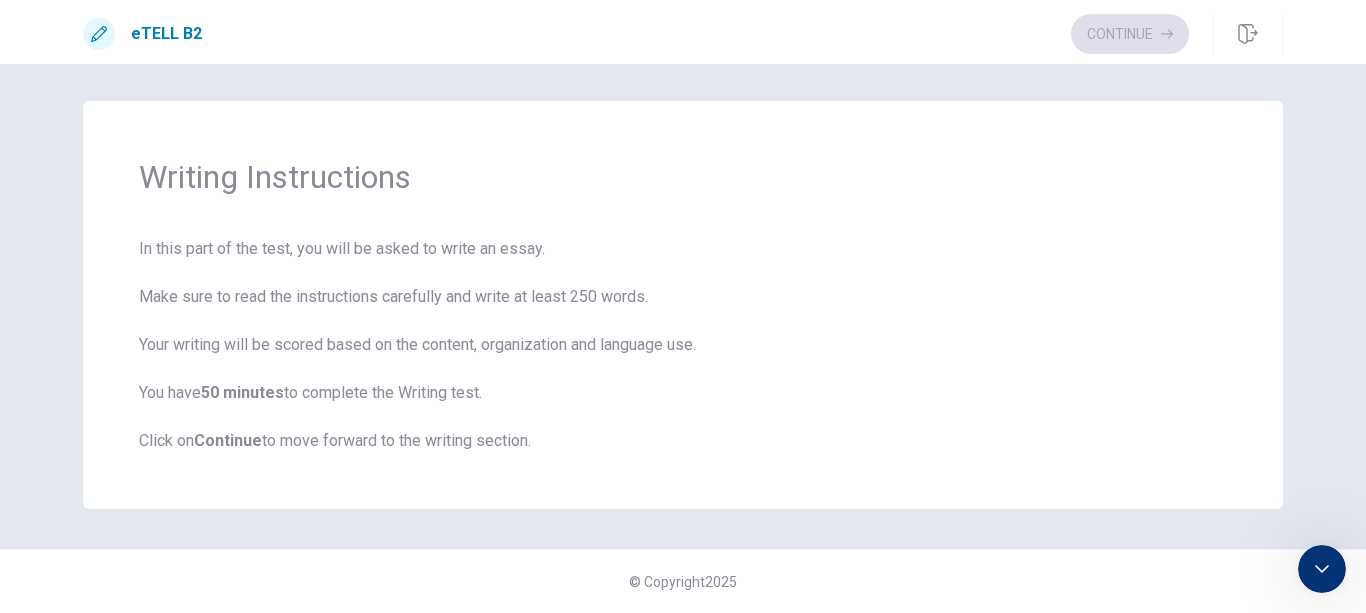 click on "Reconnect" at bounding box center (1698, 1012) 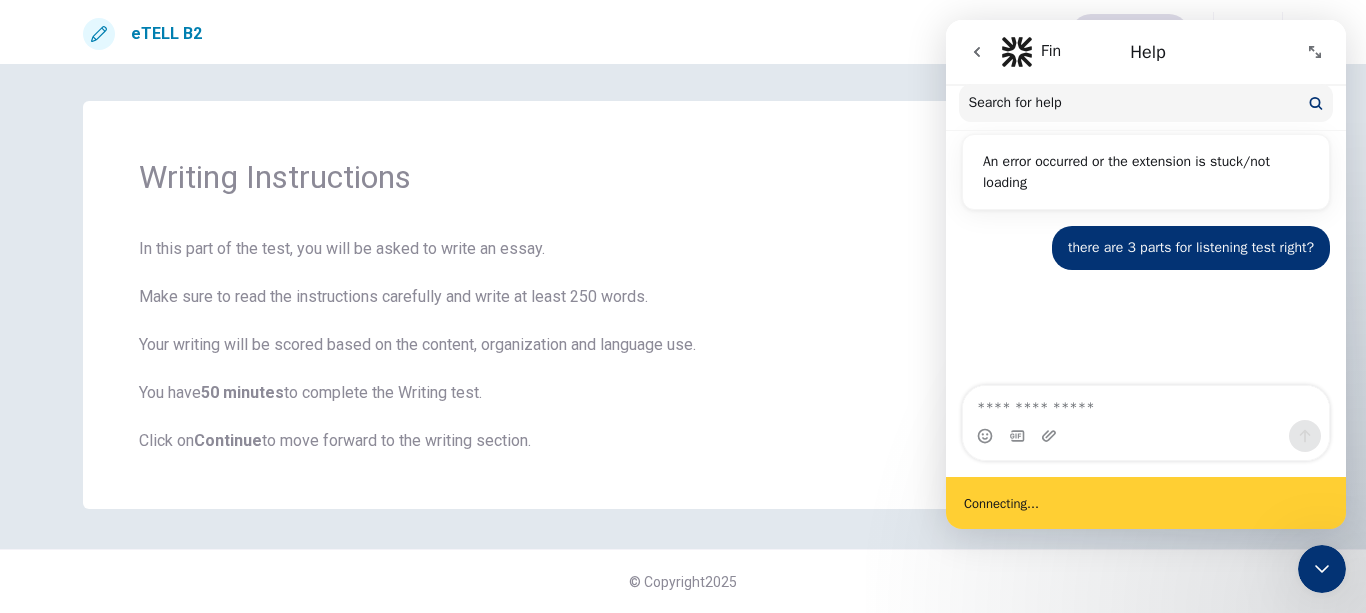 click 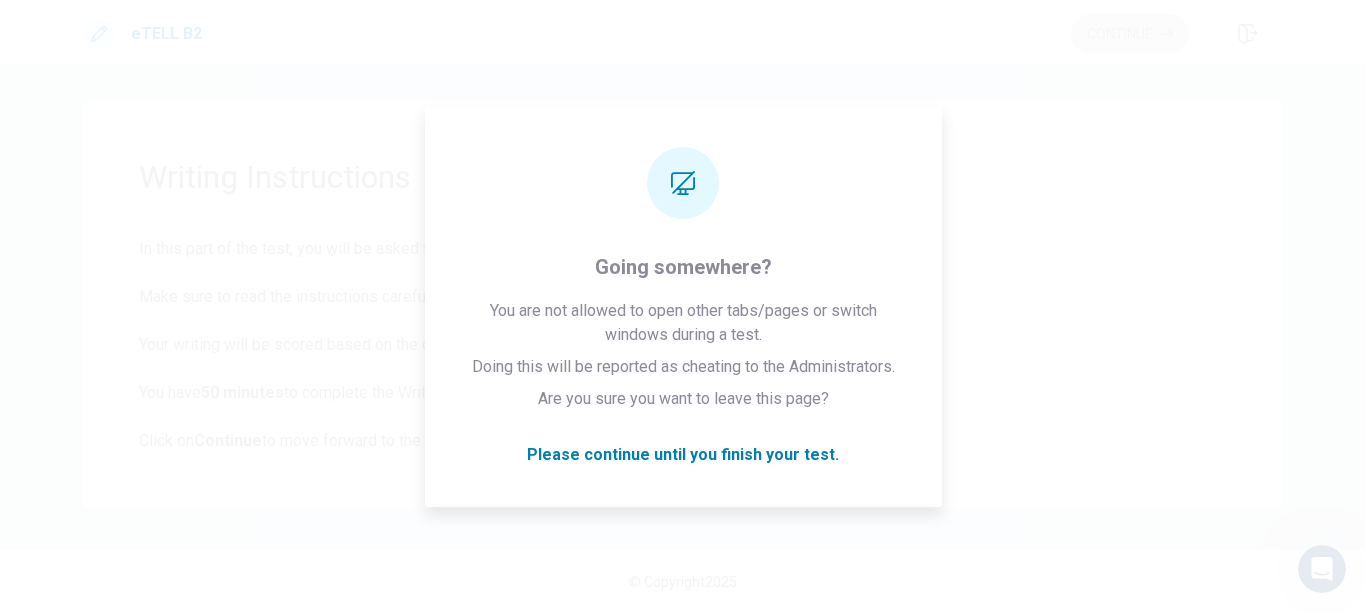 click on "Writing Instructions In this part of the test, you will be asked to write an essay. Make sure to read the instructions carefully and write at least 250 words.
Your writing will be scored based on the content, organization and language use.
You have  50 minutes  to complete the Writing test.
Click on  Continue  to move forward to the writing section." at bounding box center [683, 305] 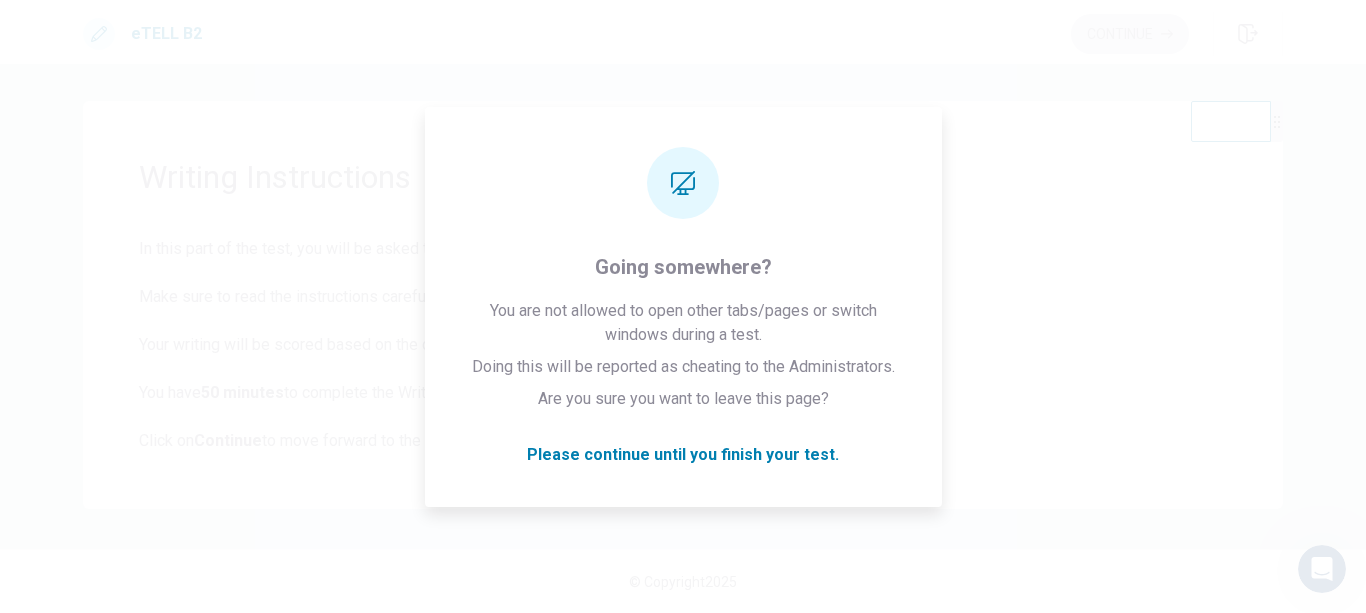 click at bounding box center [1231, 121] 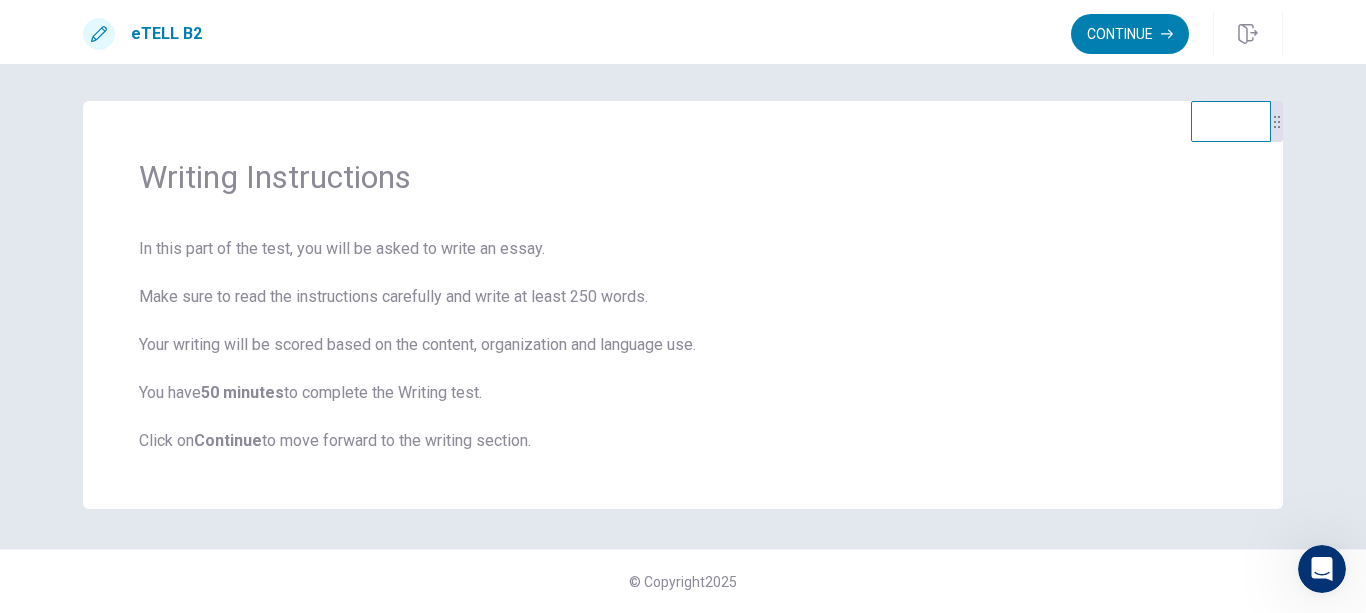 scroll, scrollTop: 3, scrollLeft: 0, axis: vertical 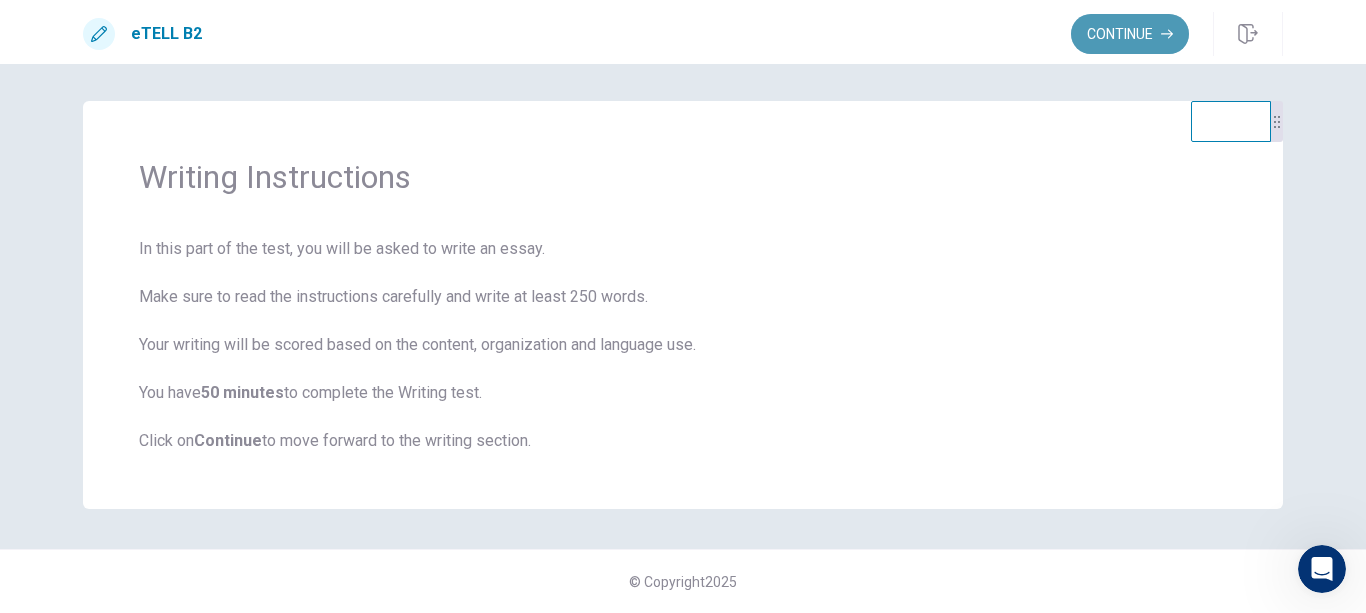 click on "Continue" at bounding box center [1130, 34] 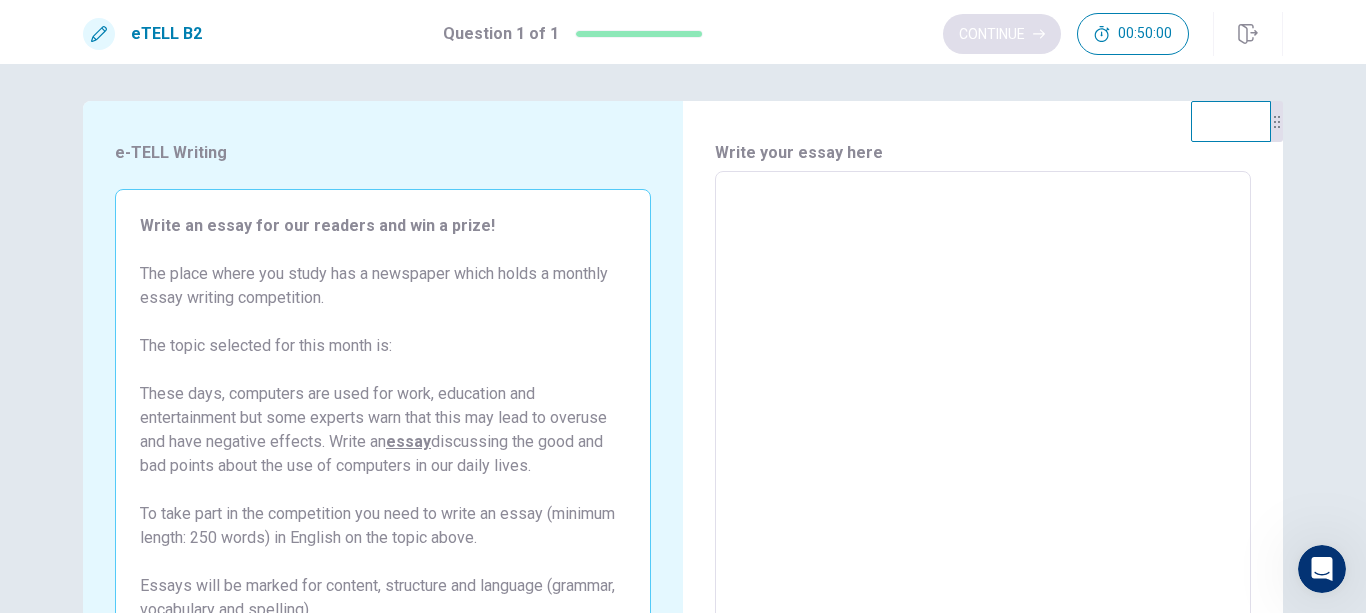 scroll, scrollTop: 95, scrollLeft: 0, axis: vertical 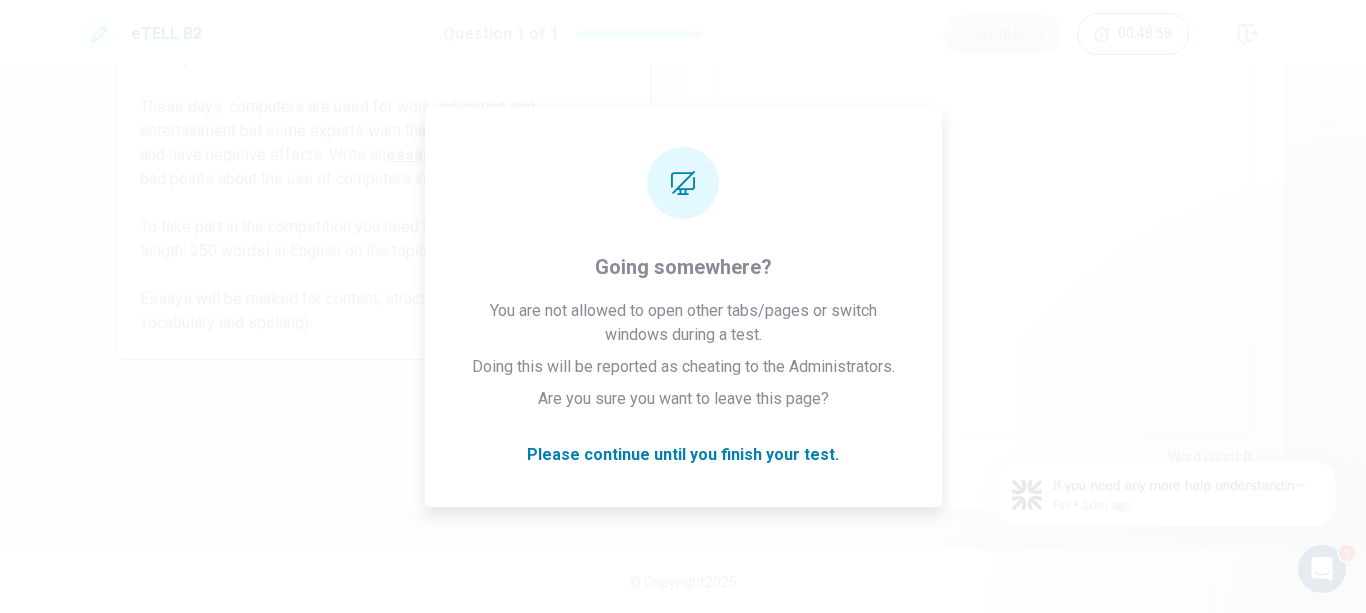 click on "If you need any more help understanding the listening test or any other part of the CEFR Level Test, I’m here to assist. Would you like to share more about what you’re trying to resolve or understand? Fin • 10m ago" at bounding box center (1166, 402) 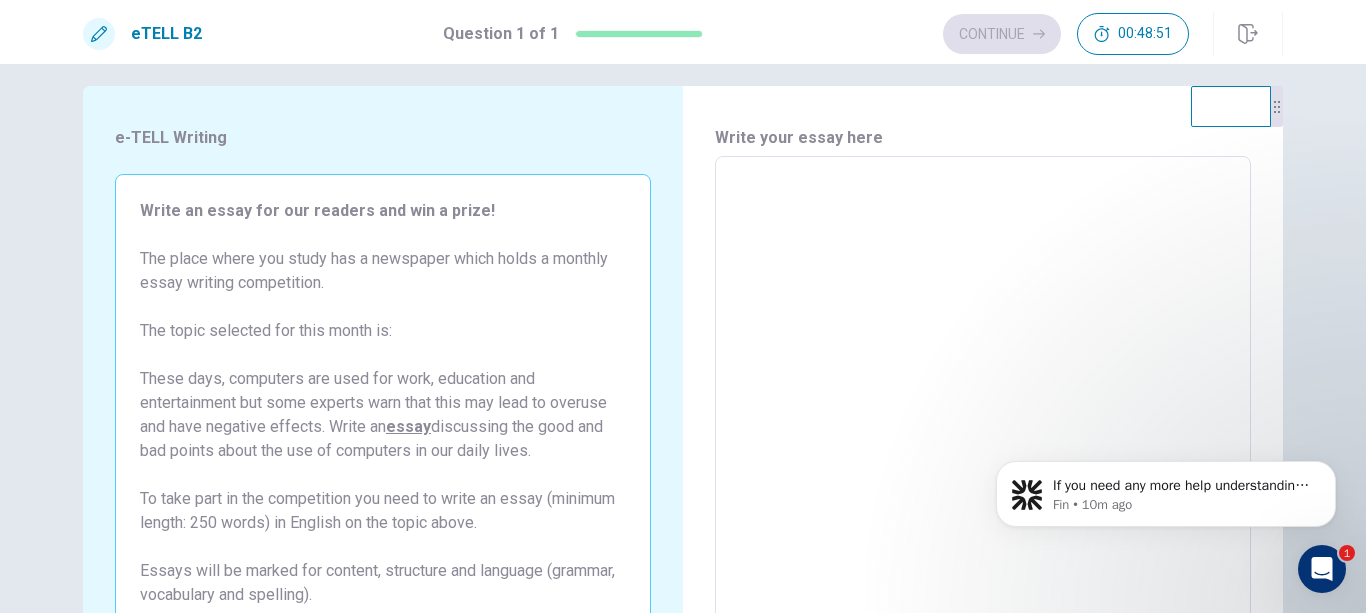 scroll, scrollTop: 2, scrollLeft: 0, axis: vertical 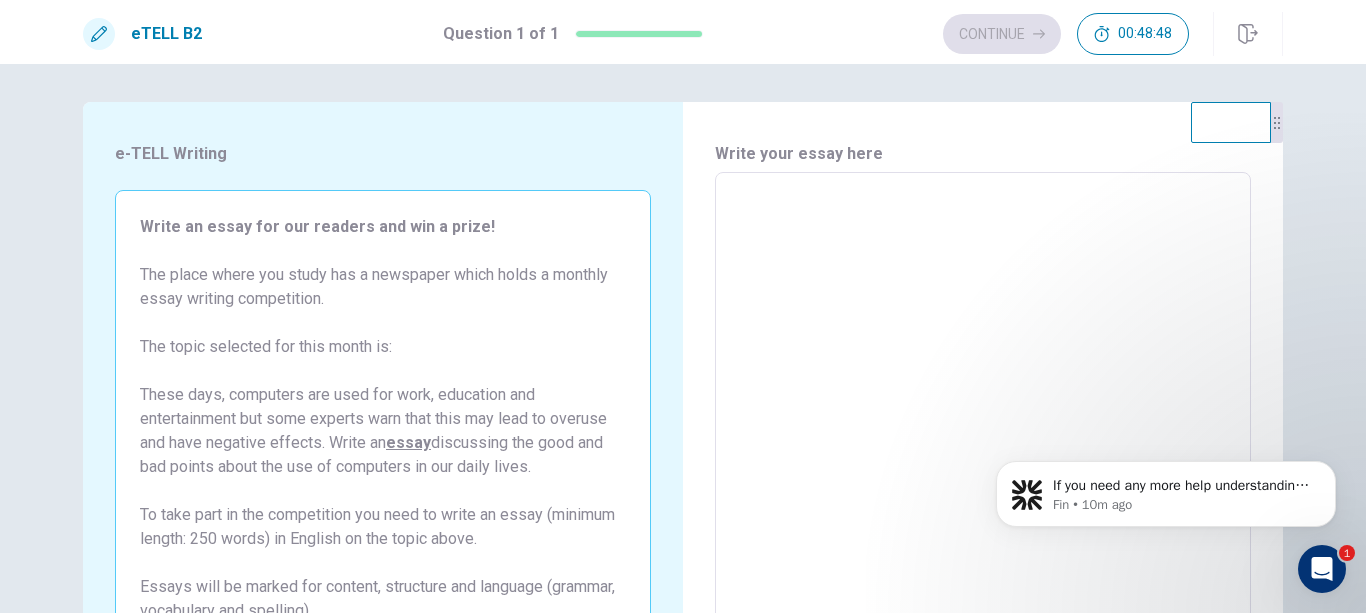click at bounding box center (983, 449) 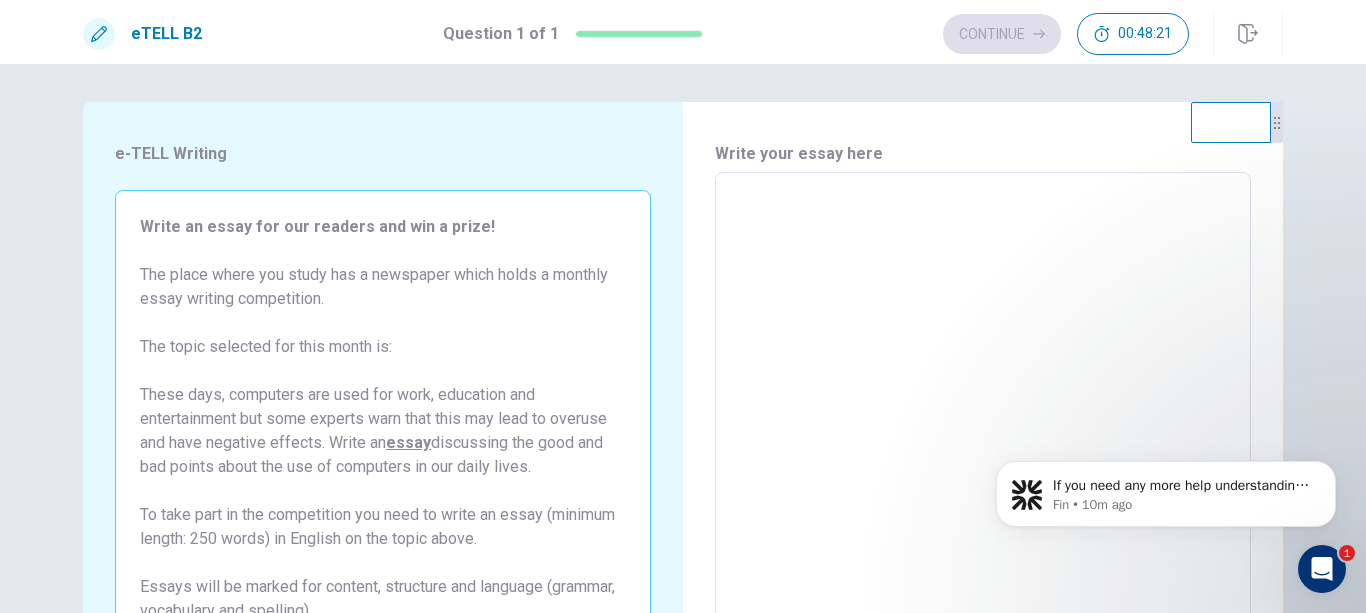 type on "*" 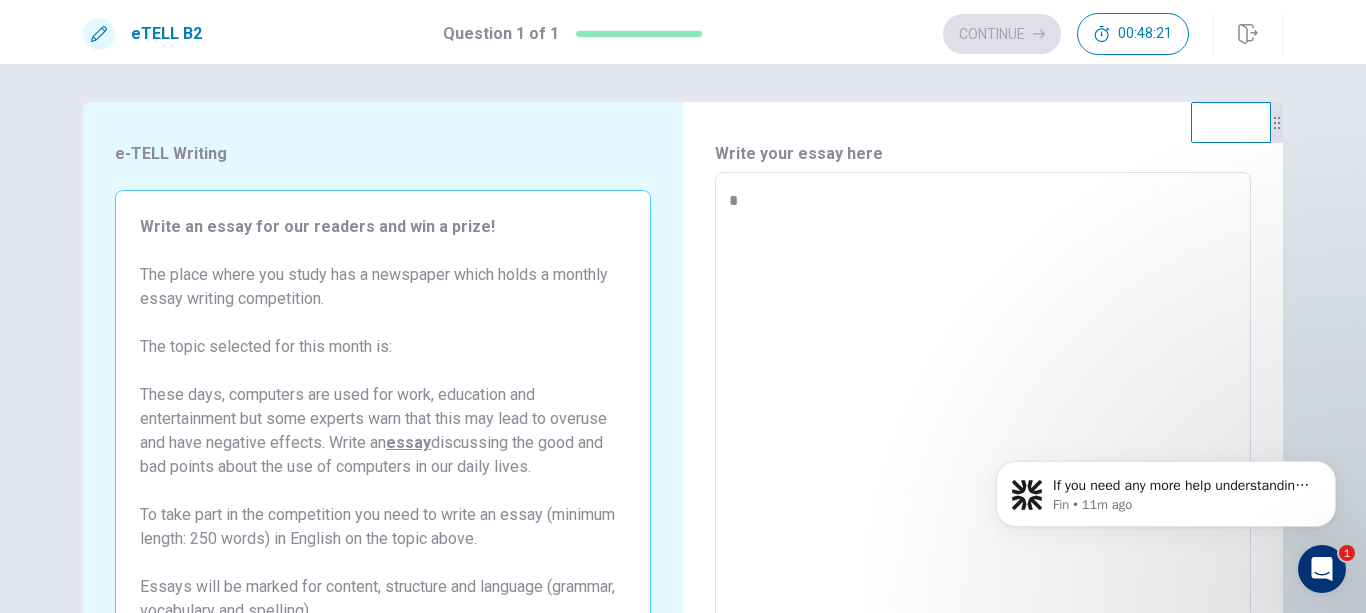 type on "*" 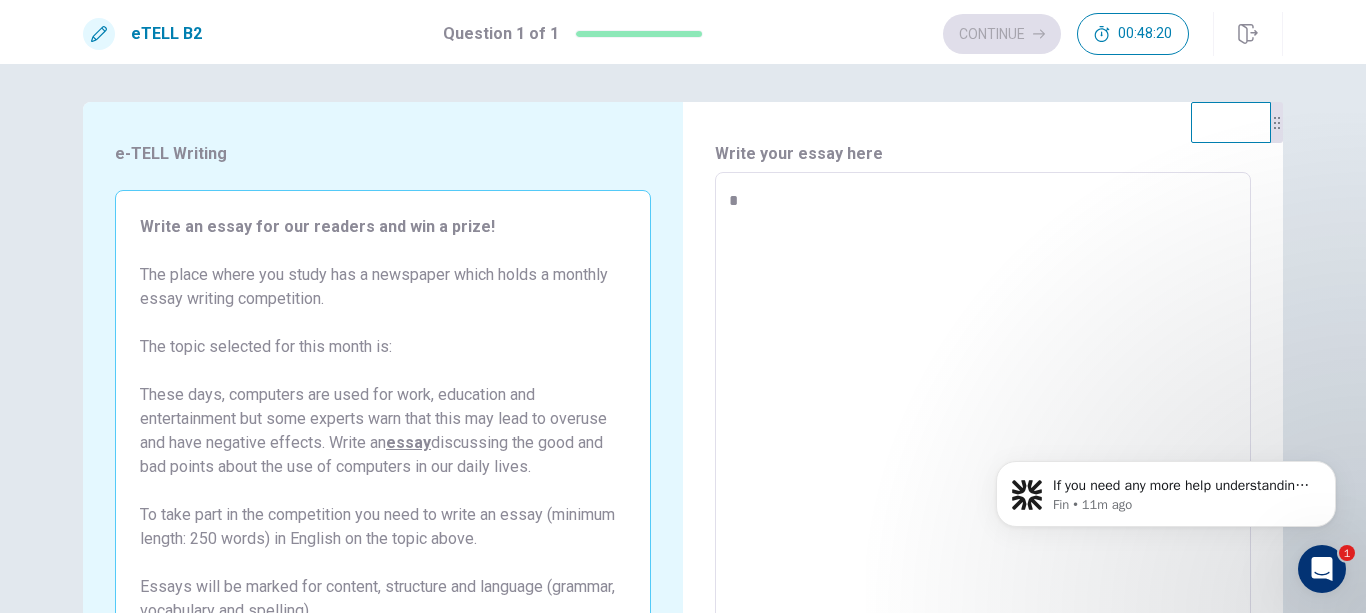 type on "*" 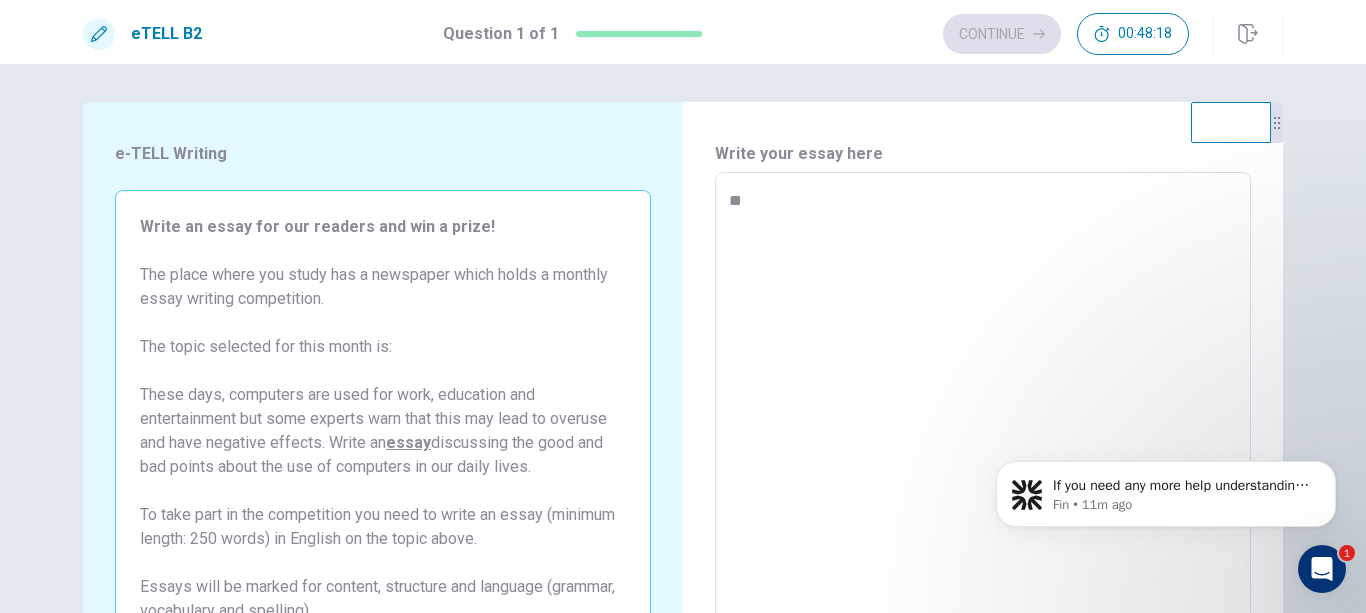 type on "*" 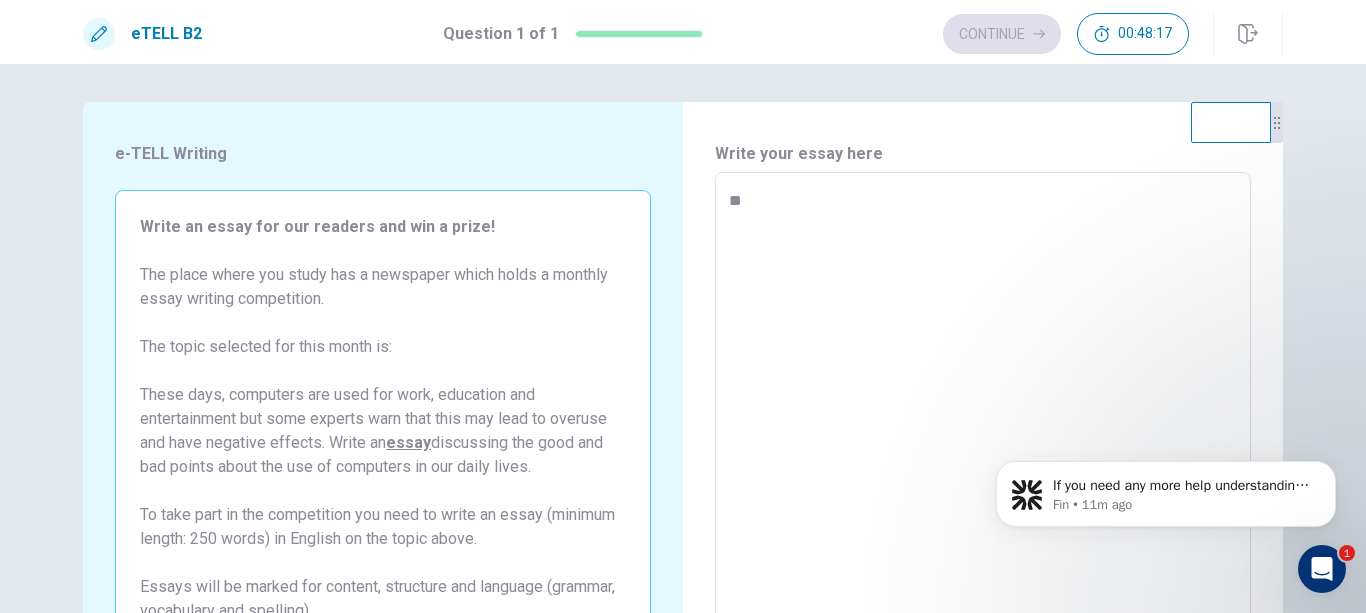 type on "***" 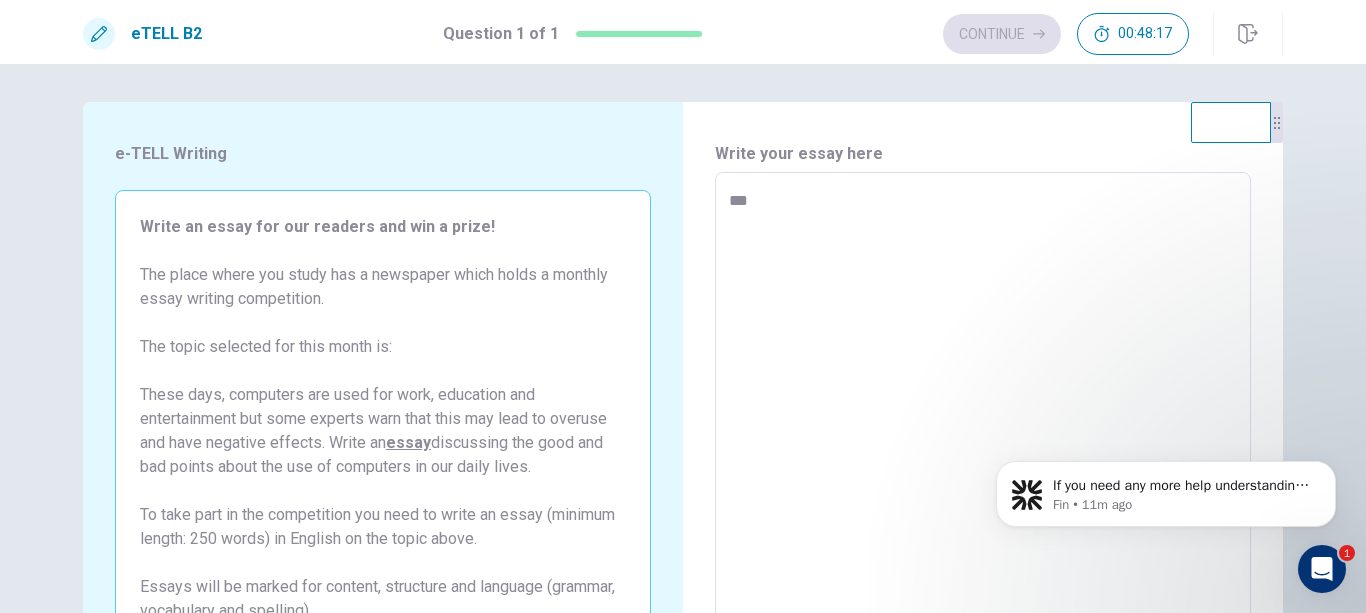 type on "*" 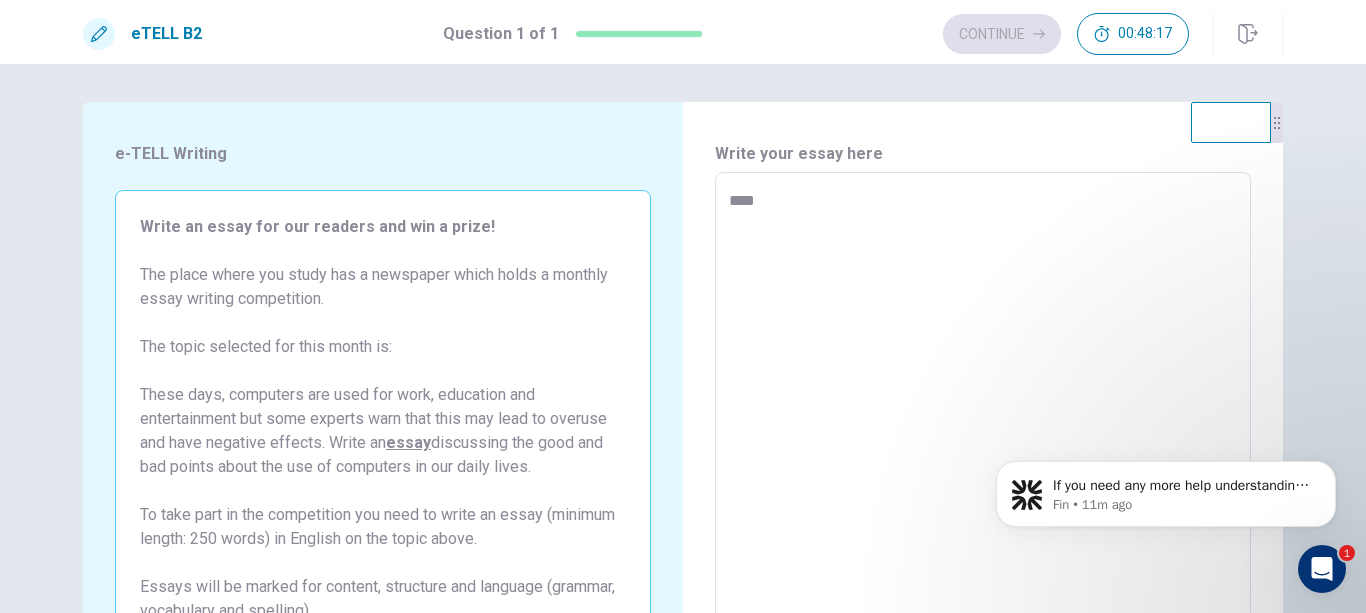 type on "*" 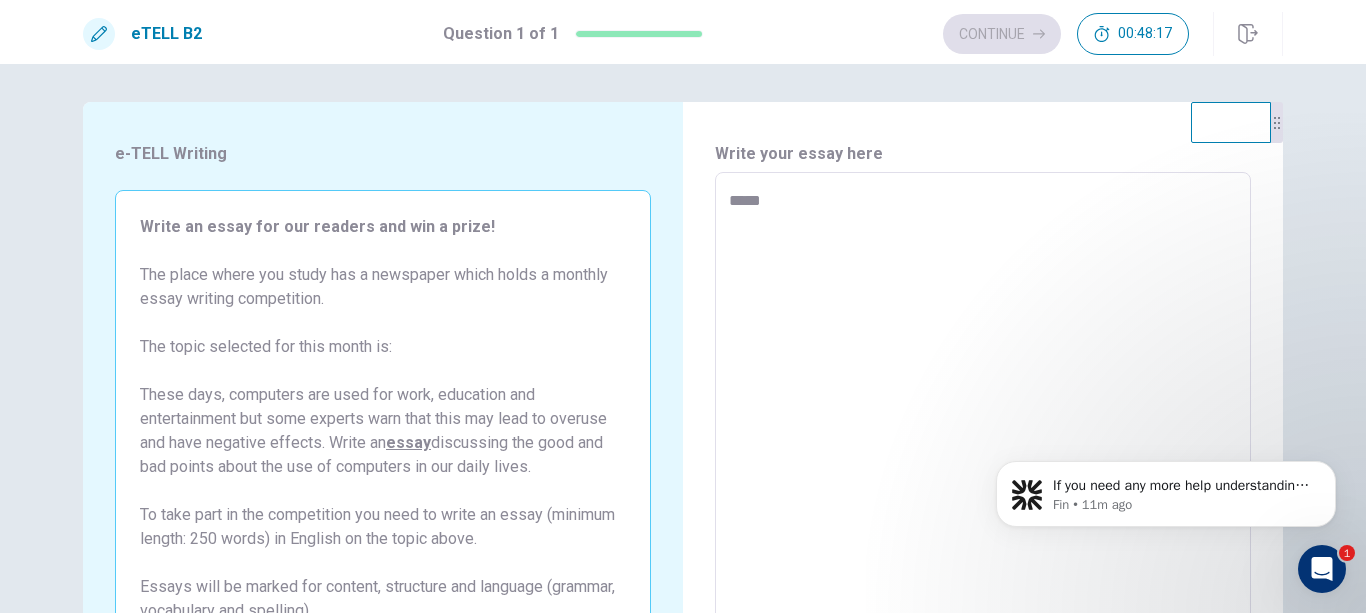 type on "*" 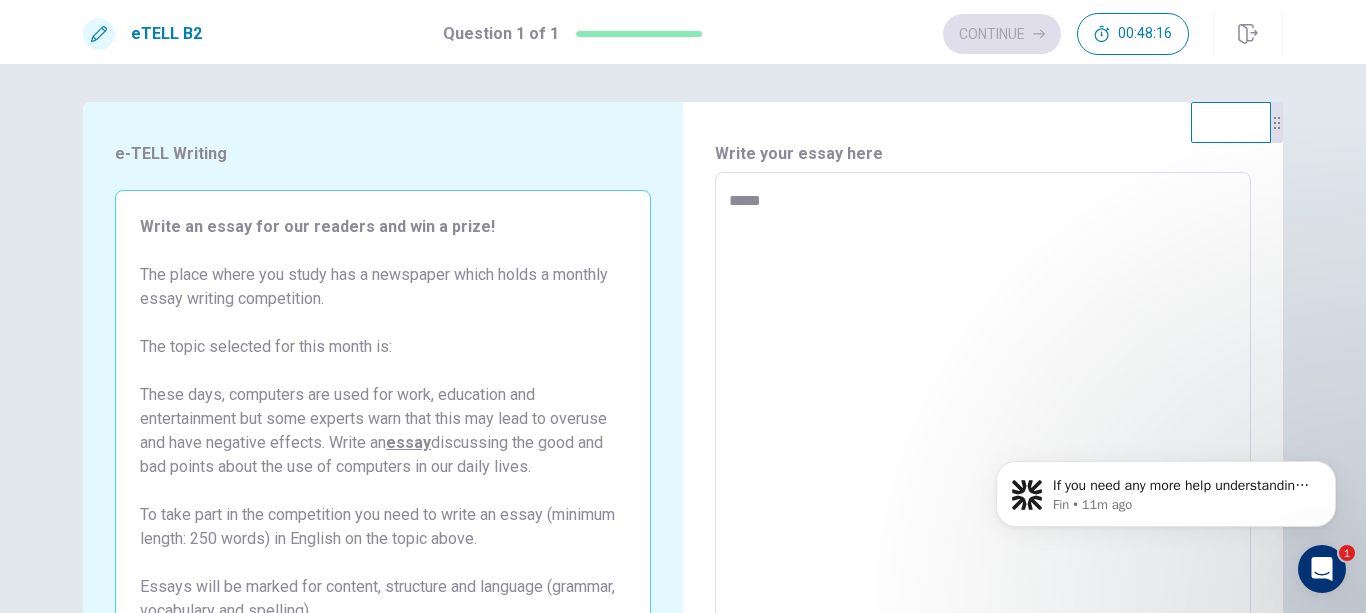 type on "******" 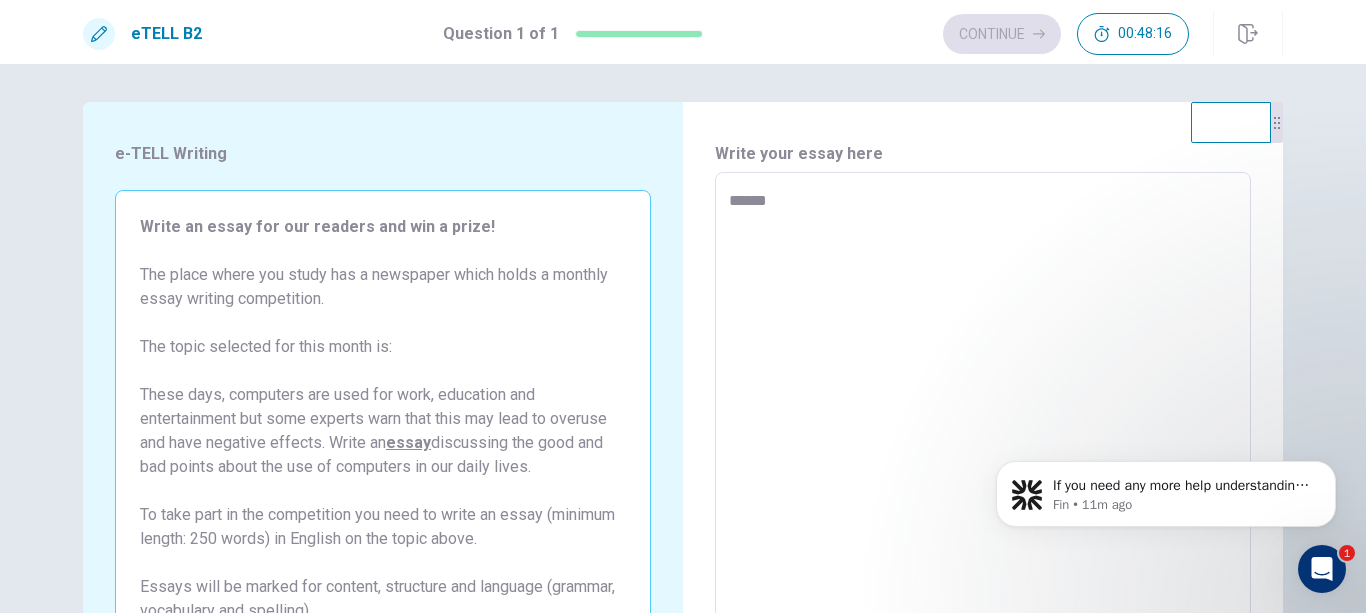 type on "*" 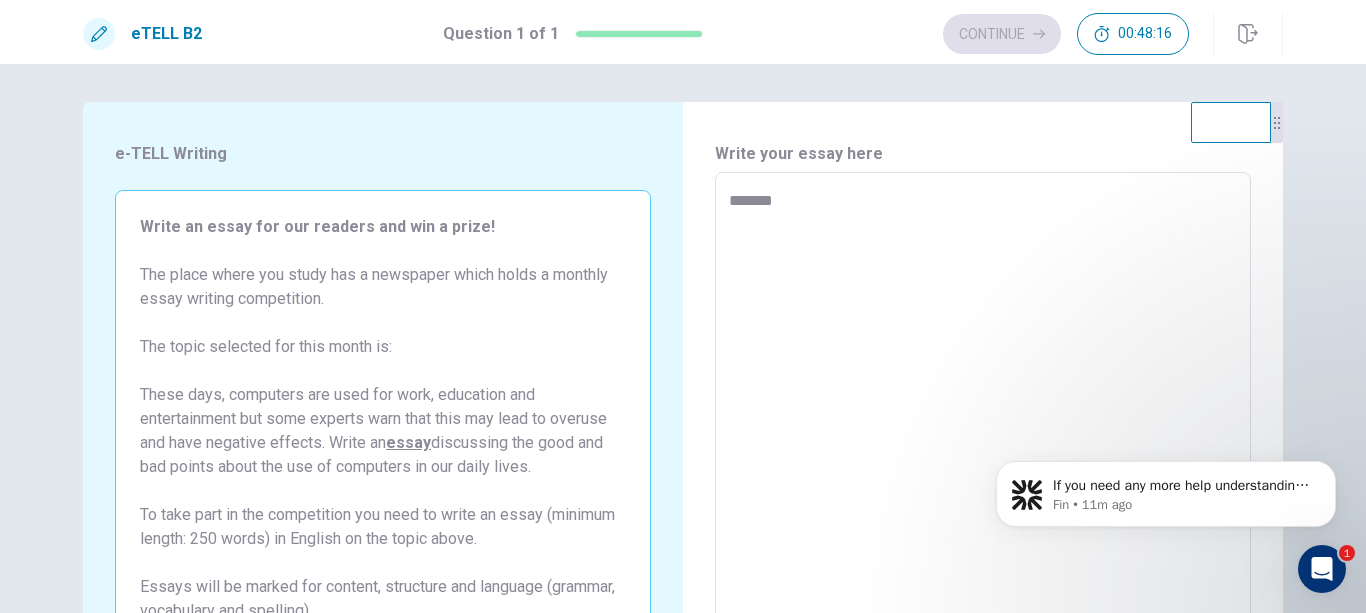 type on "*" 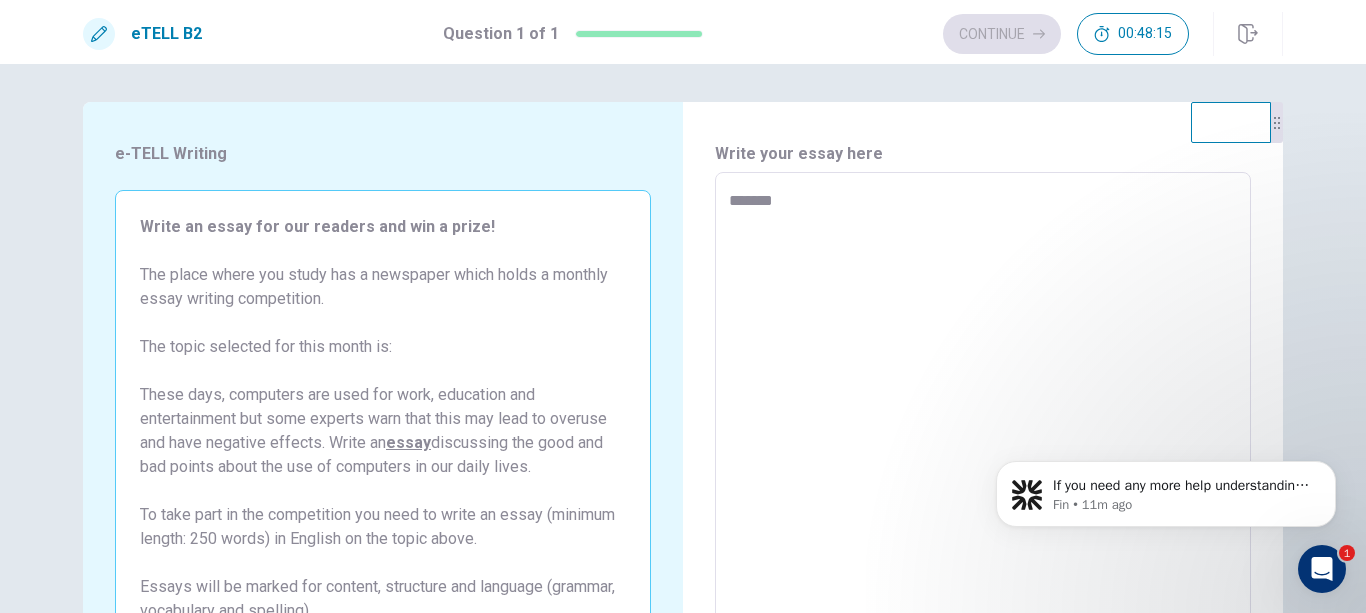 type on "********" 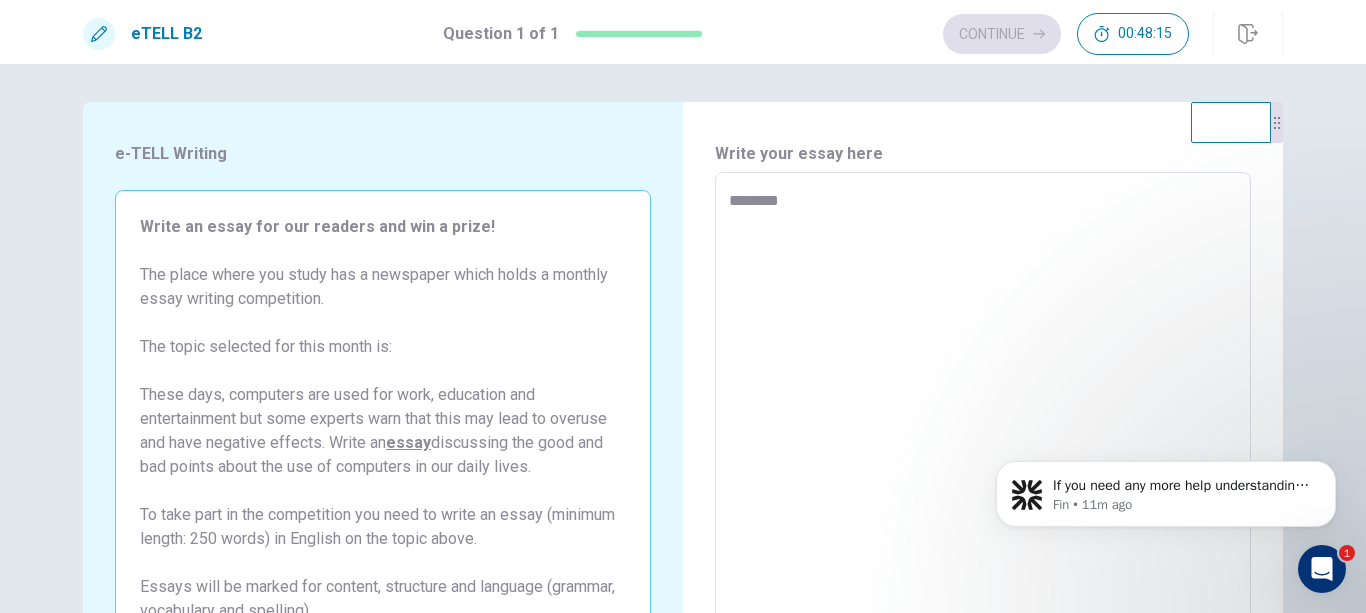 type on "*" 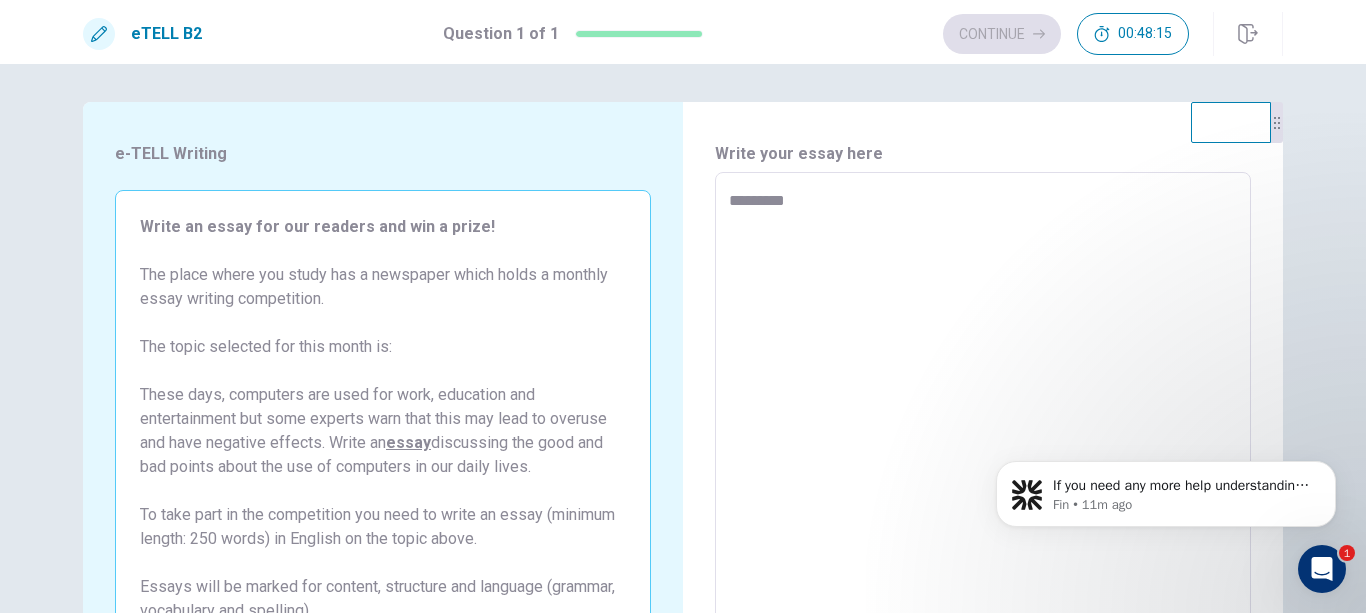 type on "*" 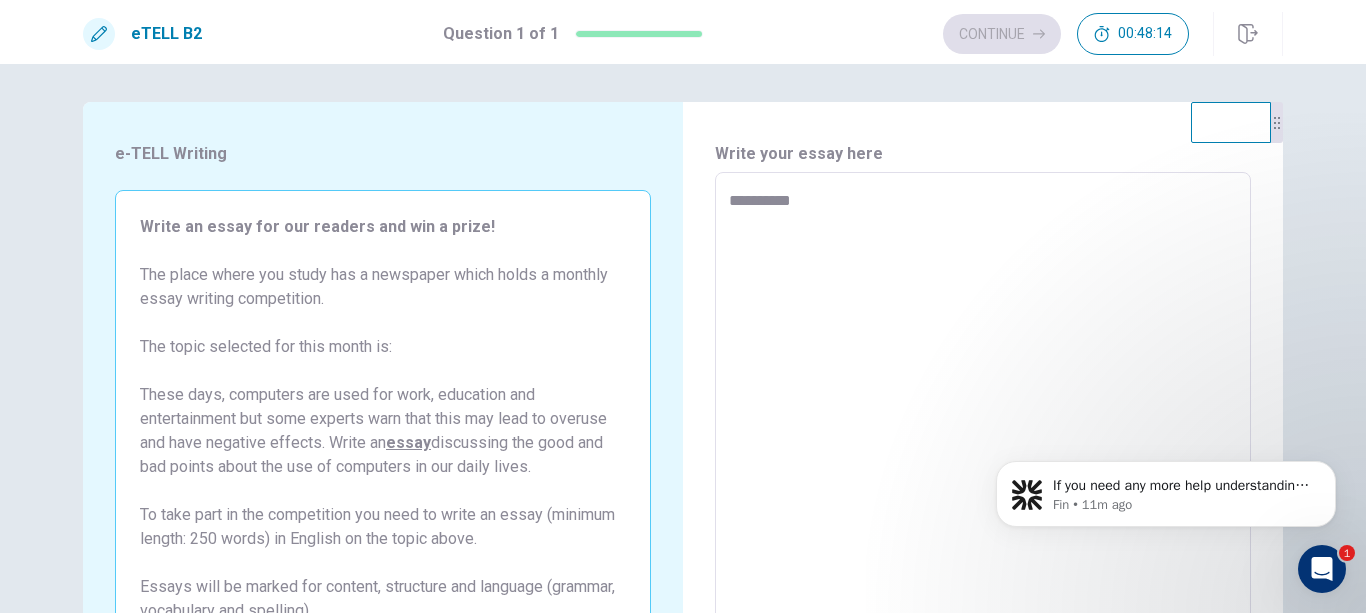 type on "*" 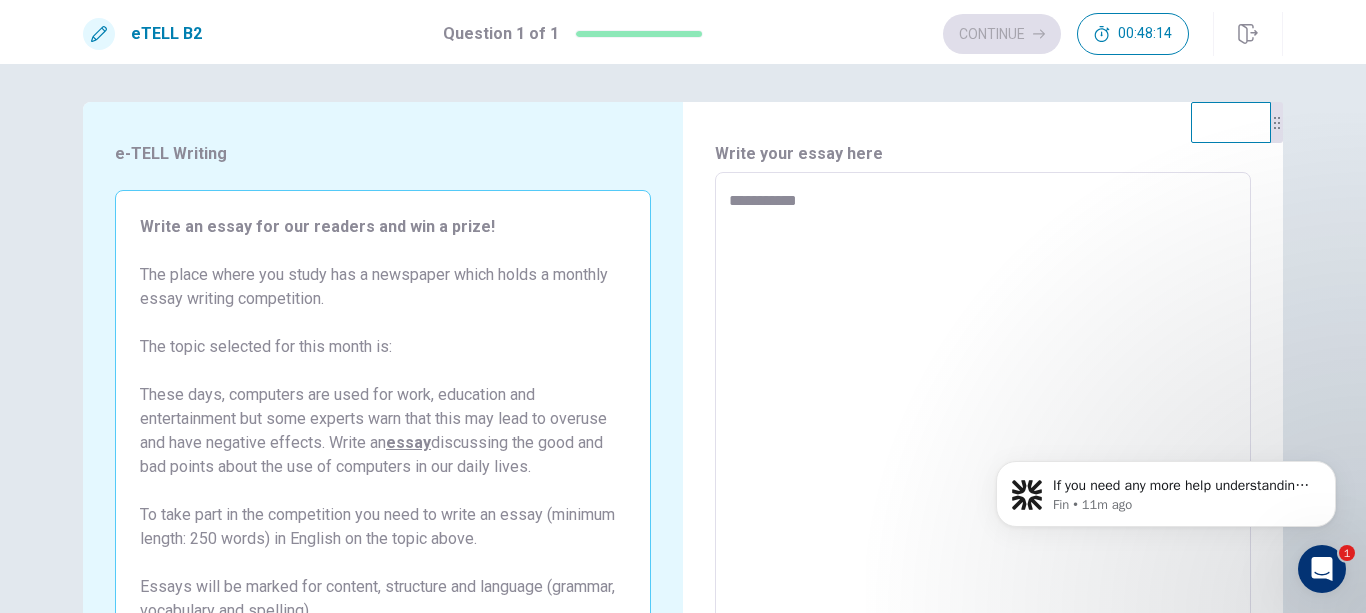 type on "*" 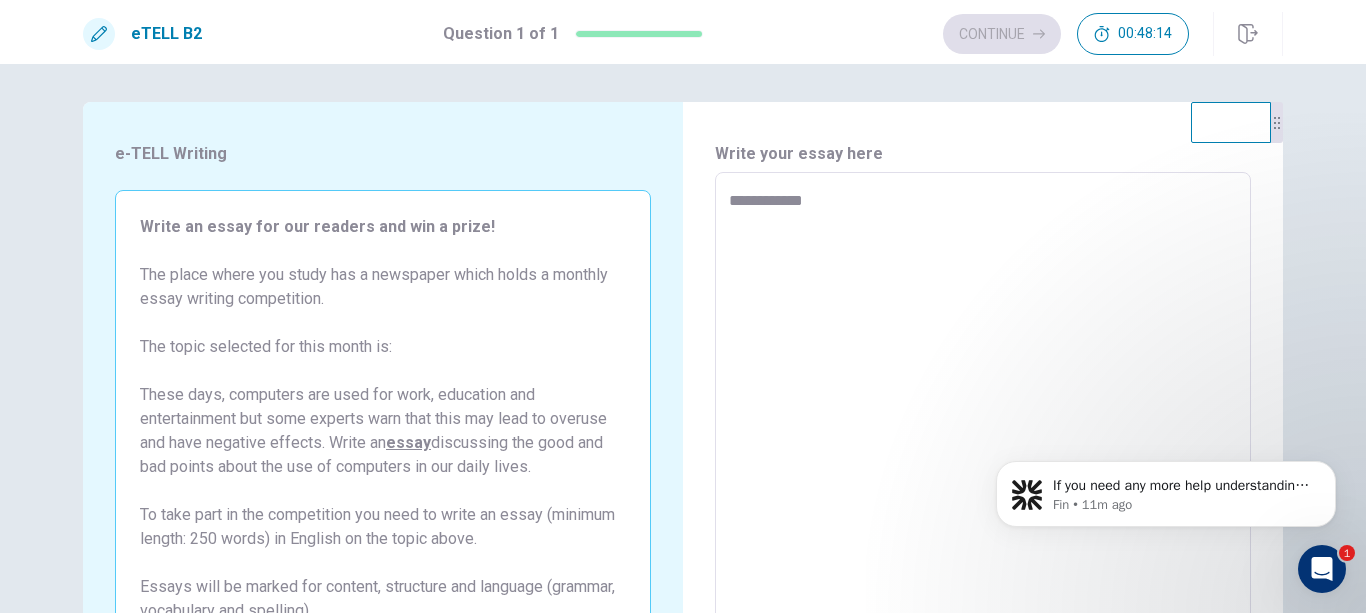 type on "*" 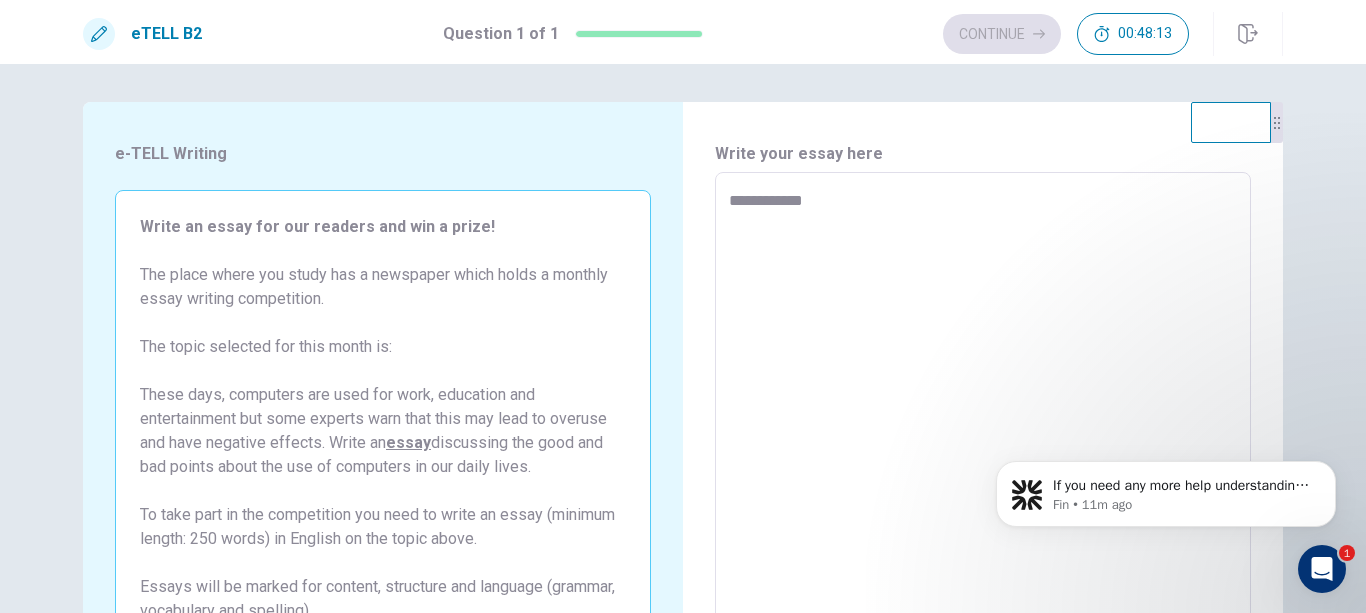 type on "**********" 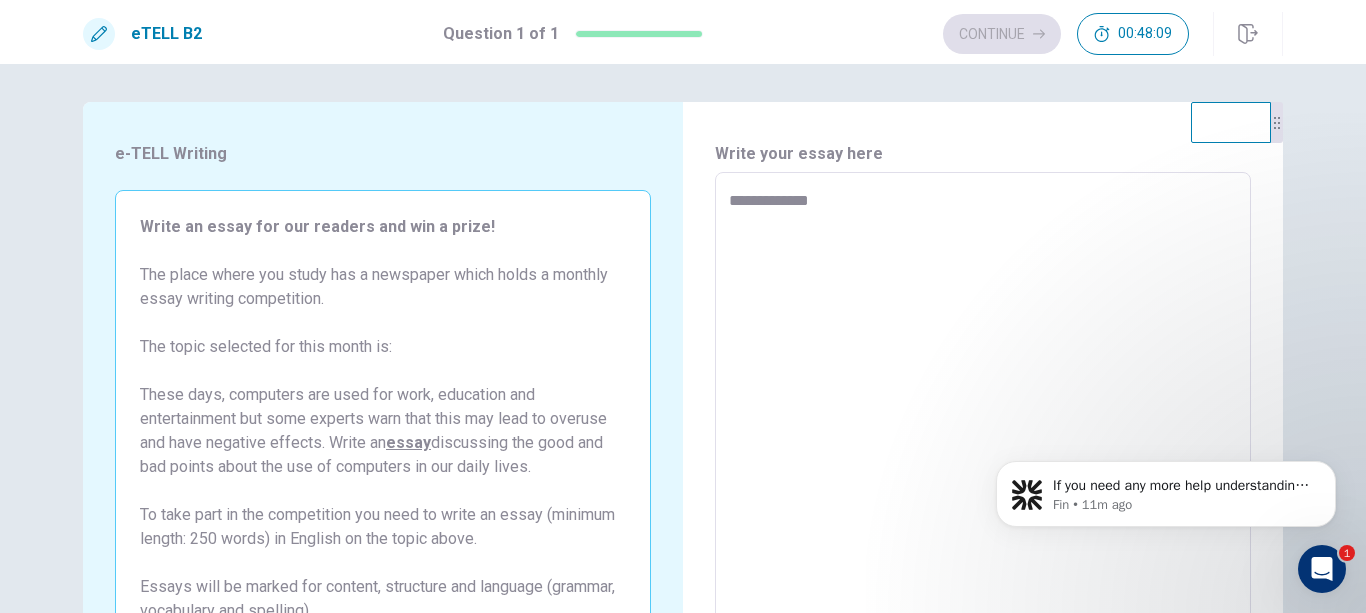 type on "*" 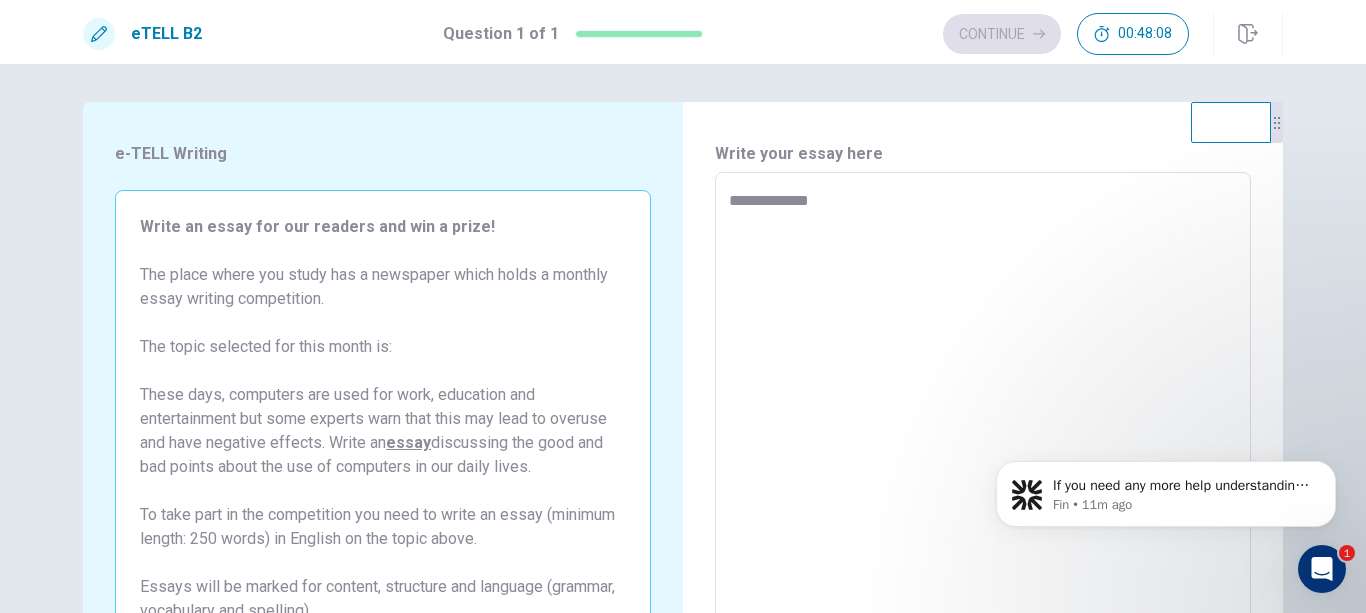 type on "**********" 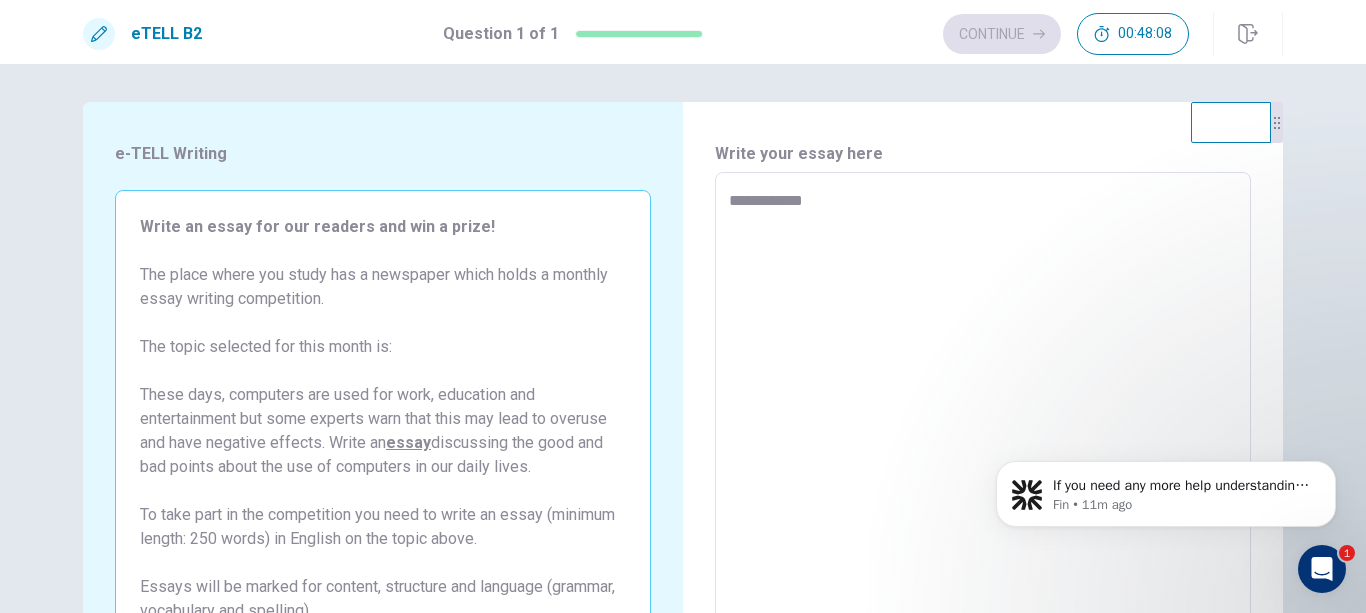 type on "*" 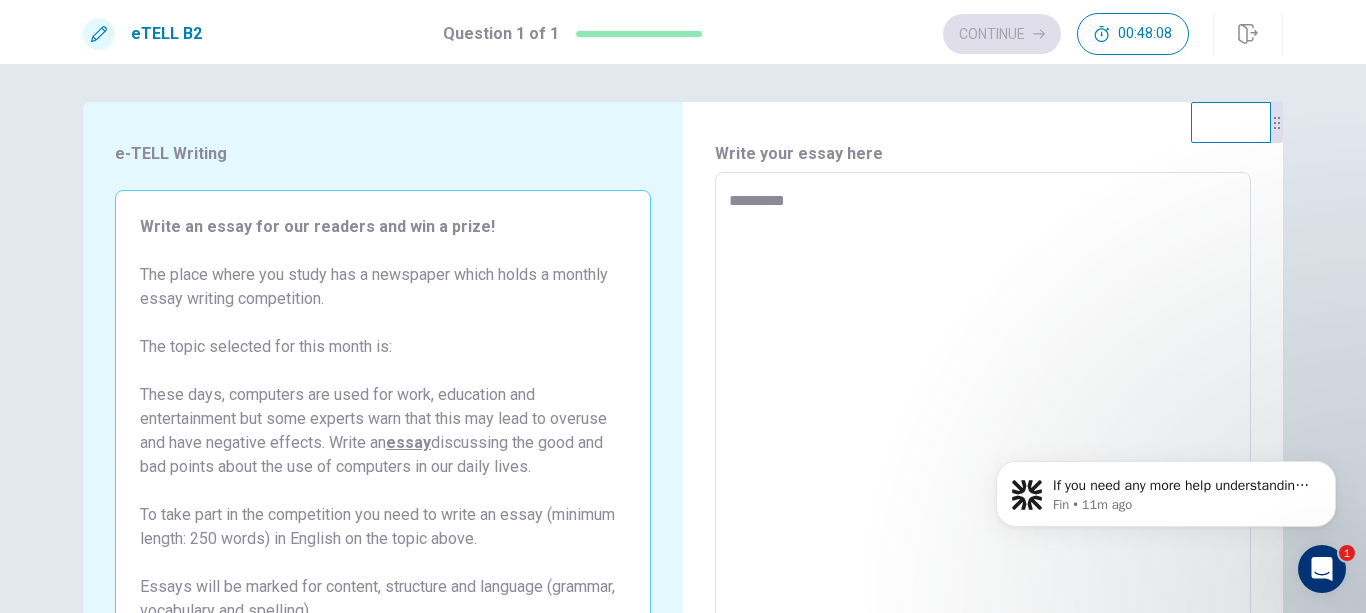 type on "********" 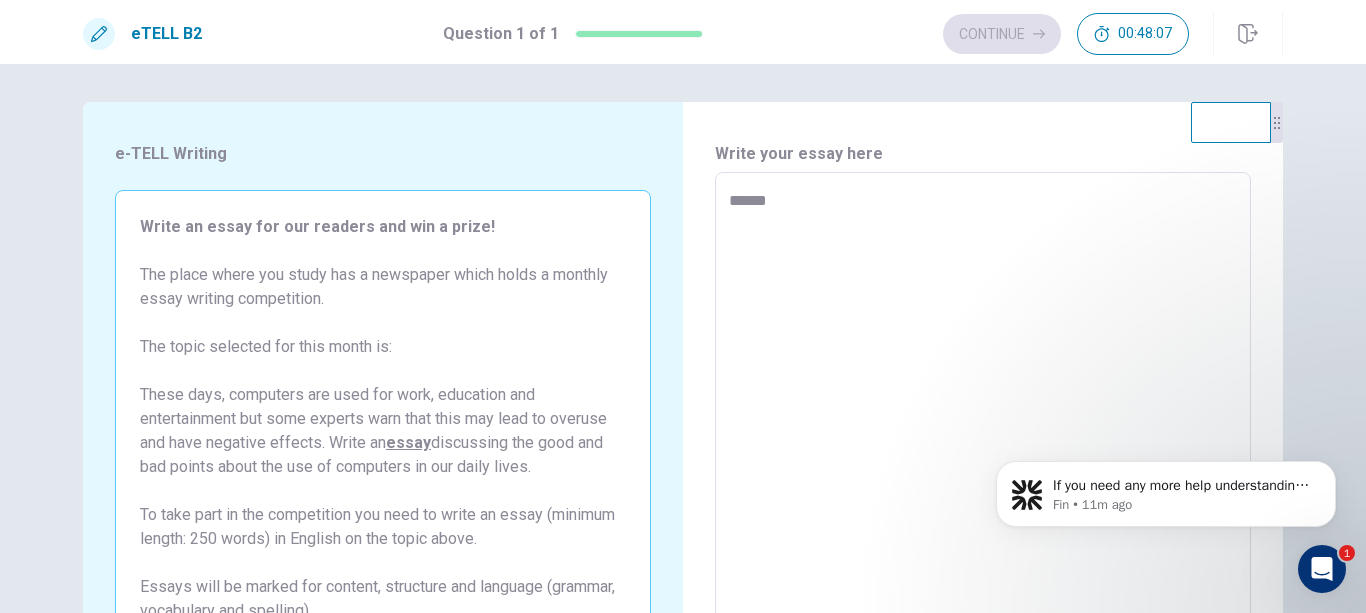 type on "*****" 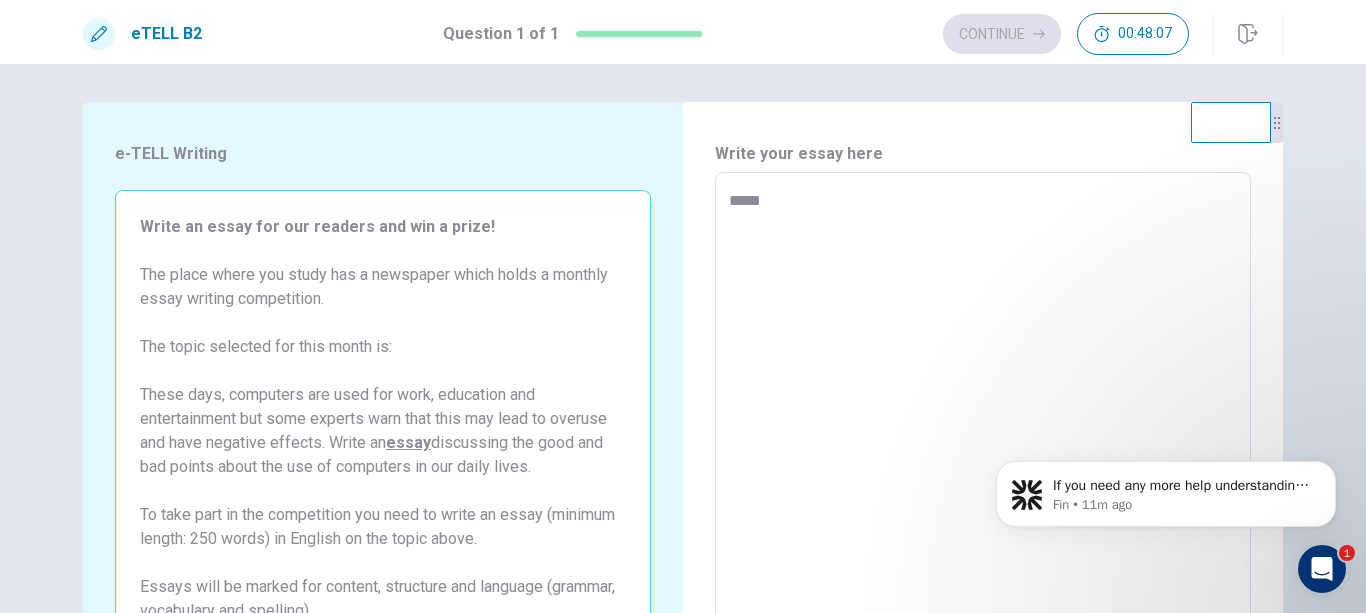 type on "*" 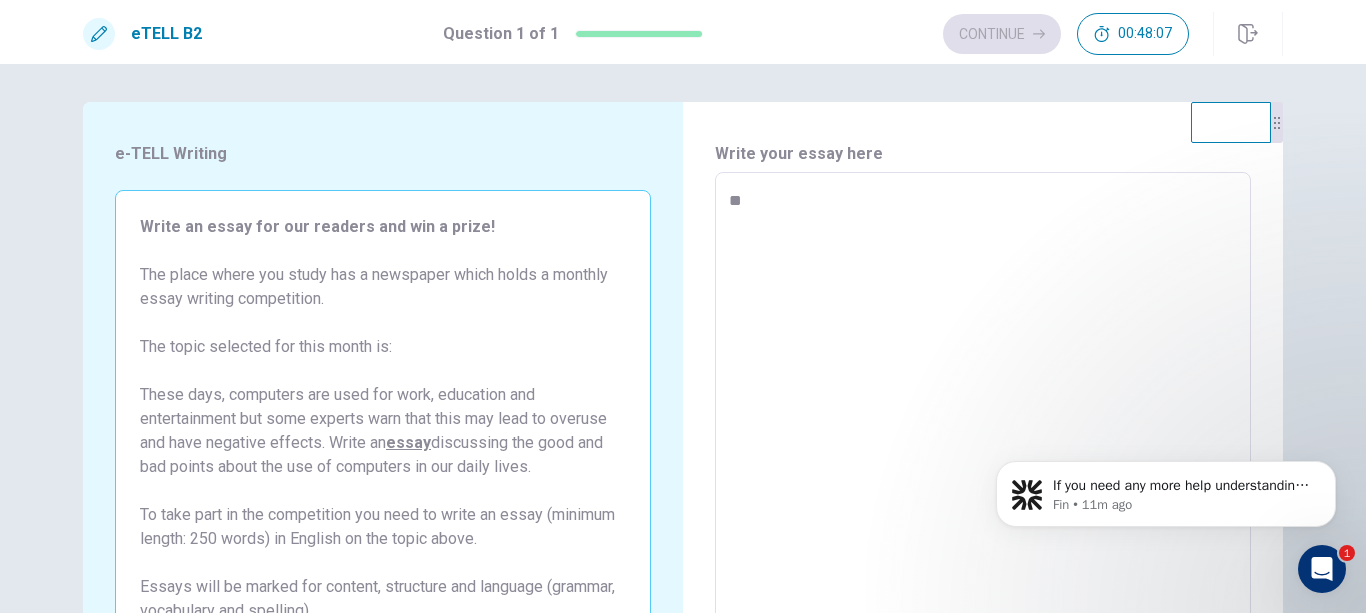 type on "*" 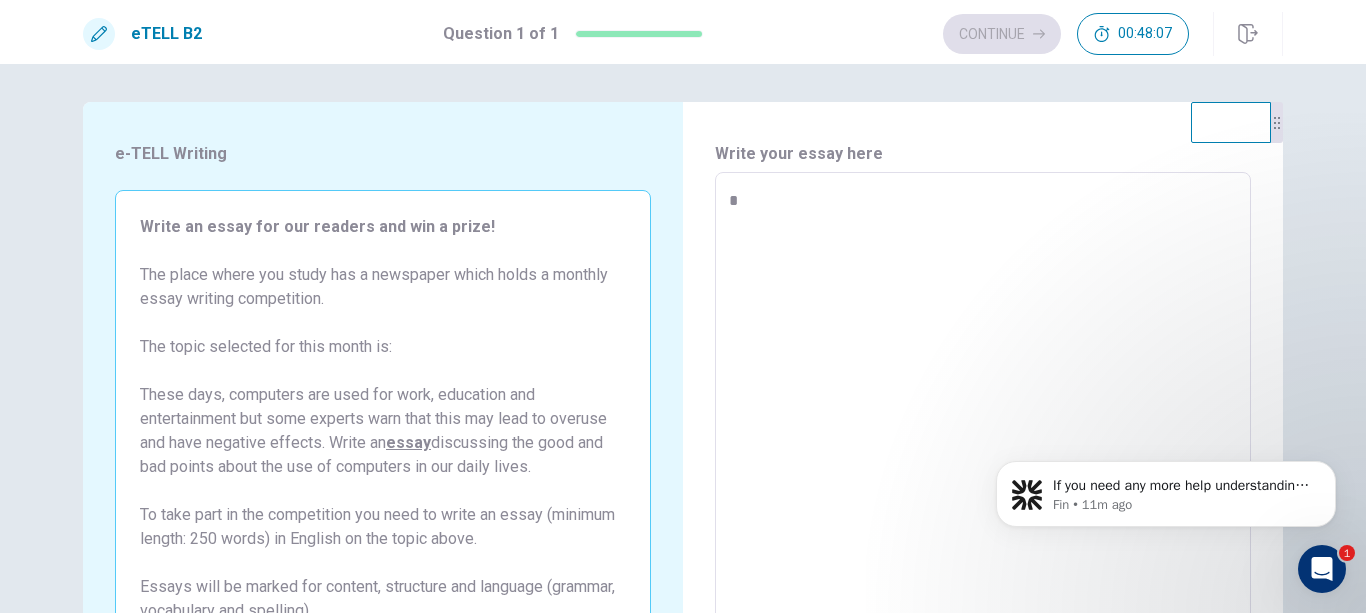 type 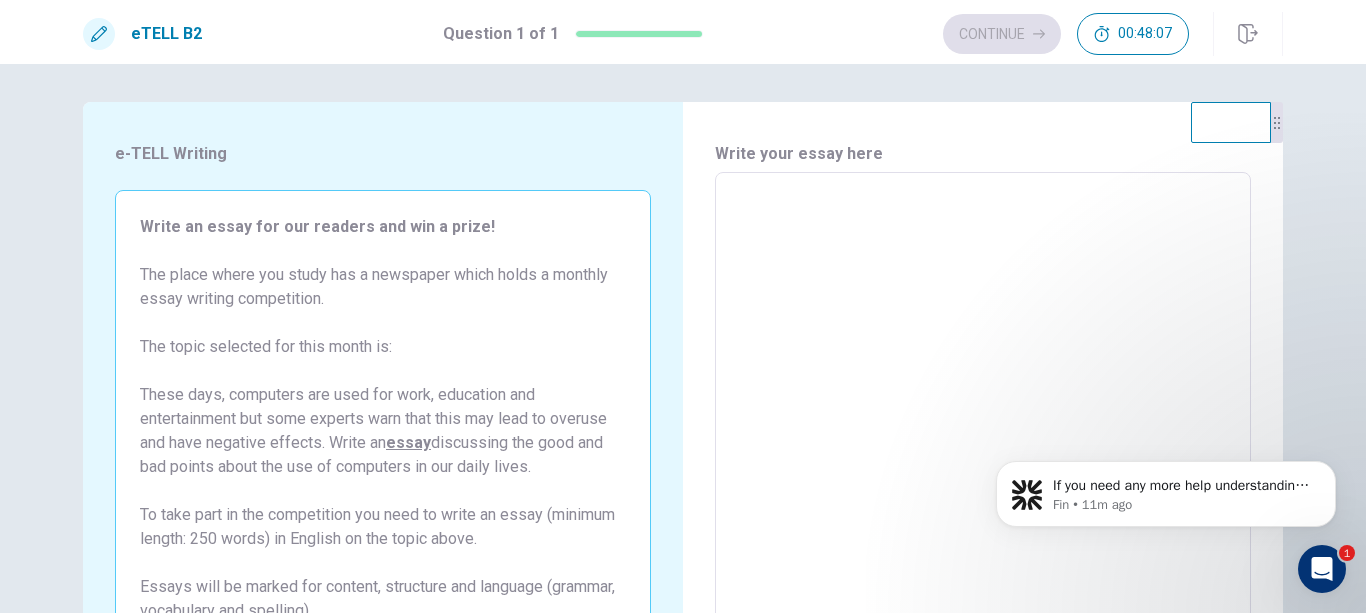 type on "*" 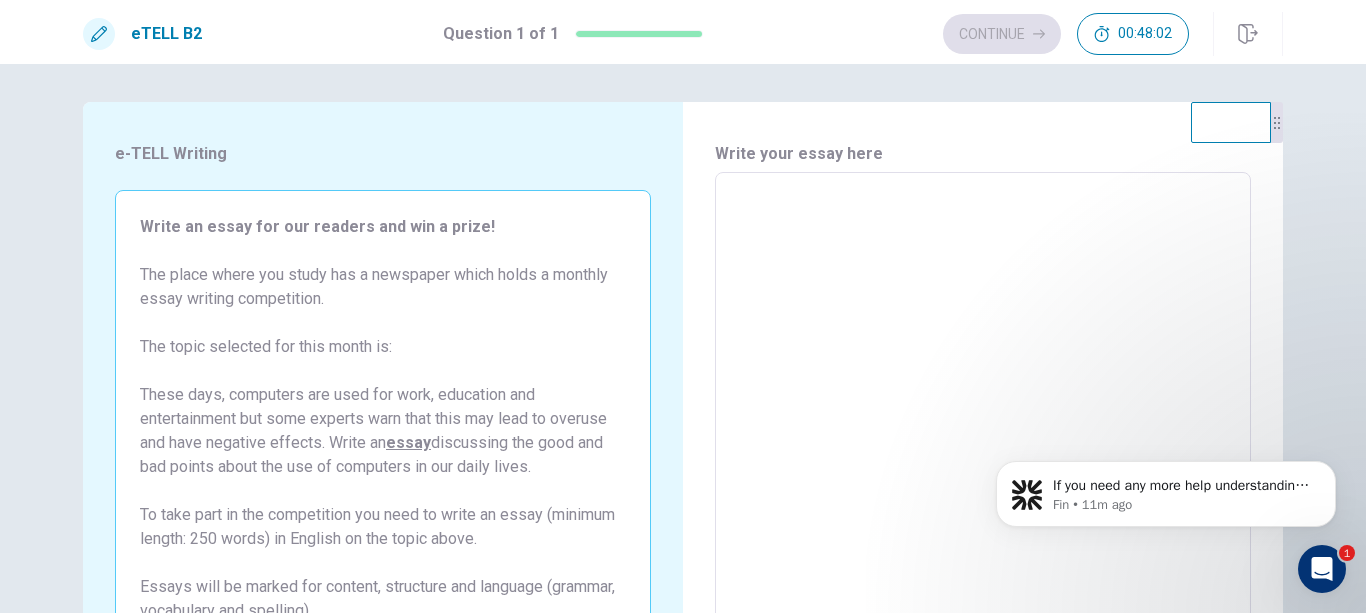type on "*" 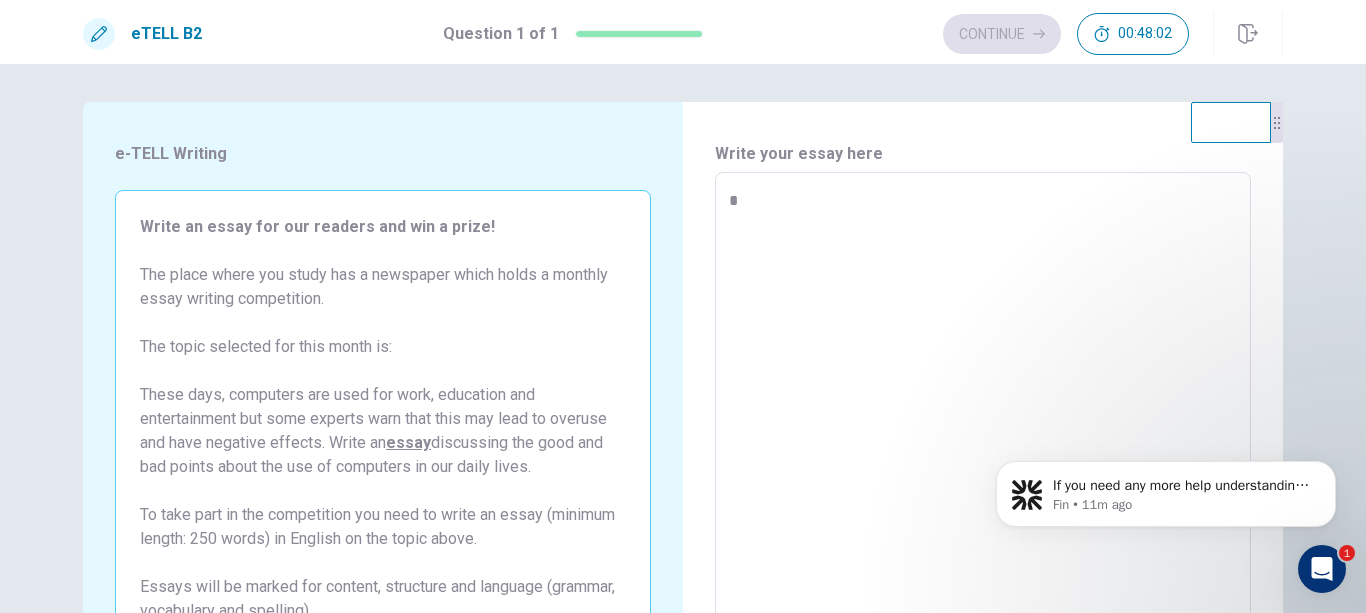 type on "*" 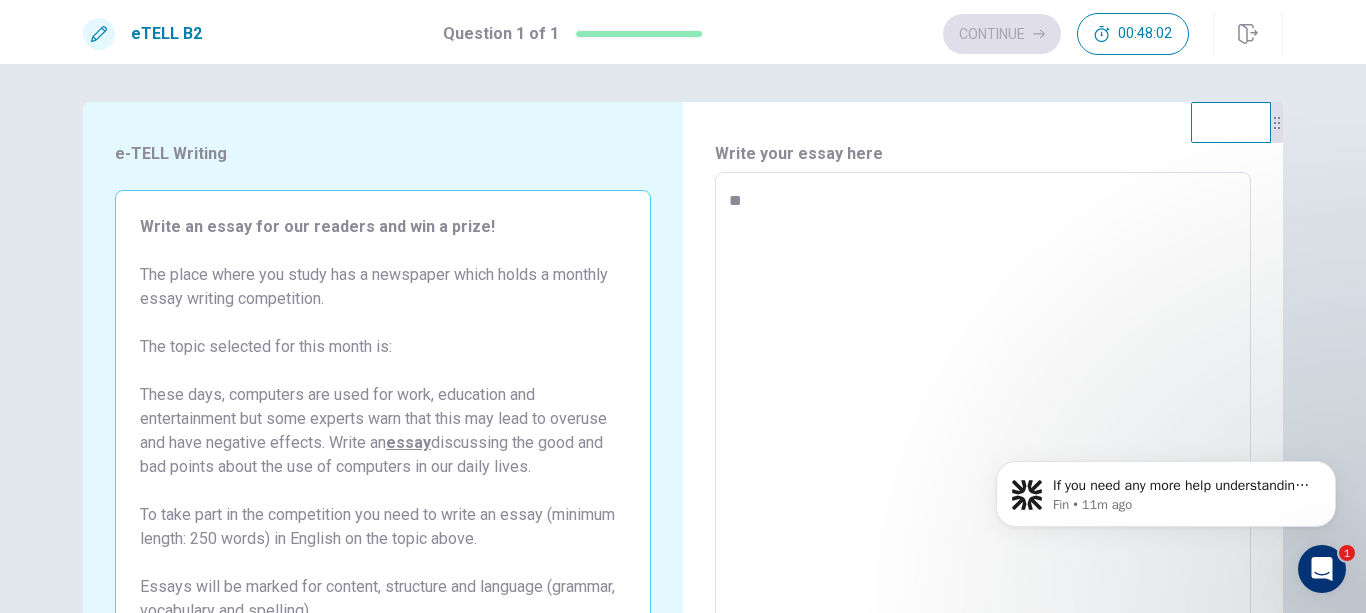 type on "*" 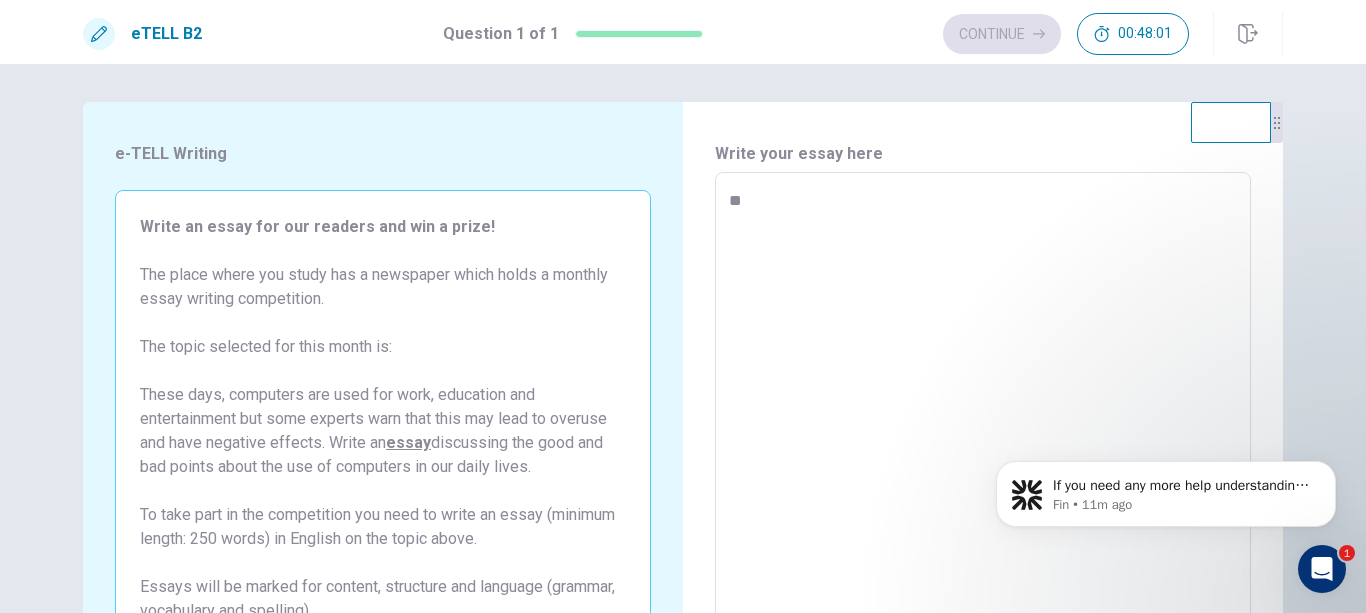 type on "***" 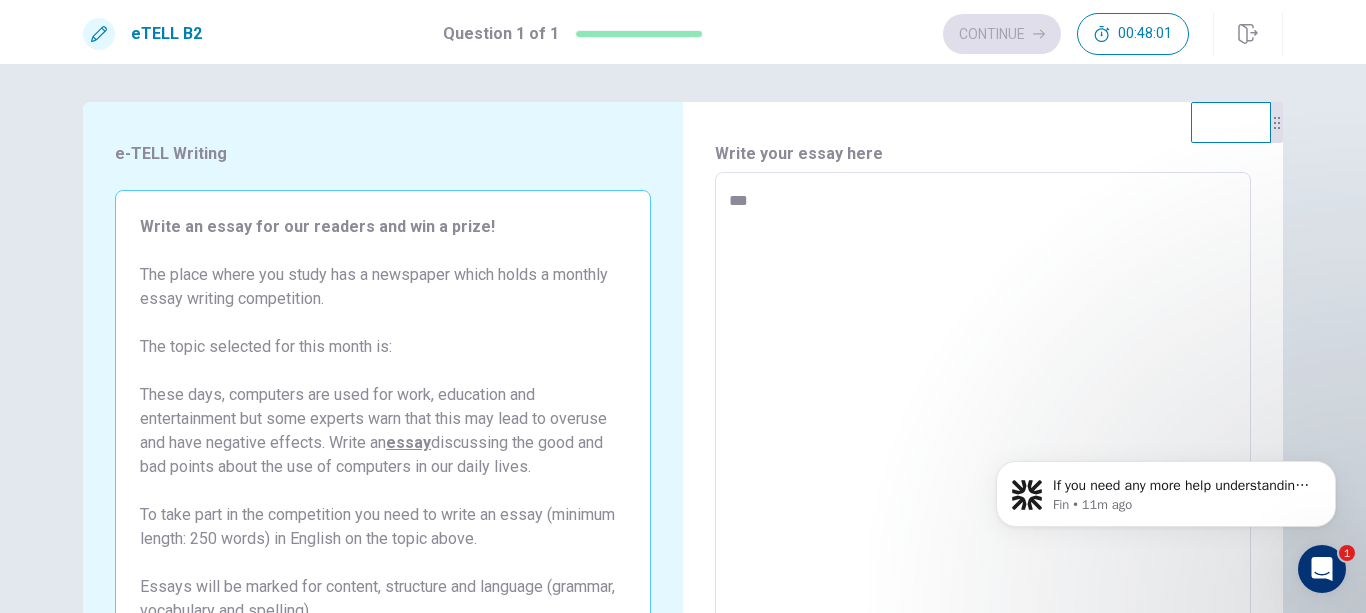 type on "*" 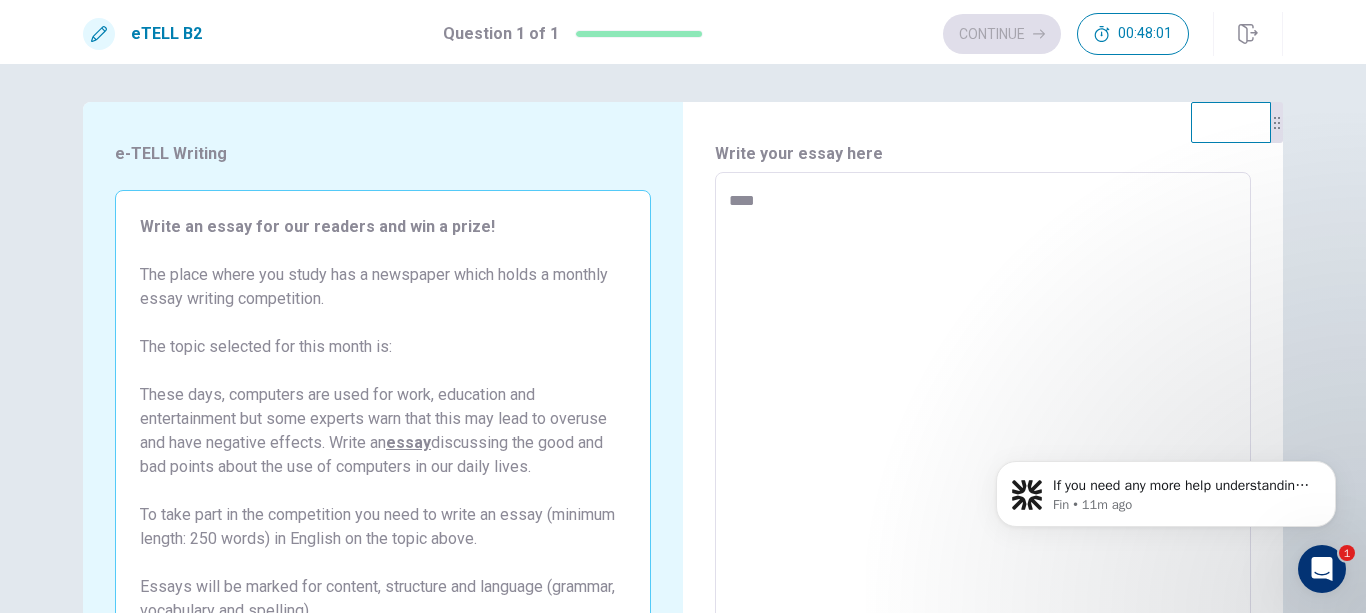 type on "*" 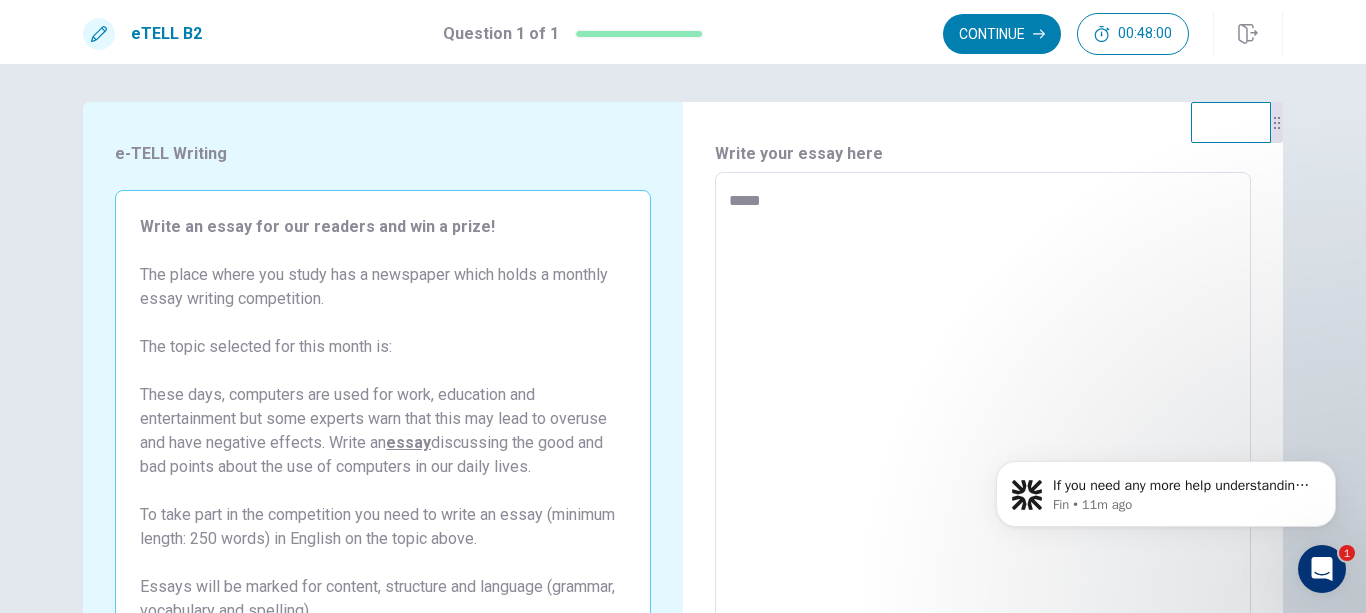 type on "*" 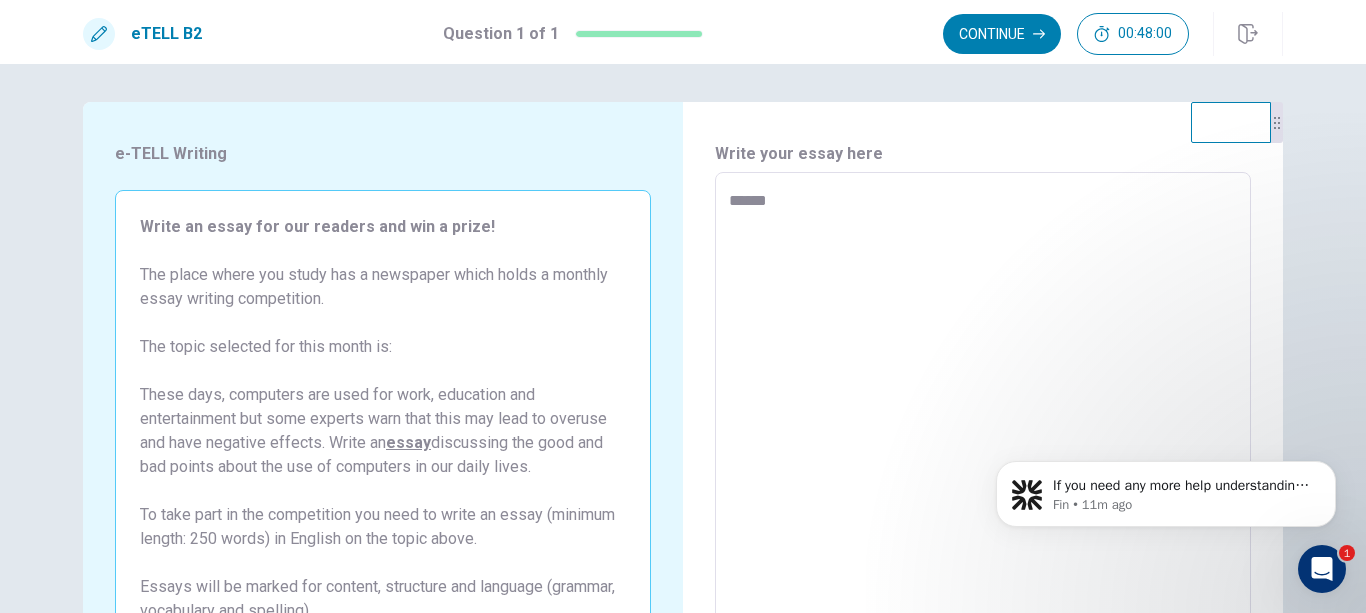 type on "*" 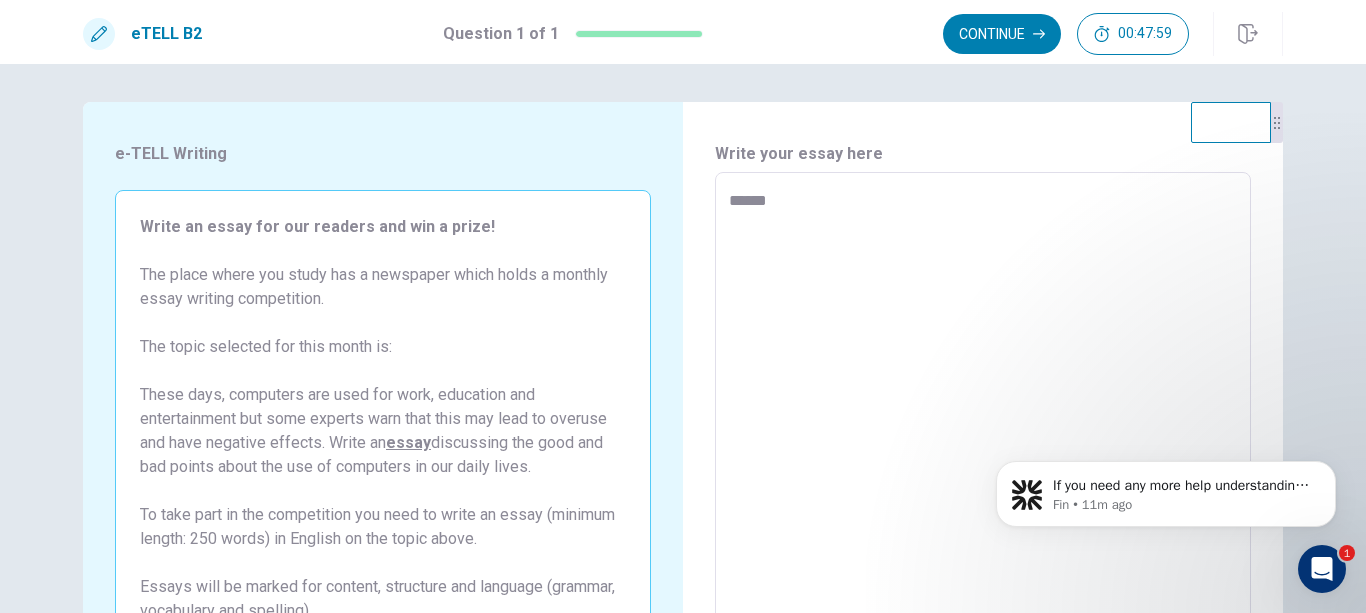 type on "*******" 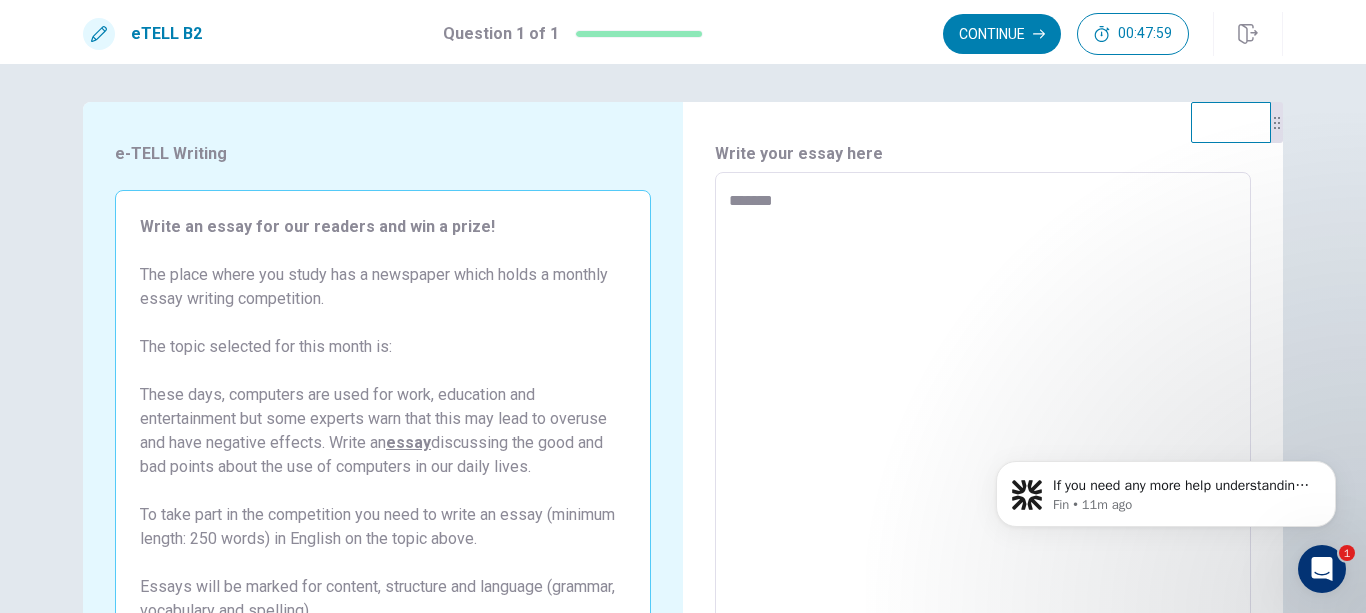 type on "*" 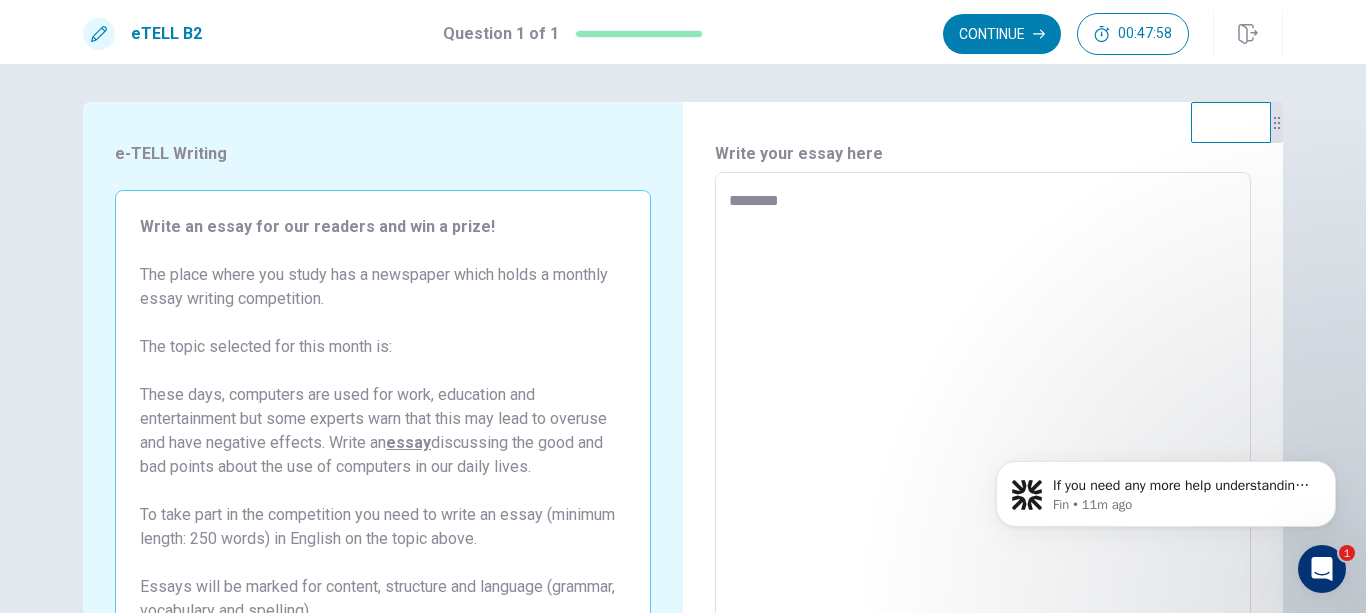 type on "*" 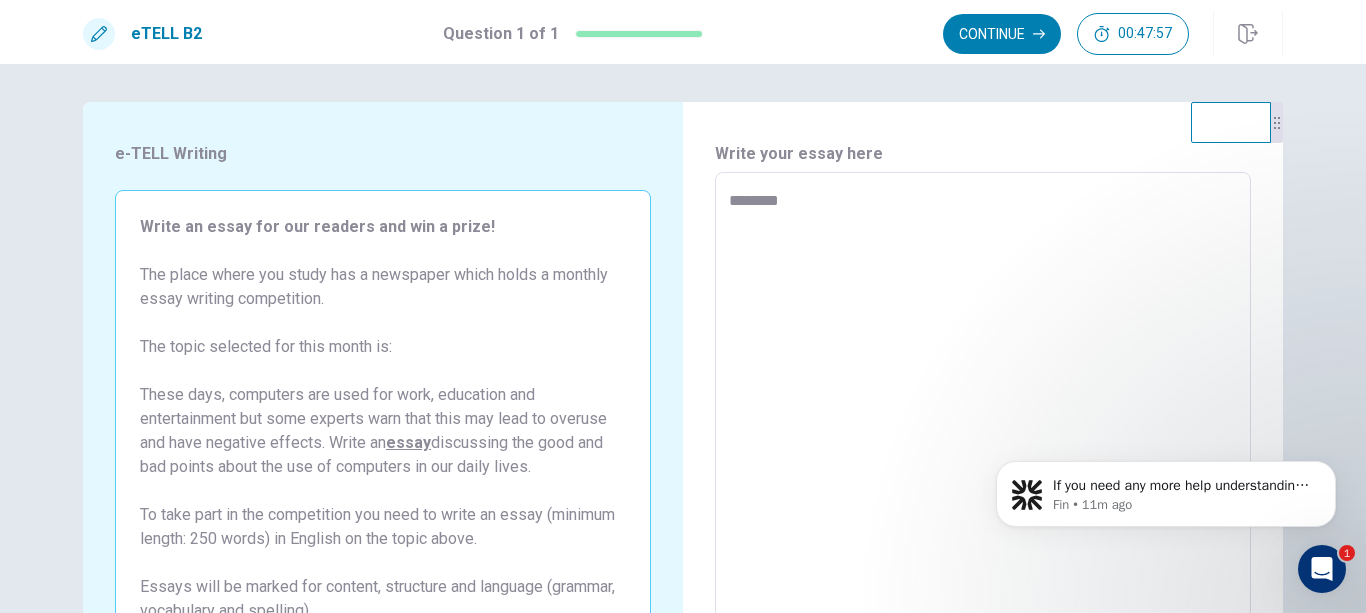 type on "*********" 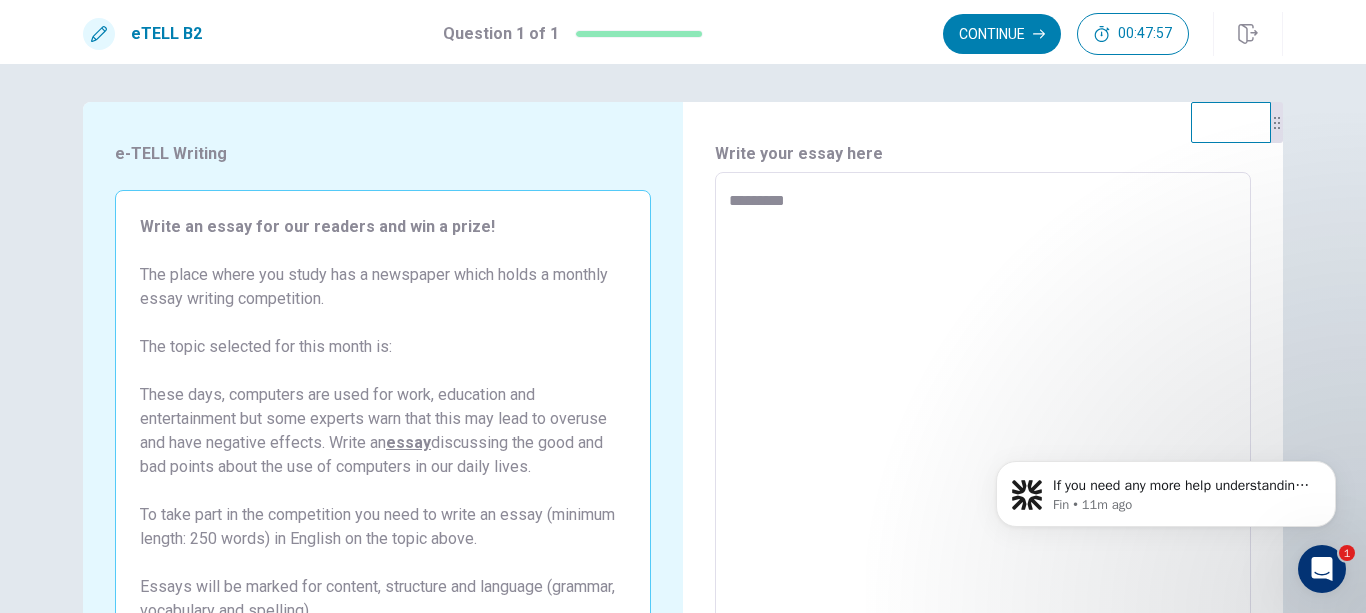 type on "*" 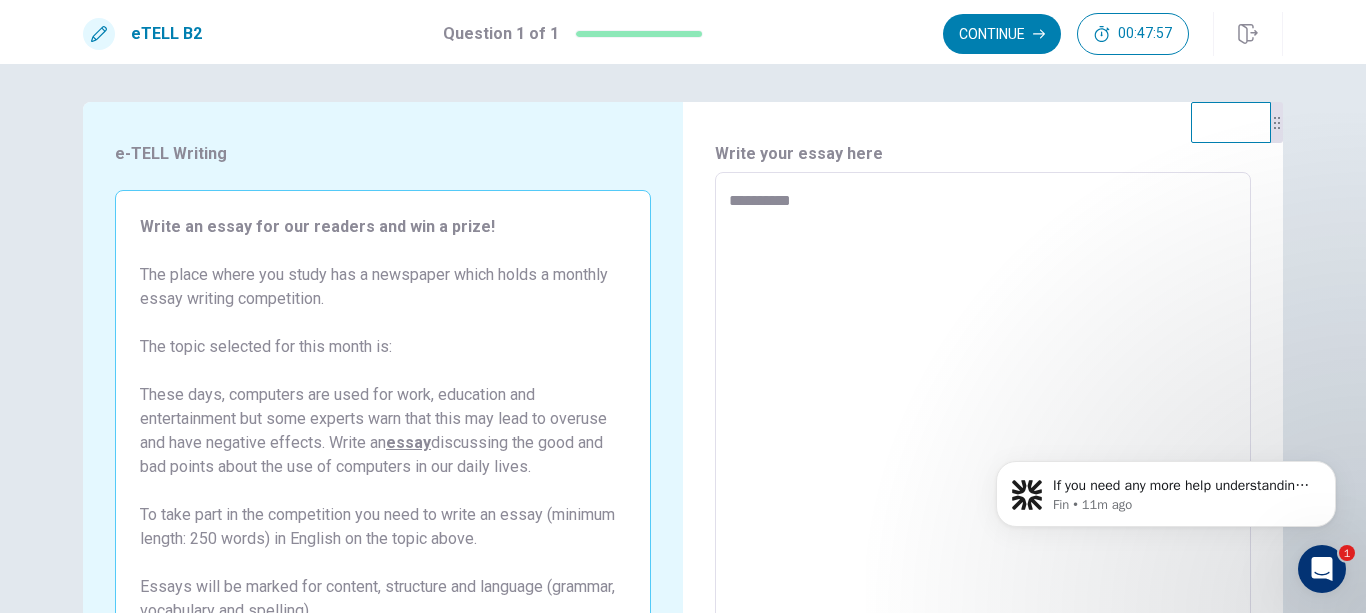 type on "*" 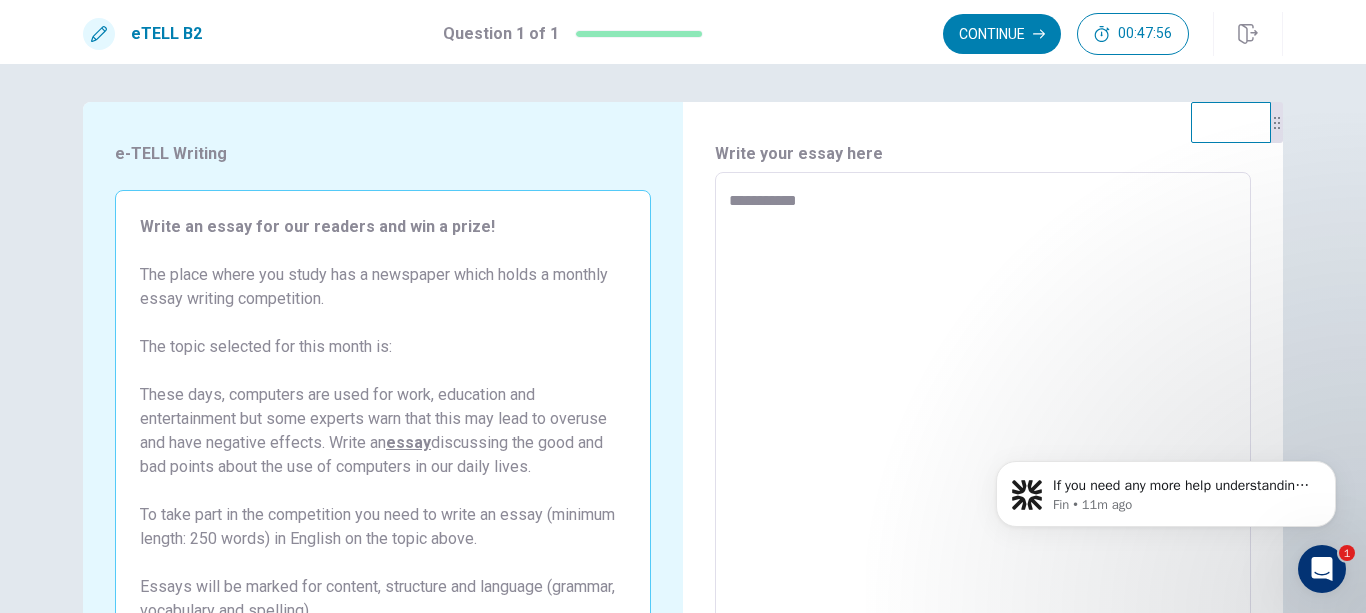 type on "*" 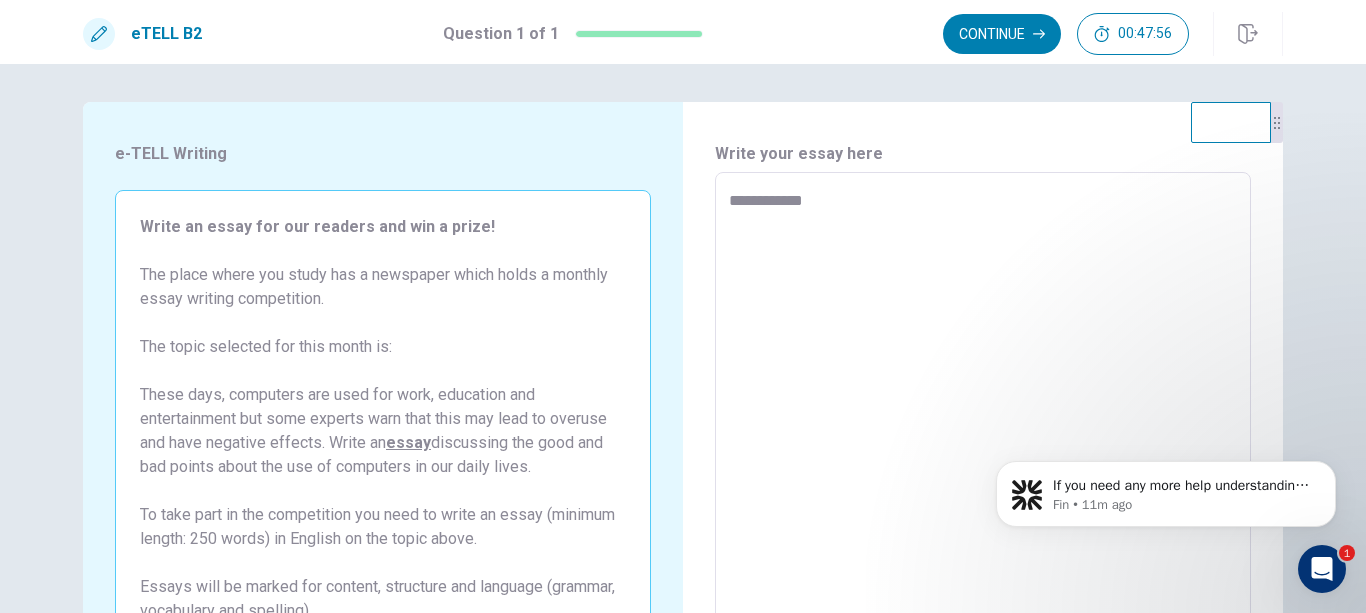 type on "*" 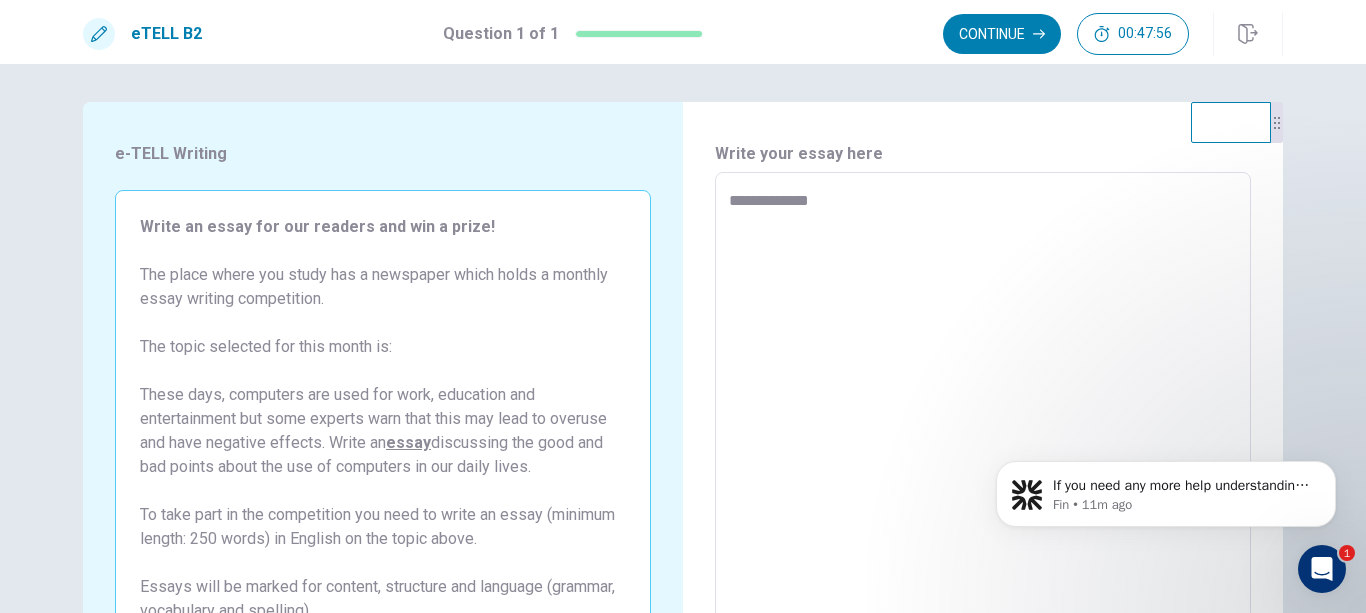 type on "*" 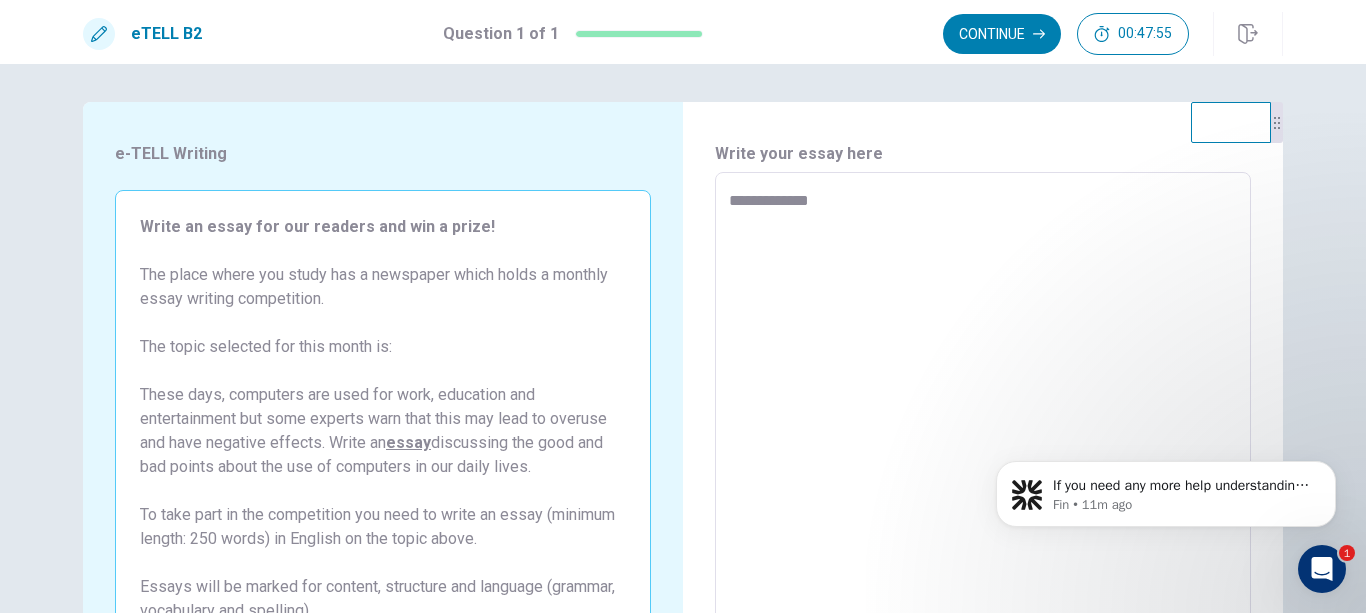 type on "**********" 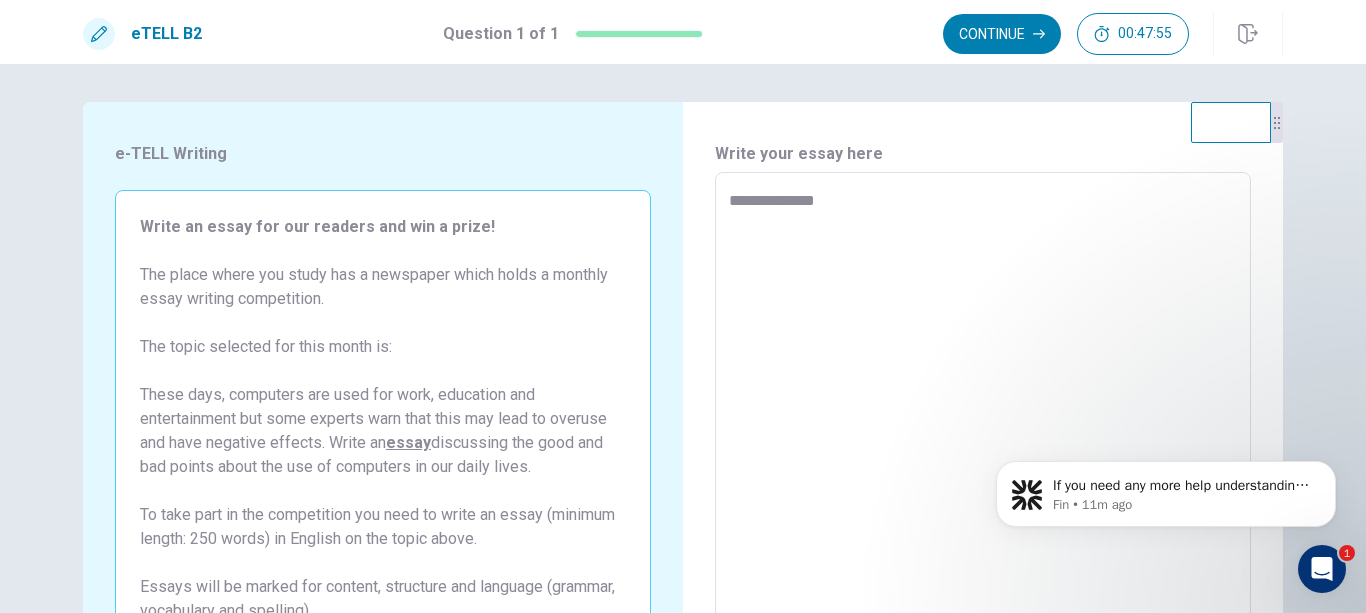 type on "*" 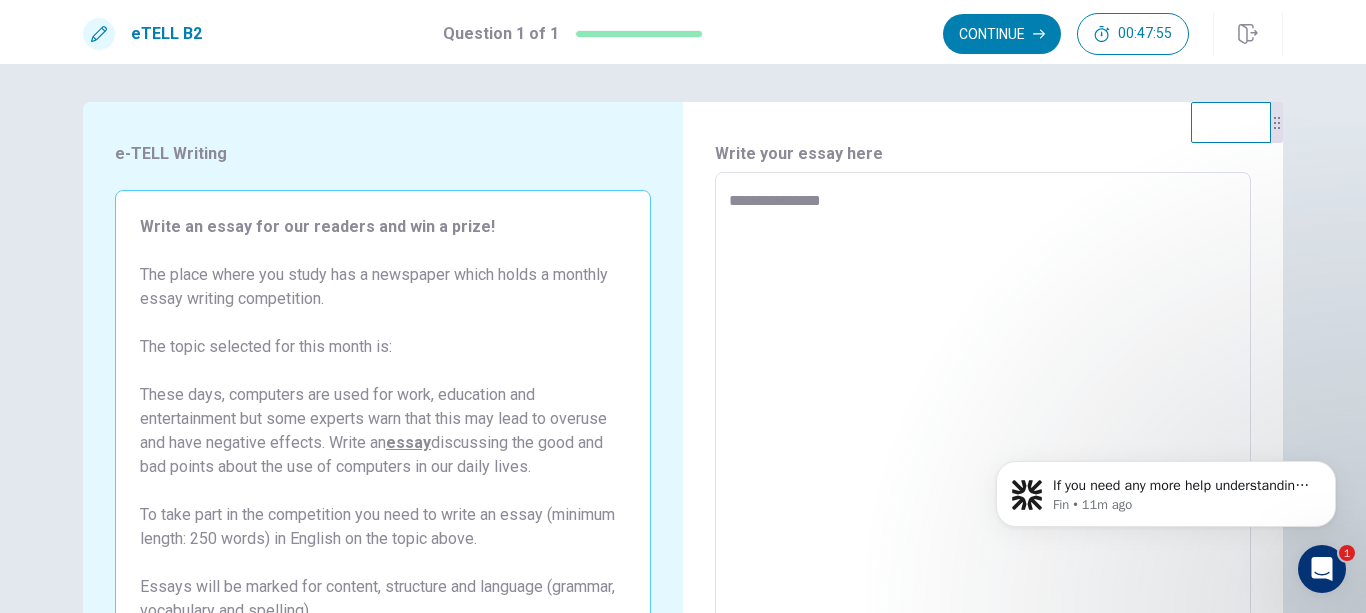 type on "*" 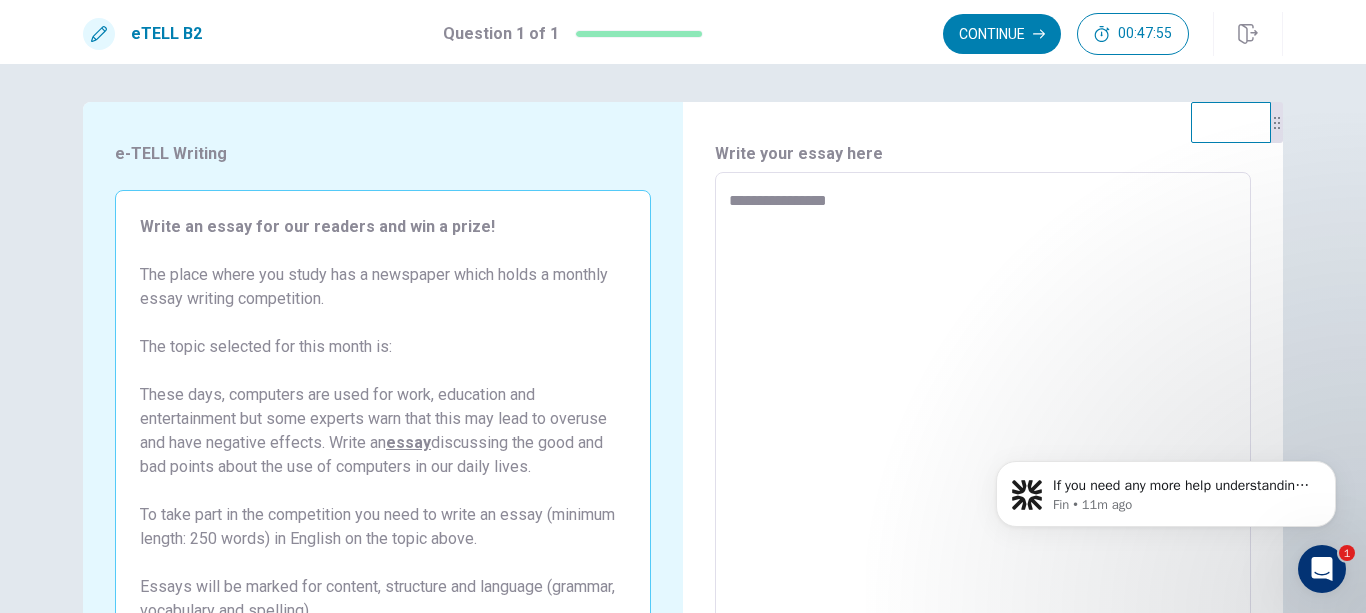 type on "*" 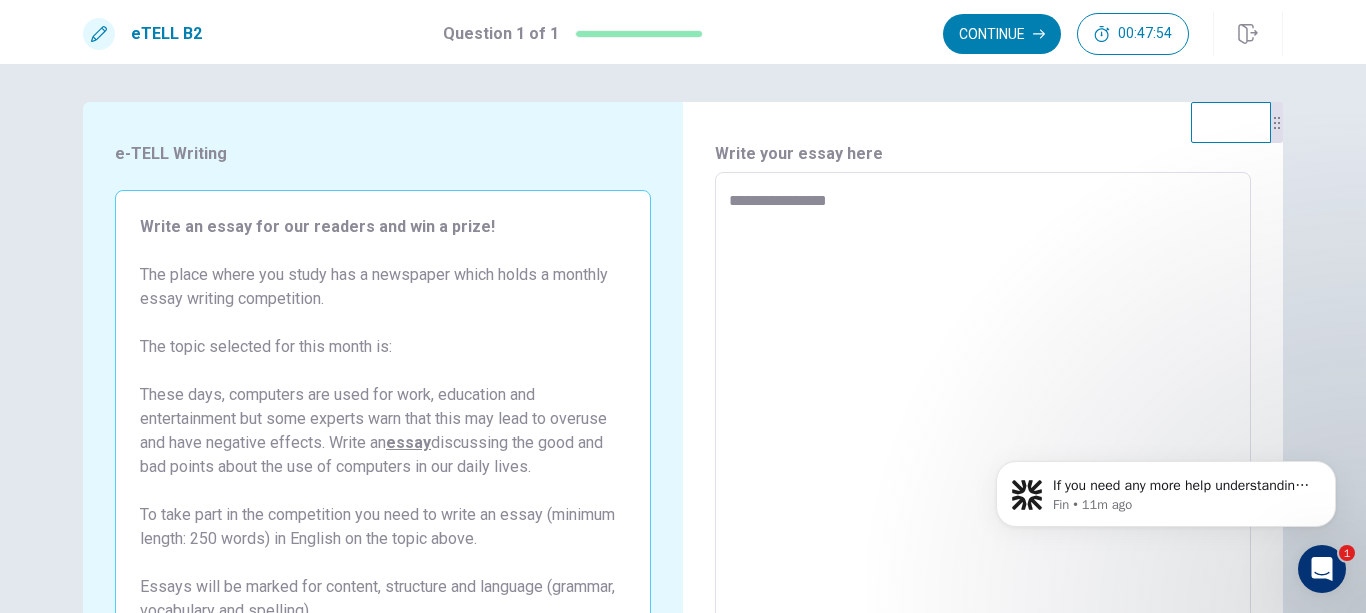 type on "**********" 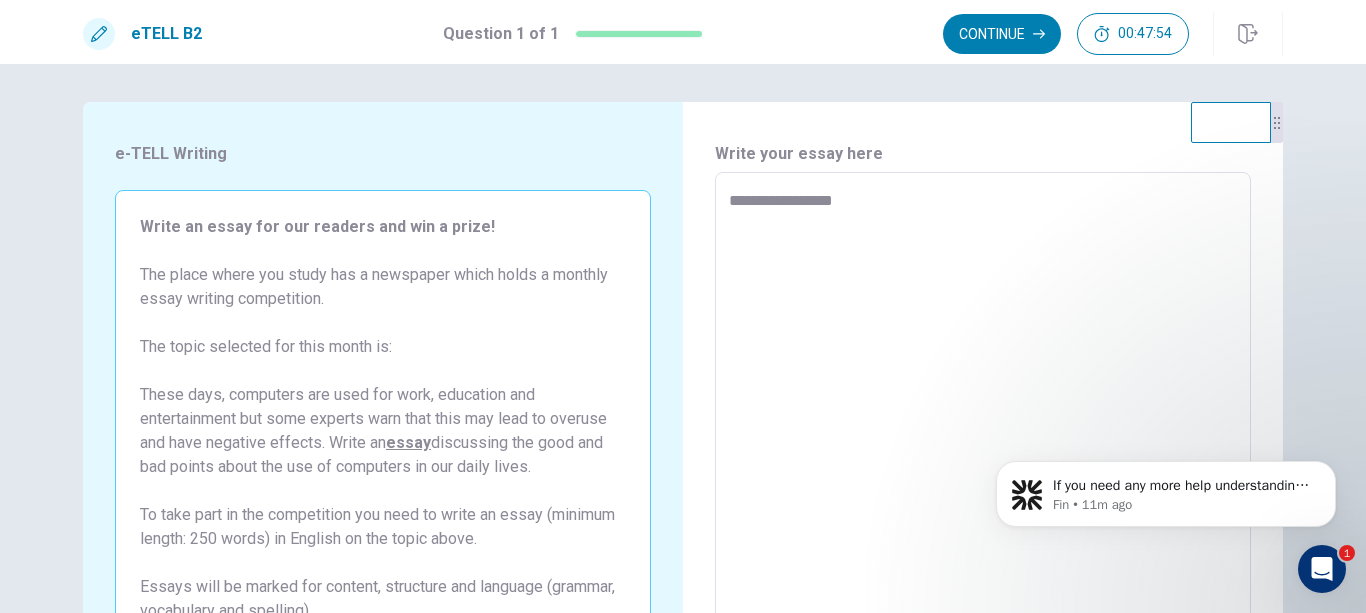 type on "*" 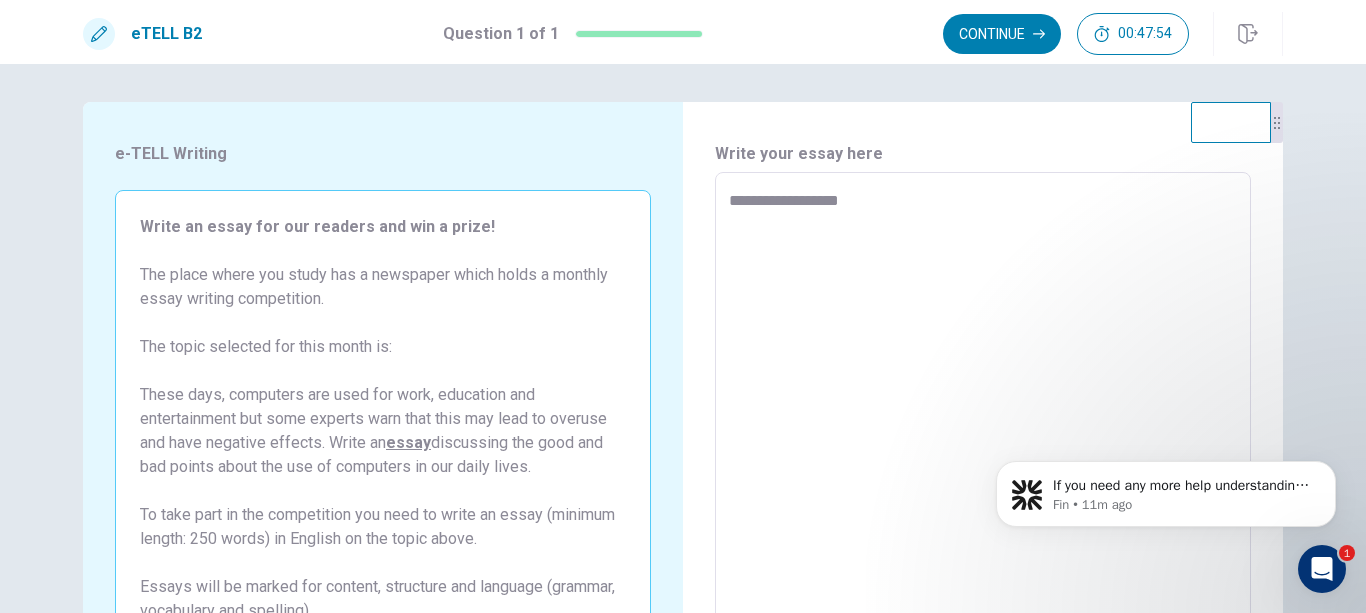 type on "*" 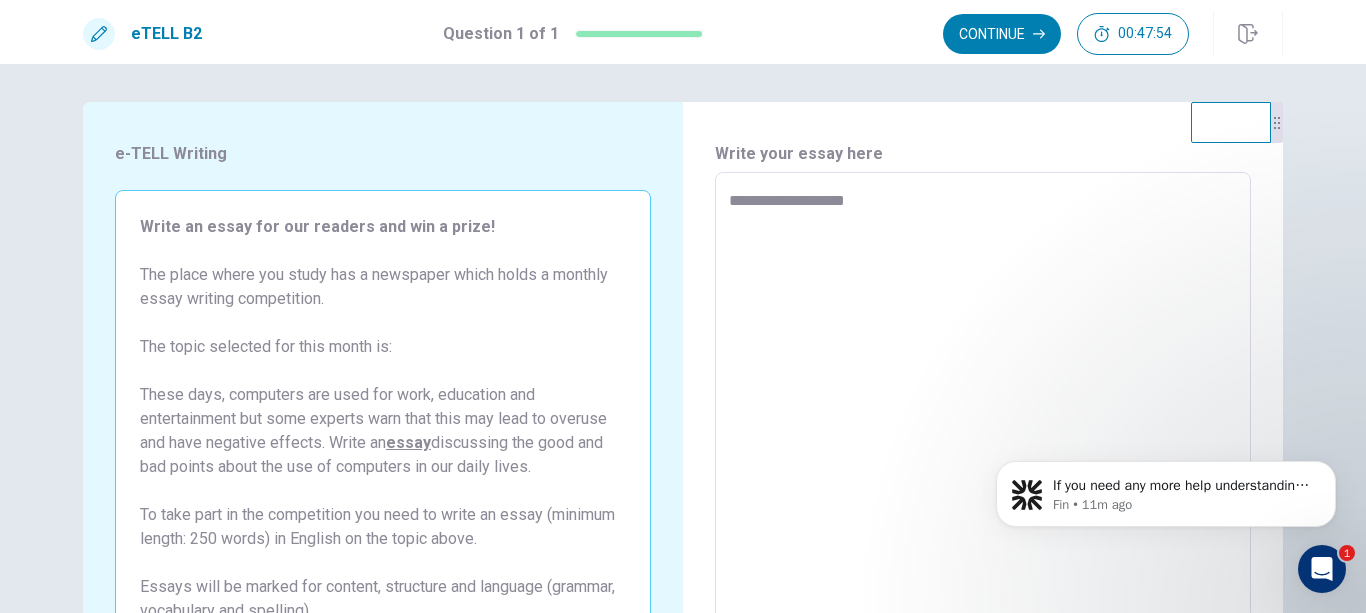 type on "*" 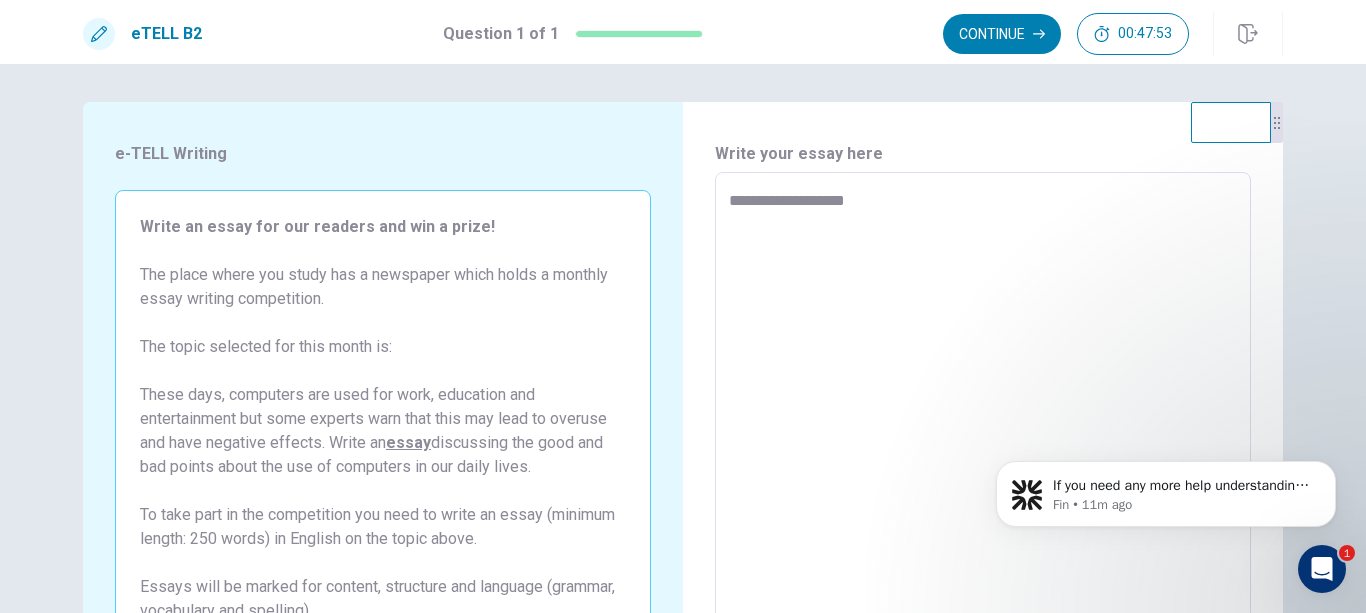 type on "**********" 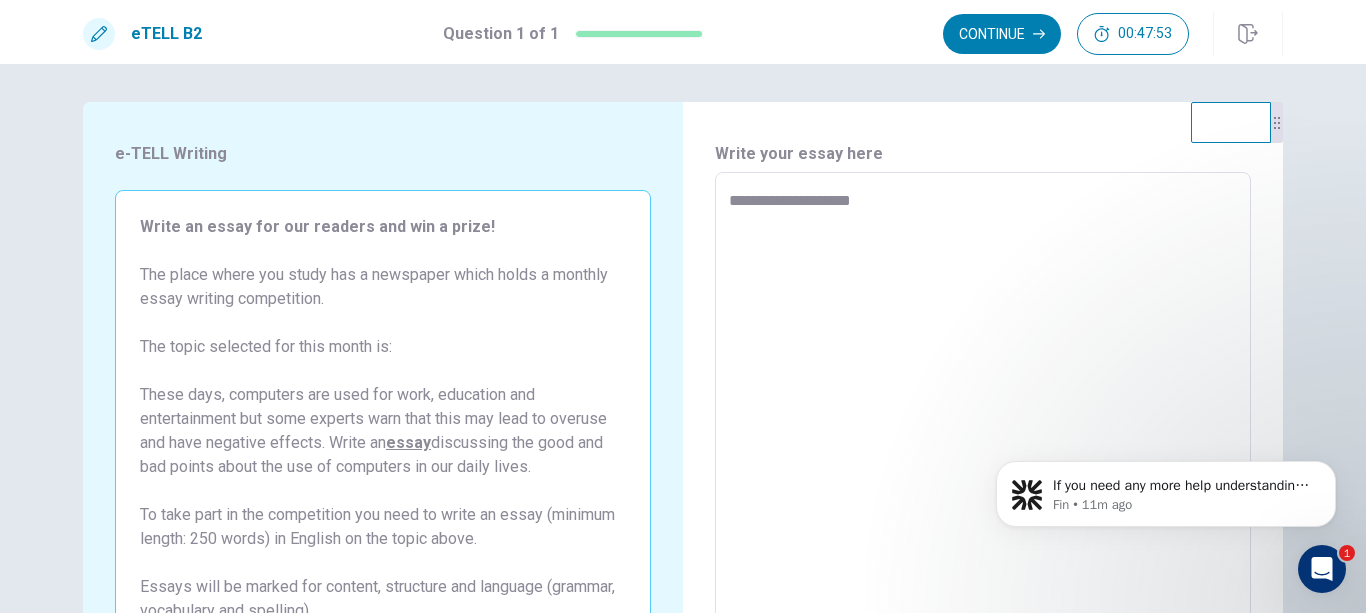 type on "*" 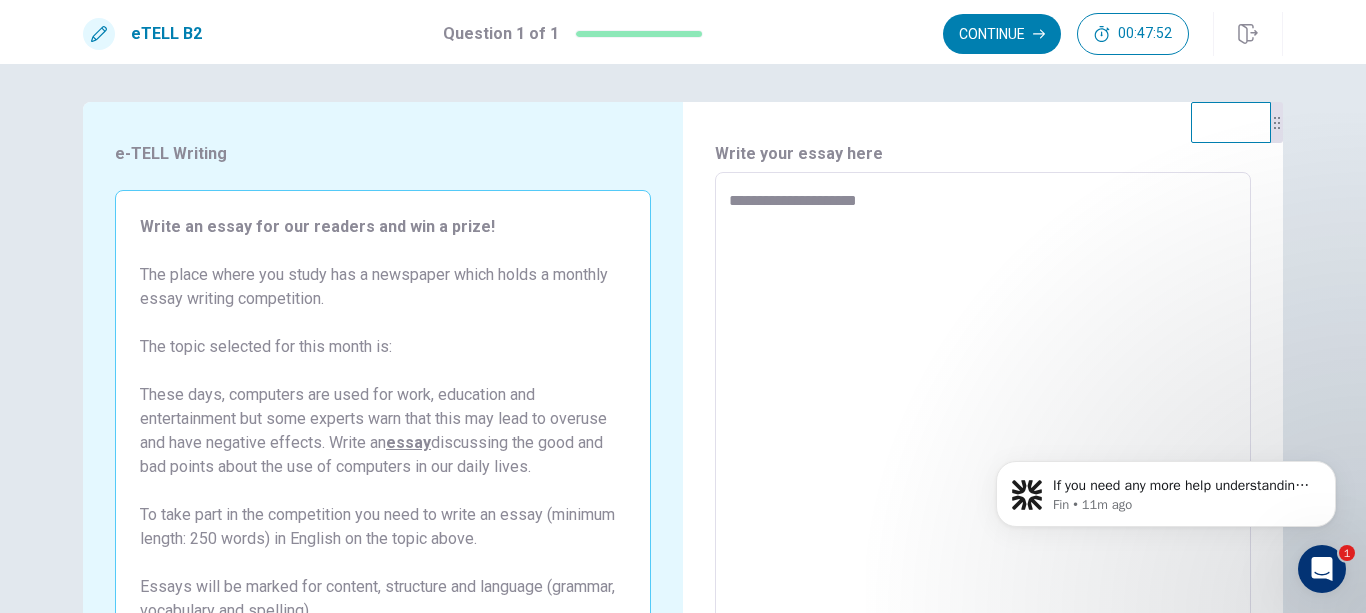 type on "*" 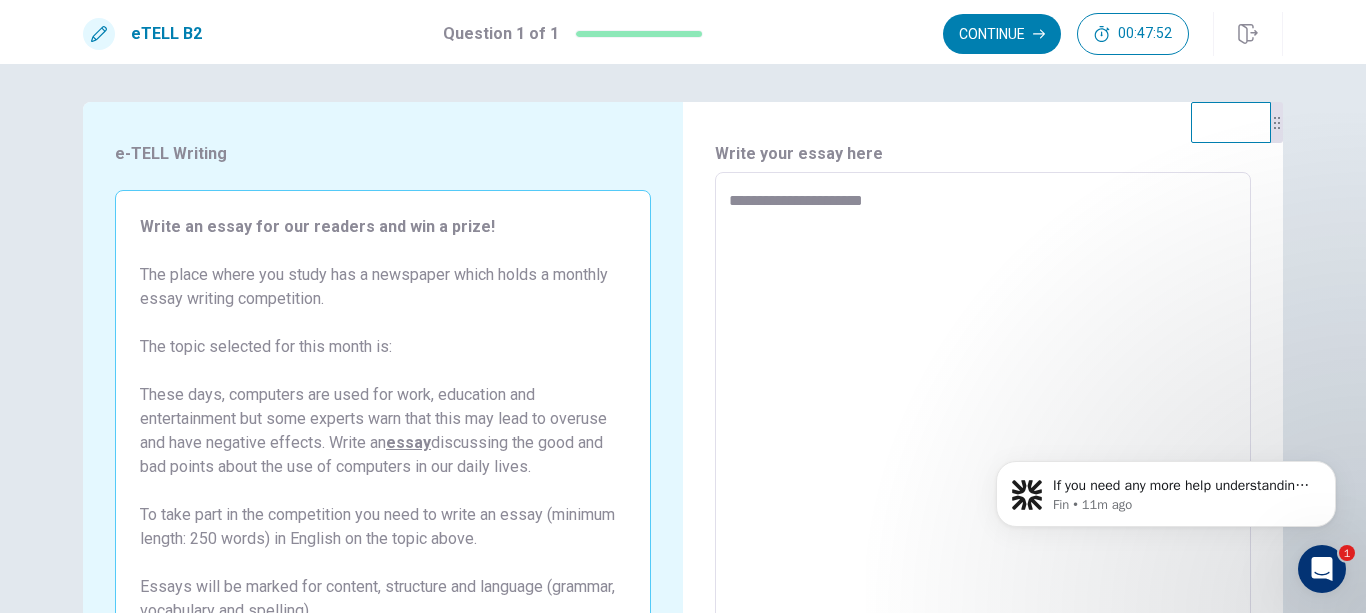 type on "*" 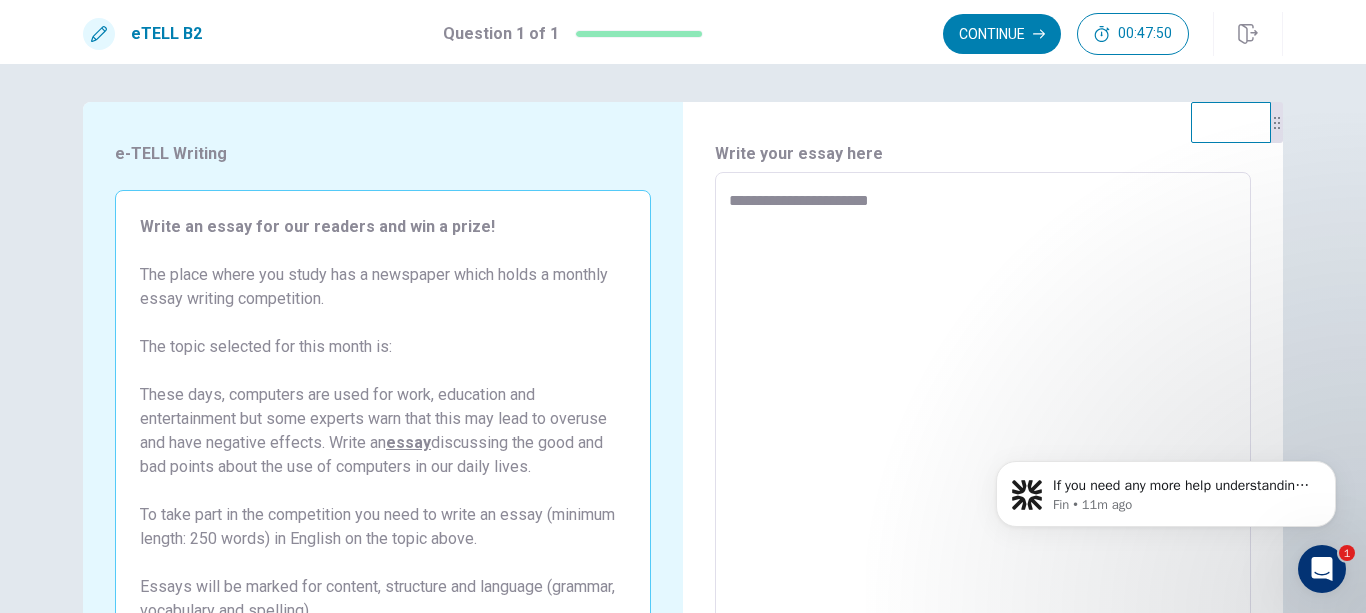 type on "*" 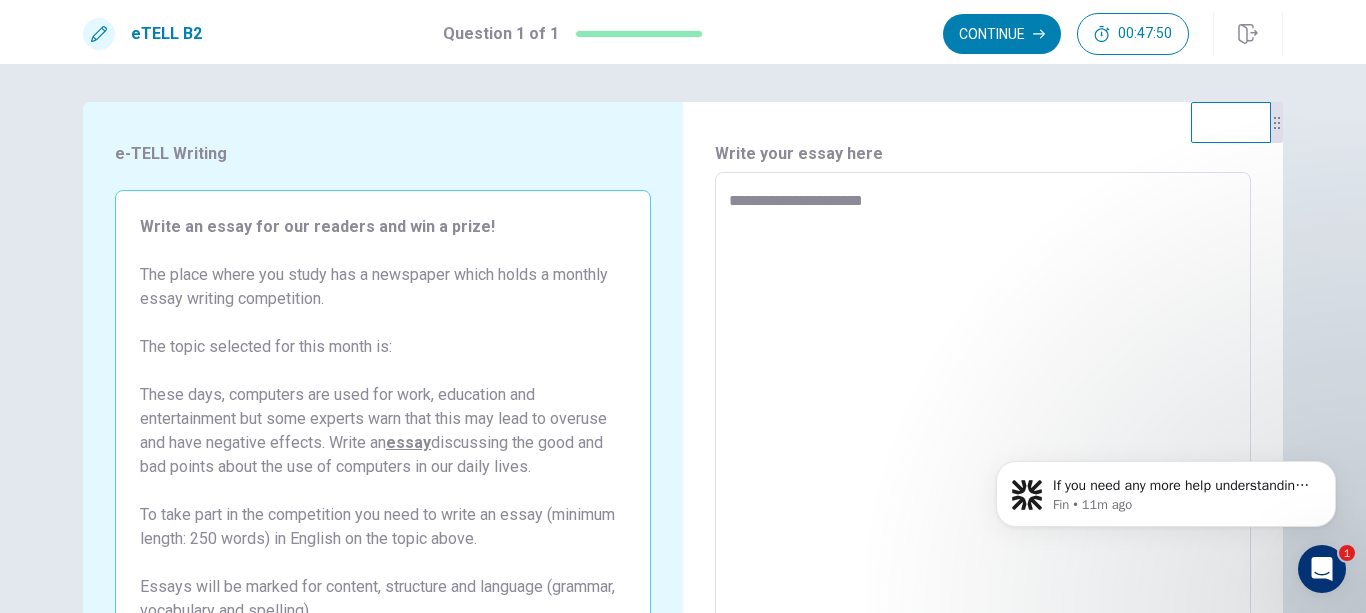 type on "*" 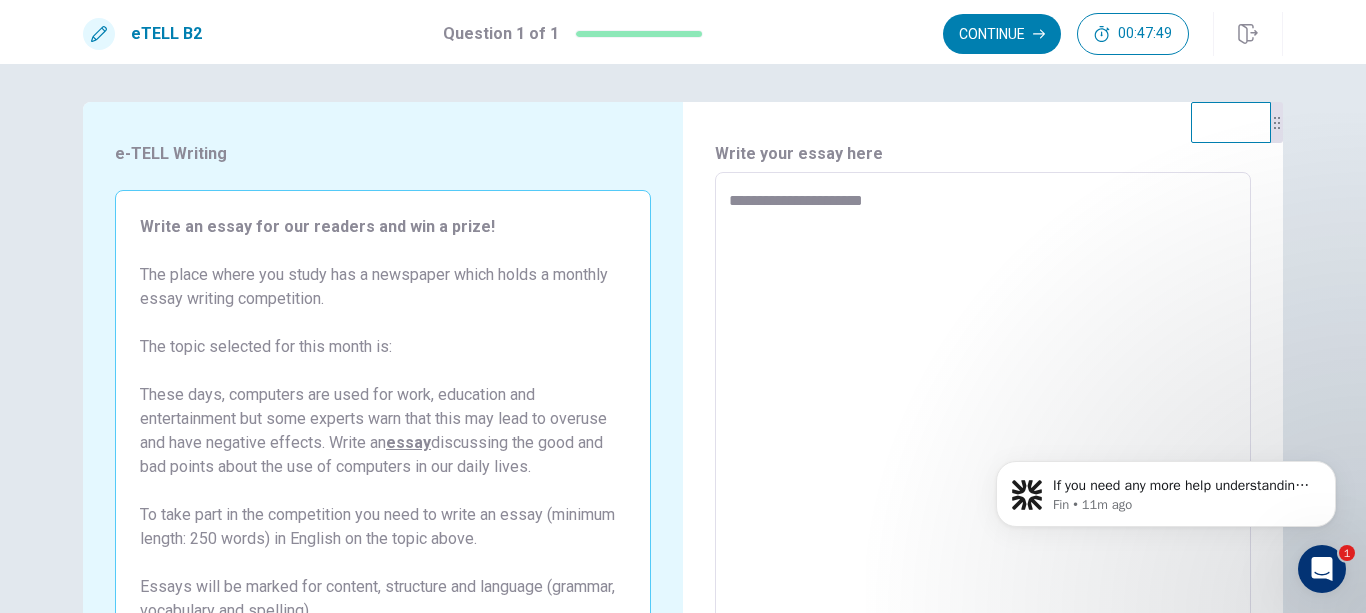type on "**********" 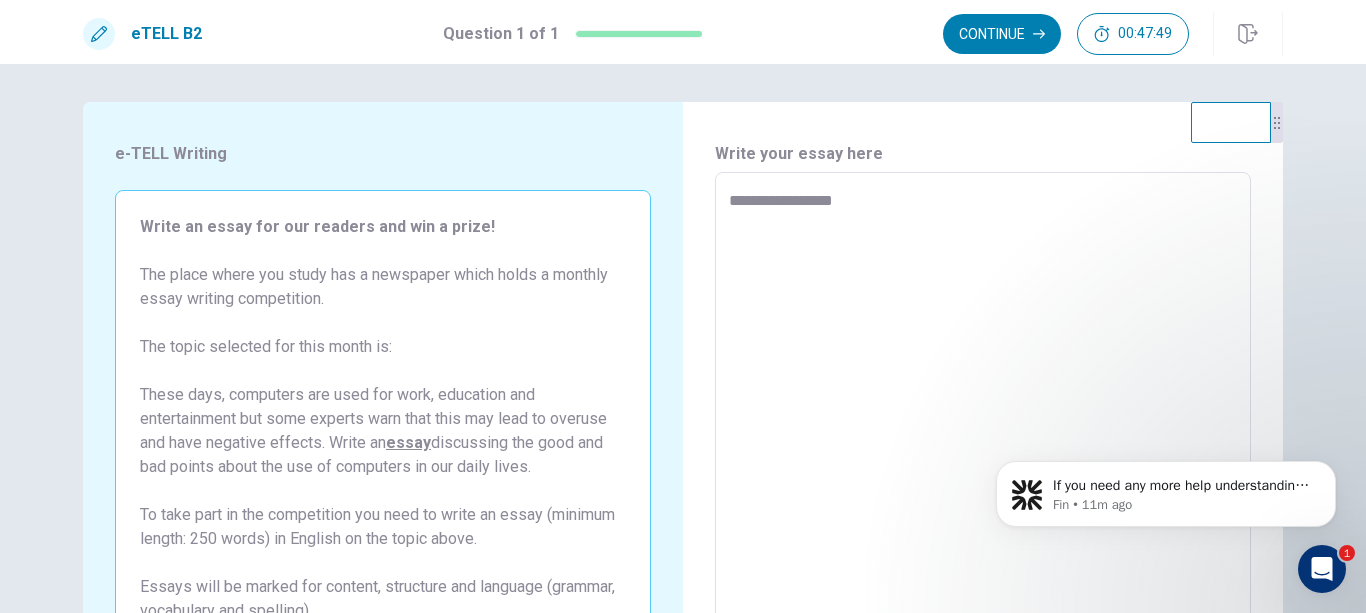 type on "**********" 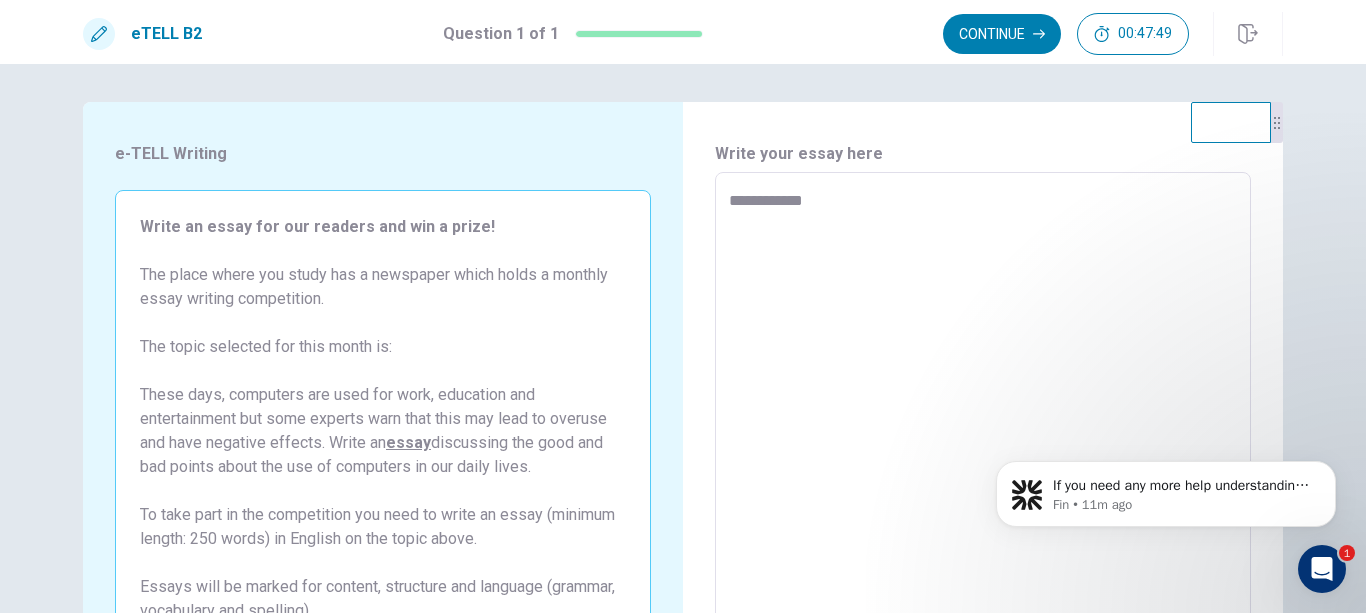 type on "**********" 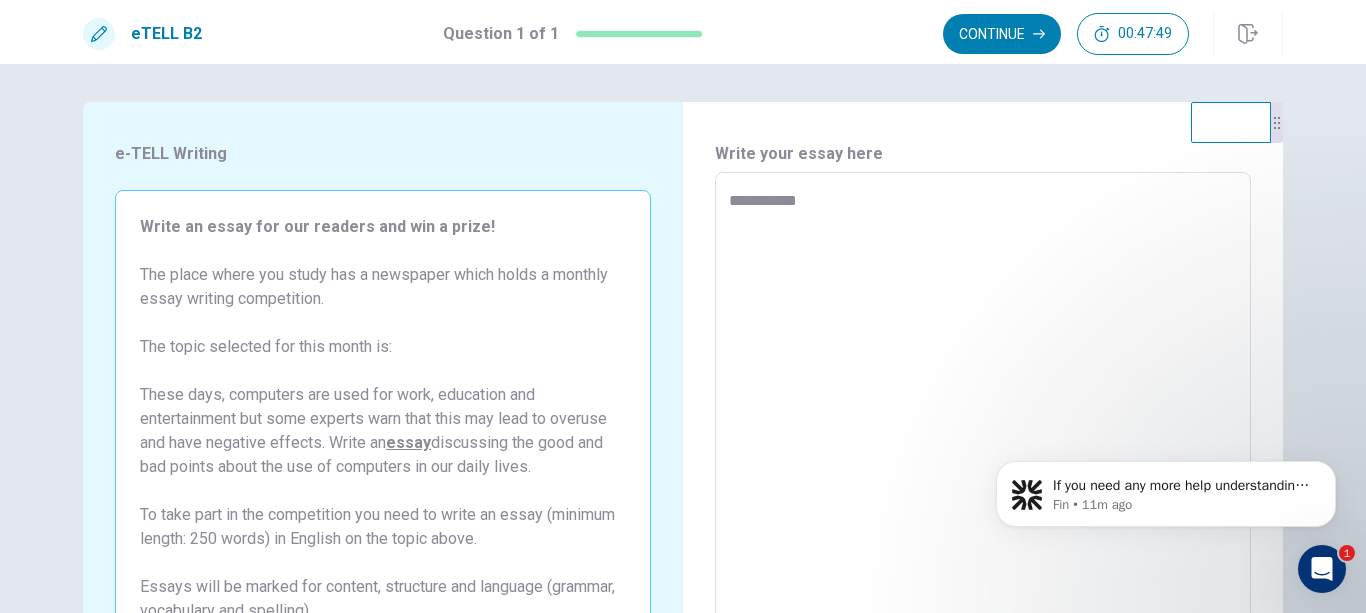 type on "*" 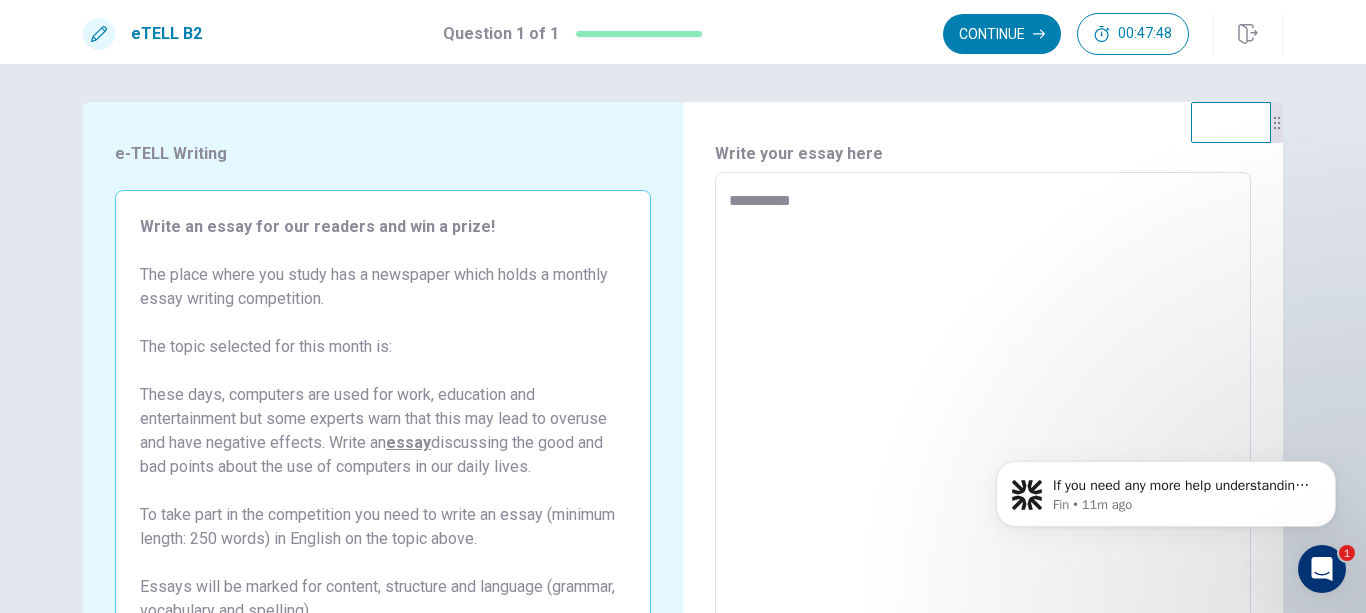 type on "*" 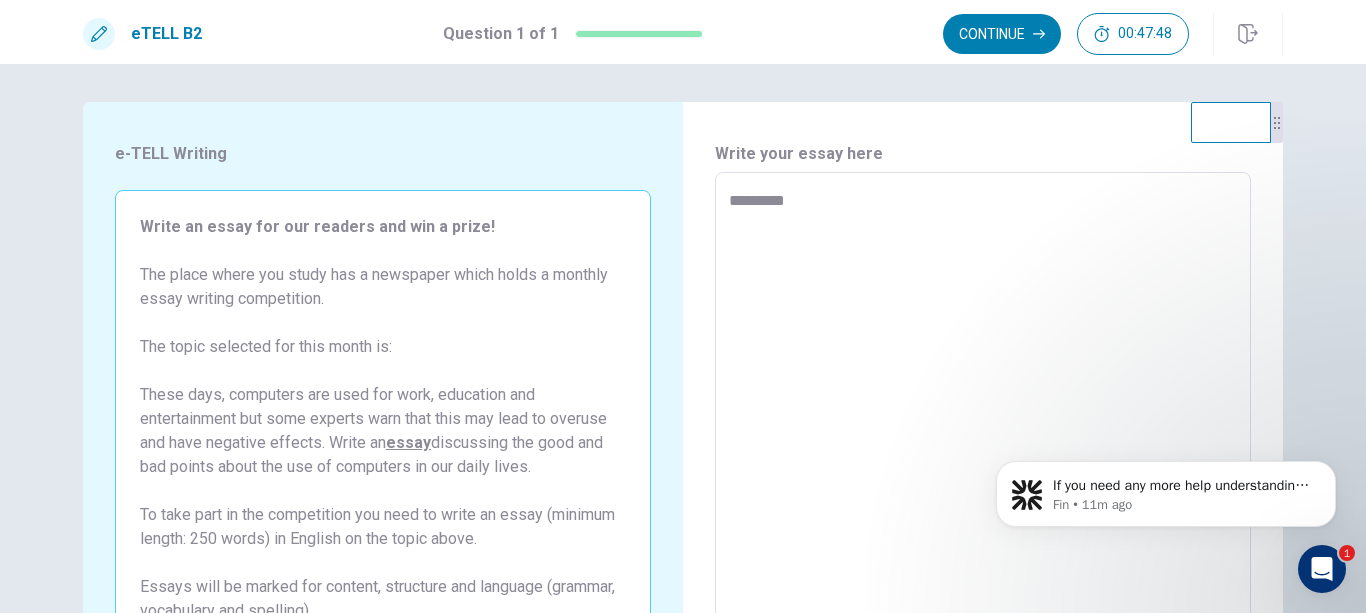 type on "*" 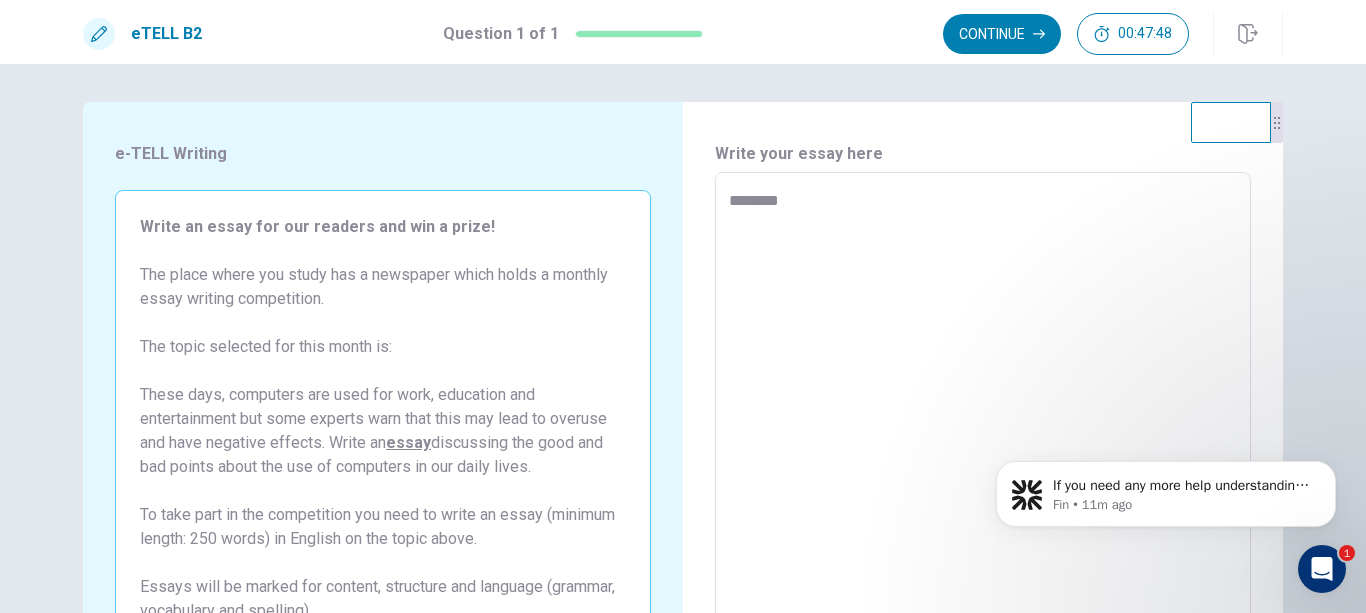 type on "*" 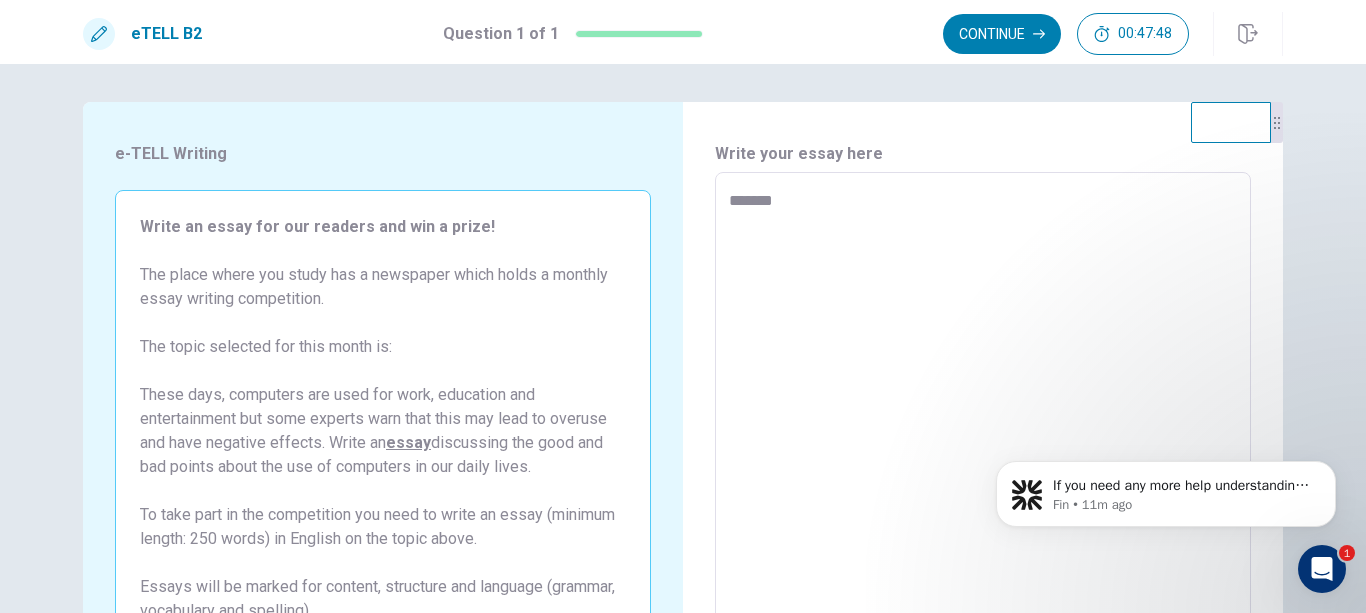 type on "*" 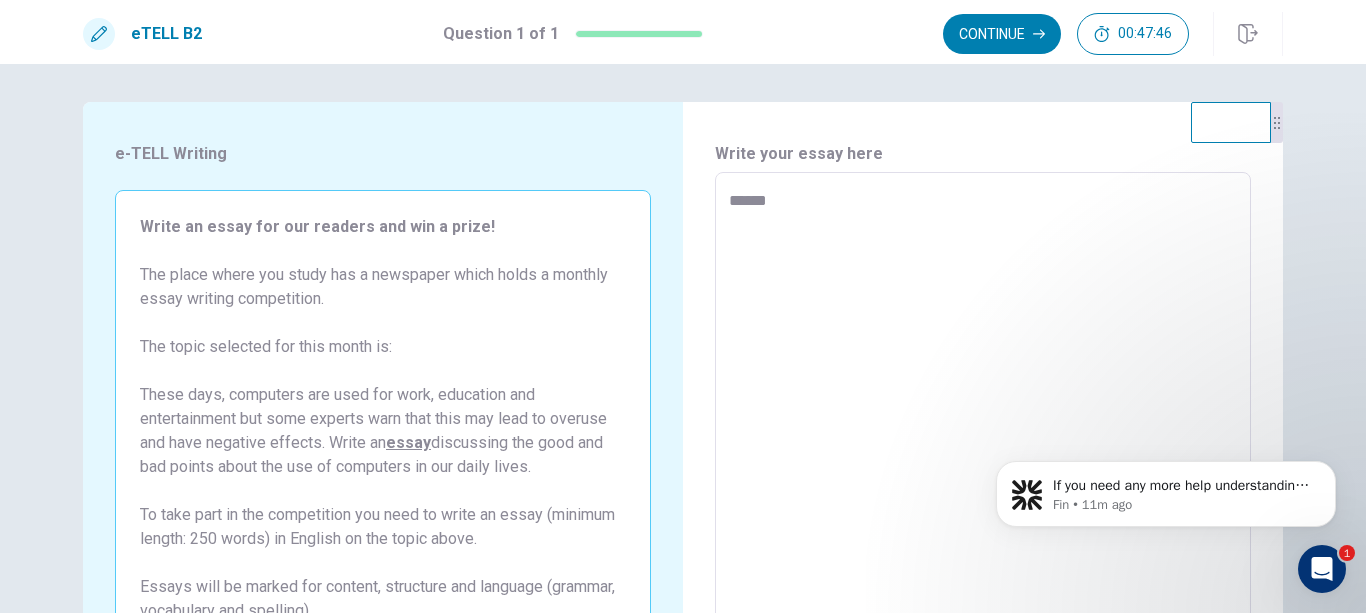 type on "*" 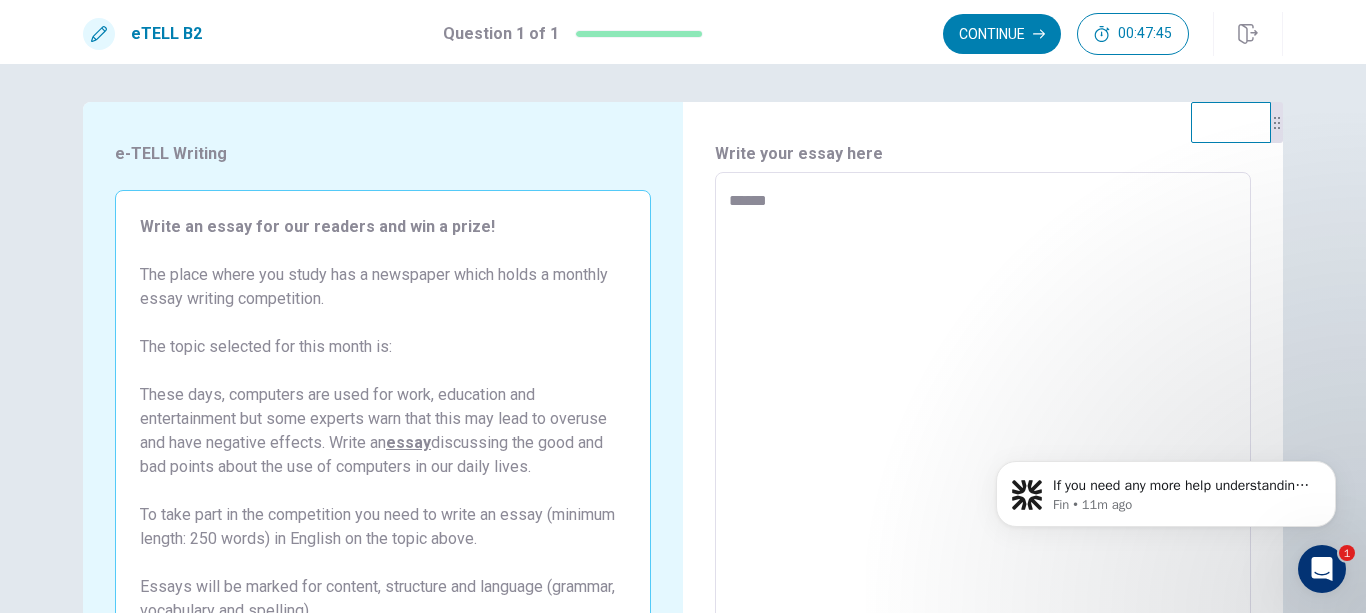 type on "*******" 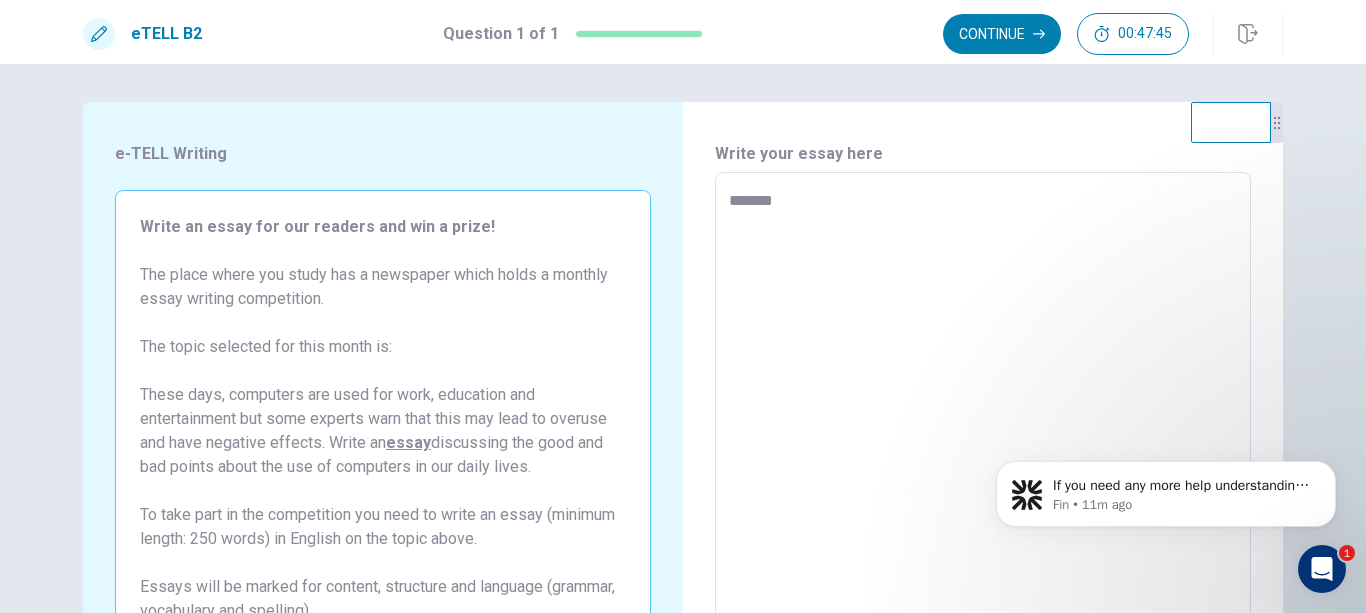 type on "*" 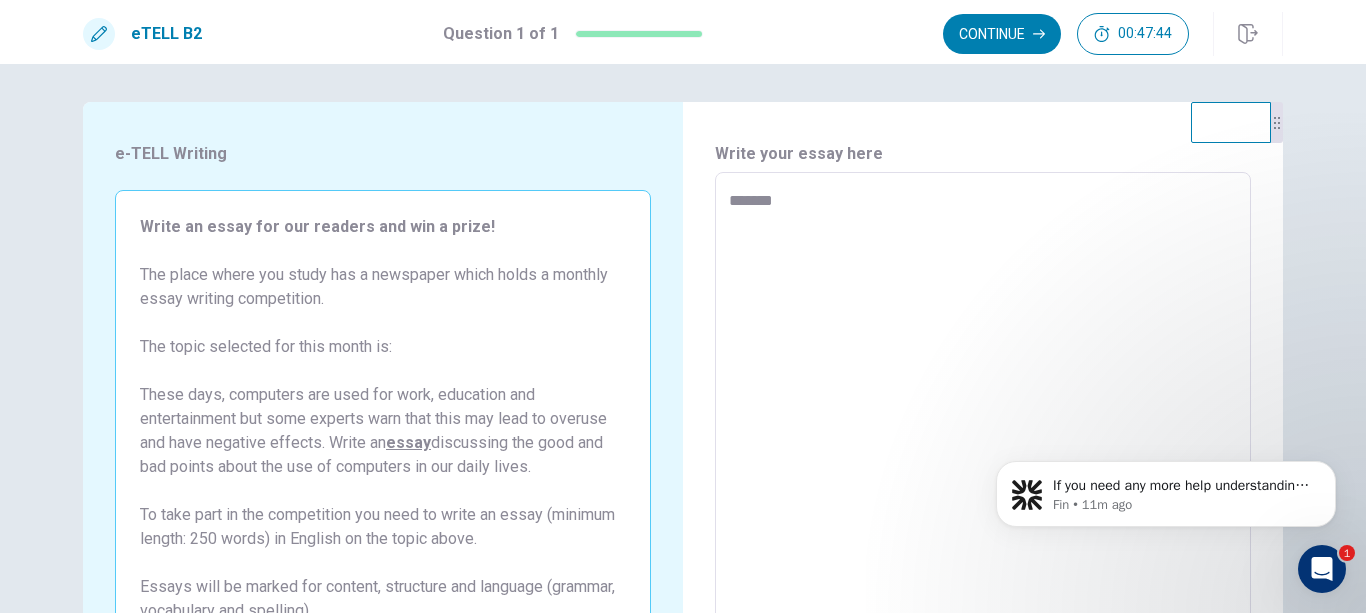 type on "********" 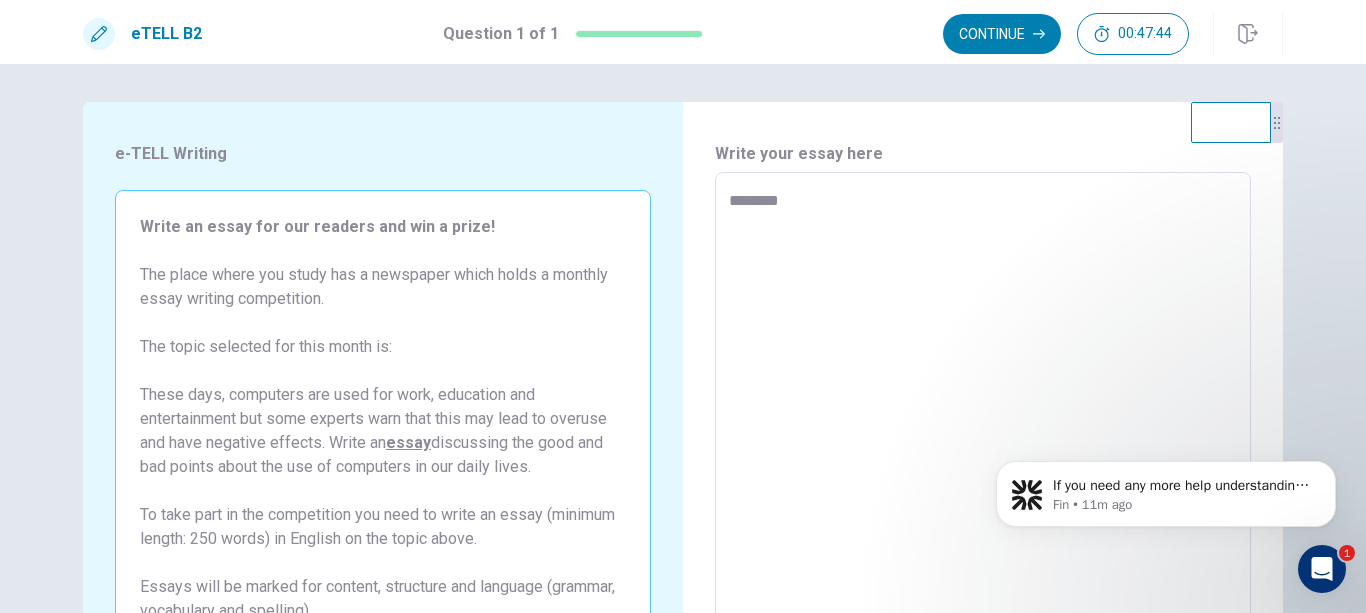 type on "*" 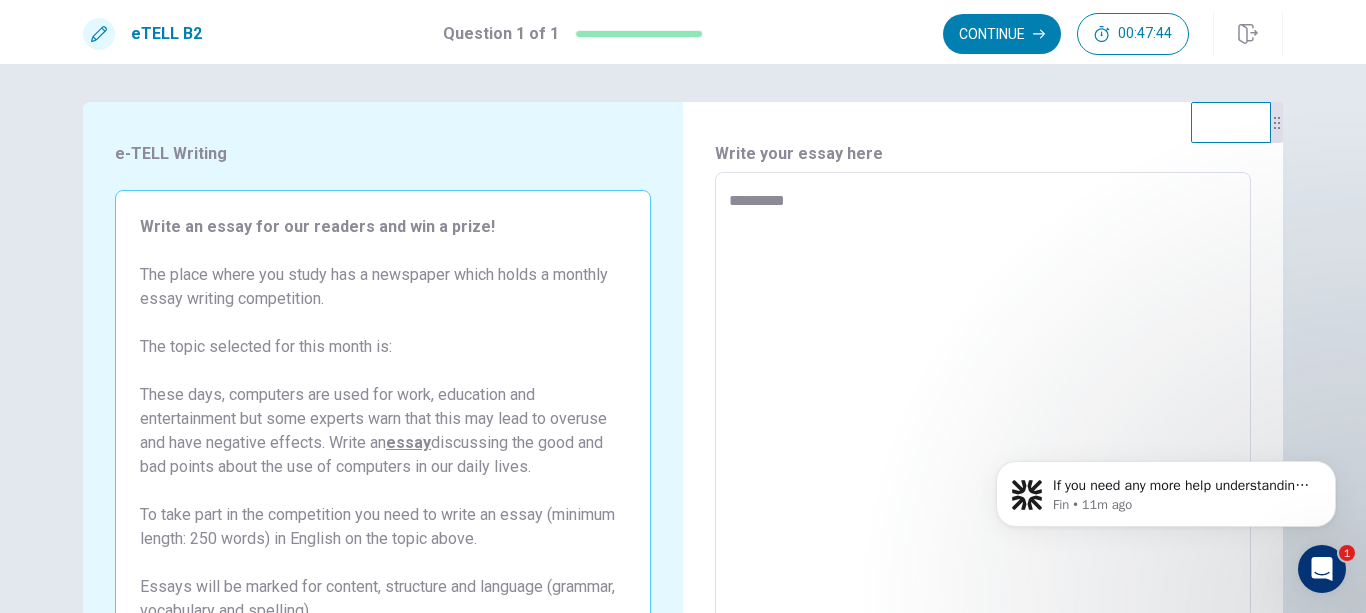 type on "*" 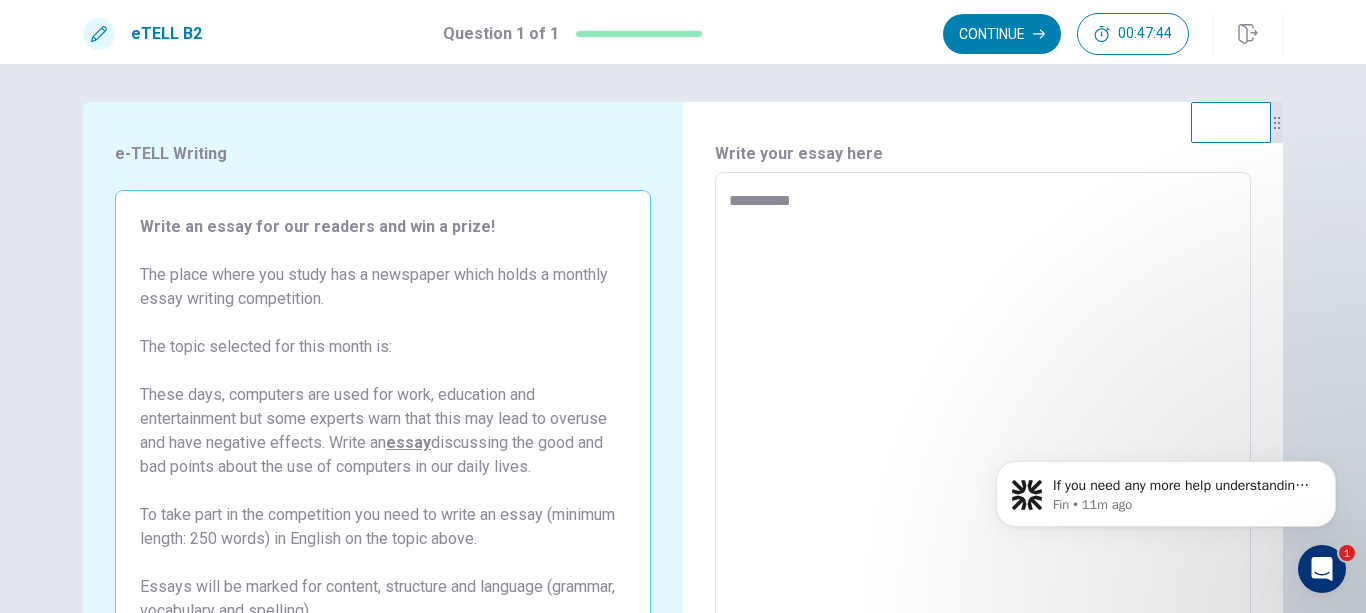type on "*" 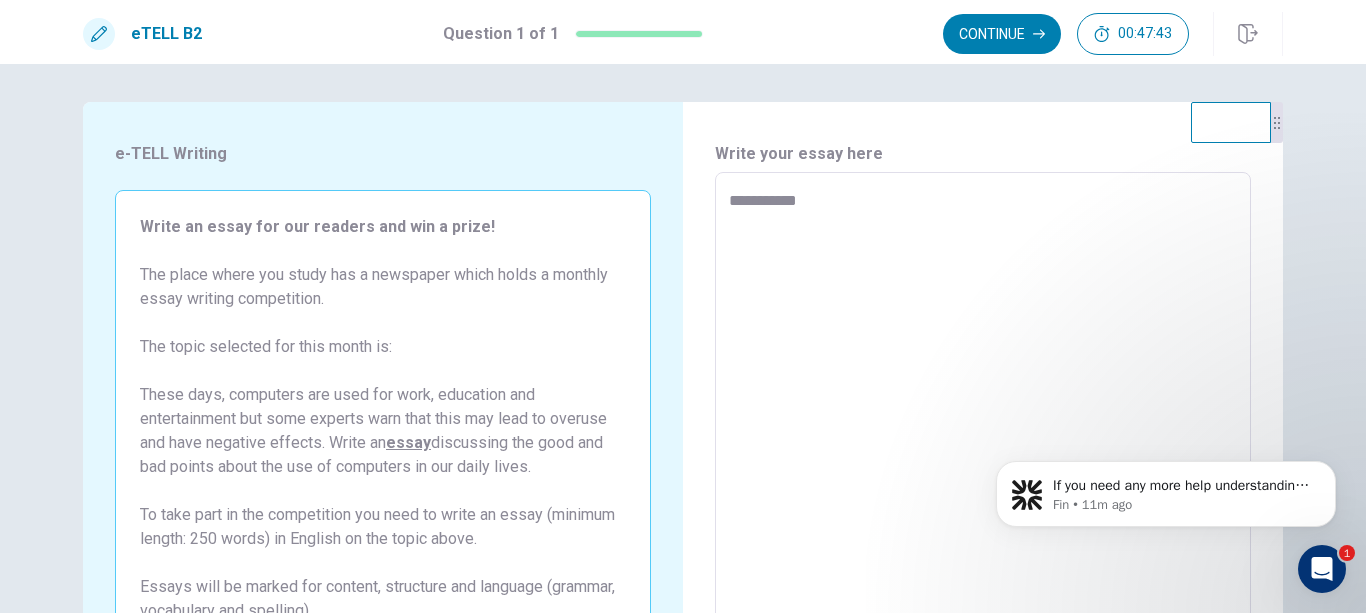 type on "*" 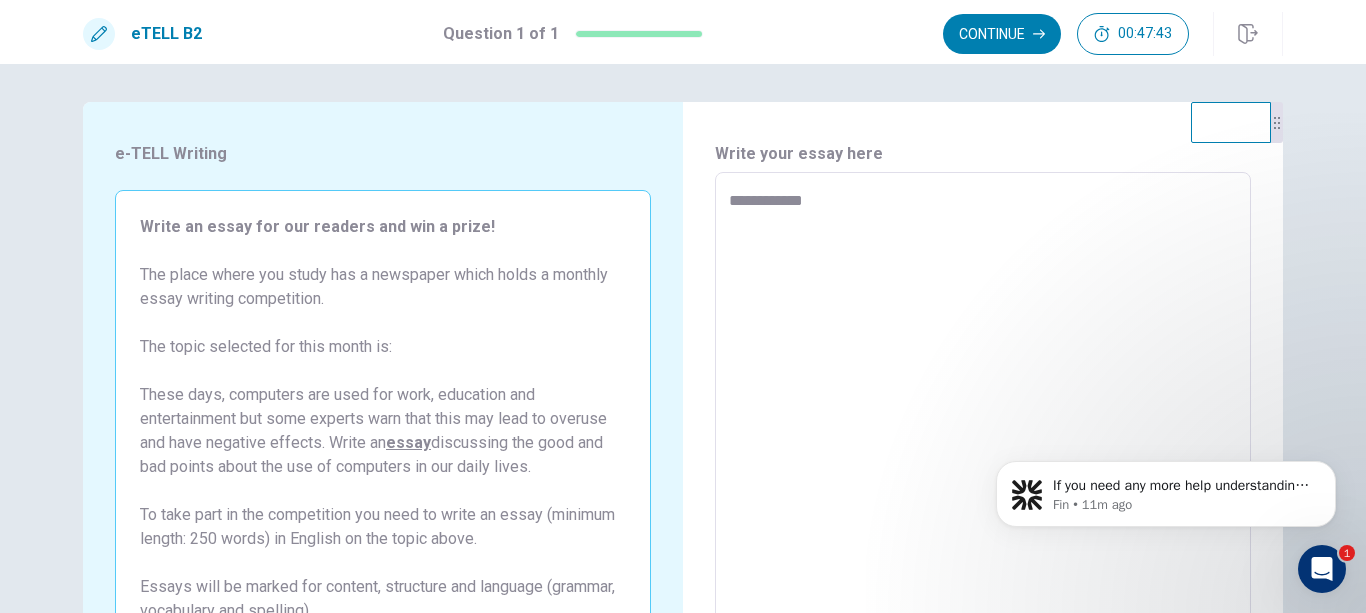type on "*" 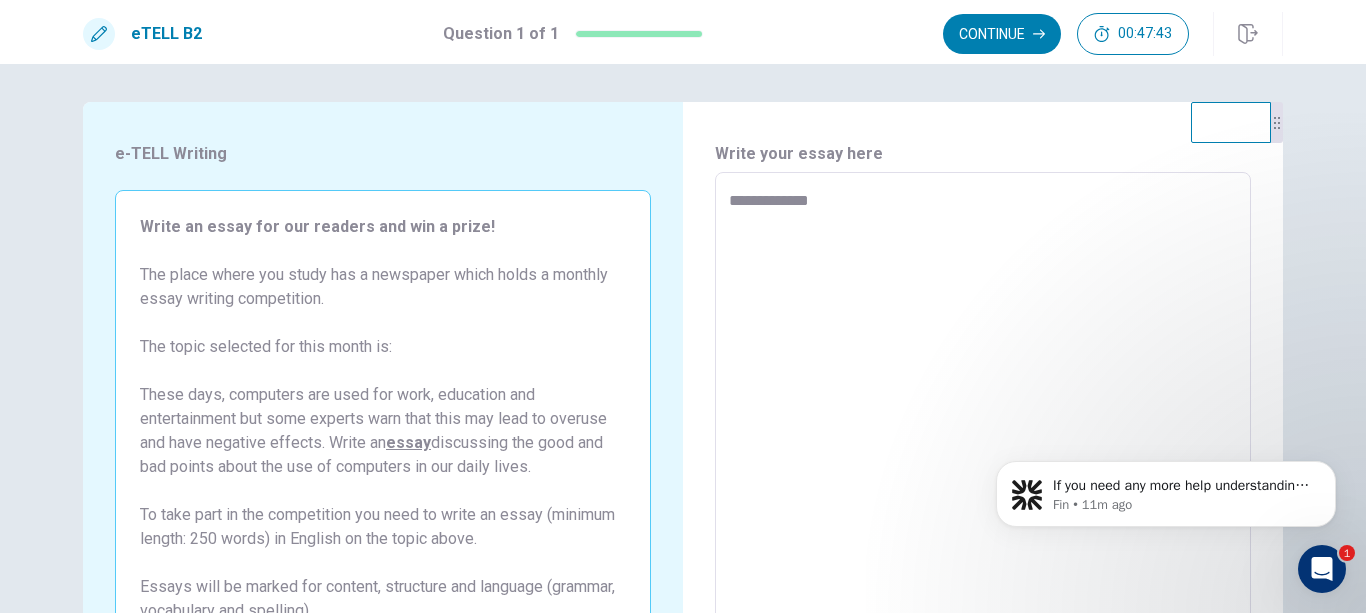 type on "*" 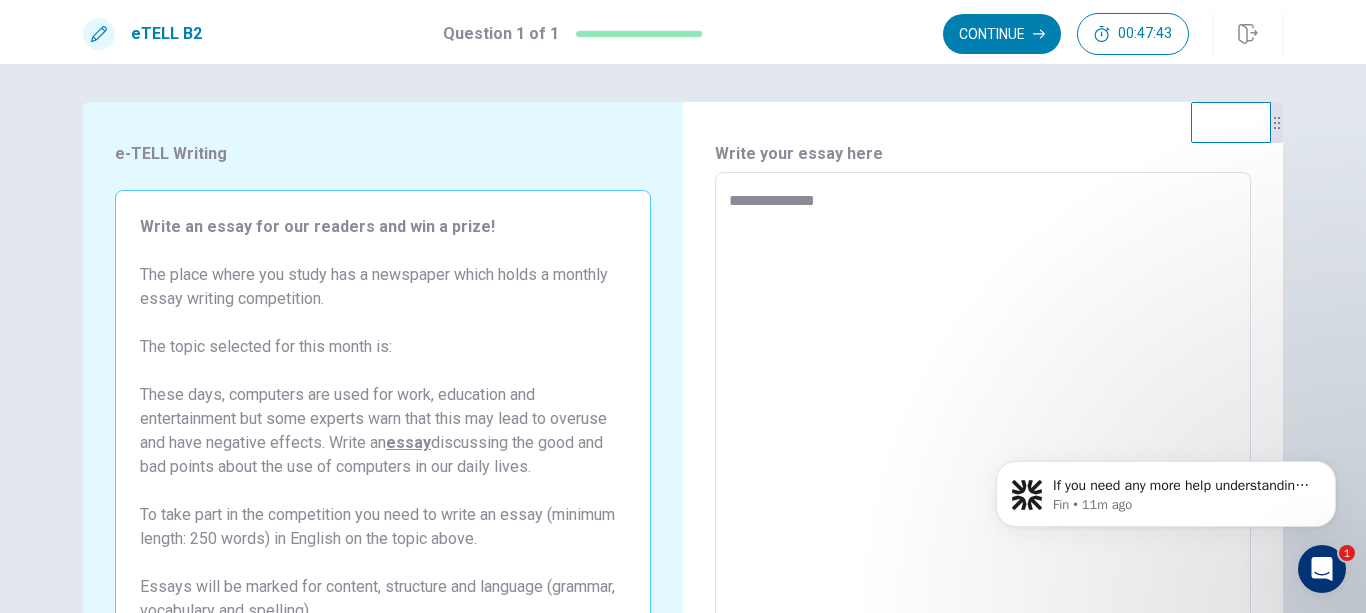 type on "*" 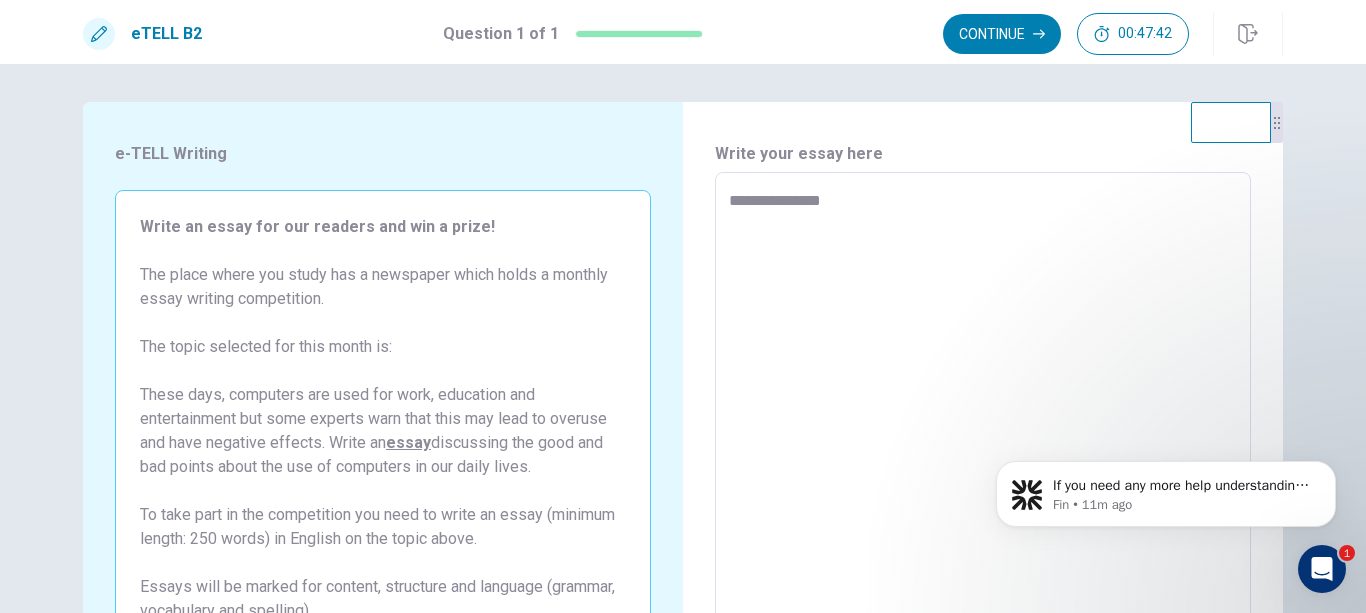 type on "*" 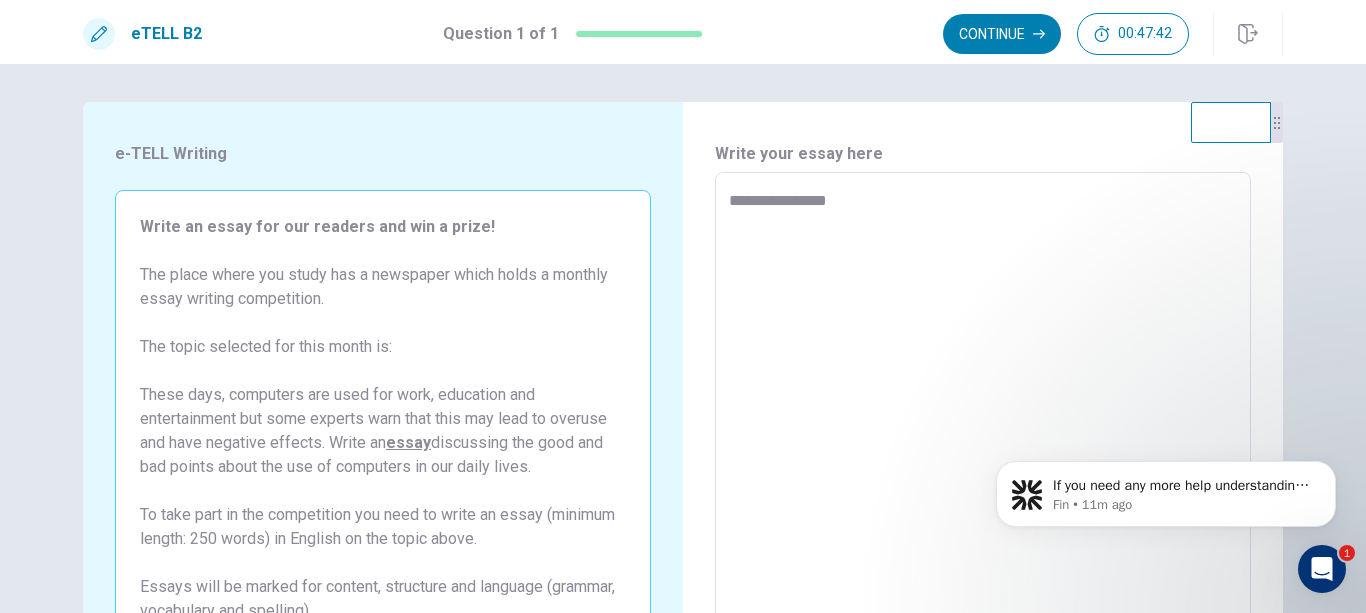 type on "*" 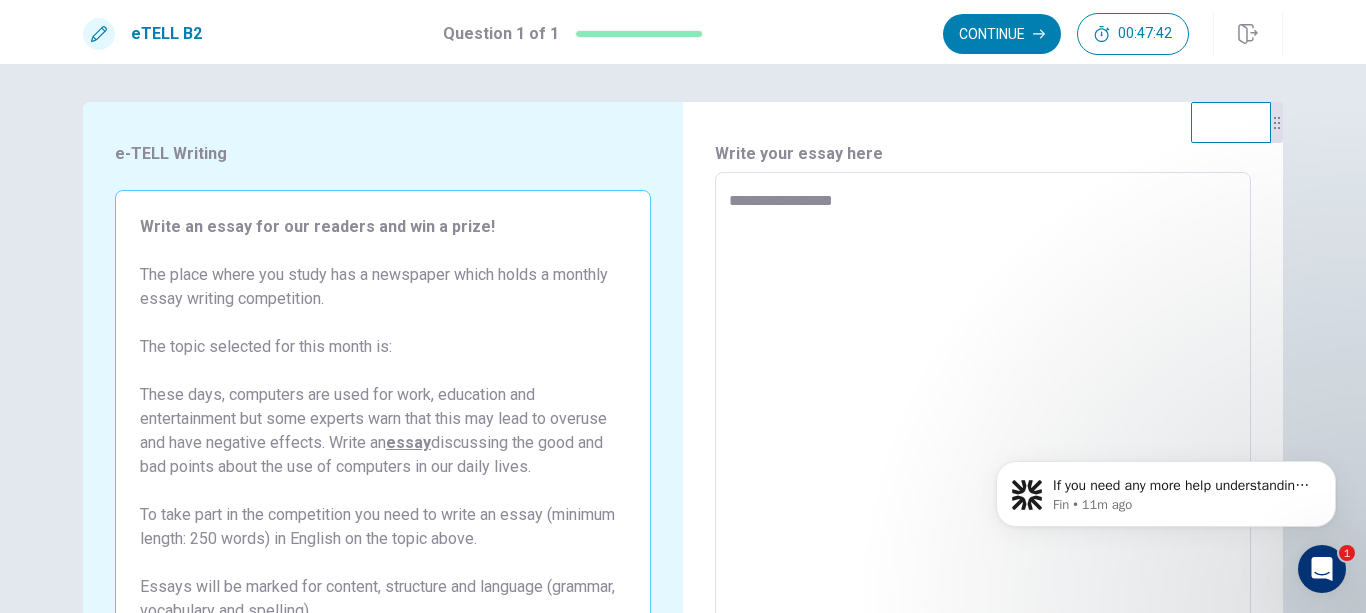 type on "*" 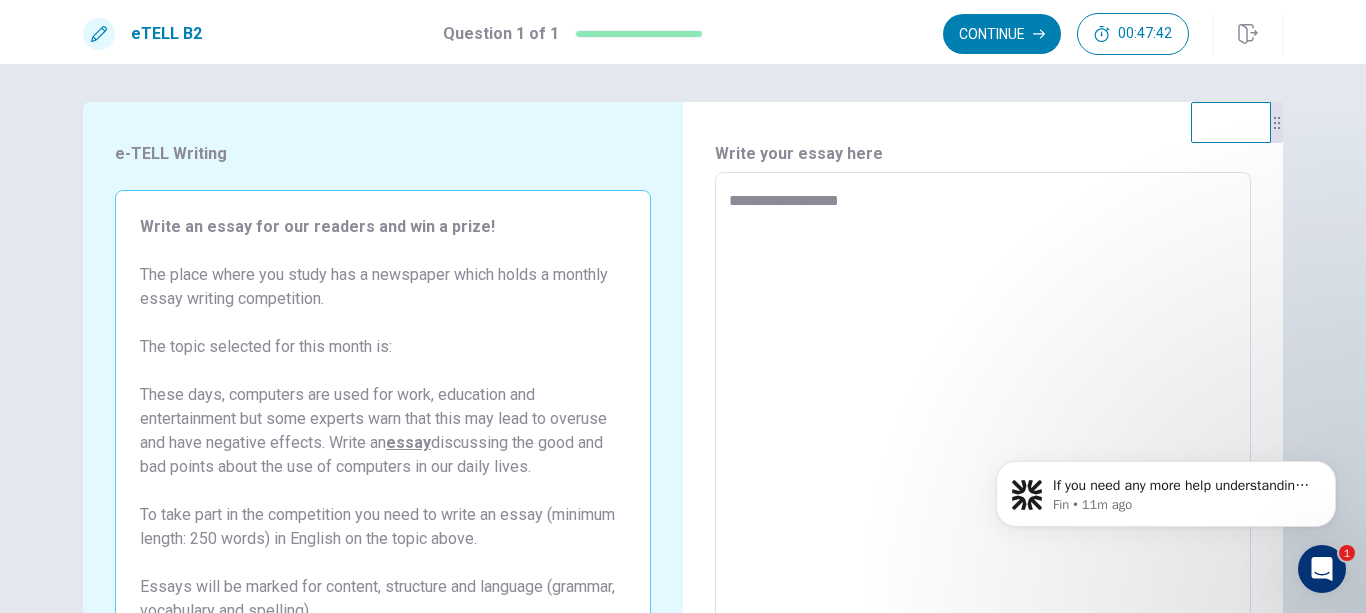 type on "*" 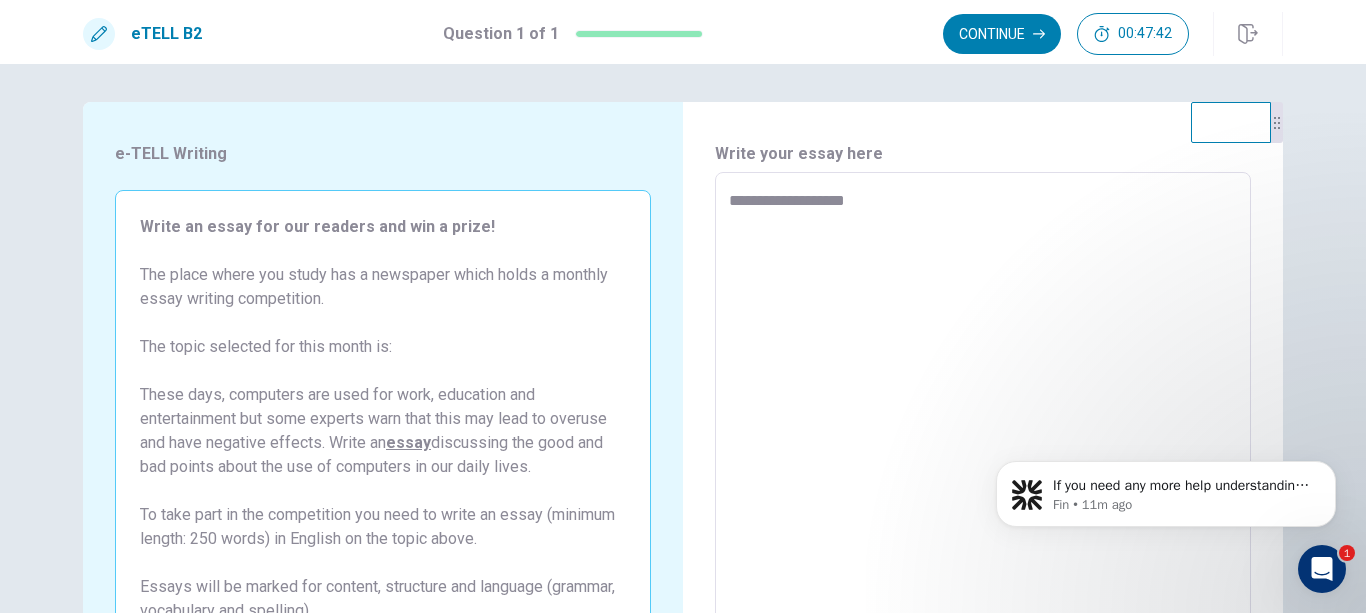 type on "*" 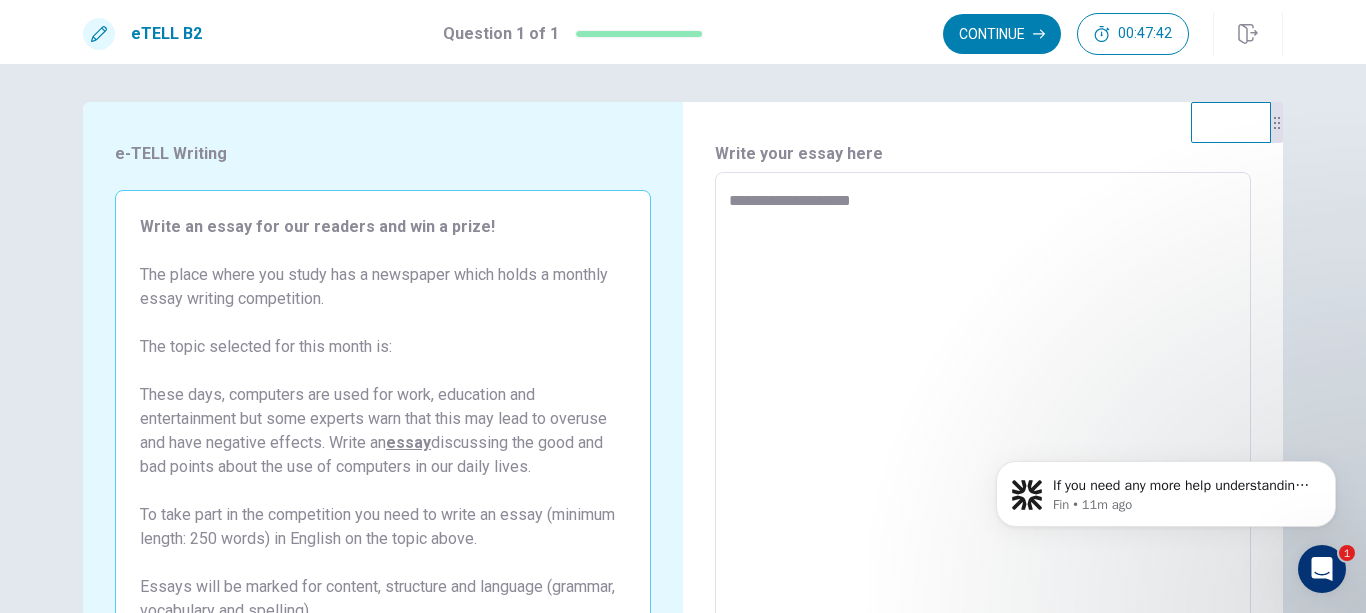 type on "*" 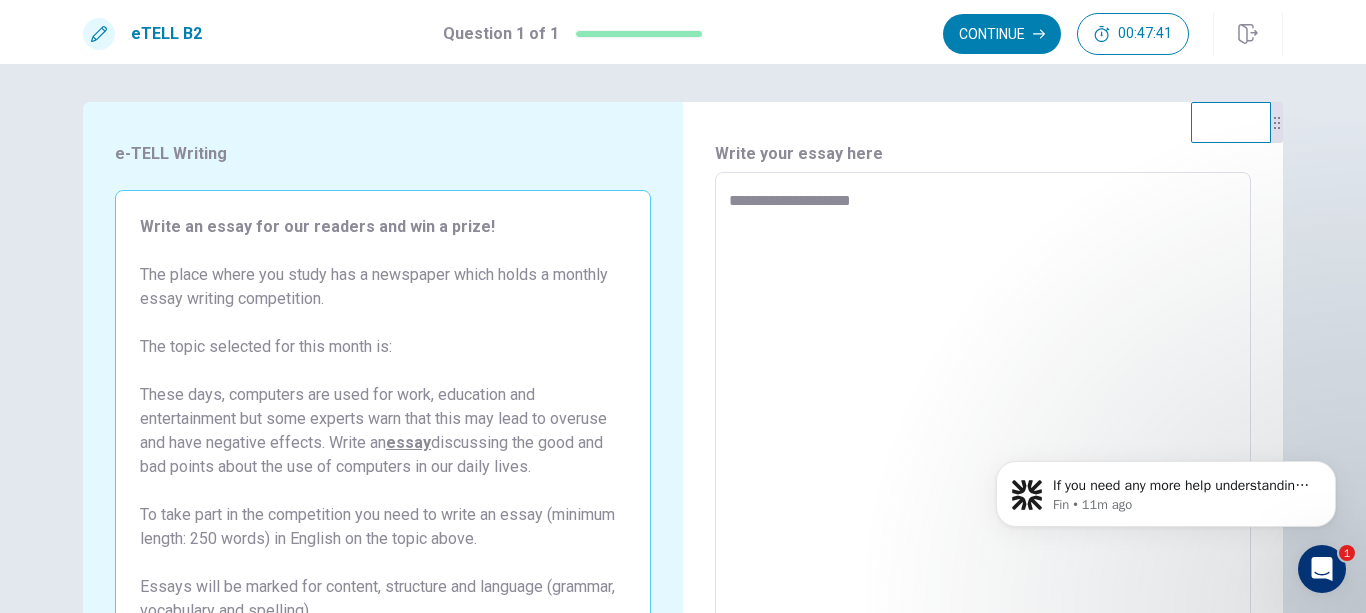 type on "**********" 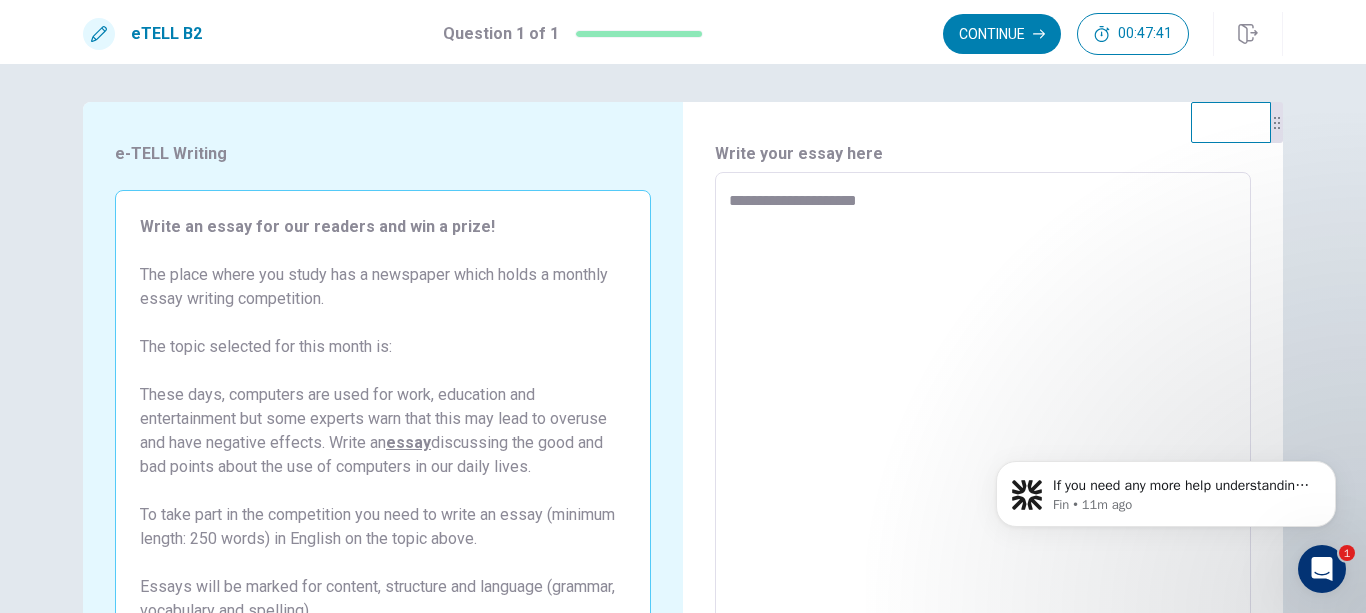 type on "*" 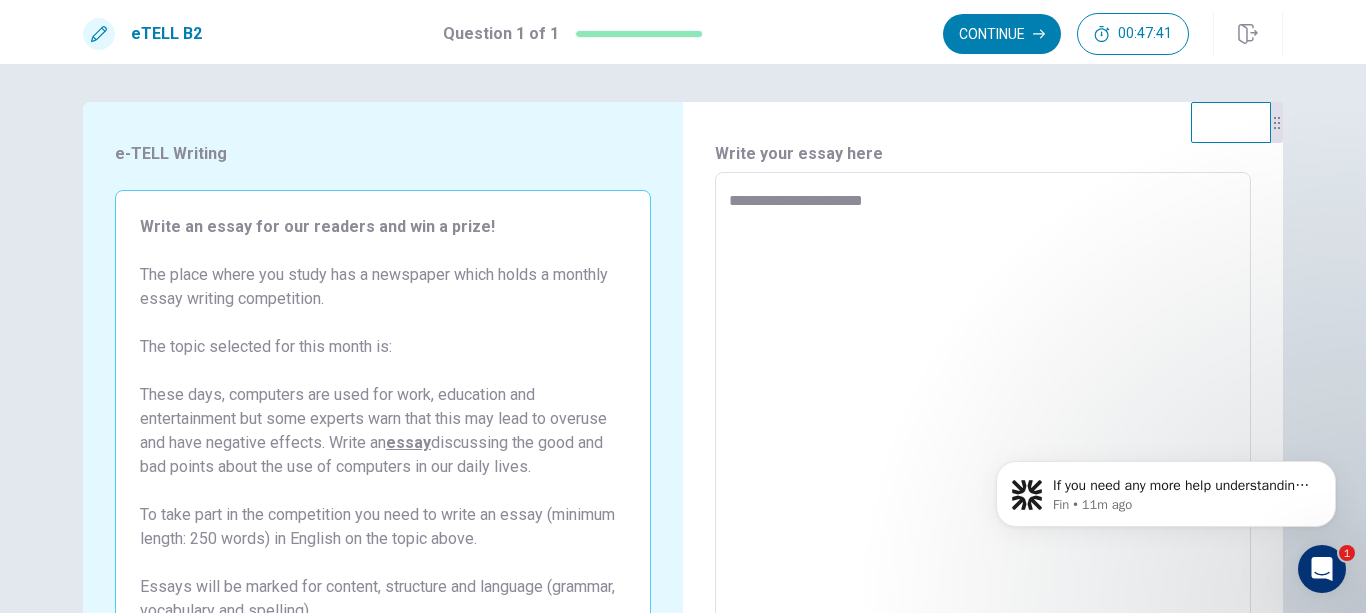 type on "*" 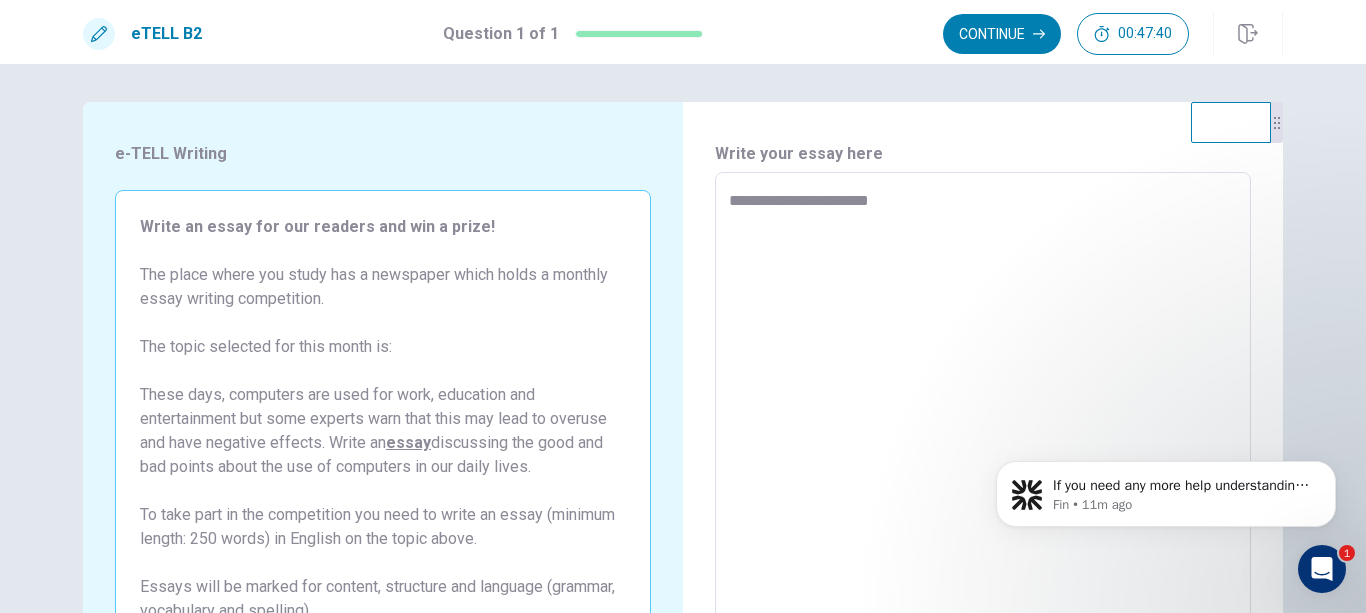 type on "*" 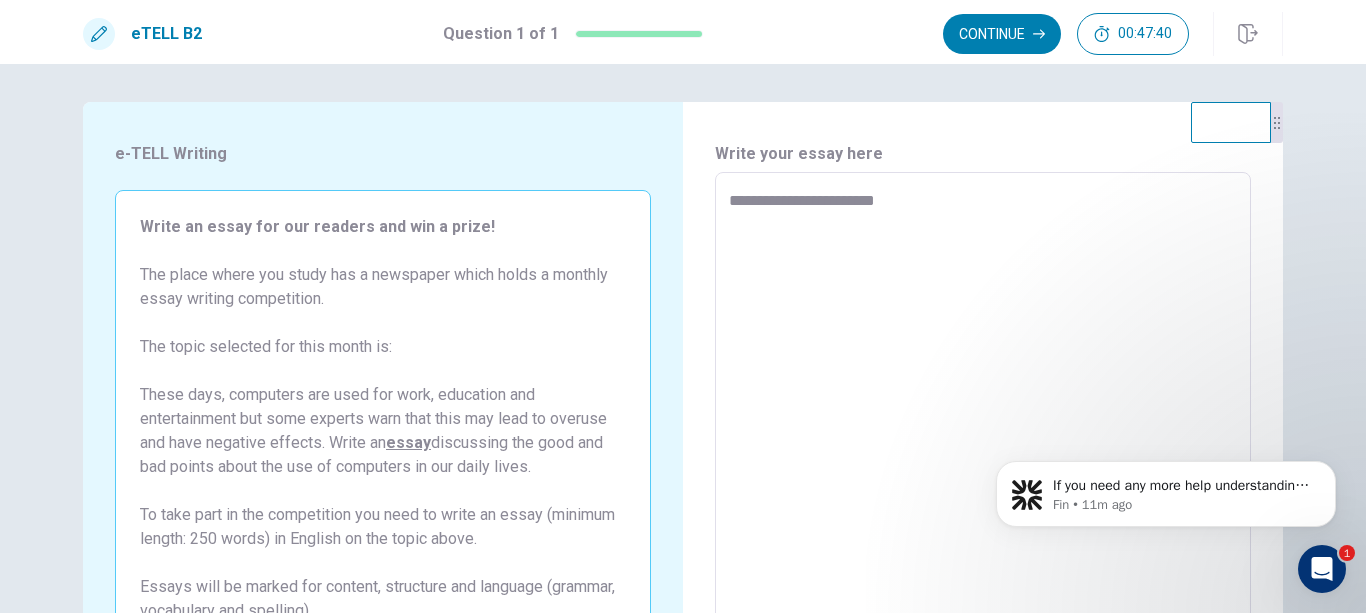 type on "*" 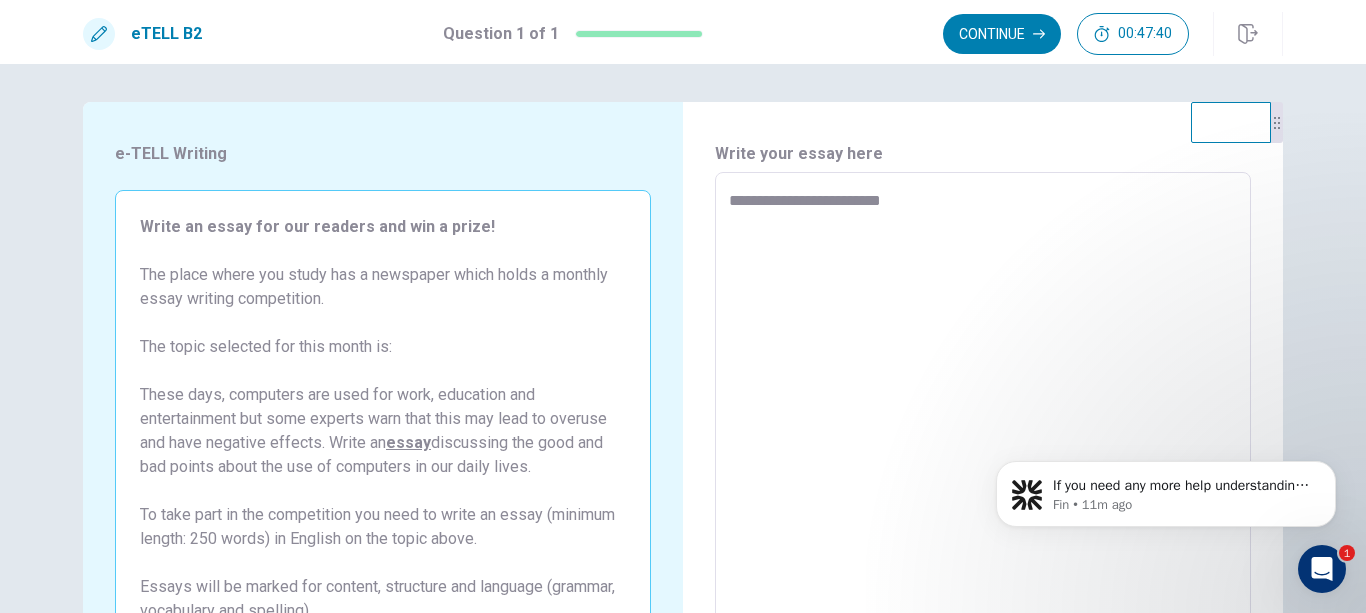 type on "*" 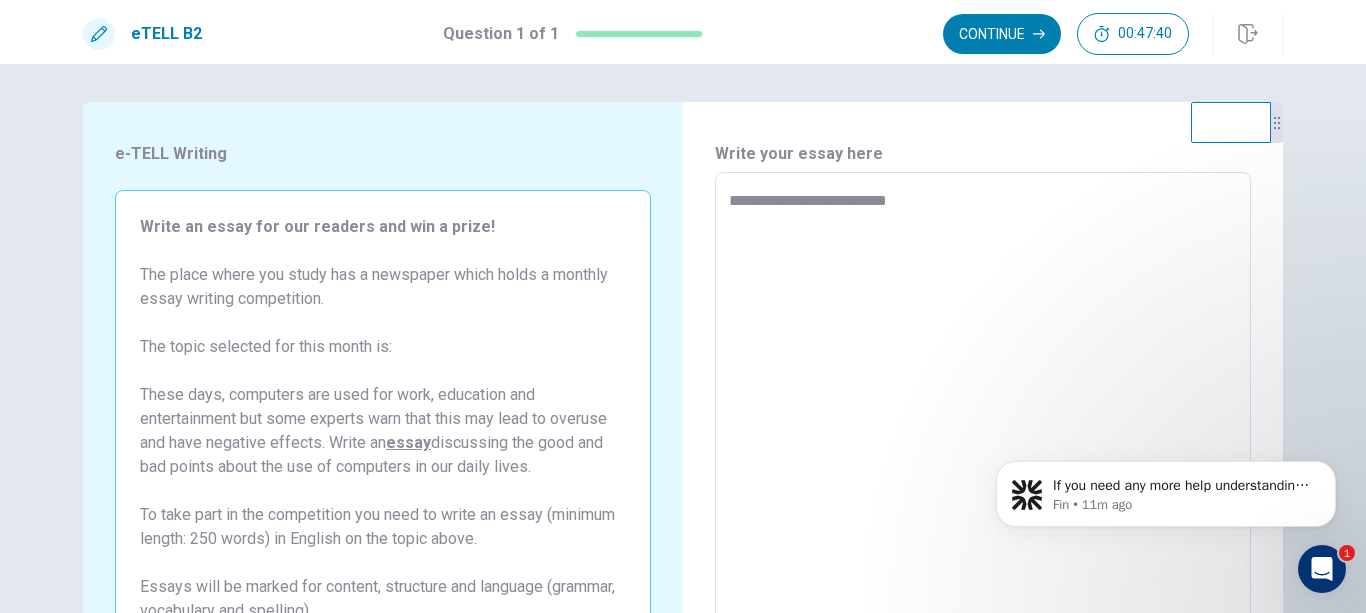 type on "*" 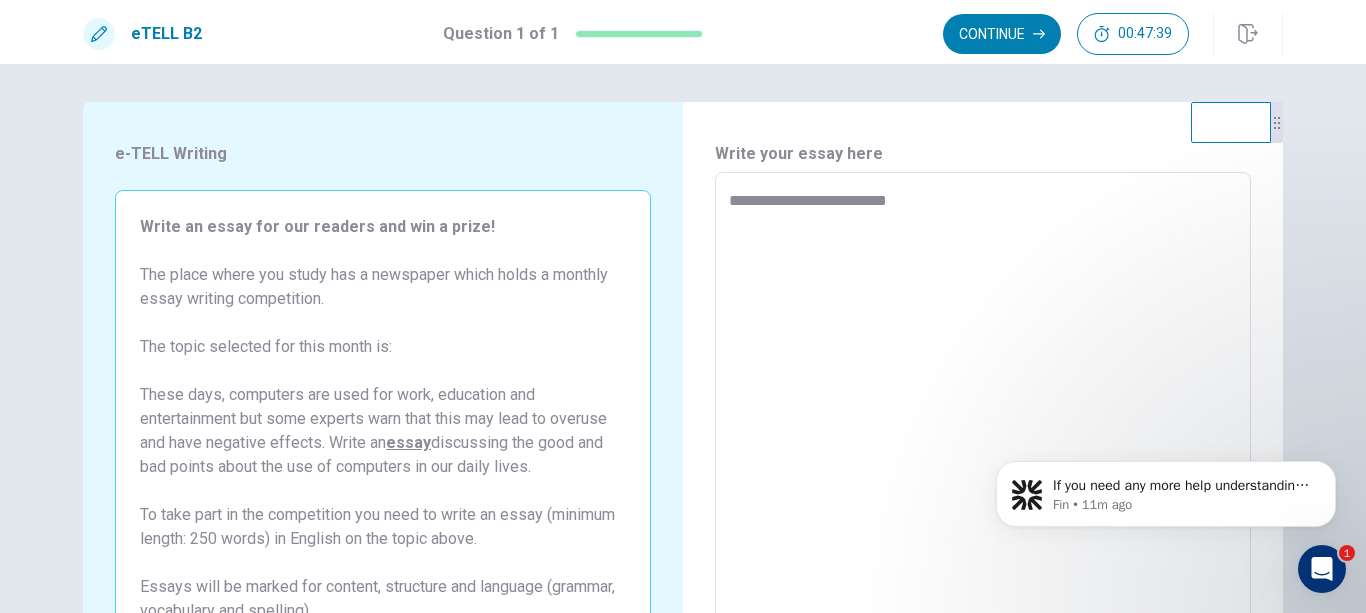 type on "**********" 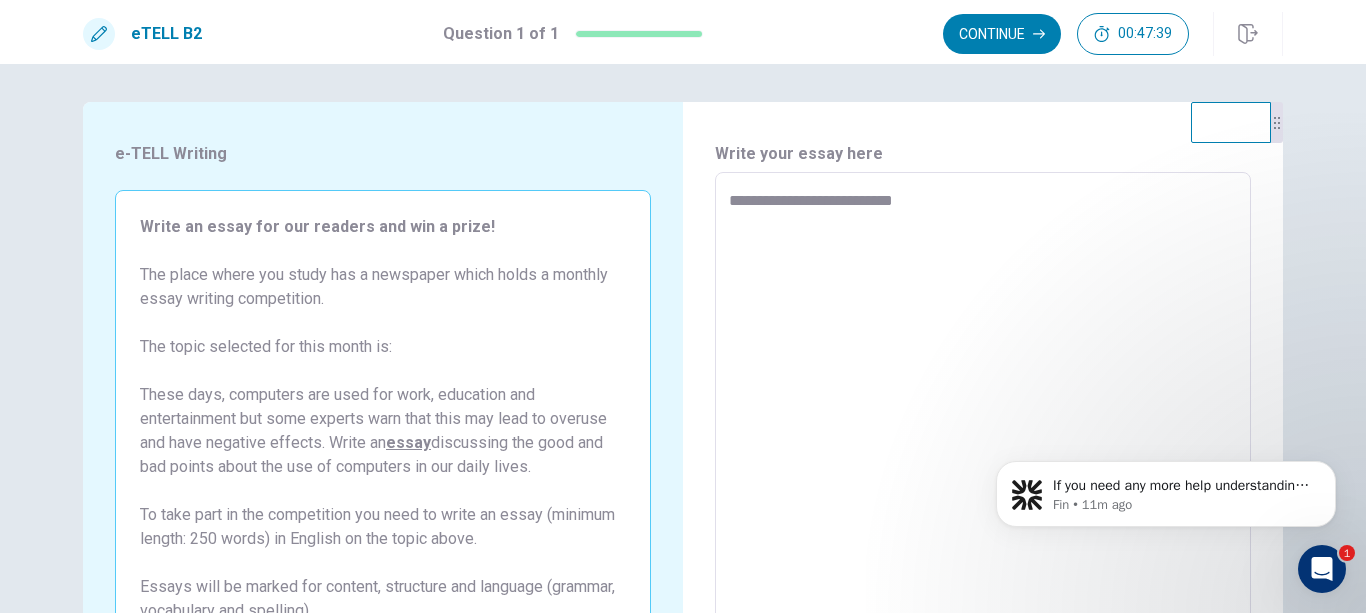 type on "*" 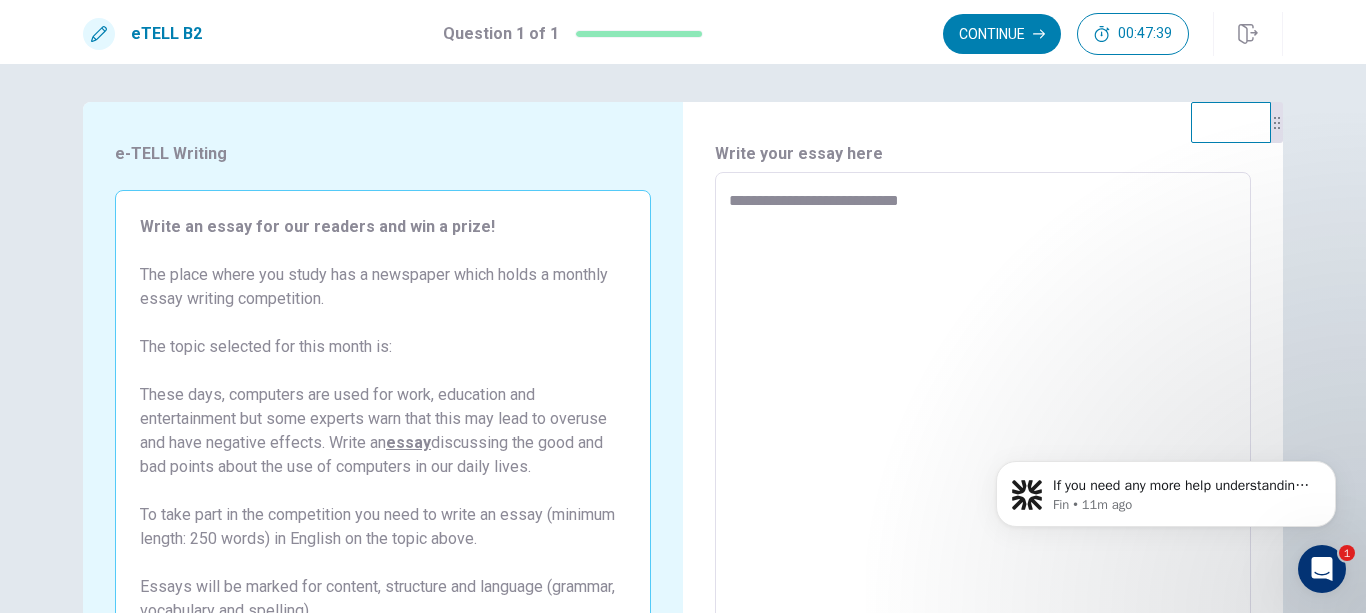 type on "*" 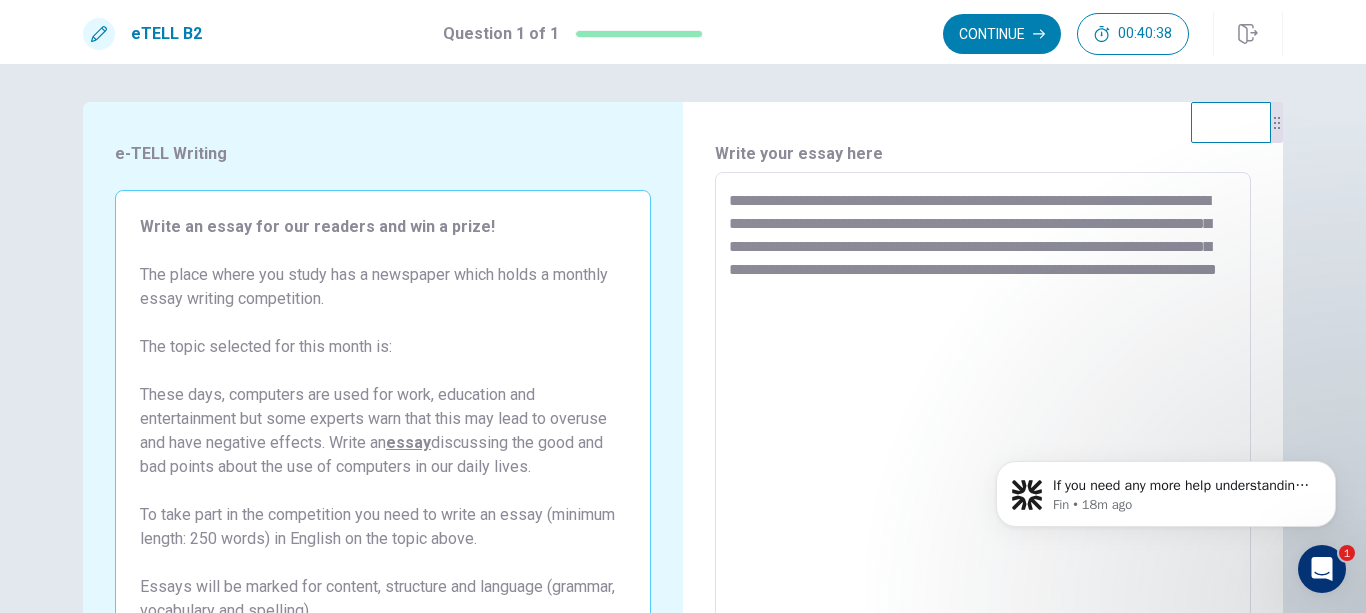 click on "**********" at bounding box center (983, 449) 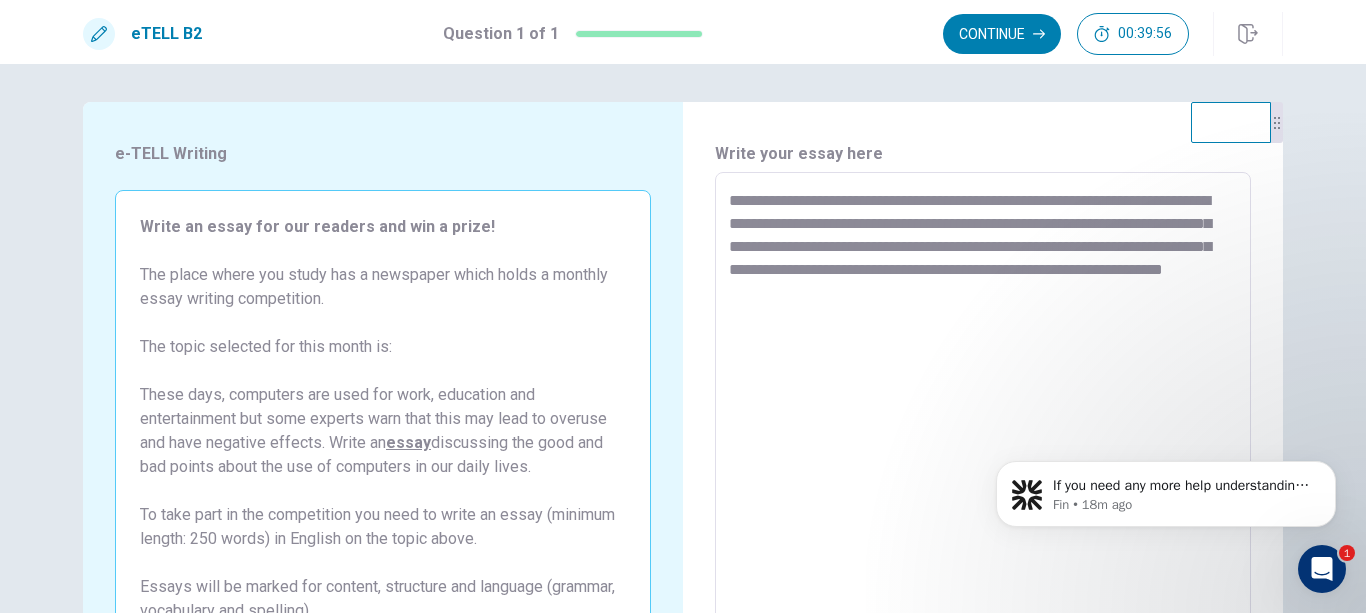 click on "**********" at bounding box center (983, 449) 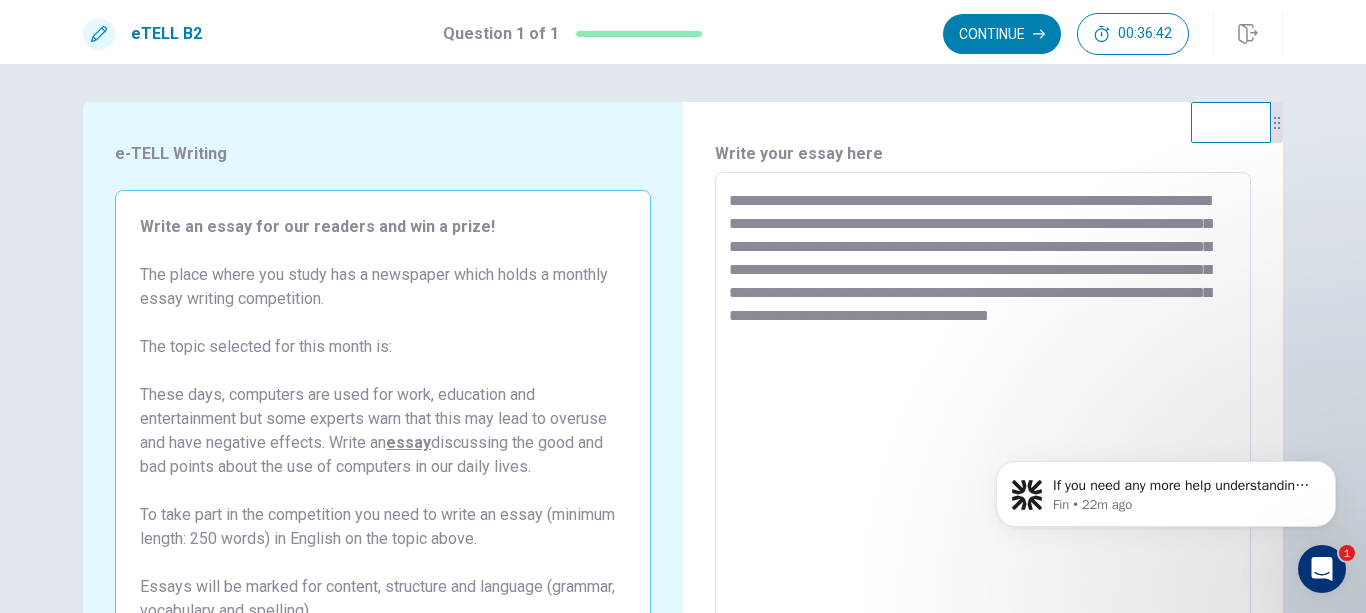 click on "**********" at bounding box center [983, 449] 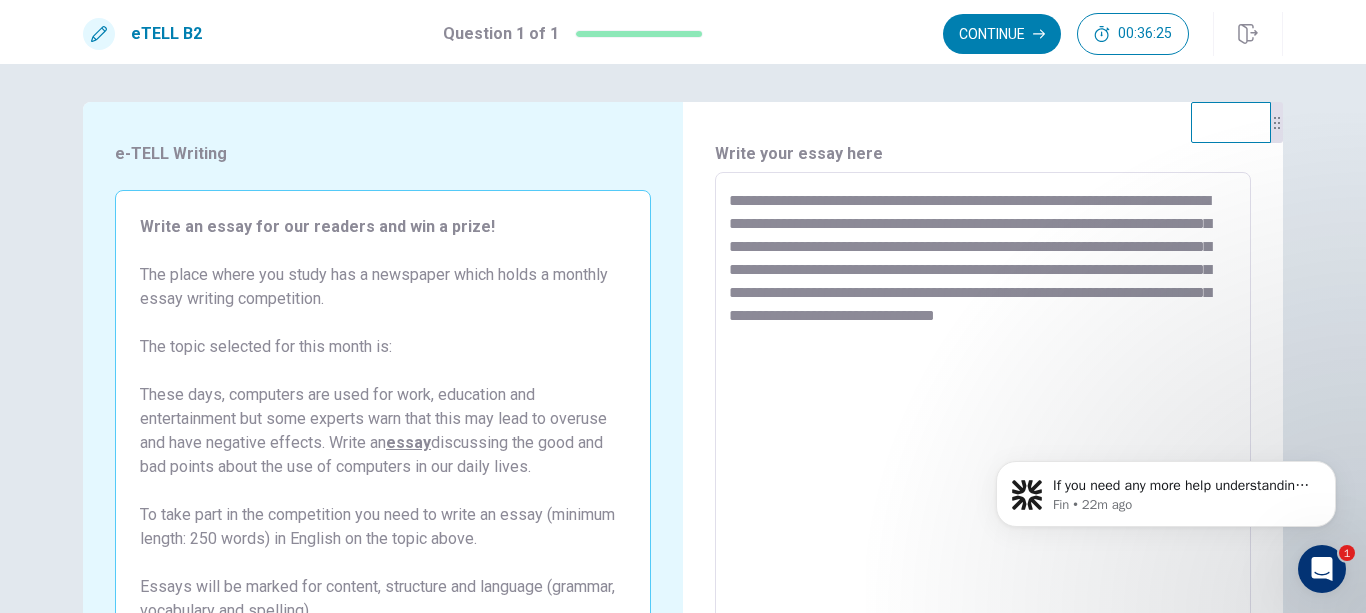 click on "**********" at bounding box center [983, 449] 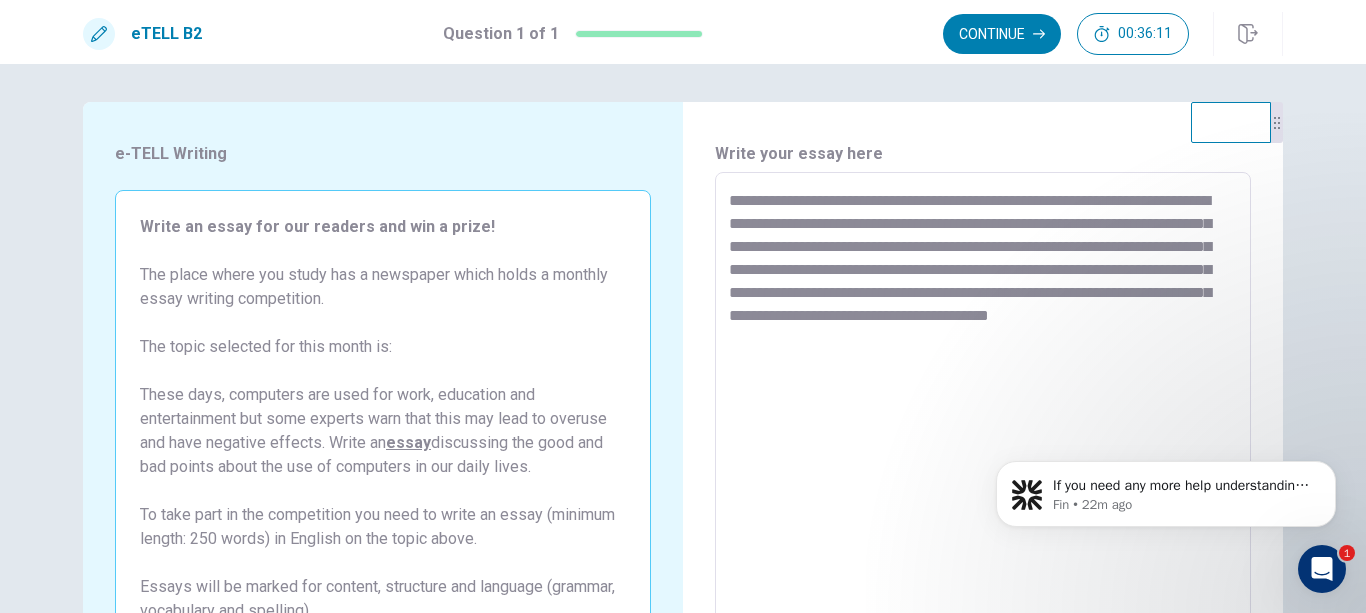 click on "**********" at bounding box center [983, 449] 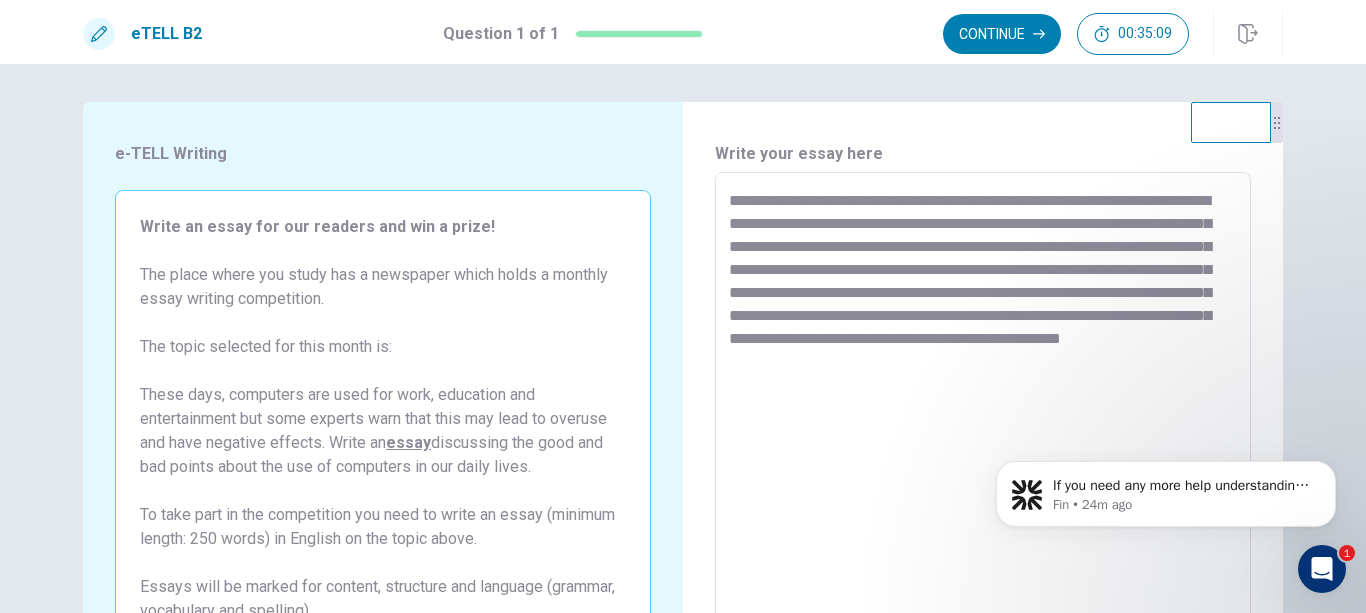 click on "**********" at bounding box center (983, 449) 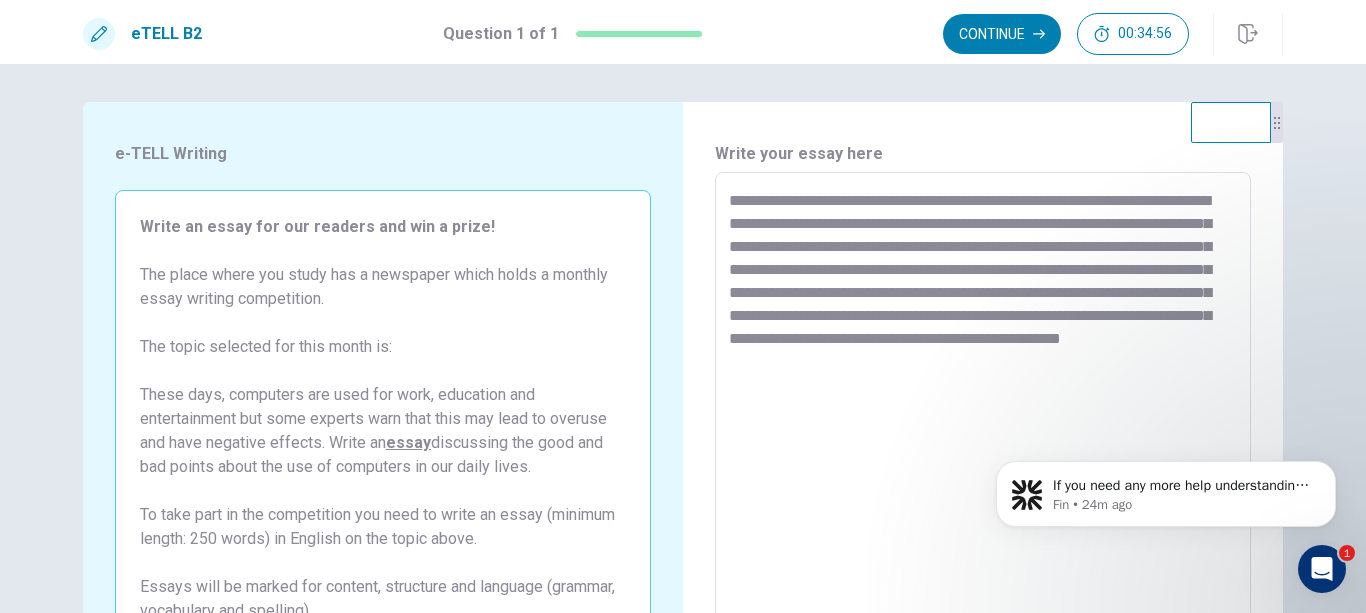 click on "**********" at bounding box center (983, 449) 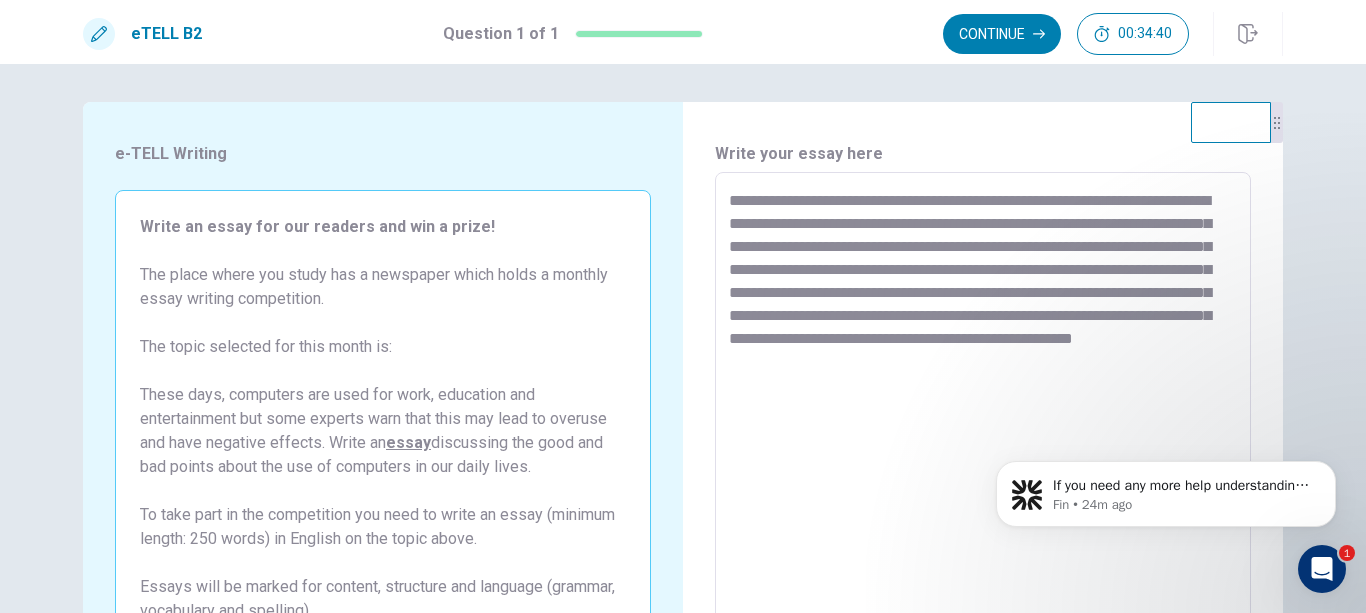 click on "**********" at bounding box center (983, 449) 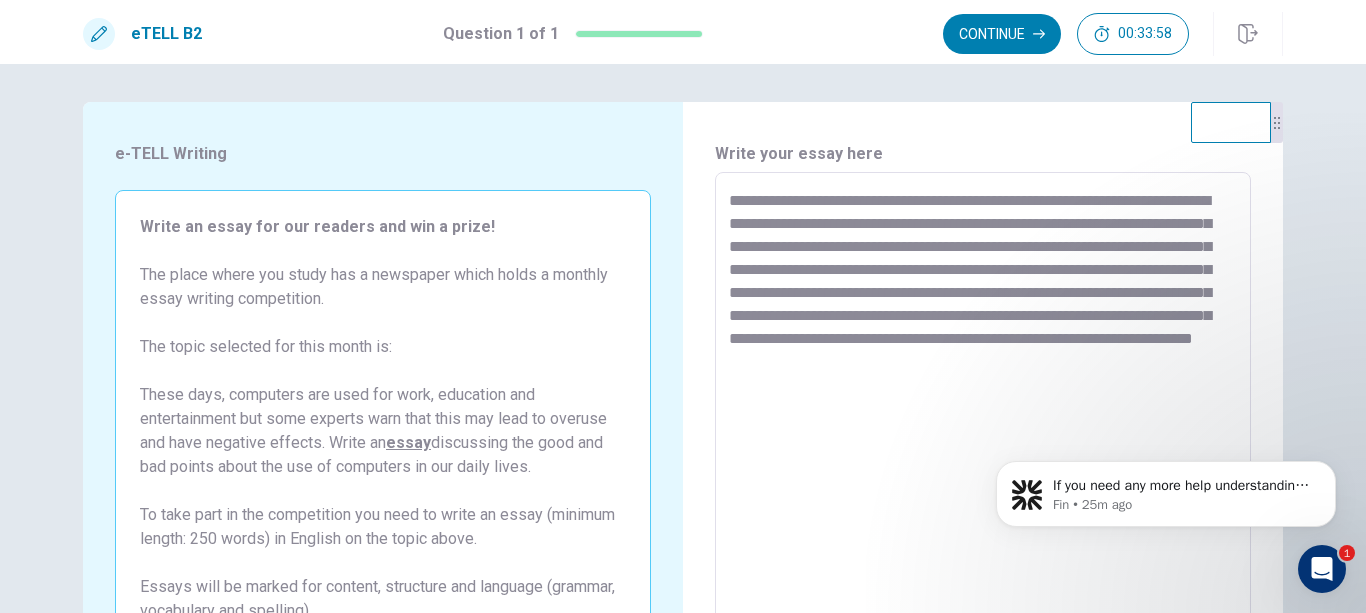 click on "**********" at bounding box center (983, 449) 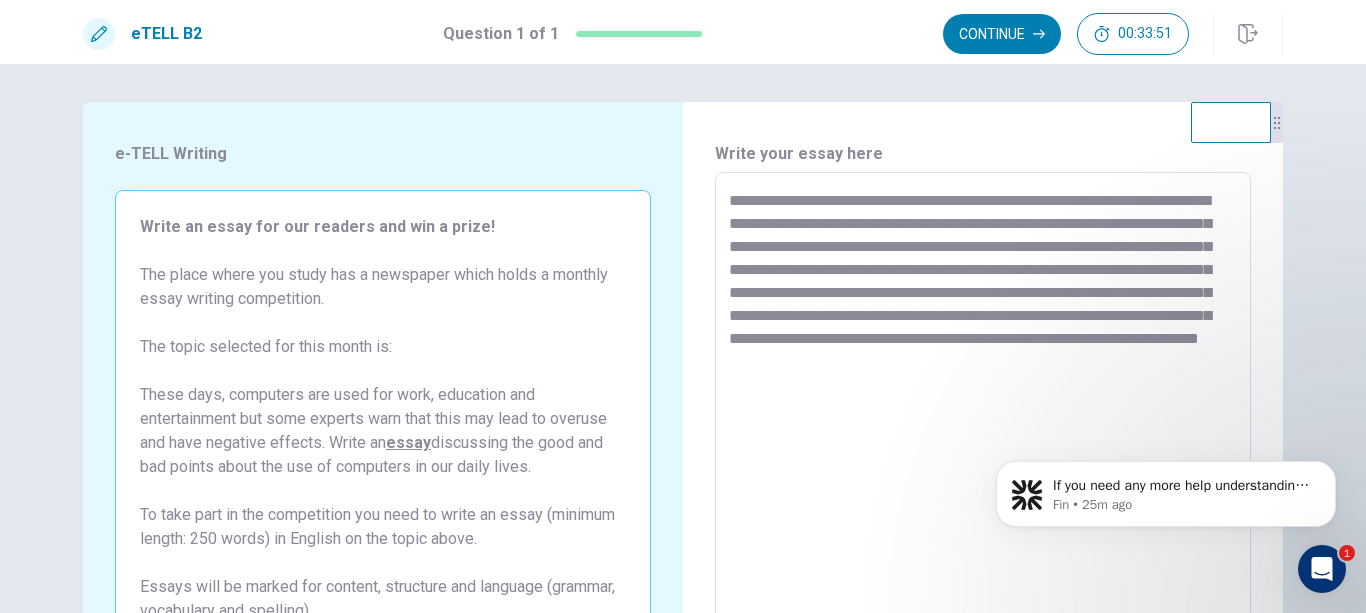click on "**********" at bounding box center (983, 449) 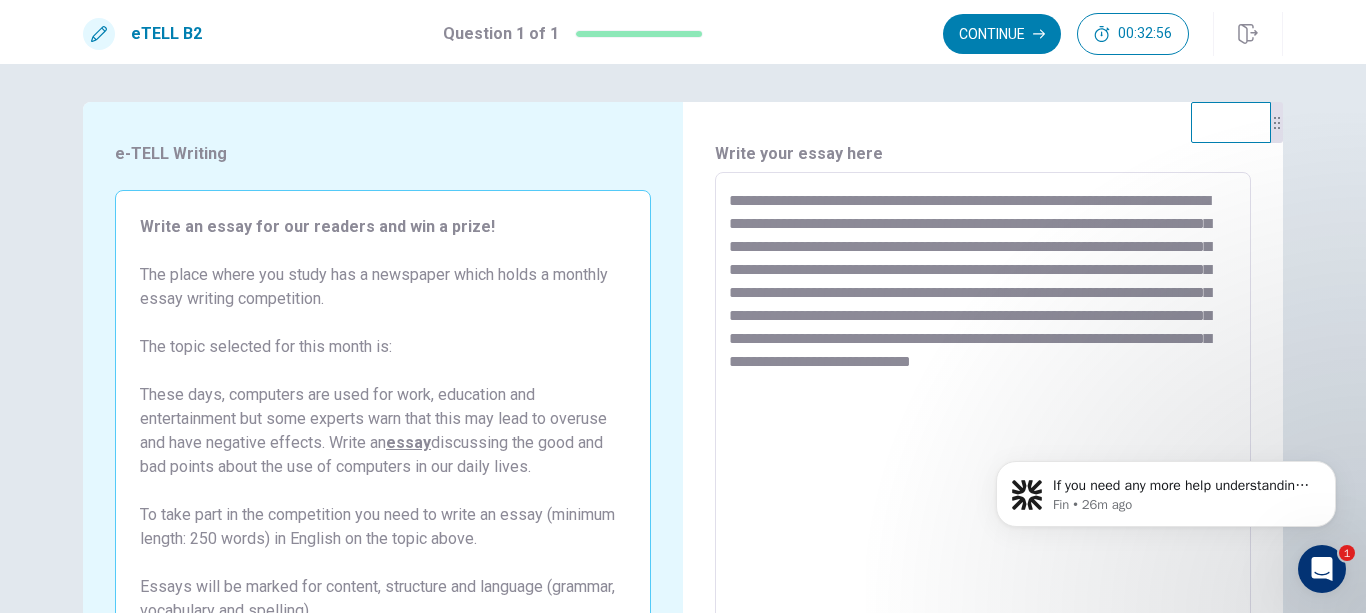 click on "**********" at bounding box center (983, 449) 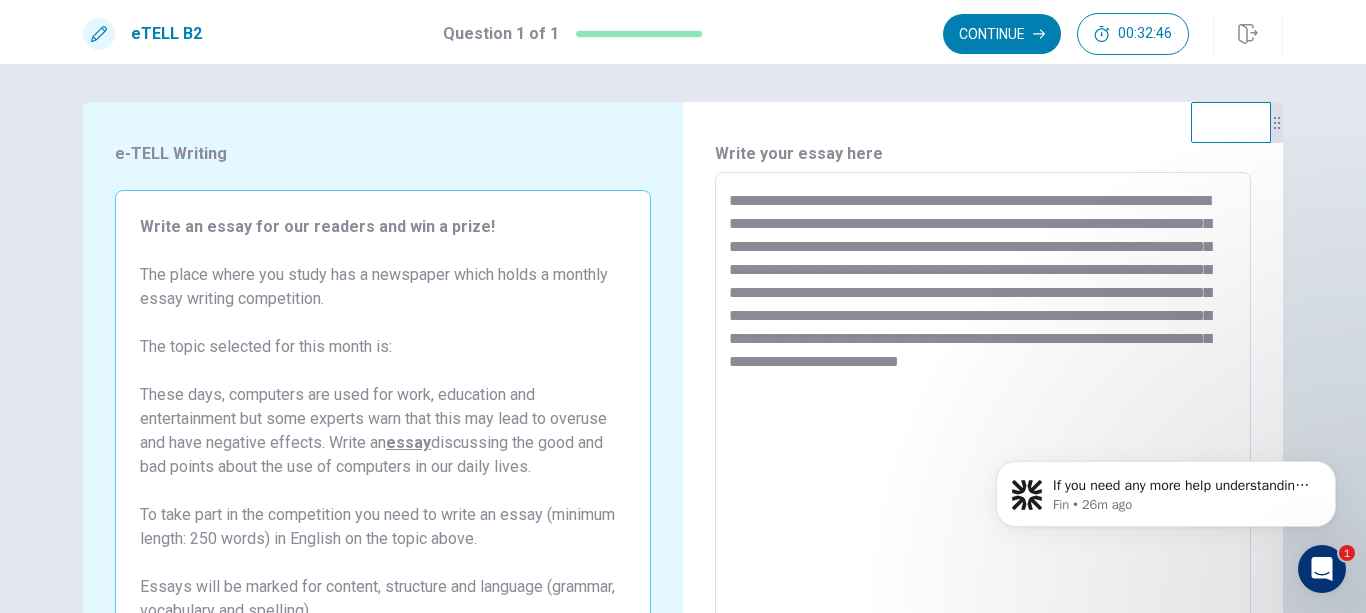 click on "**********" at bounding box center [983, 449] 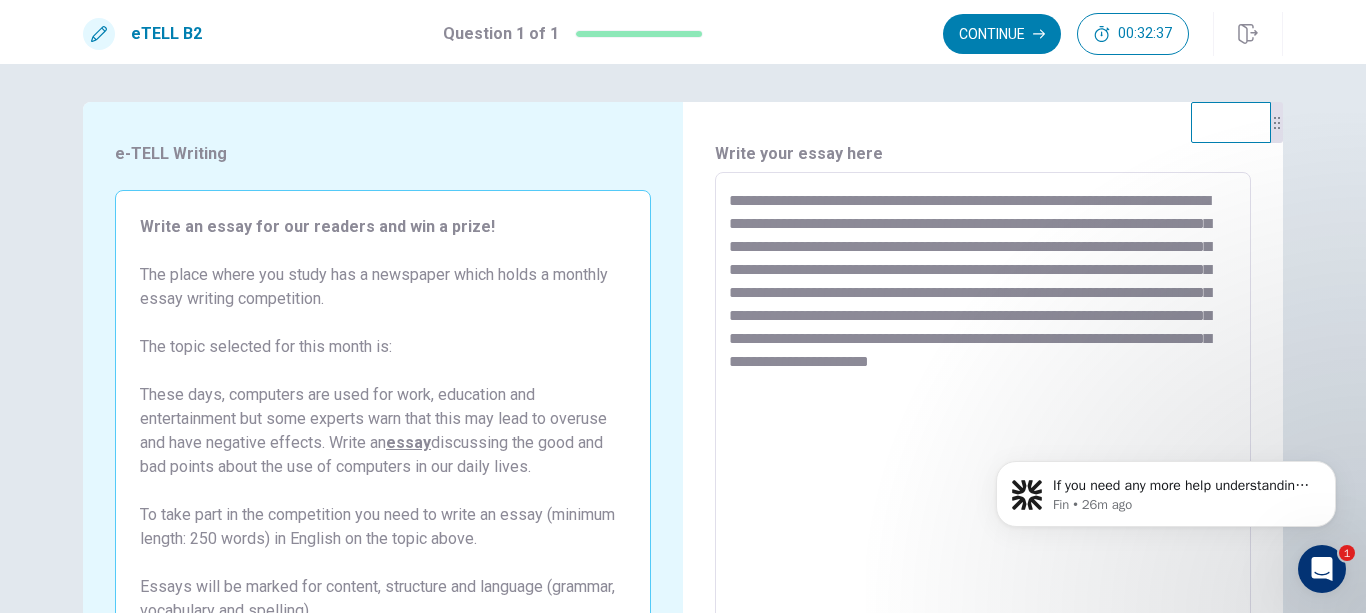 click on "**********" at bounding box center [983, 449] 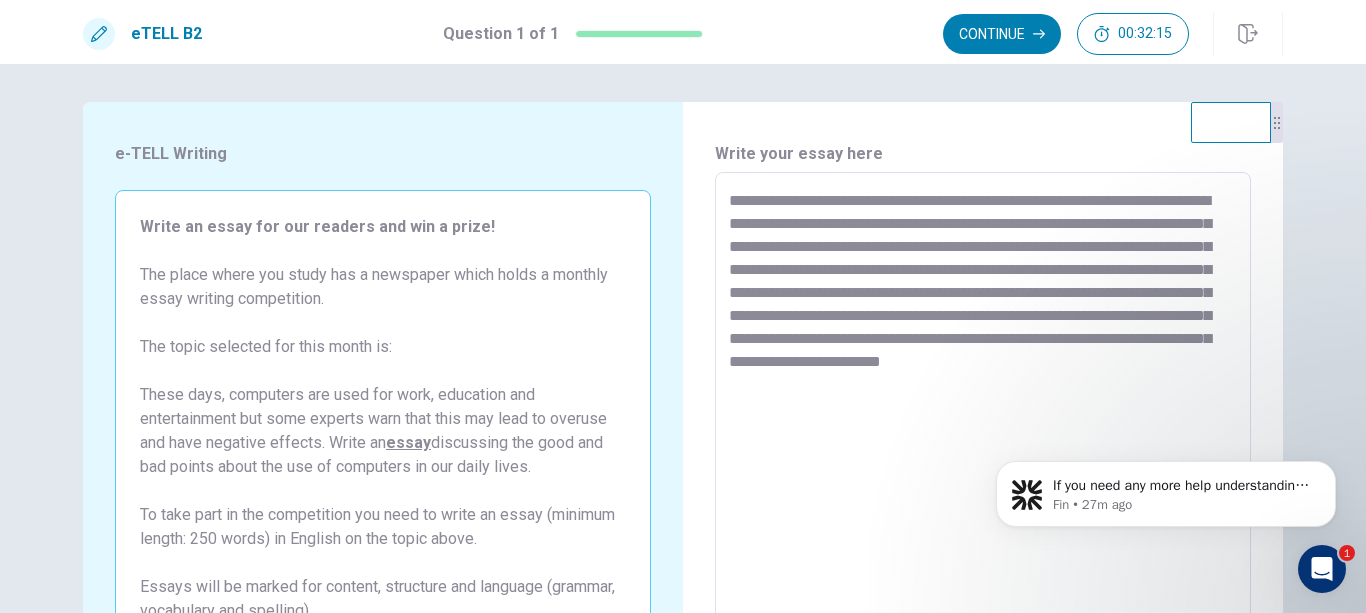 click on "**********" at bounding box center [983, 449] 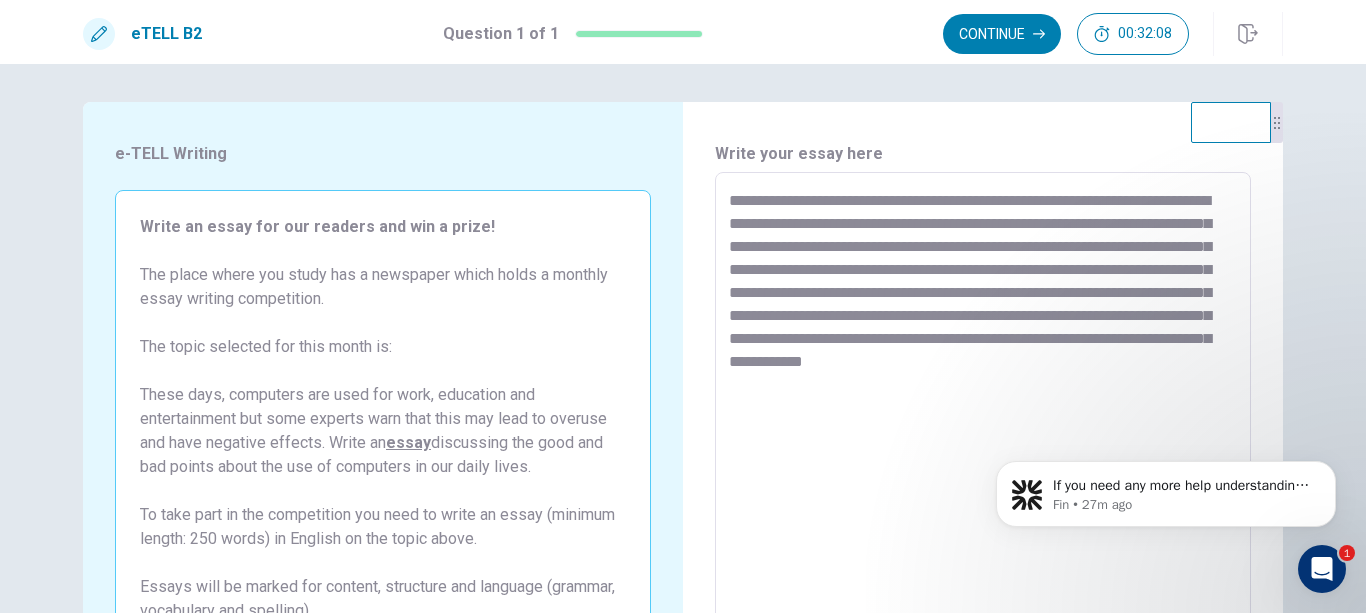 click on "**********" at bounding box center [983, 449] 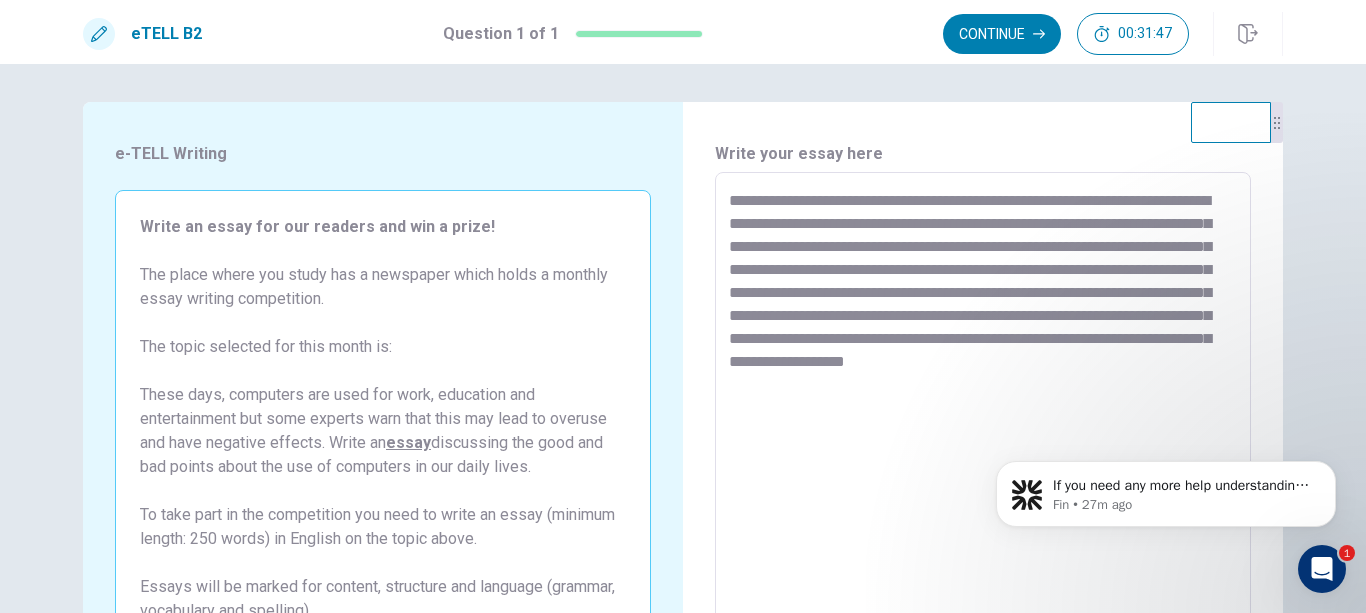 click on "**********" at bounding box center (983, 449) 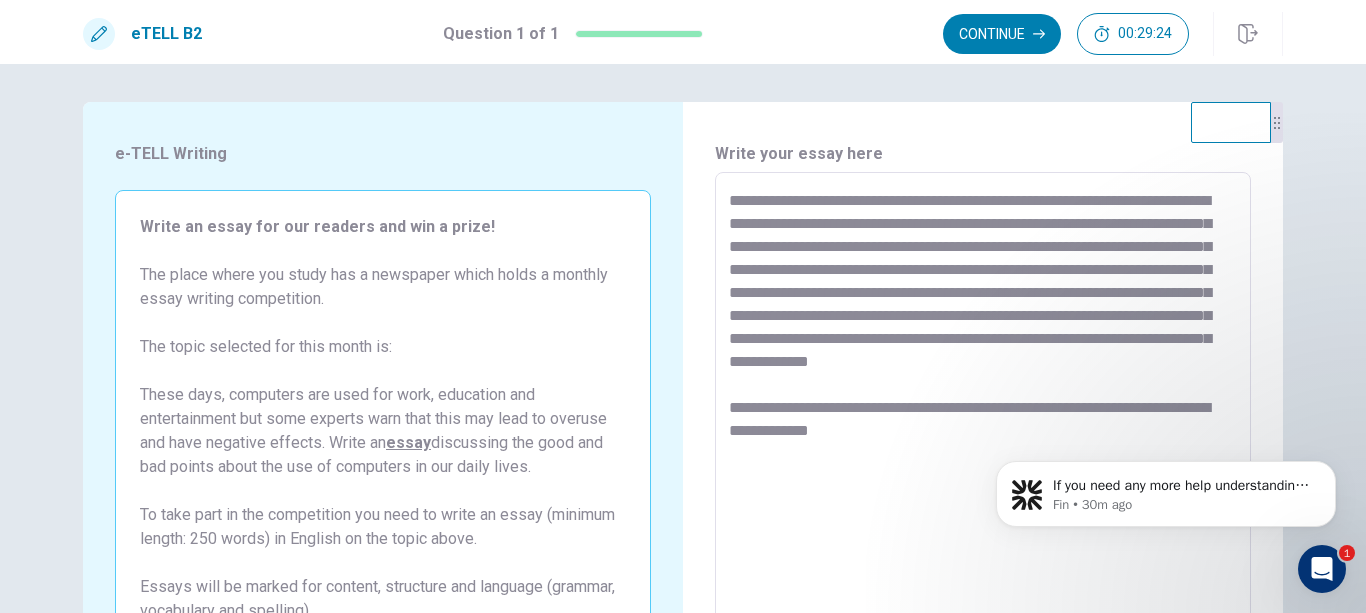 click on "**********" at bounding box center (983, 449) 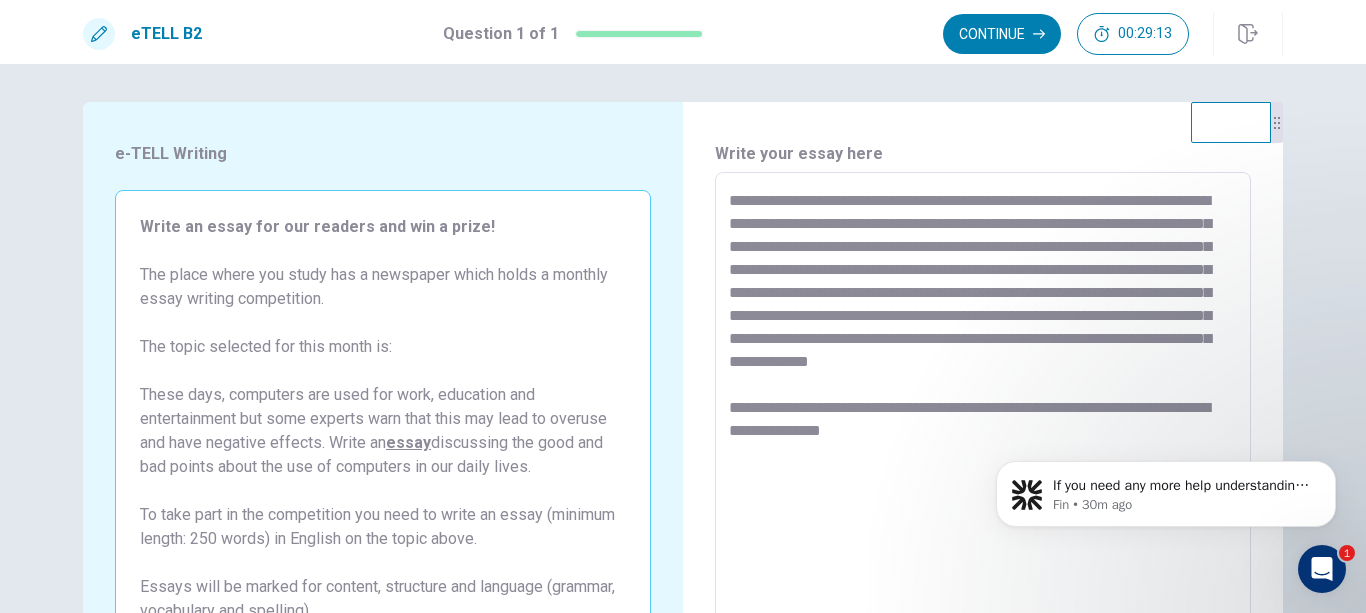 click on "**********" at bounding box center (983, 449) 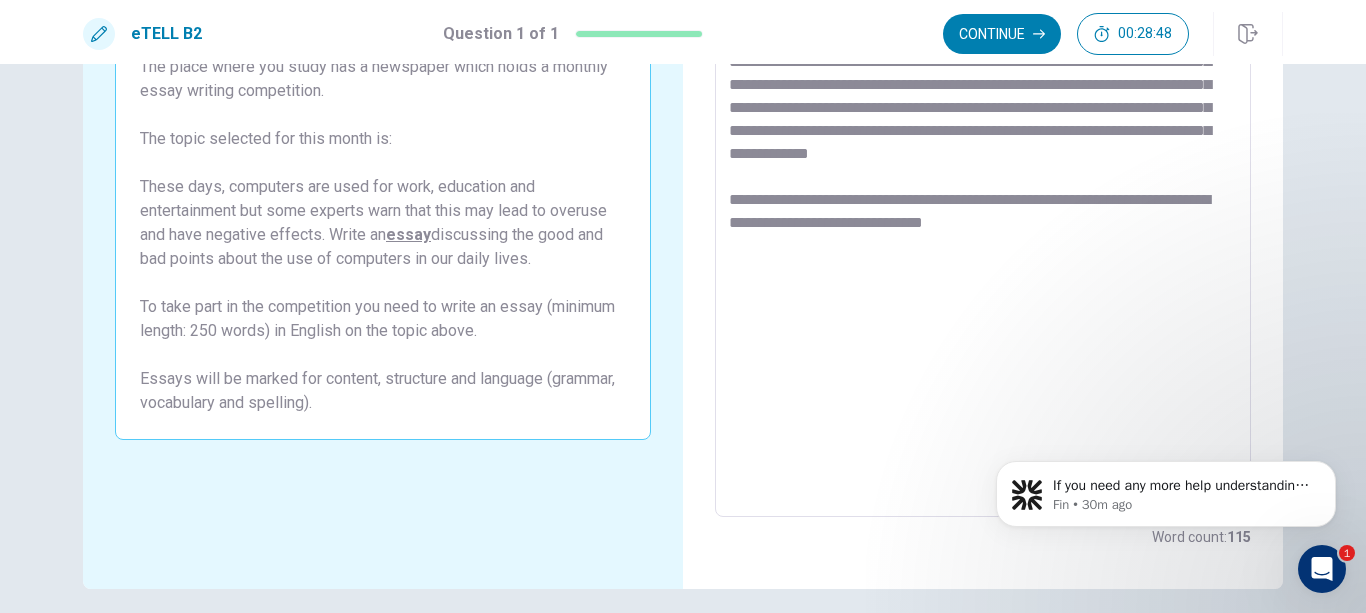 scroll, scrollTop: 216, scrollLeft: 0, axis: vertical 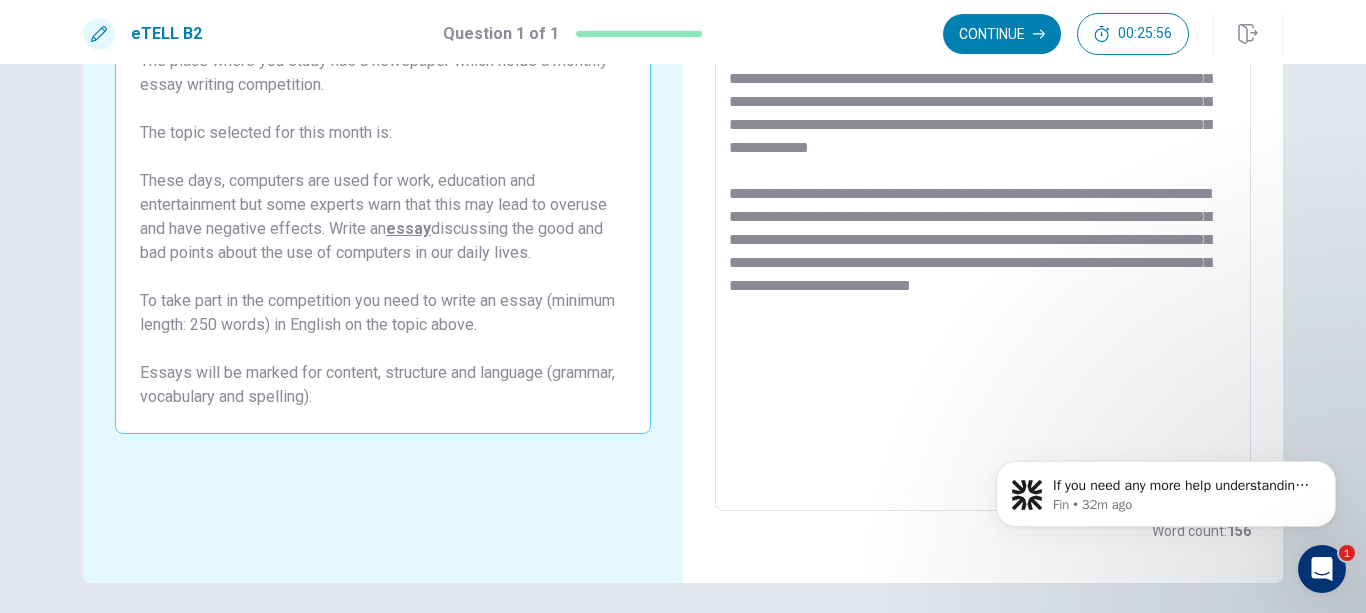 click on "**********" at bounding box center (983, 235) 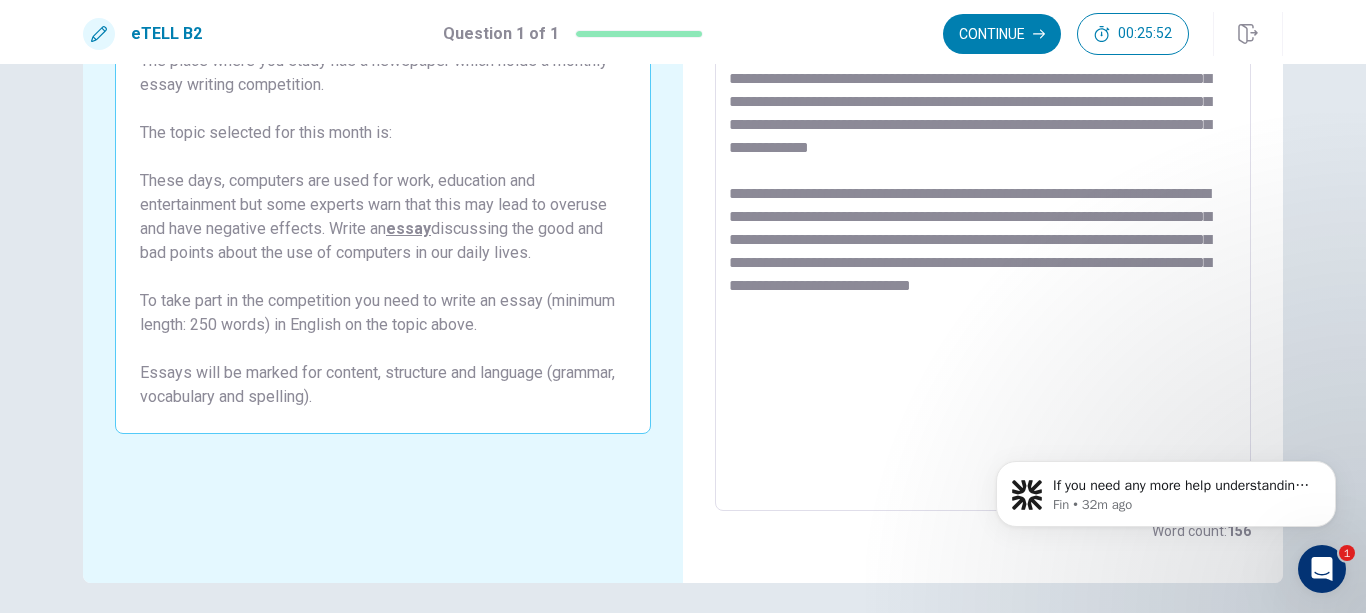 click on "**********" at bounding box center [983, 235] 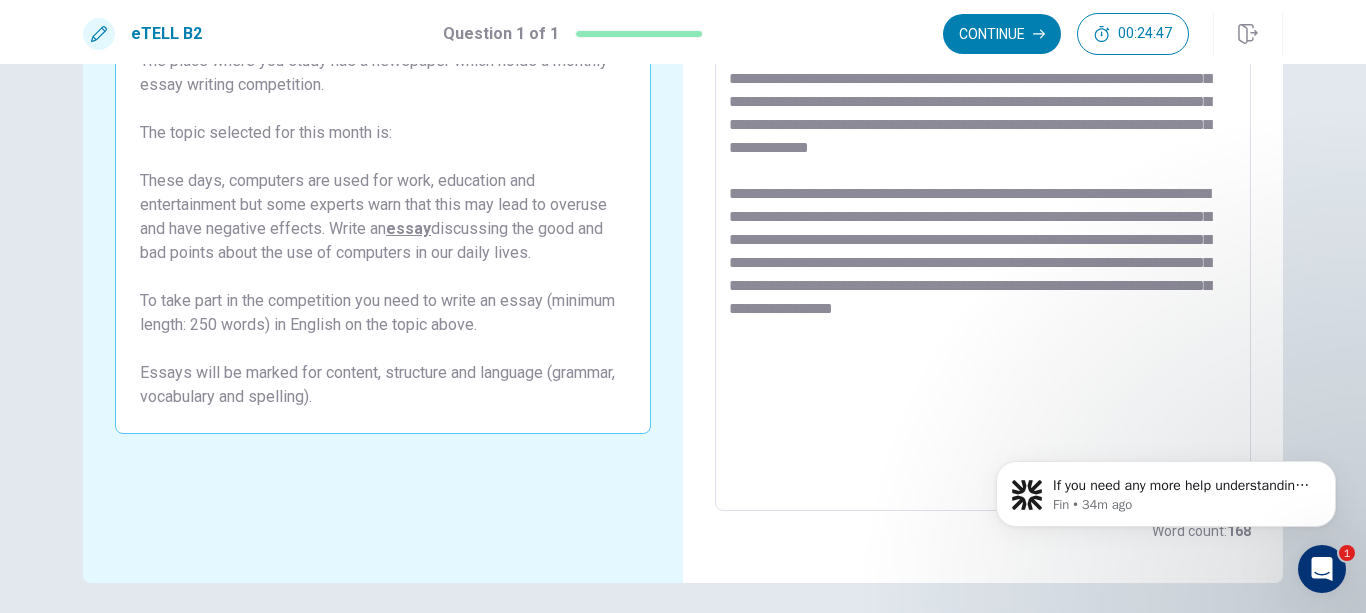 click on "**********" at bounding box center (983, 235) 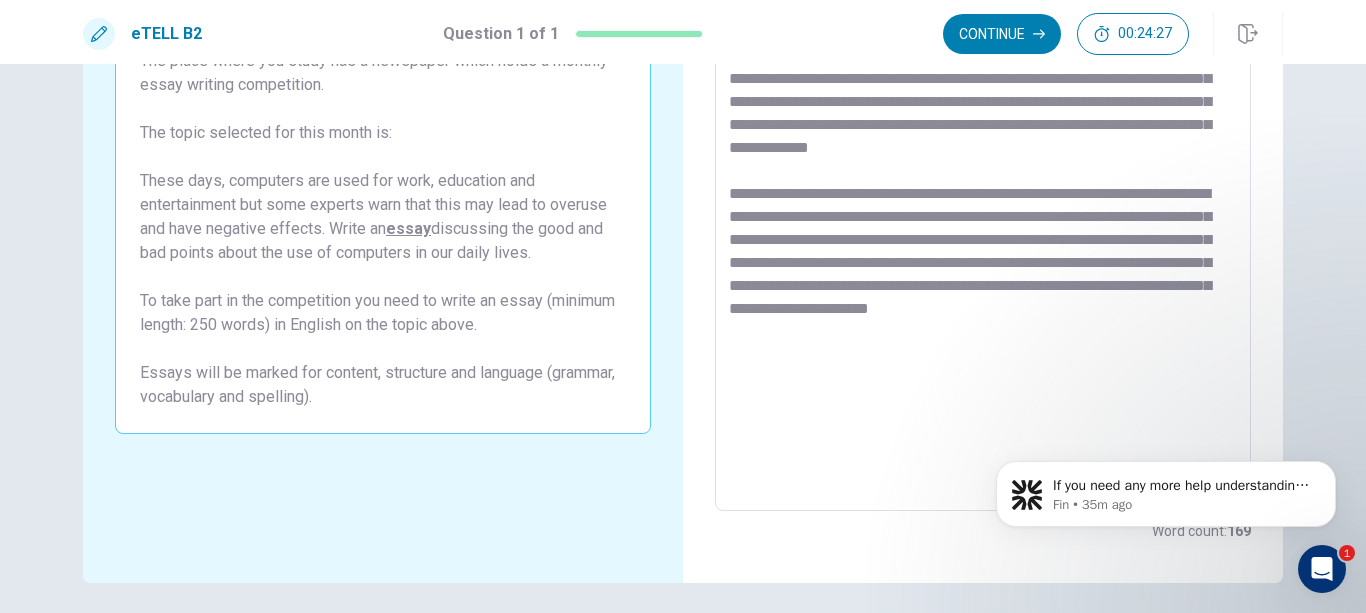 click on "**********" at bounding box center (983, 235) 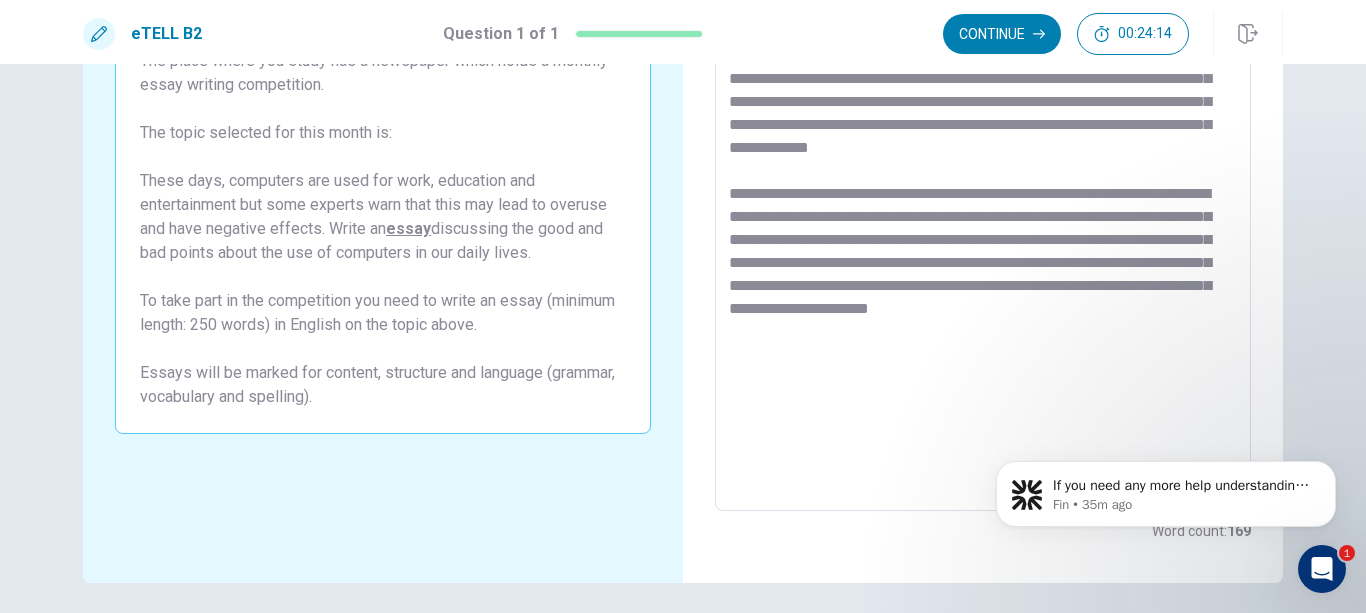 click on "**********" at bounding box center (983, 235) 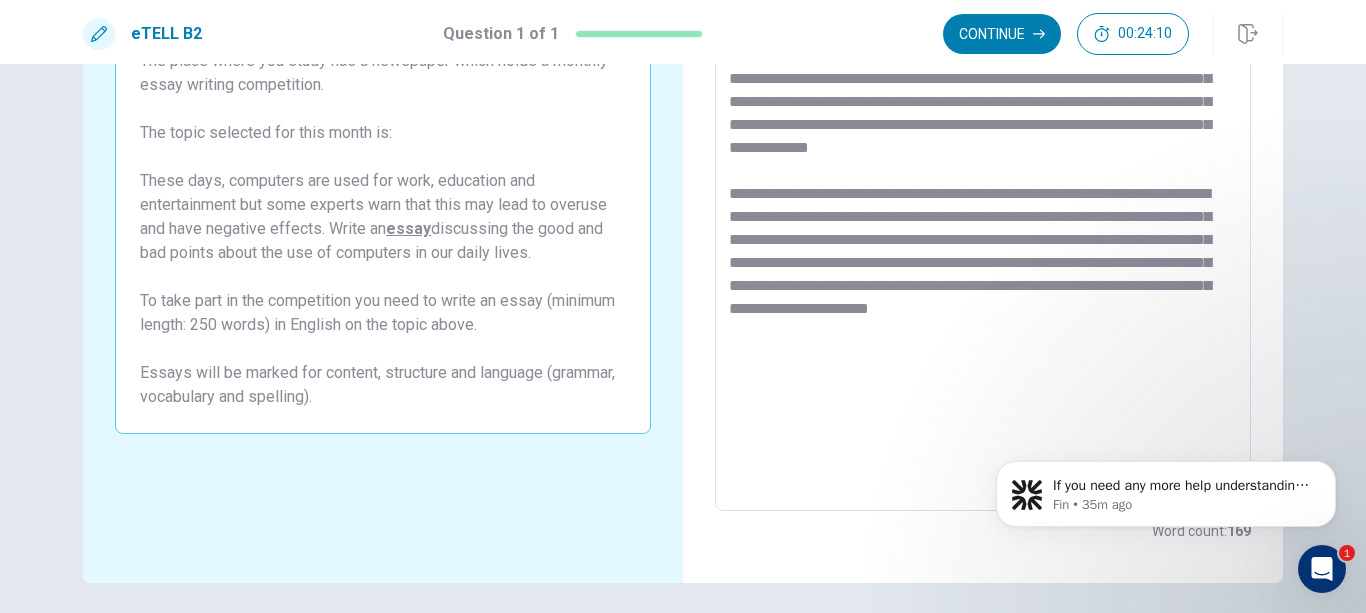 click on "**********" at bounding box center [983, 235] 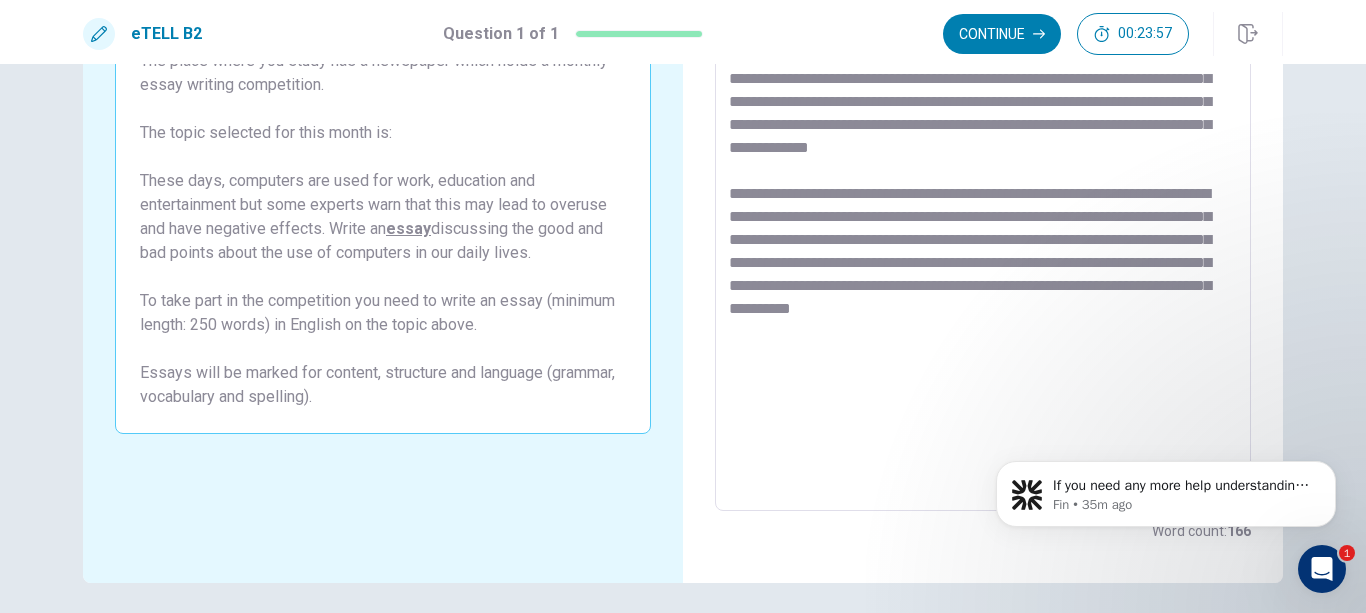 click on "**********" at bounding box center [983, 235] 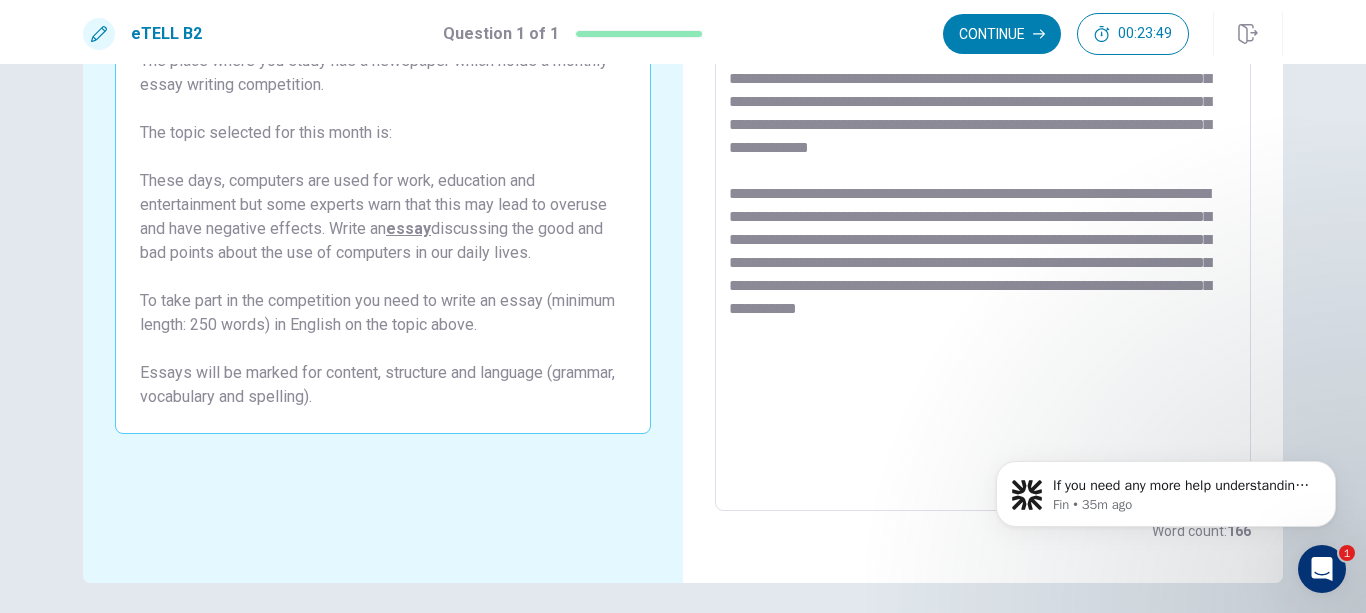 click on "**********" at bounding box center [983, 235] 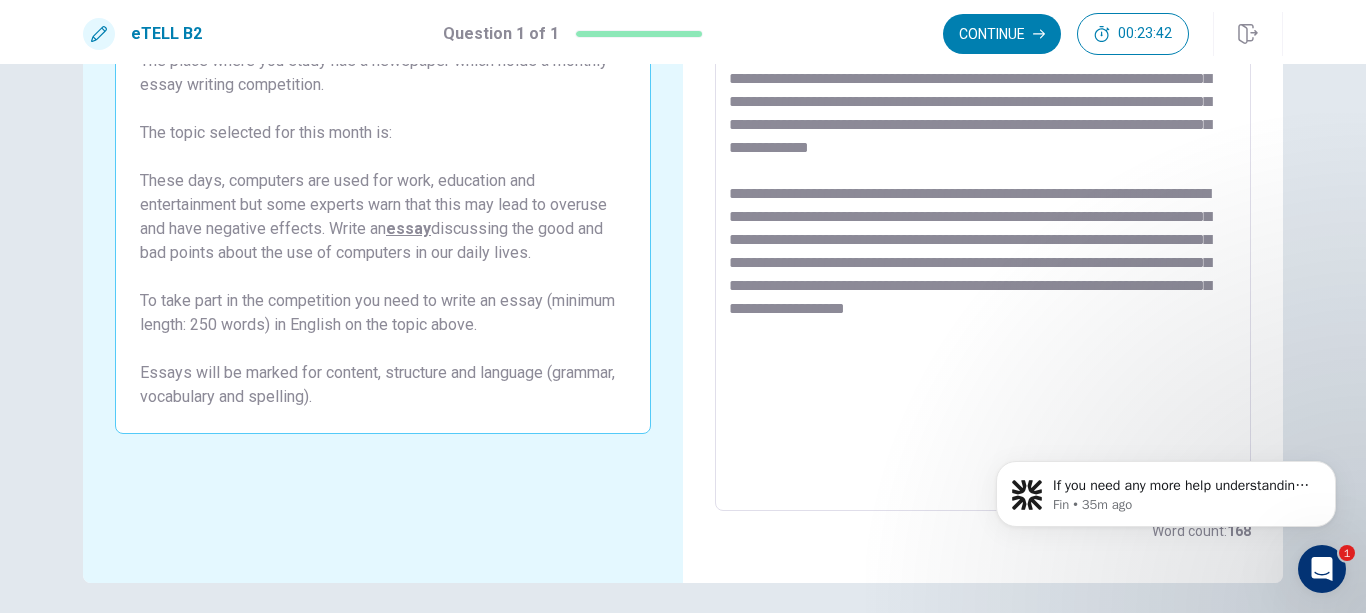 click on "**********" at bounding box center [983, 235] 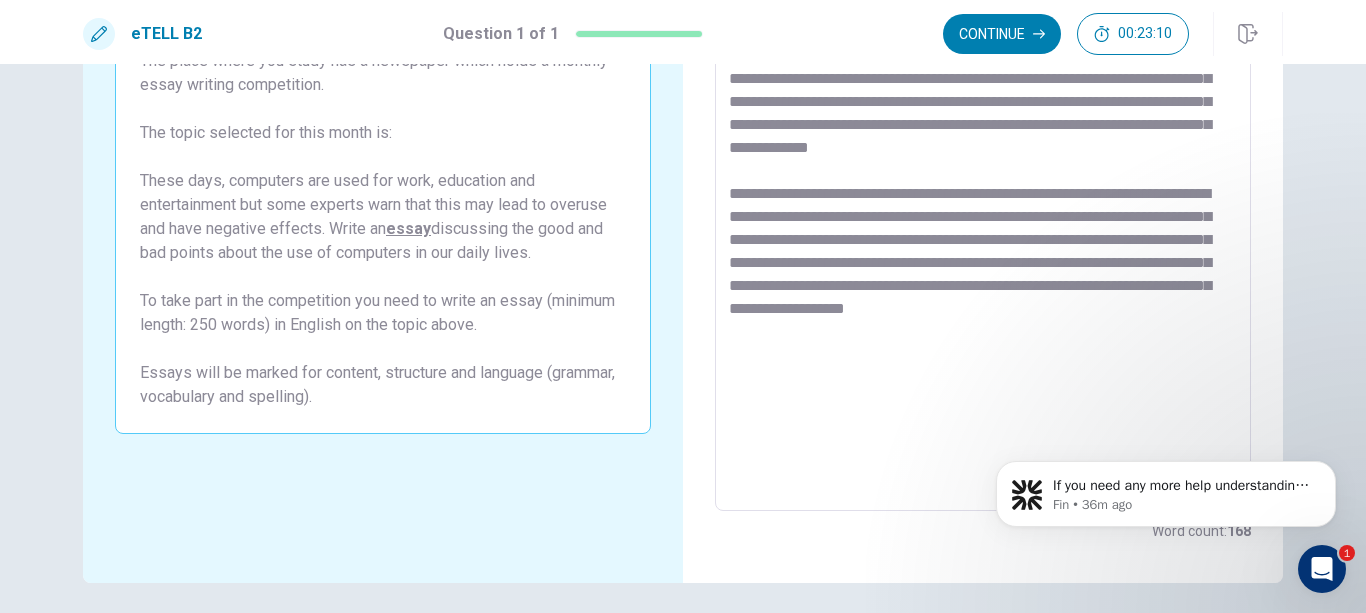 scroll, scrollTop: 9, scrollLeft: 0, axis: vertical 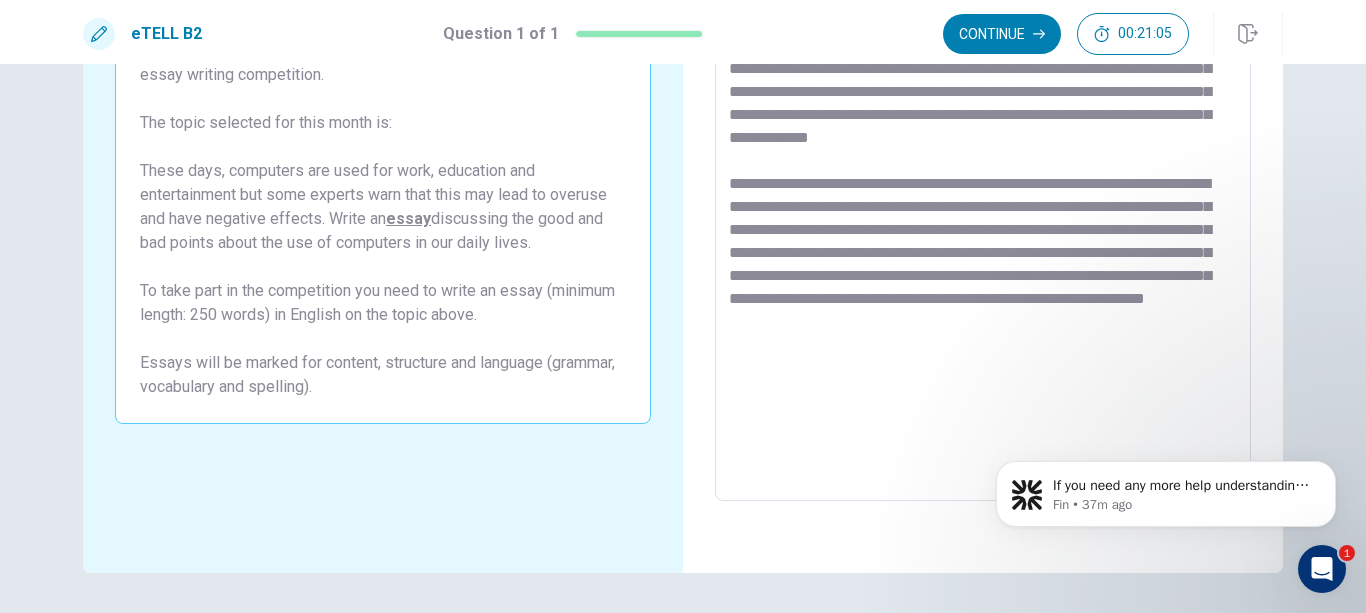 click at bounding box center [983, 225] 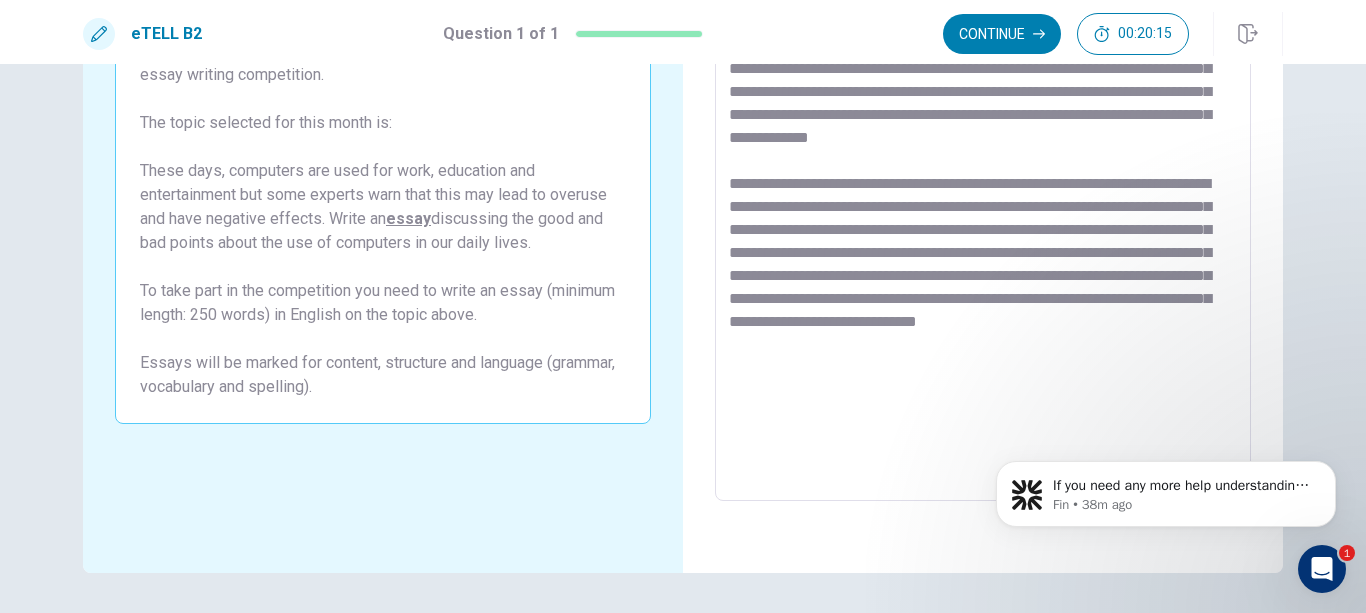 click at bounding box center (983, 225) 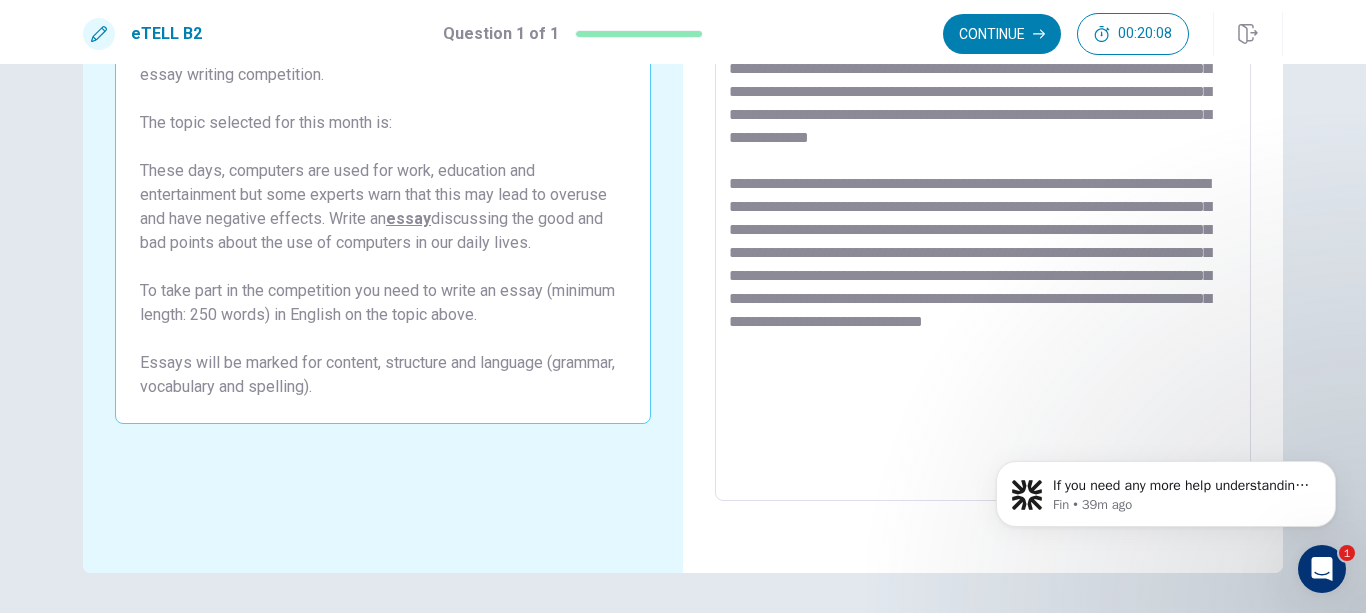 click at bounding box center [983, 225] 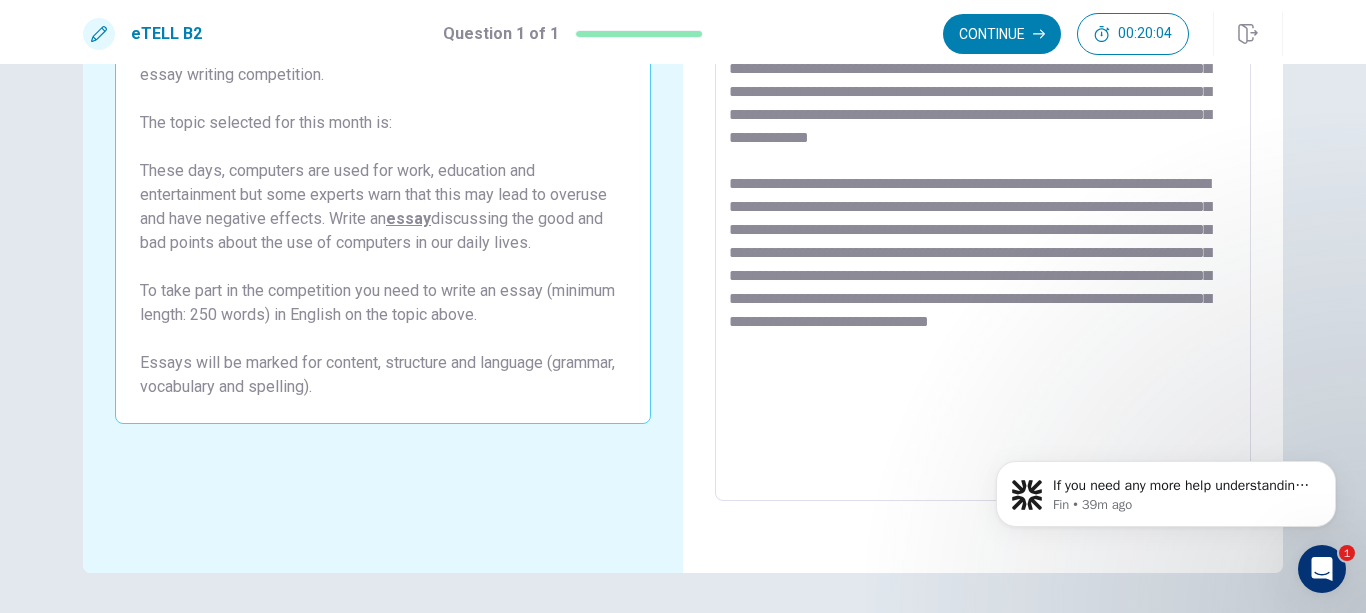 click at bounding box center (983, 225) 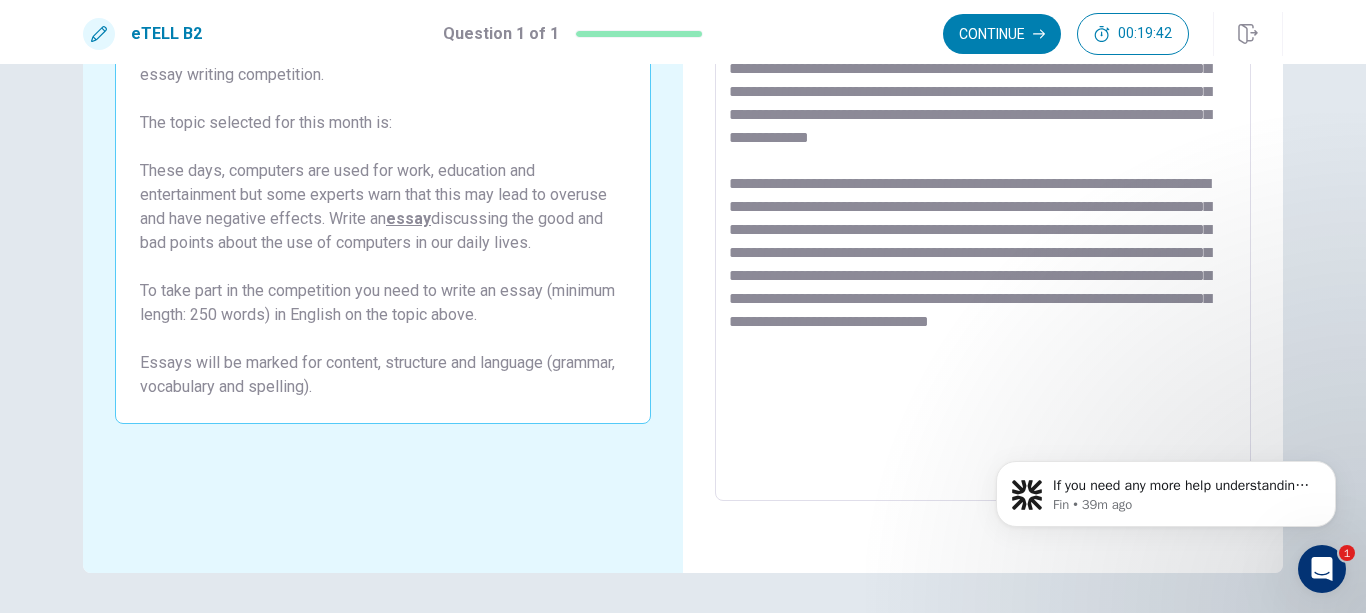 click at bounding box center [983, 225] 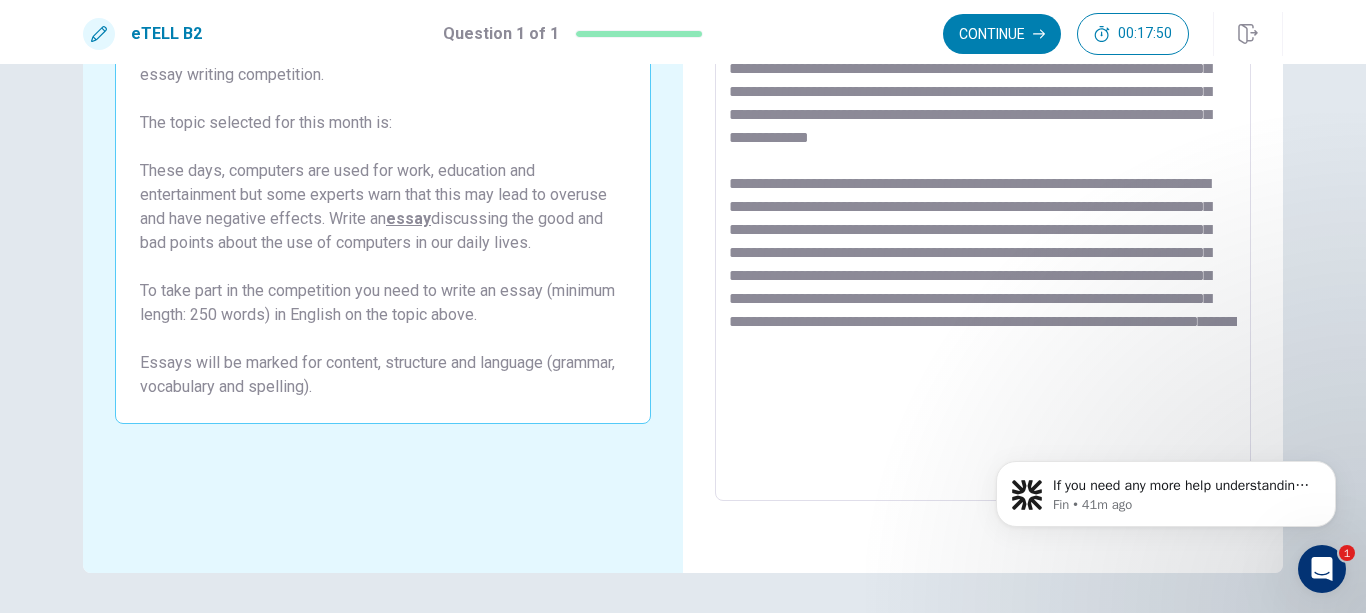 click at bounding box center [983, 225] 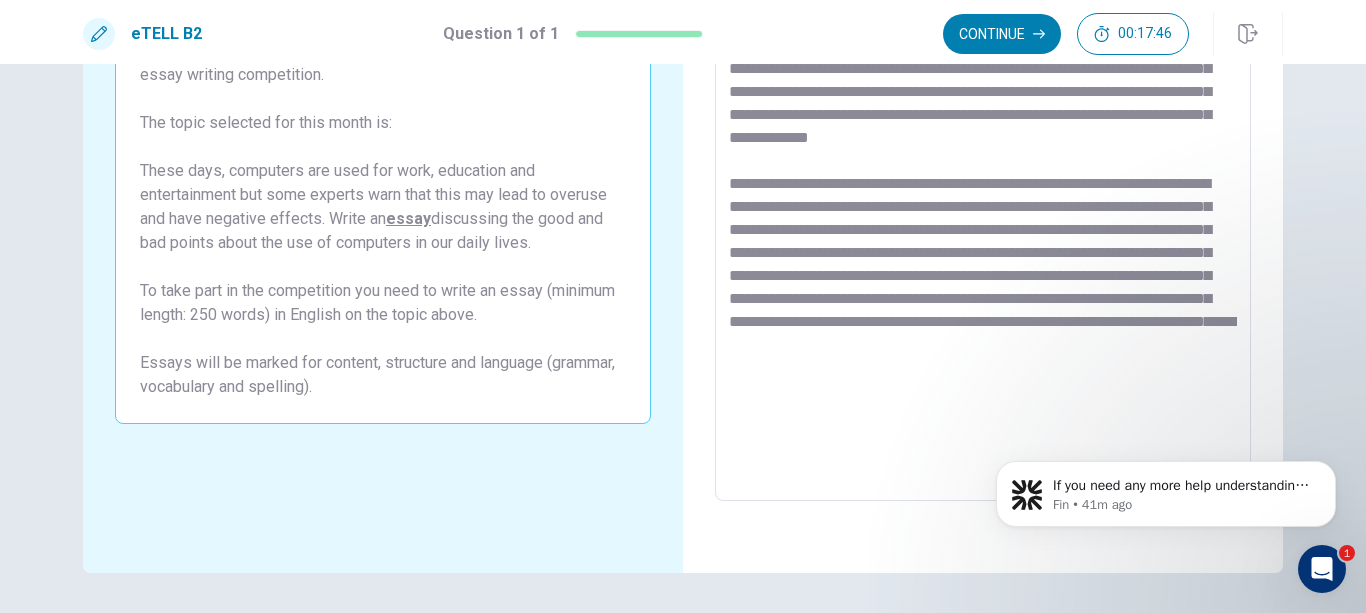 click at bounding box center [983, 225] 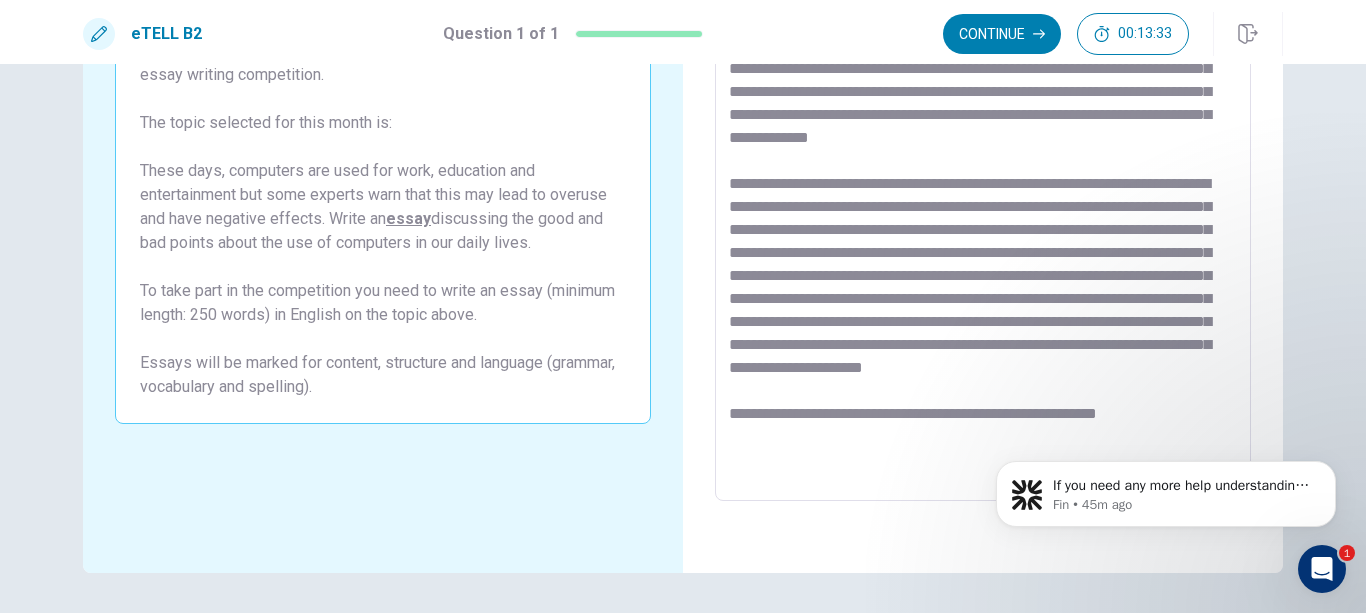scroll, scrollTop: 147, scrollLeft: 0, axis: vertical 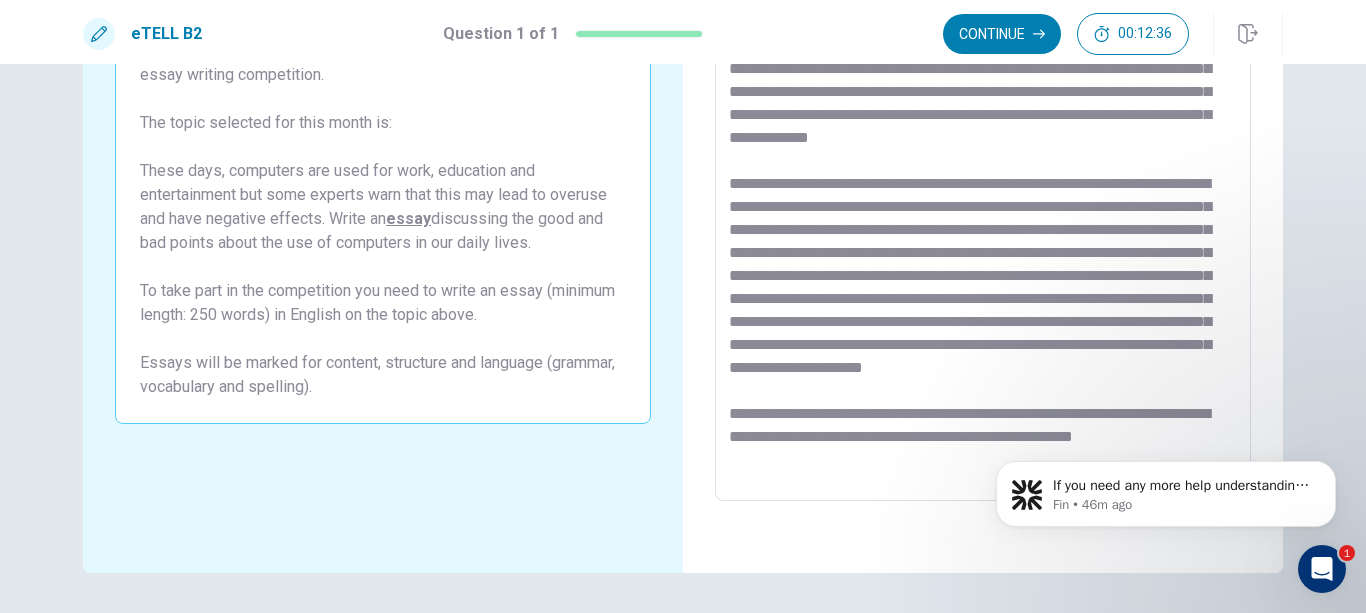 click at bounding box center (983, 225) 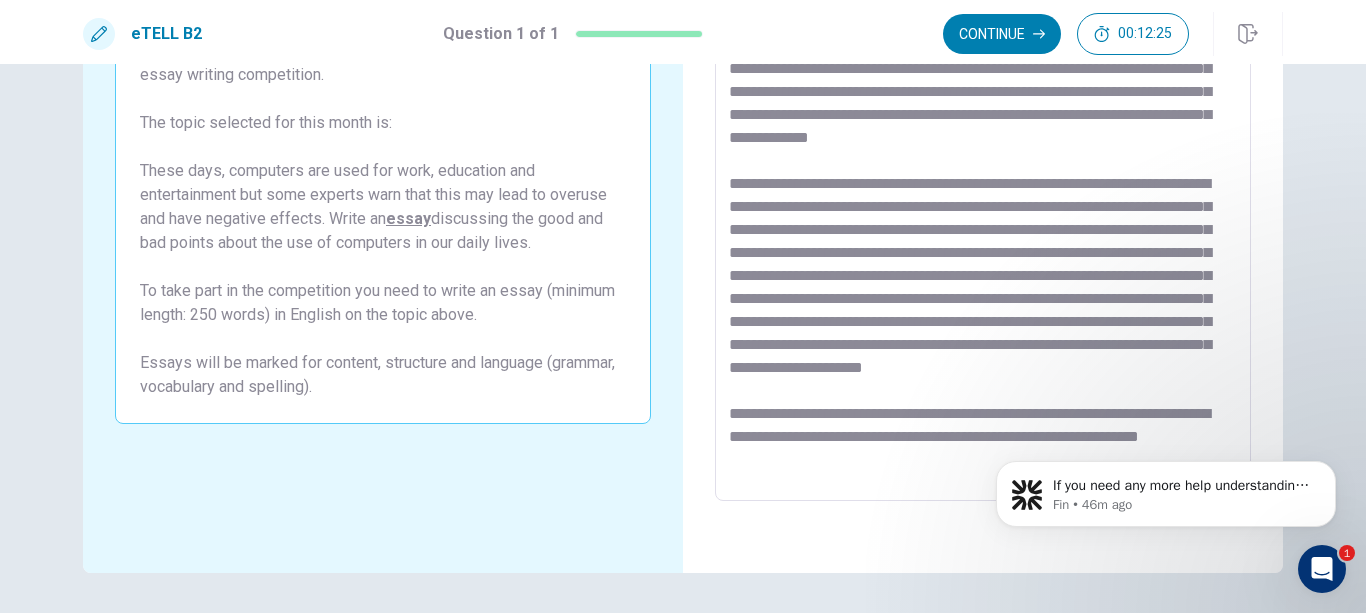 click at bounding box center [983, 225] 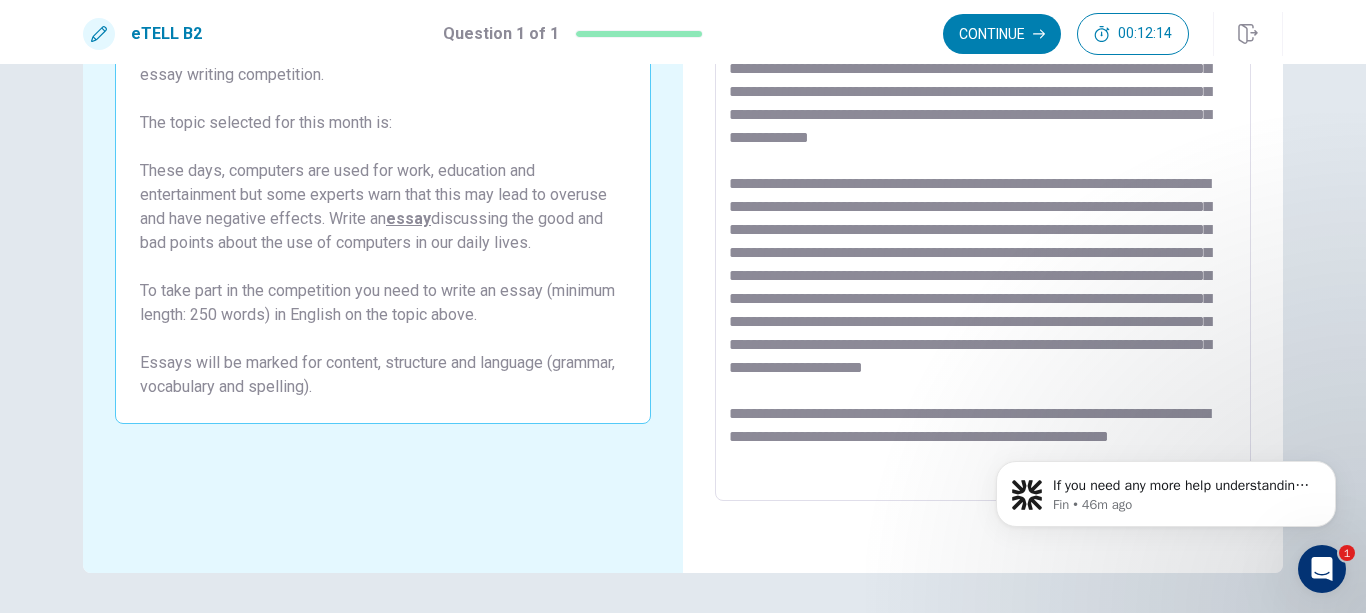 click at bounding box center (983, 225) 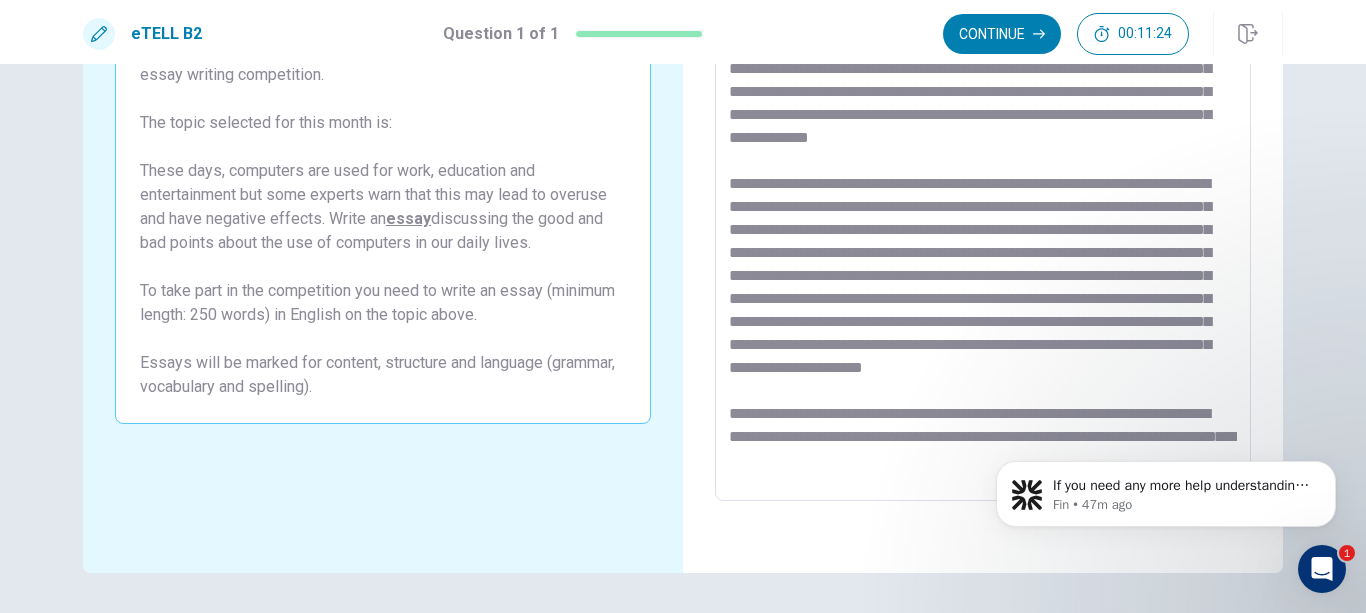 click at bounding box center (983, 225) 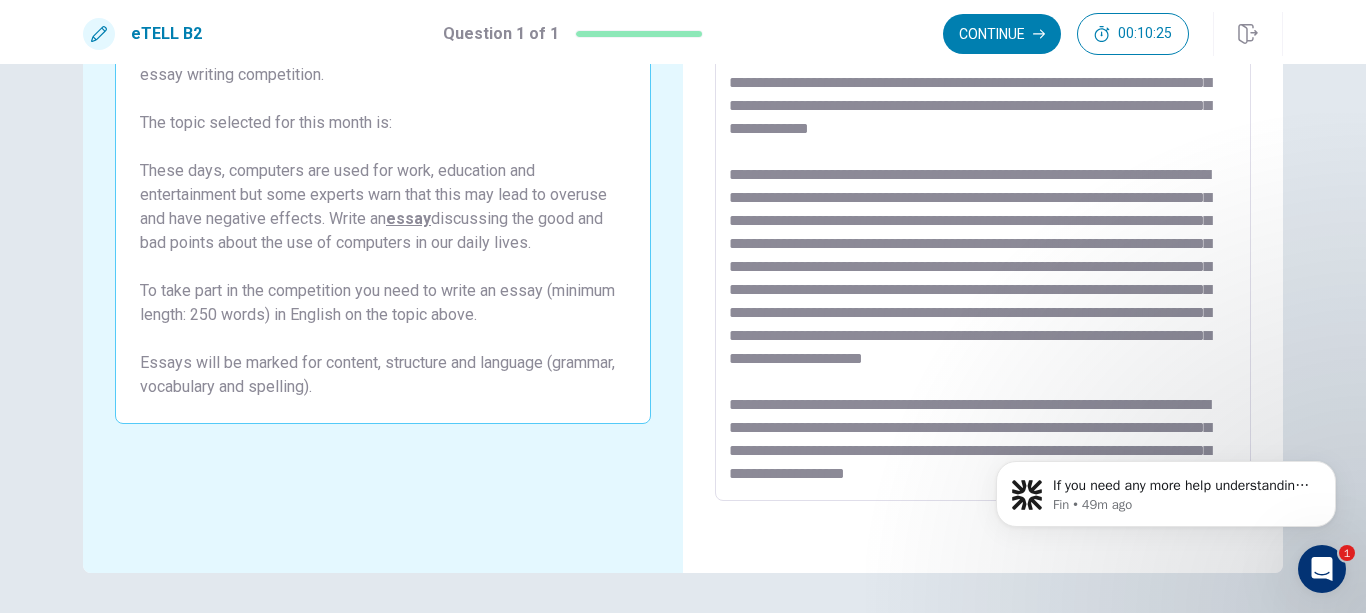 click at bounding box center [983, 225] 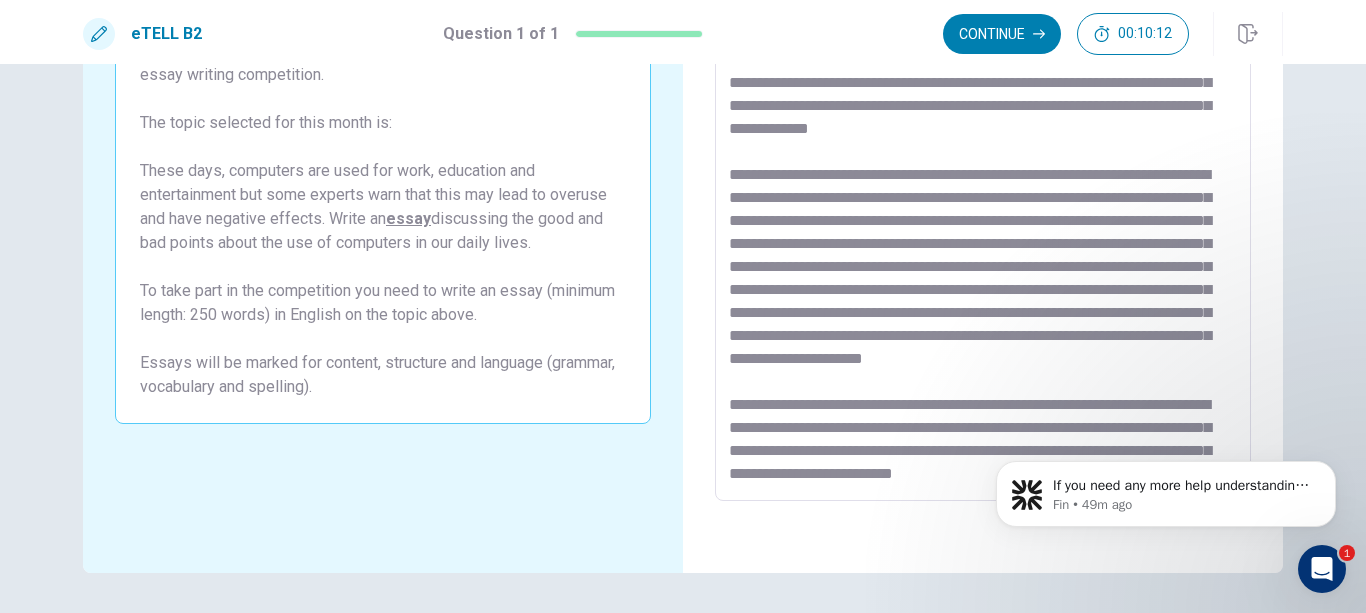 click at bounding box center (983, 225) 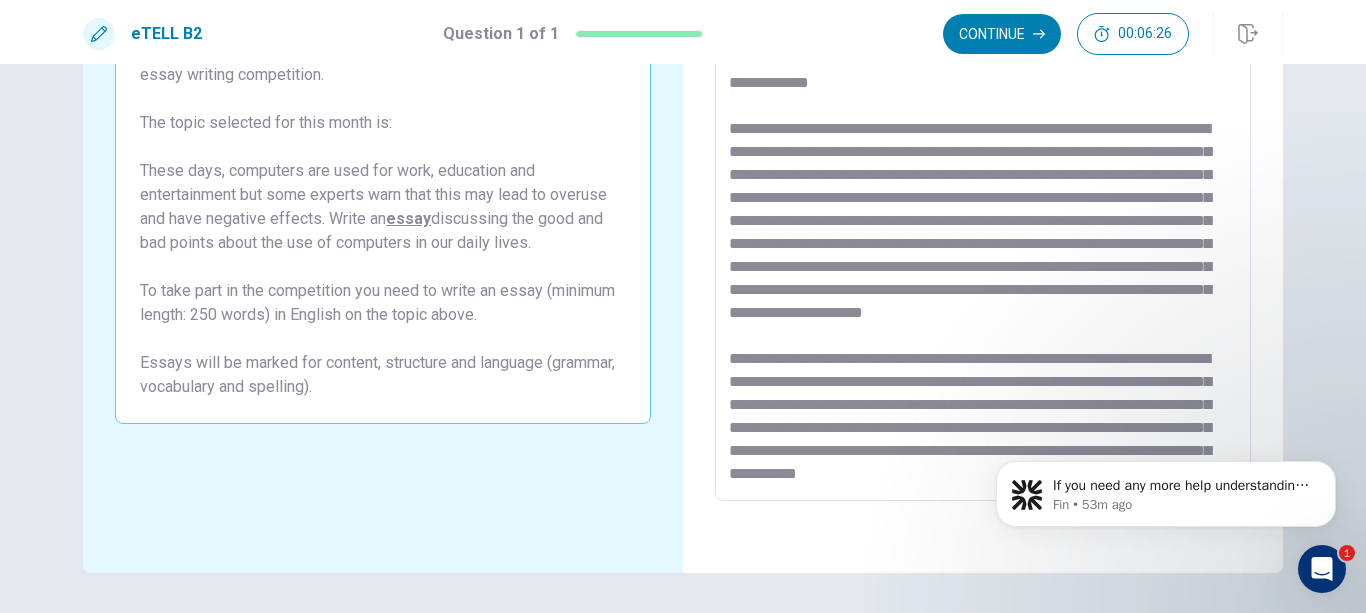 click at bounding box center (983, 225) 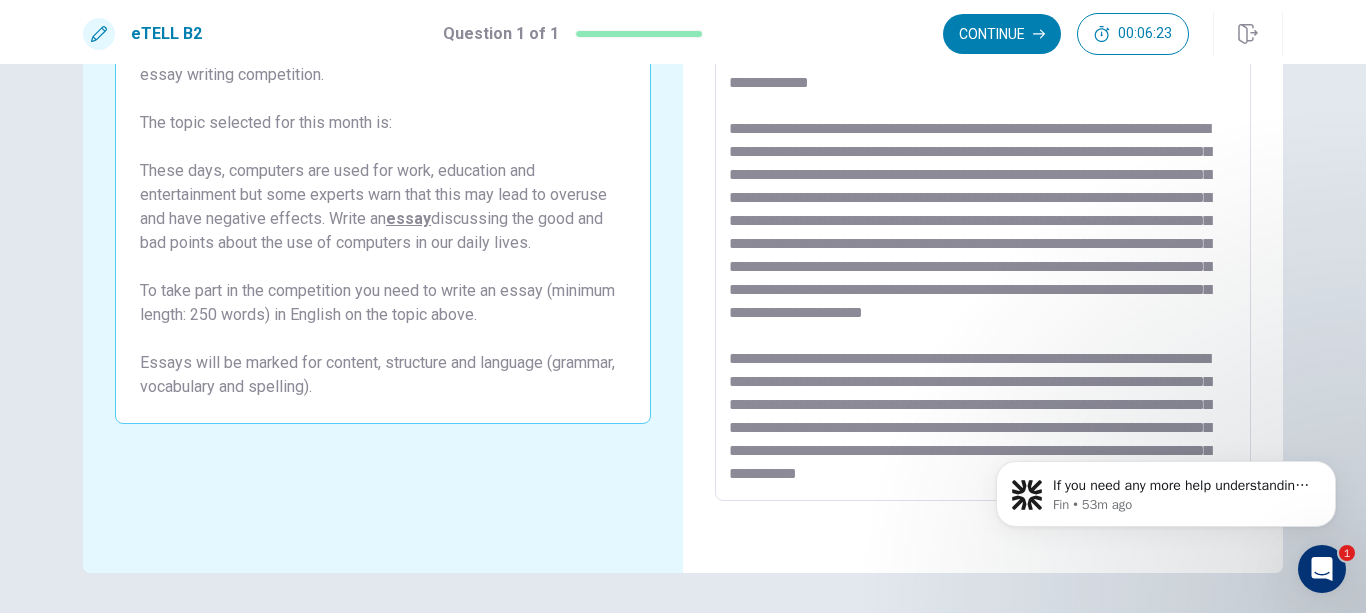 click at bounding box center (983, 225) 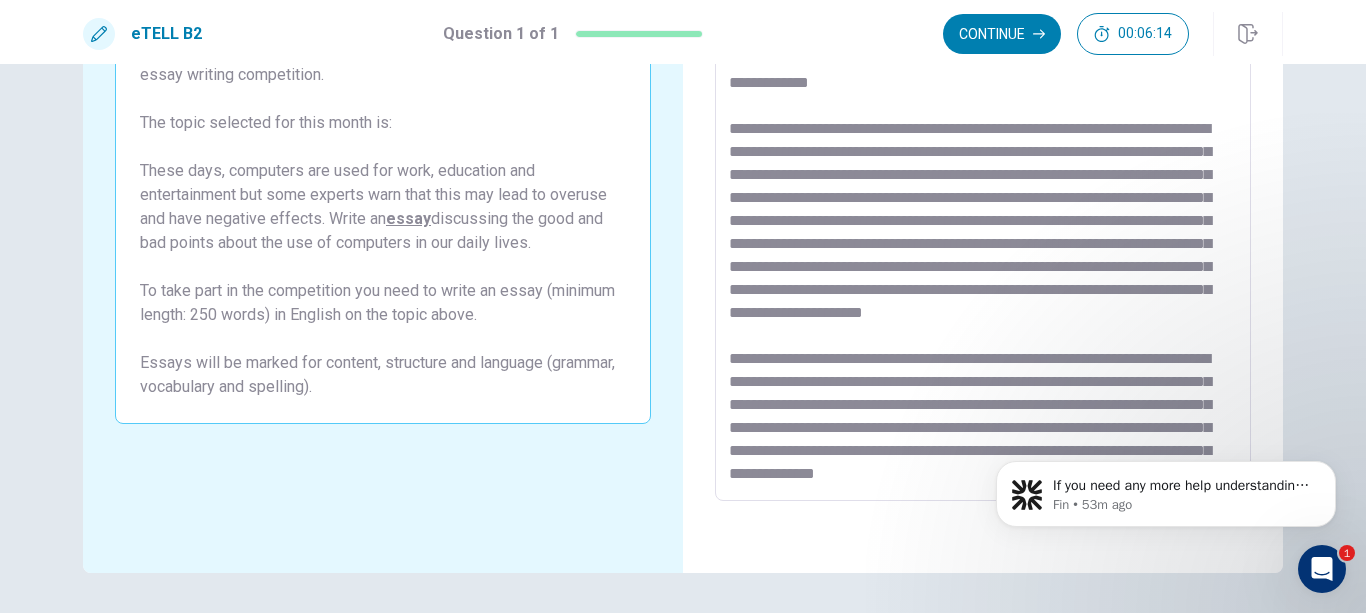 scroll, scrollTop: 234, scrollLeft: 0, axis: vertical 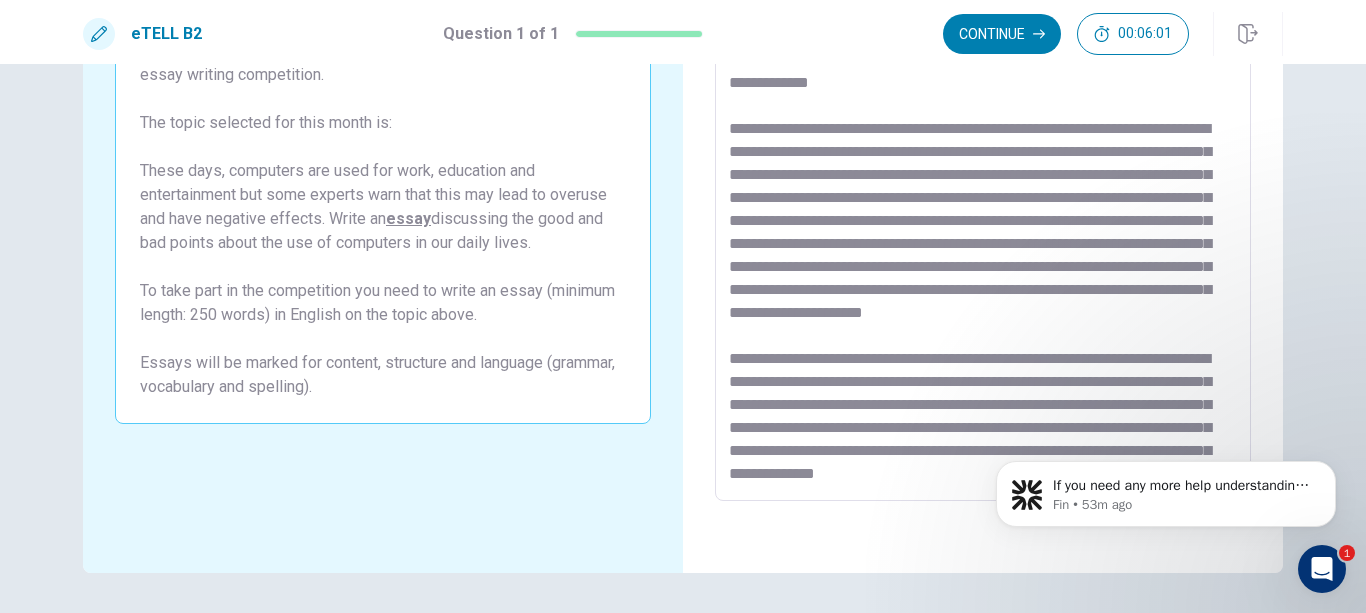 click at bounding box center [983, 225] 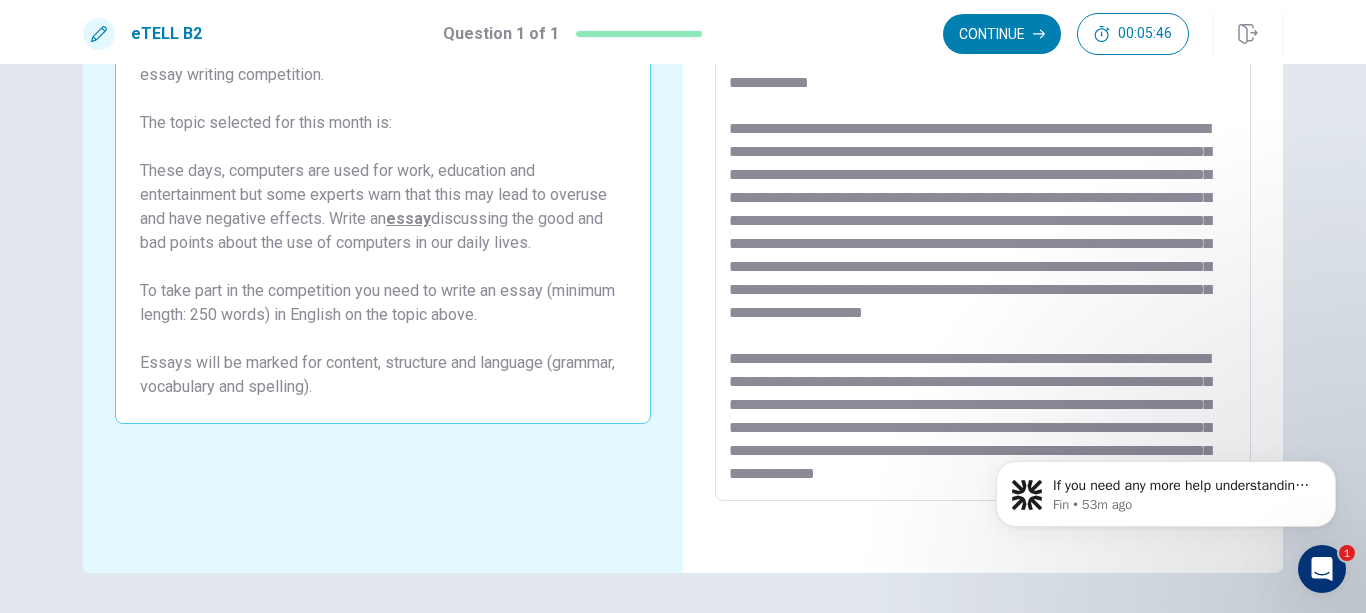 click at bounding box center (983, 225) 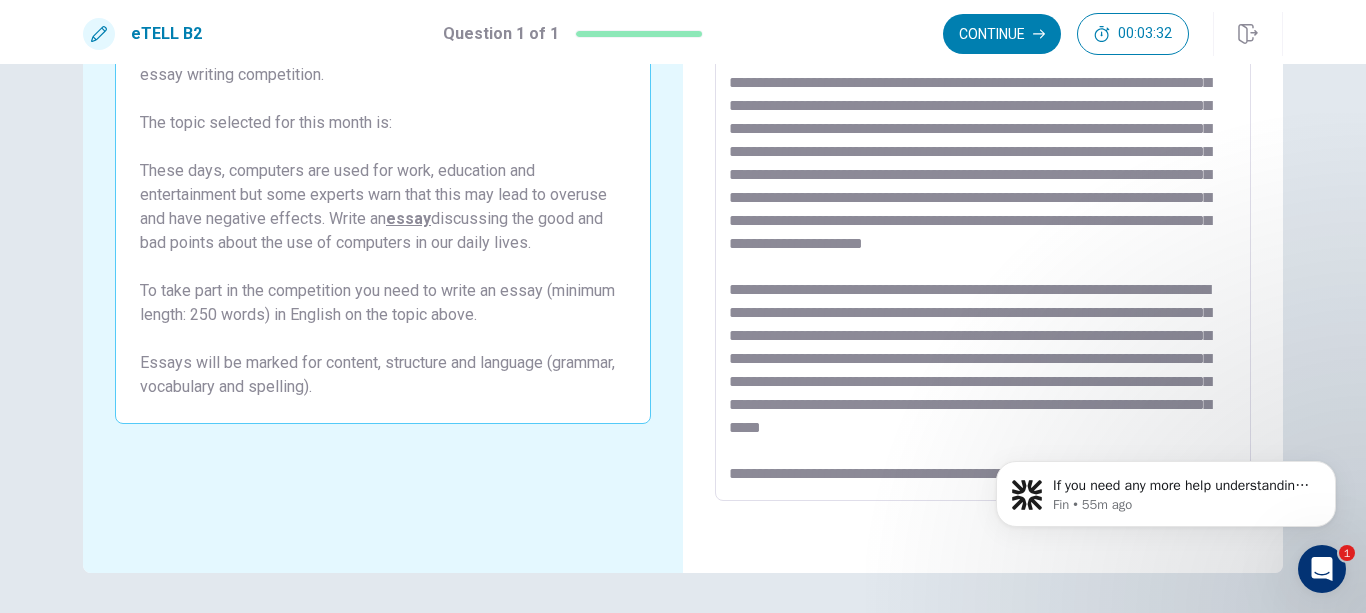 scroll, scrollTop: 238, scrollLeft: 0, axis: vertical 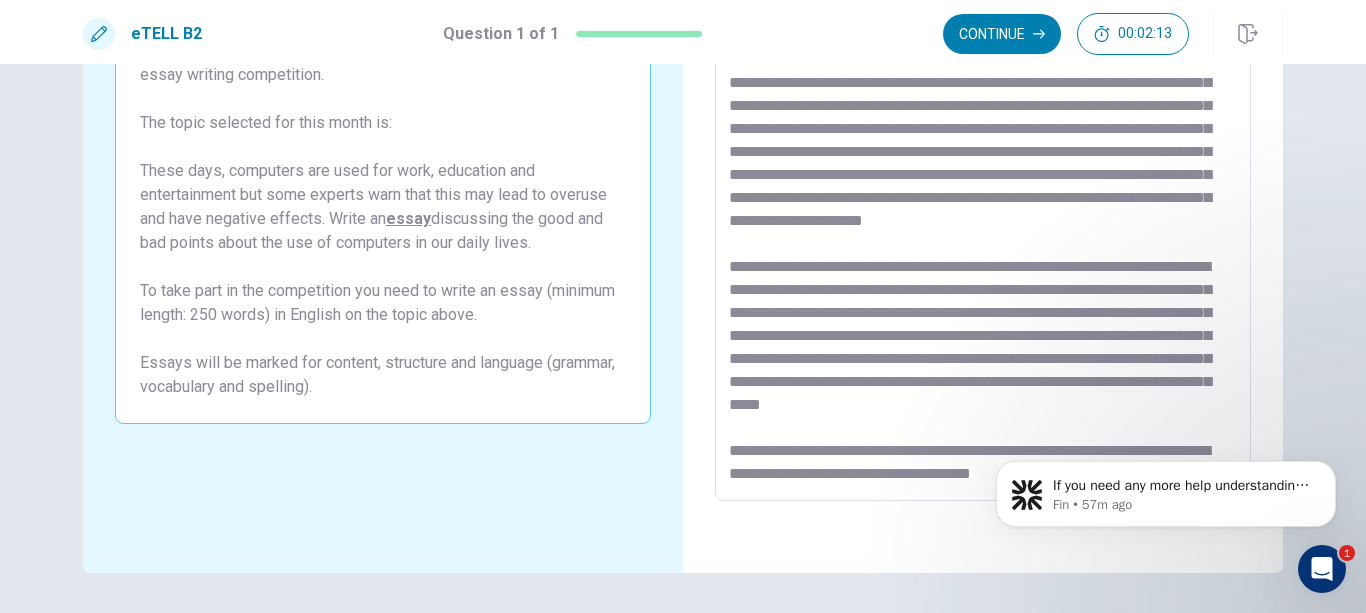 click at bounding box center [983, 225] 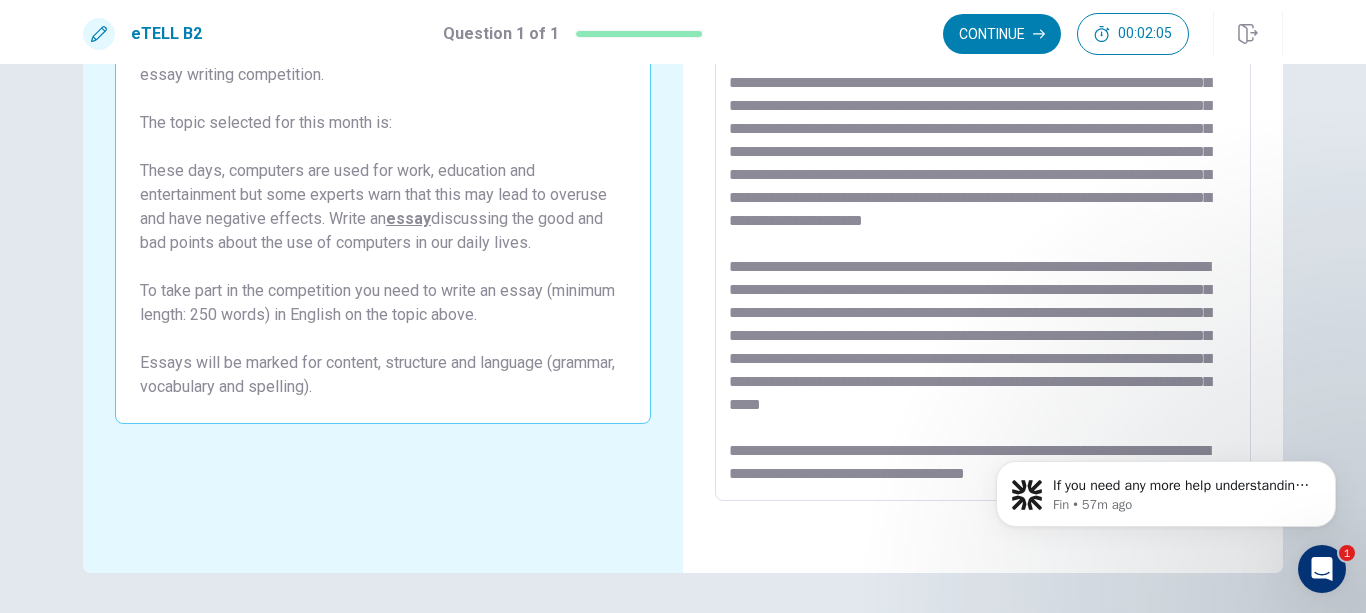 click at bounding box center [983, 225] 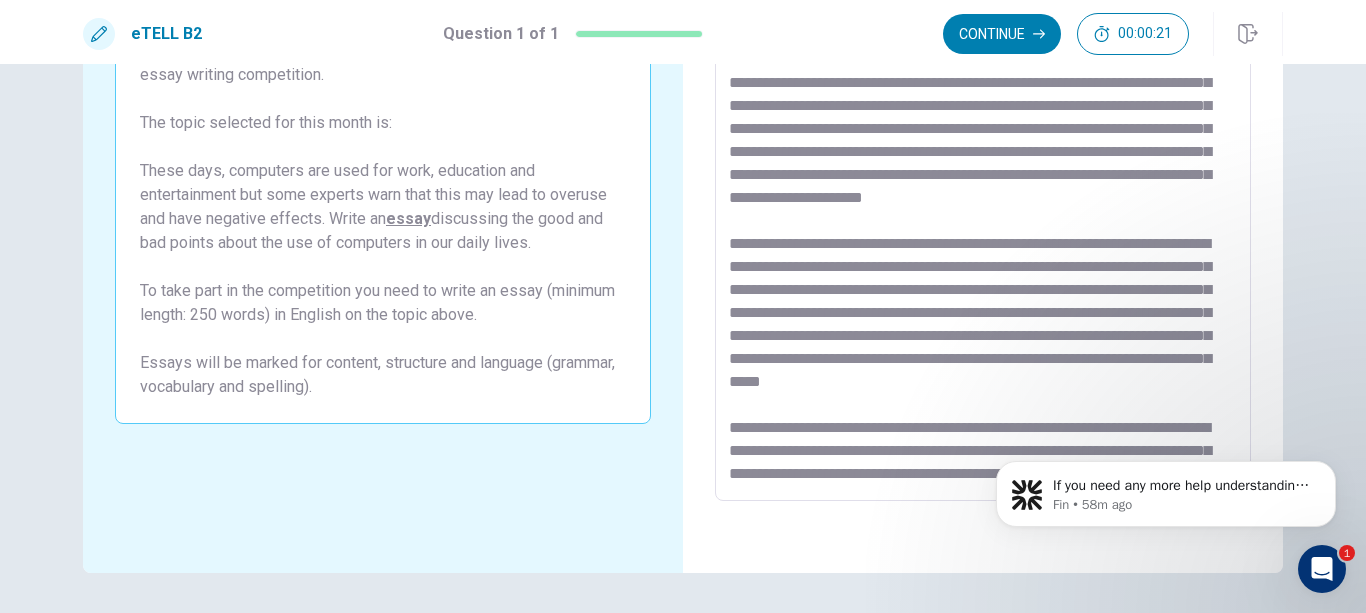 click at bounding box center (983, 225) 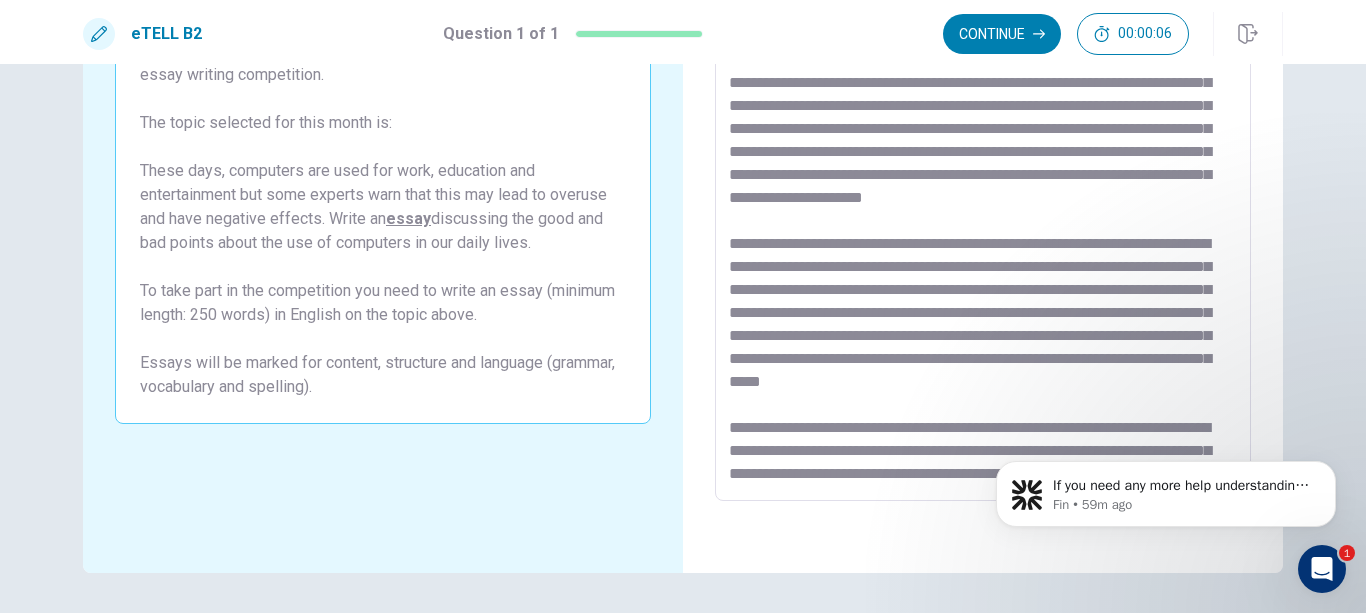 click at bounding box center [983, 225] 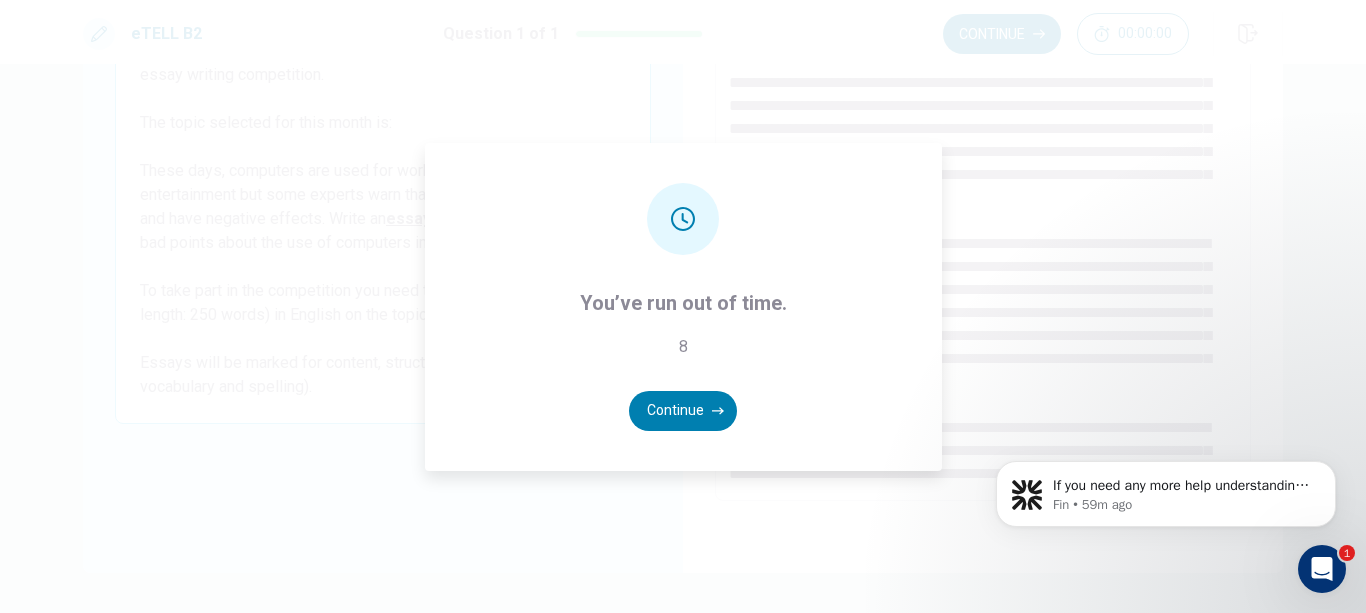 scroll, scrollTop: 423, scrollLeft: 0, axis: vertical 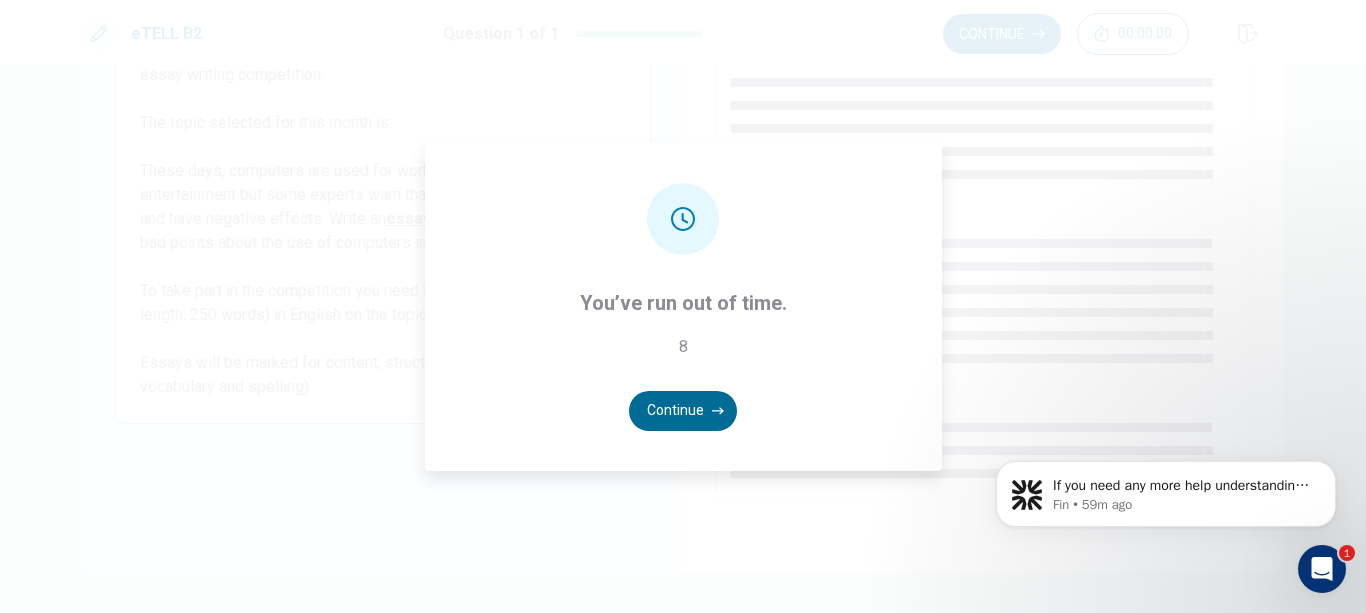 type on "**********" 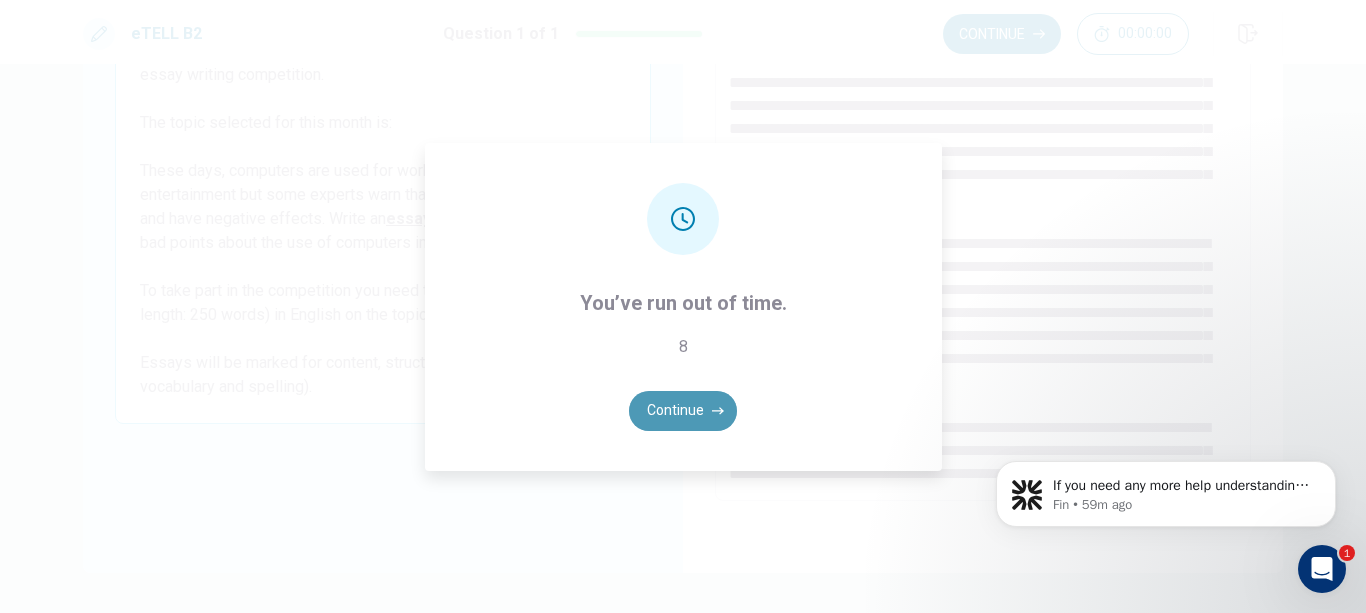 click on "Continue" at bounding box center [683, 411] 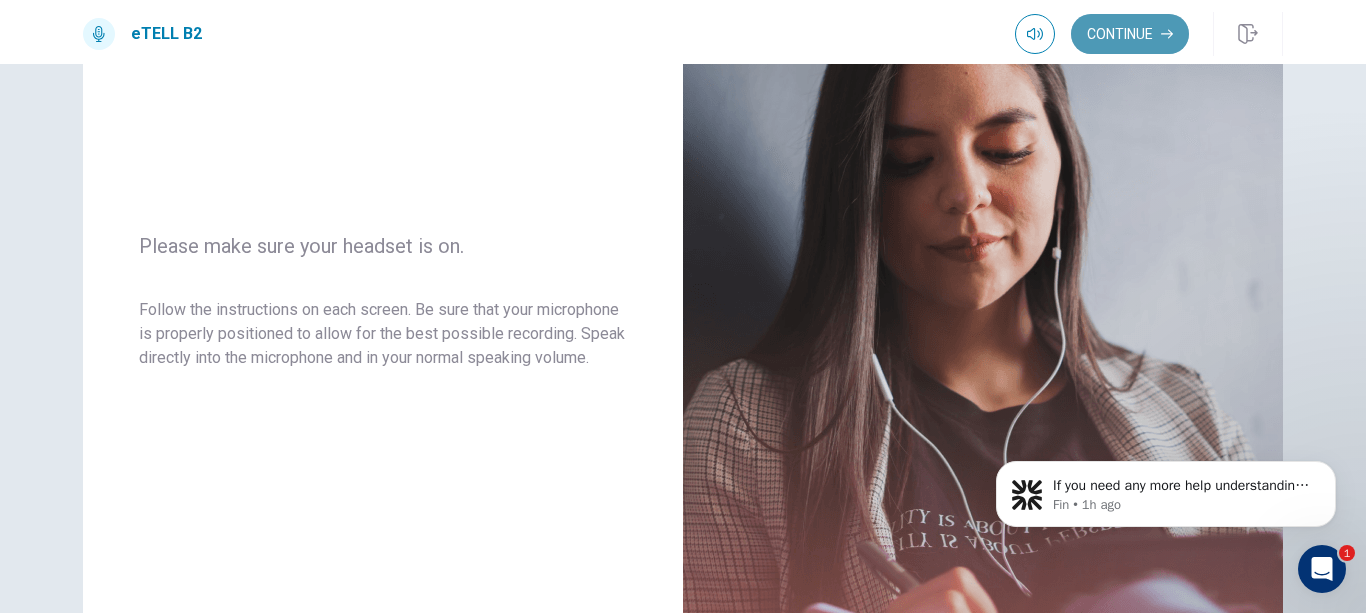 click on "Continue" at bounding box center [1130, 34] 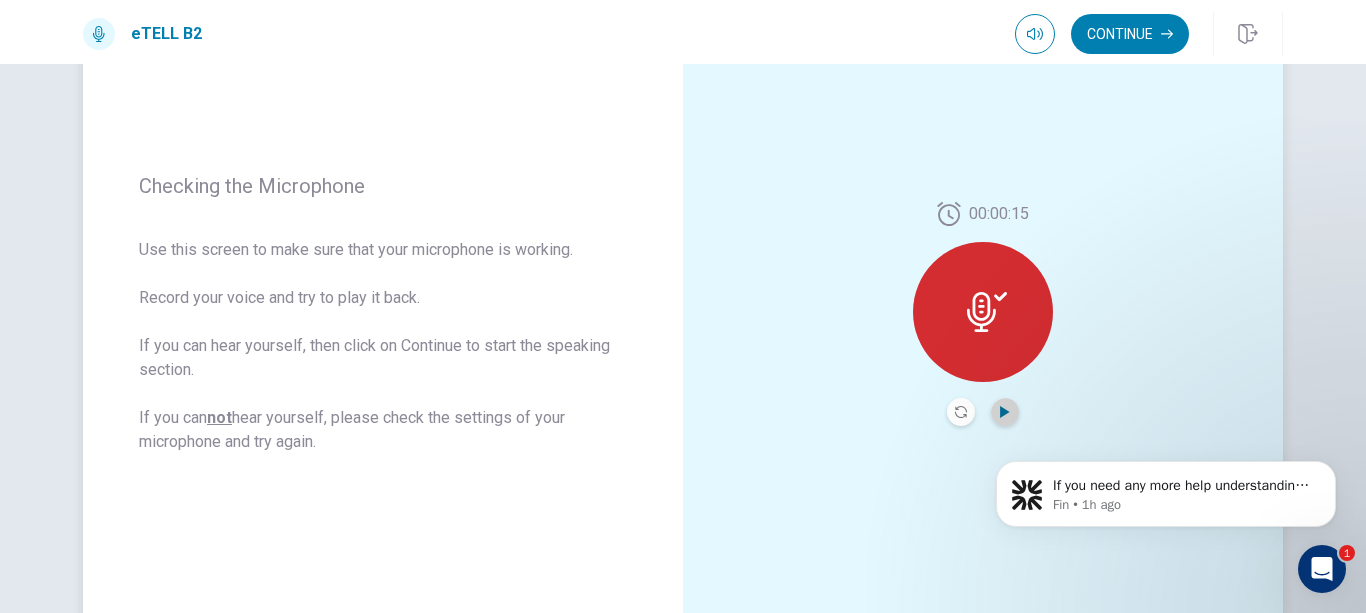 click 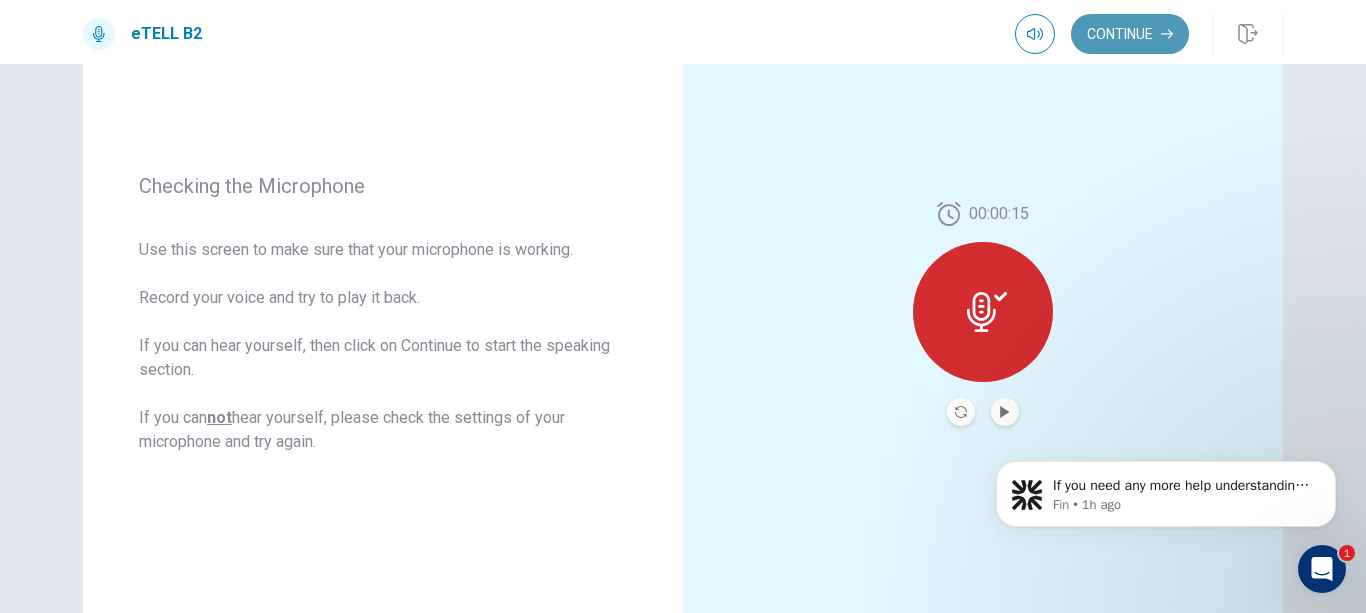 click on "Continue" at bounding box center [1130, 34] 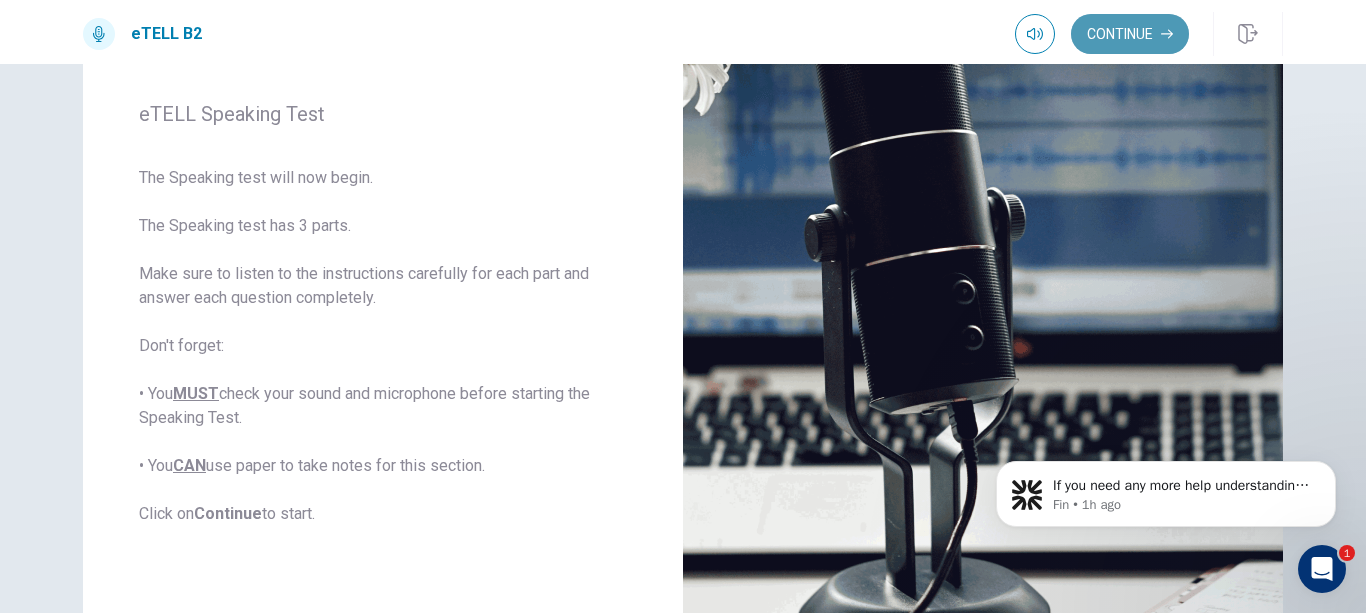 click on "Continue" at bounding box center [1130, 34] 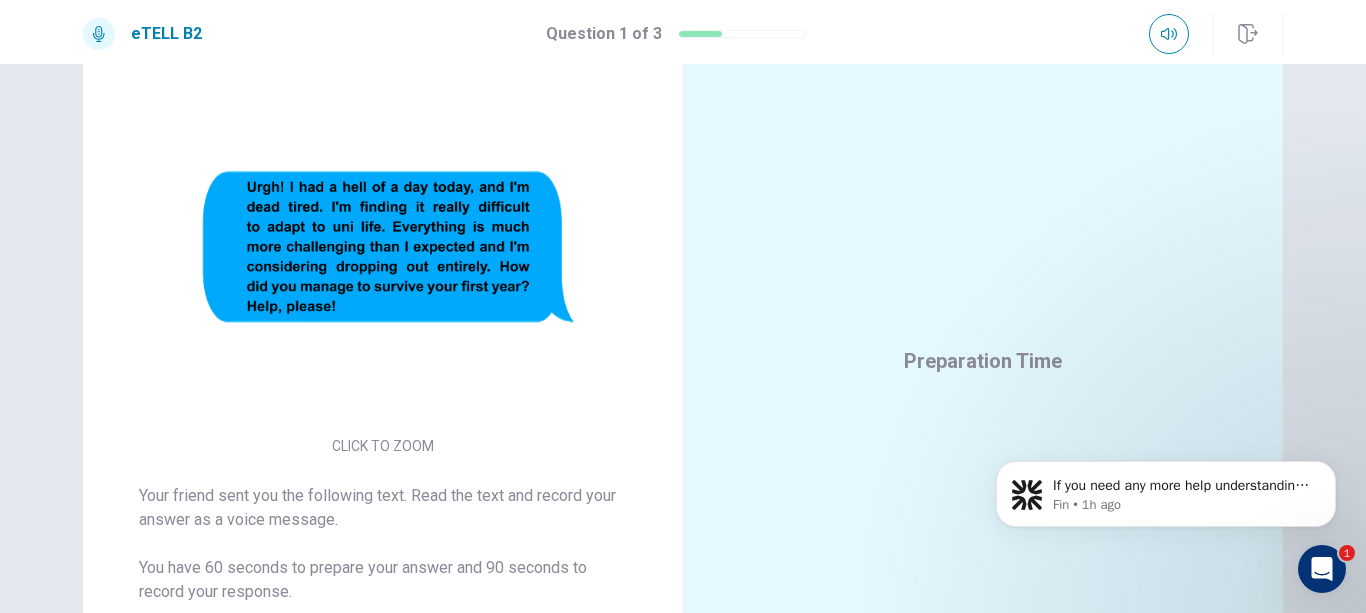 scroll, scrollTop: 174, scrollLeft: 0, axis: vertical 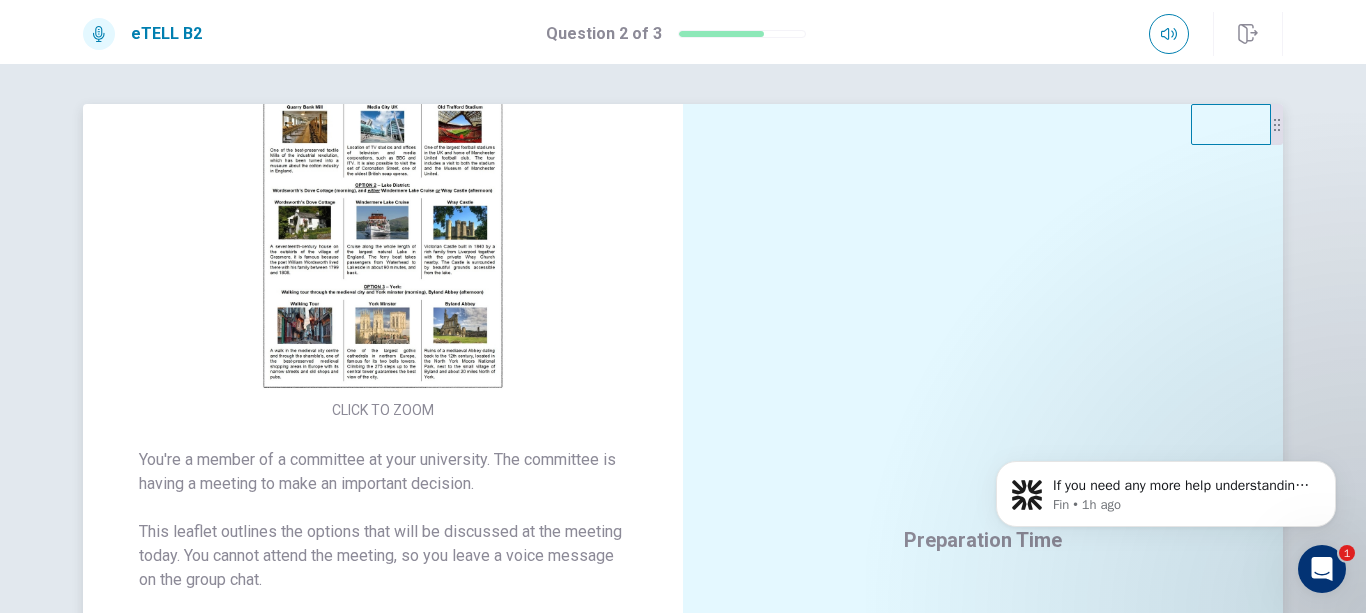 click at bounding box center (383, 217) 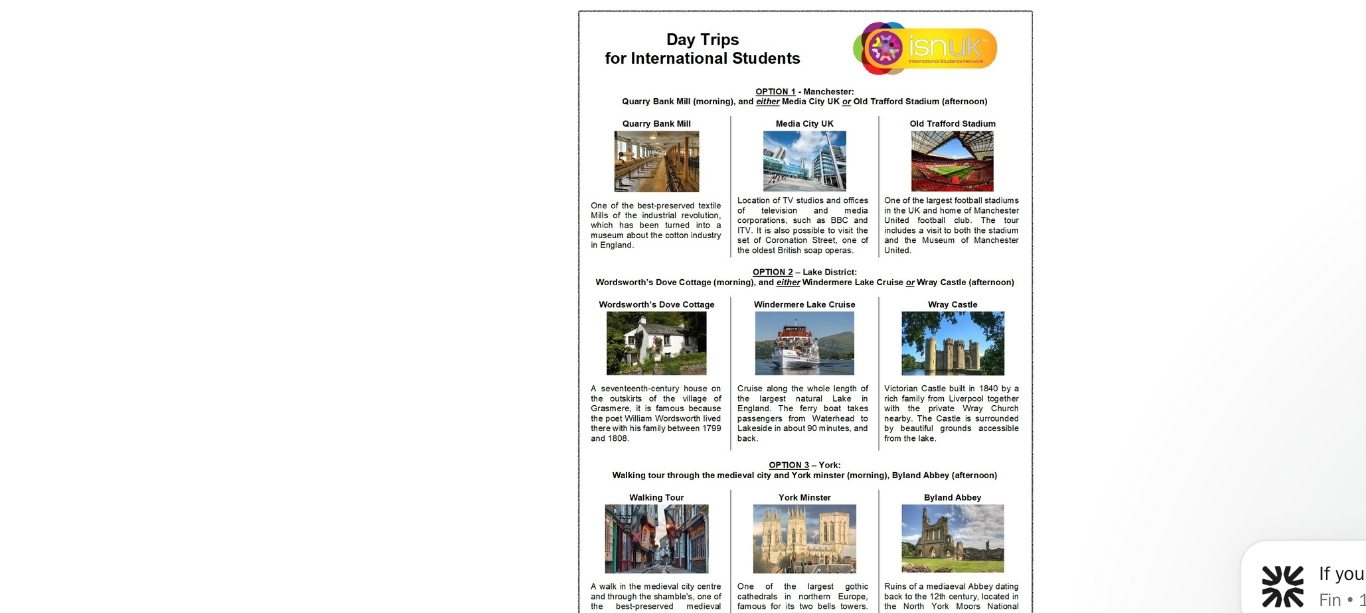 drag, startPoint x: 890, startPoint y: 332, endPoint x: 893, endPoint y: 399, distance: 67.06713 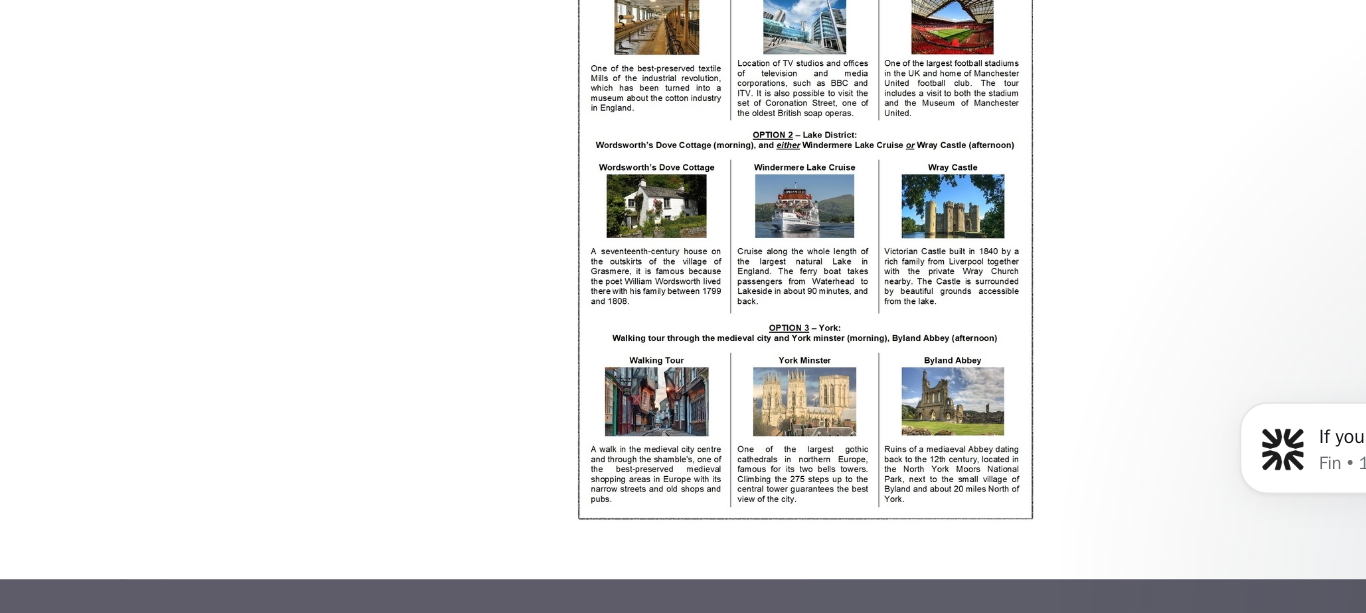 scroll, scrollTop: 0, scrollLeft: 0, axis: both 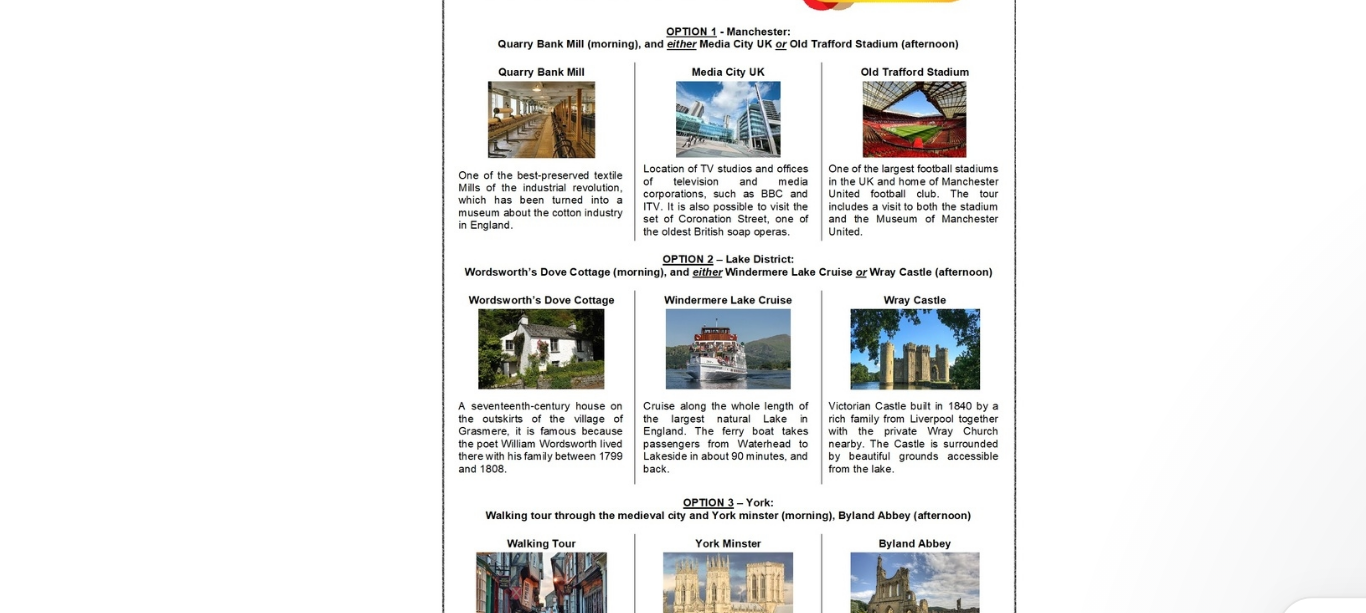 click at bounding box center [683, 312] 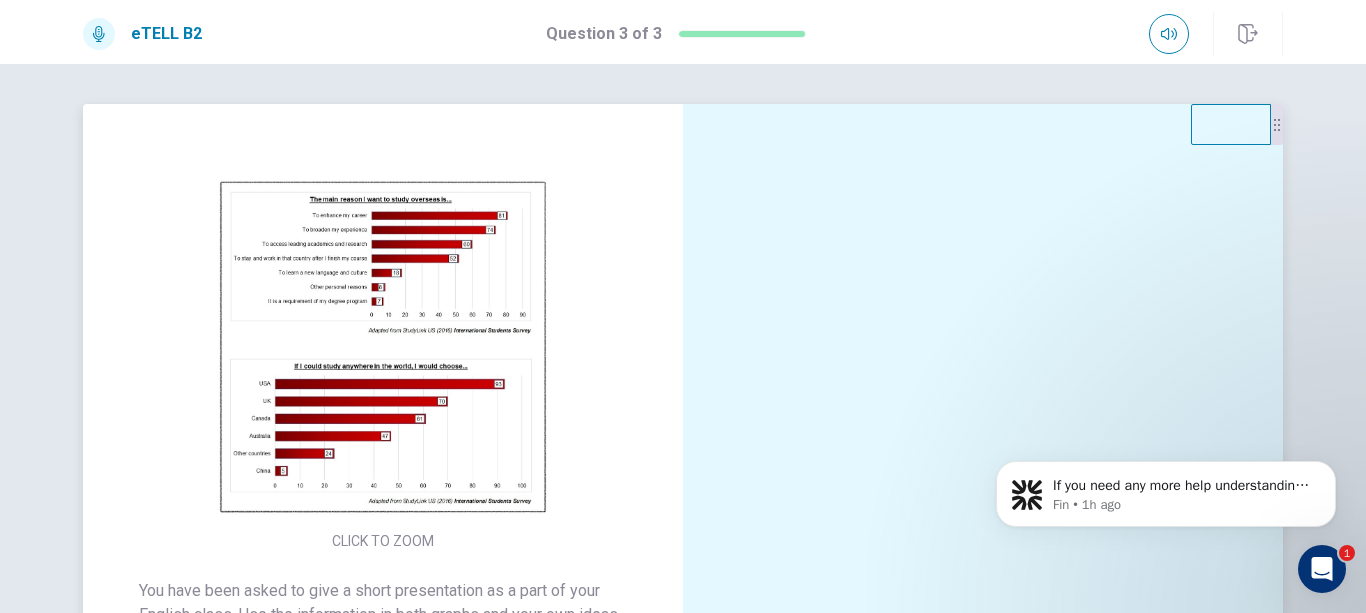 click at bounding box center (383, 348) 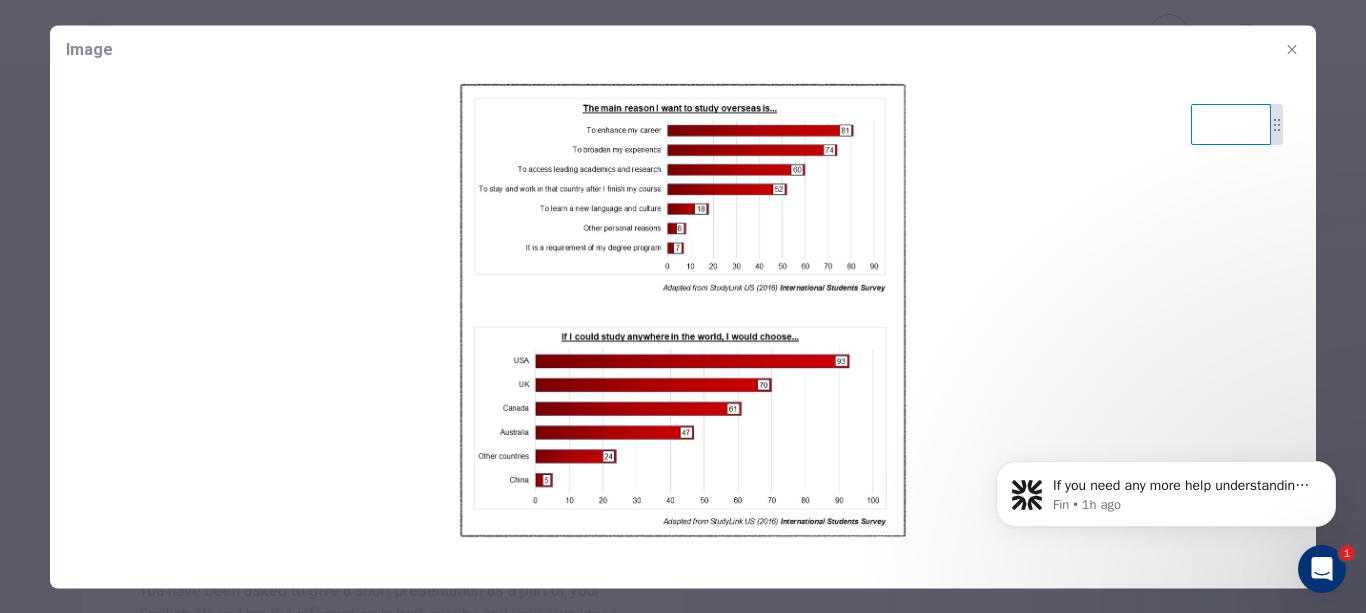 click on "Image" at bounding box center [89, 49] 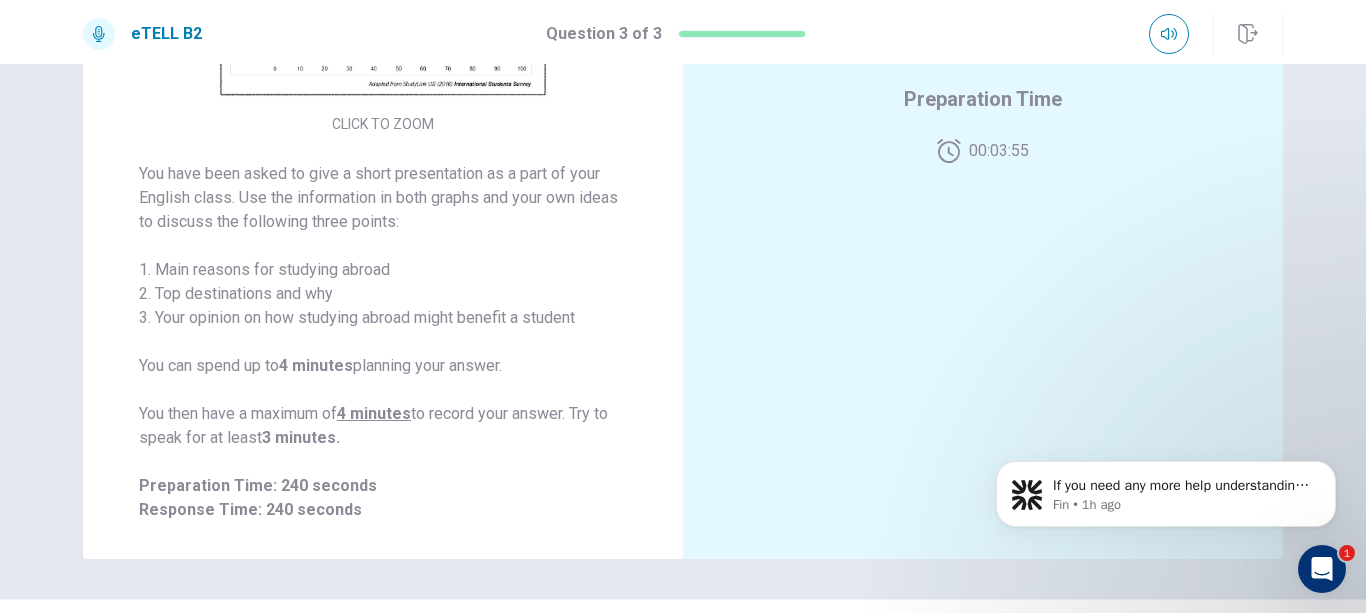 scroll, scrollTop: 430, scrollLeft: 0, axis: vertical 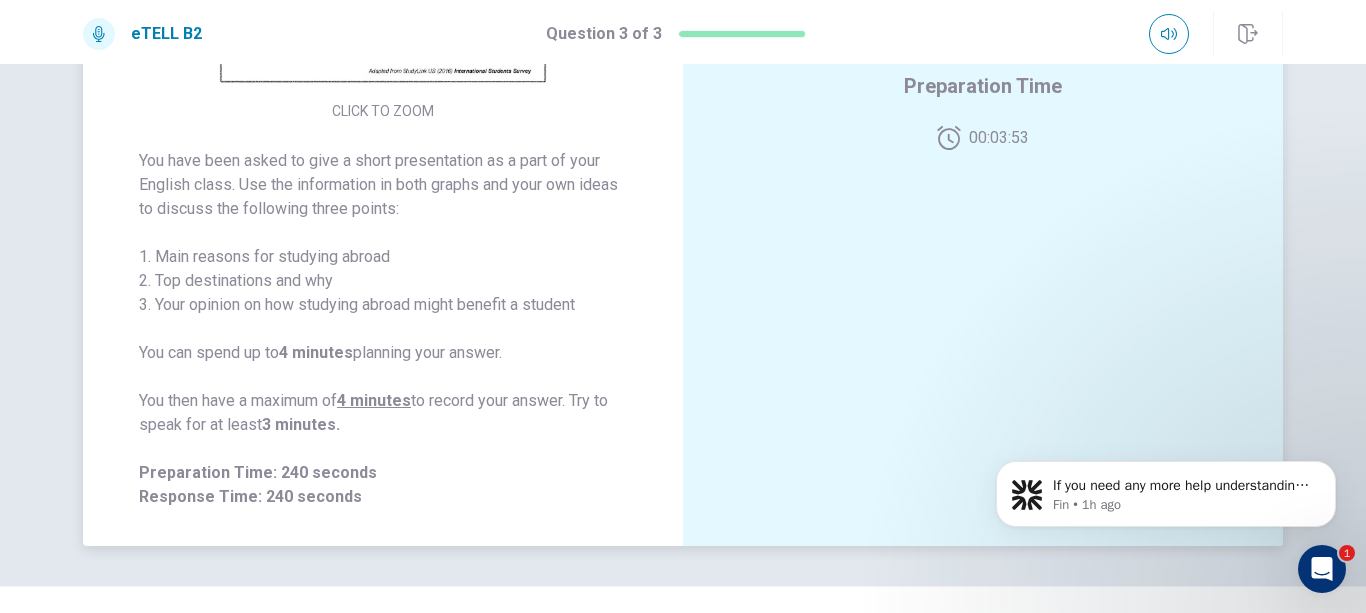 click on "Preparation Time 00:03:53" at bounding box center (983, 110) 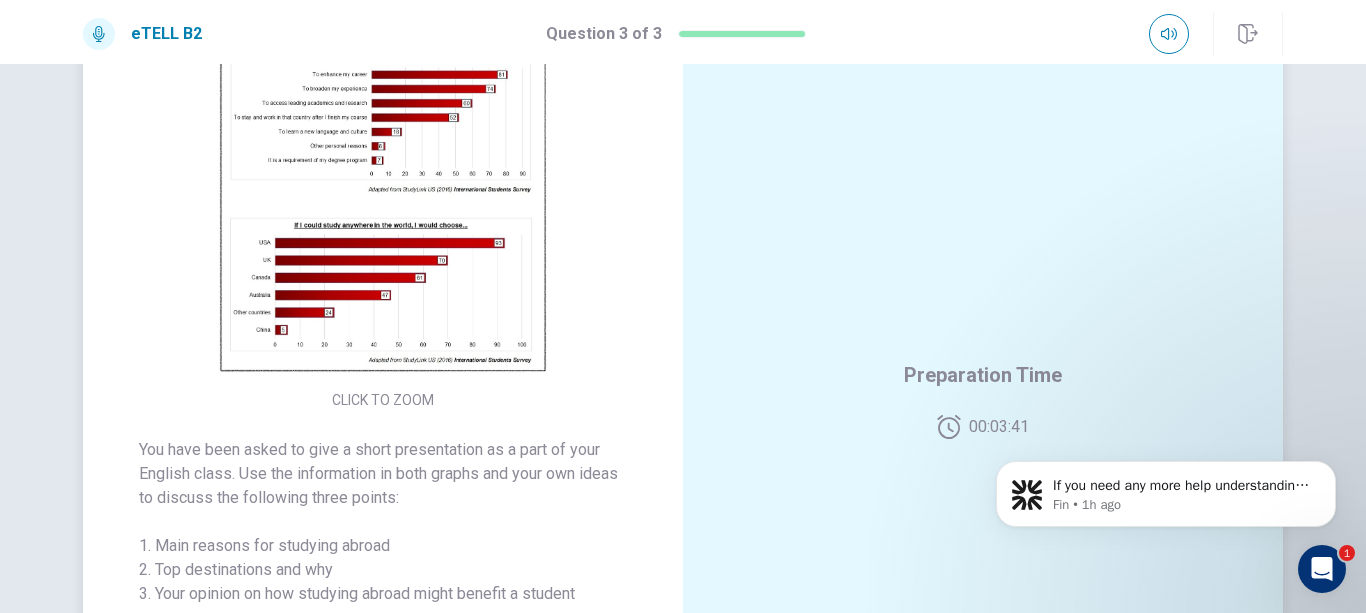 scroll, scrollTop: 430, scrollLeft: 0, axis: vertical 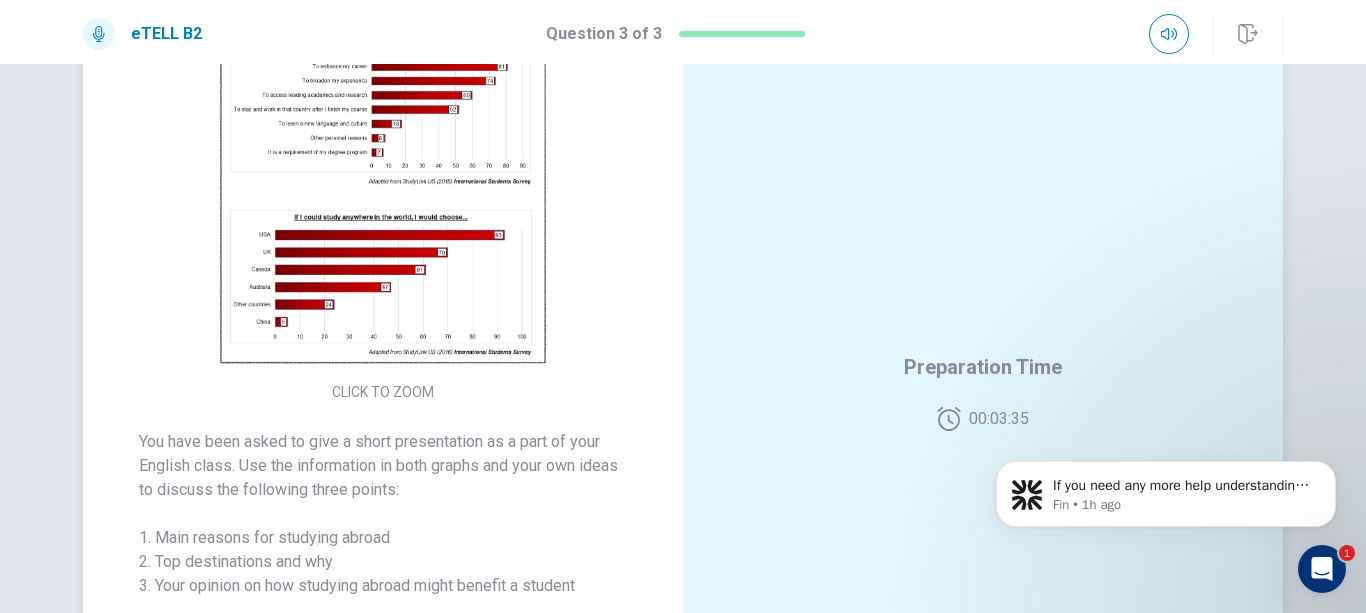 click at bounding box center (383, 199) 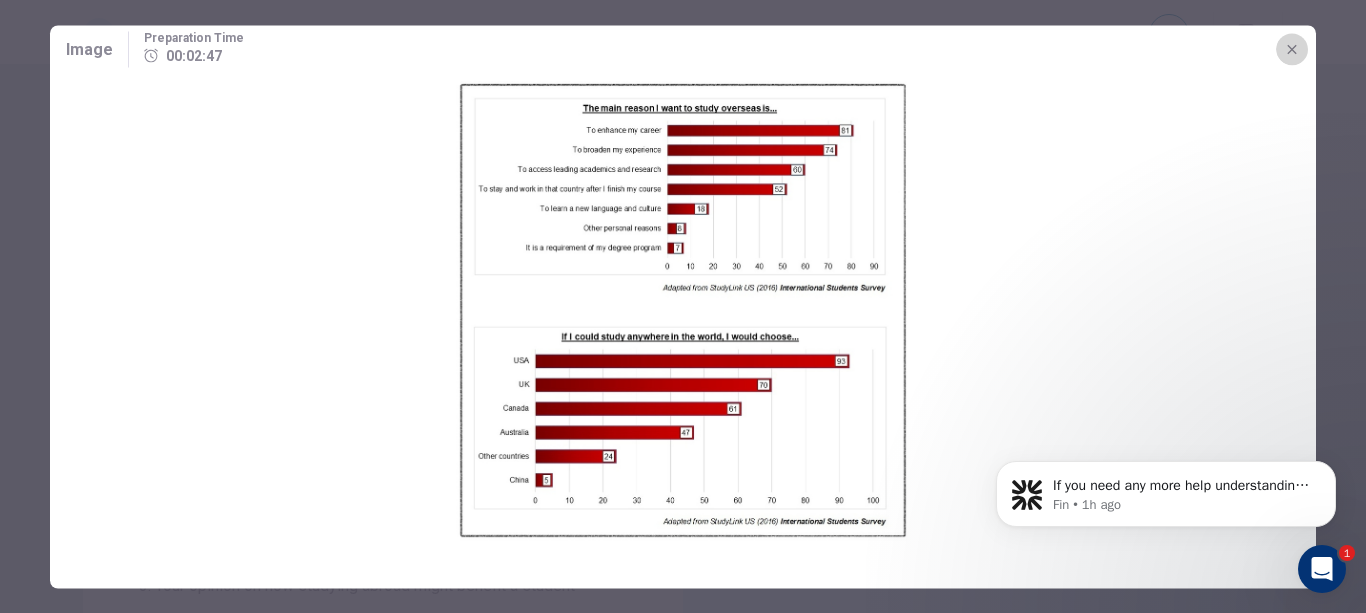 click 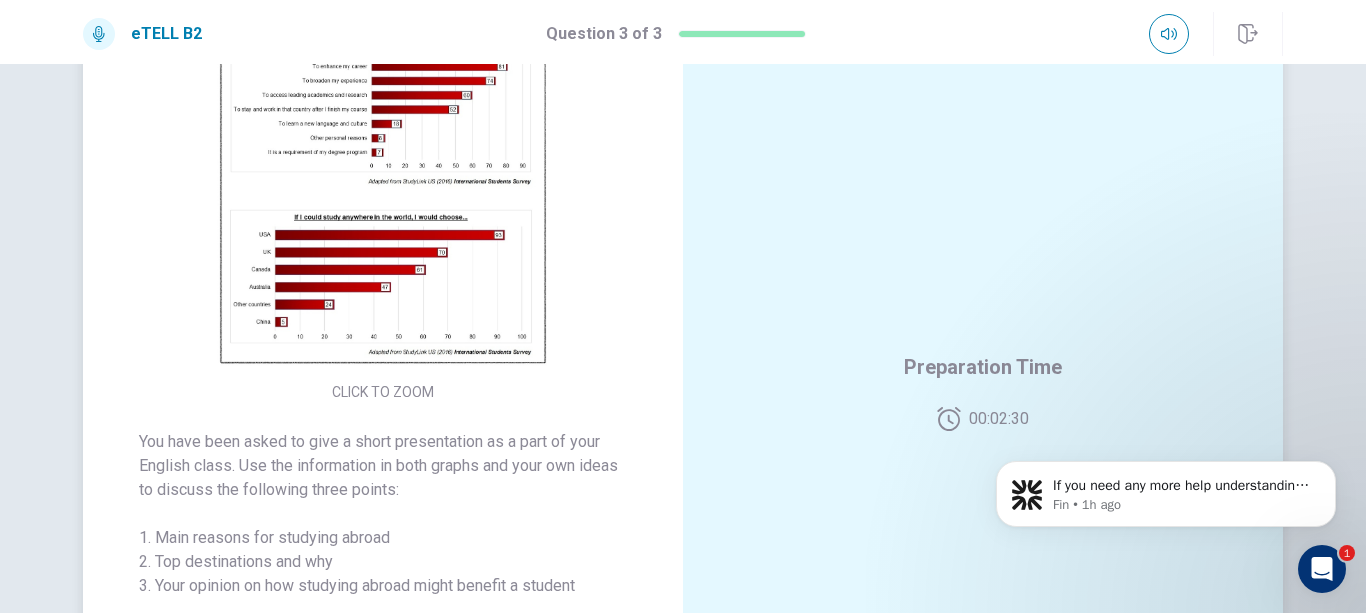 click at bounding box center (383, 199) 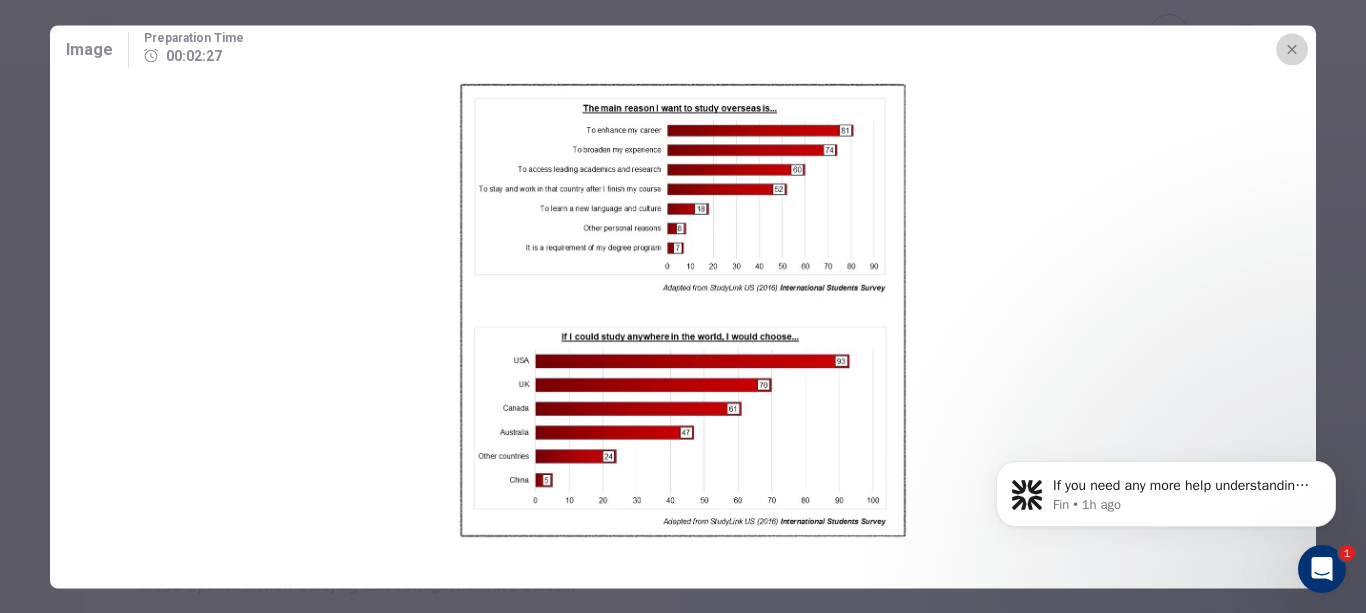 click 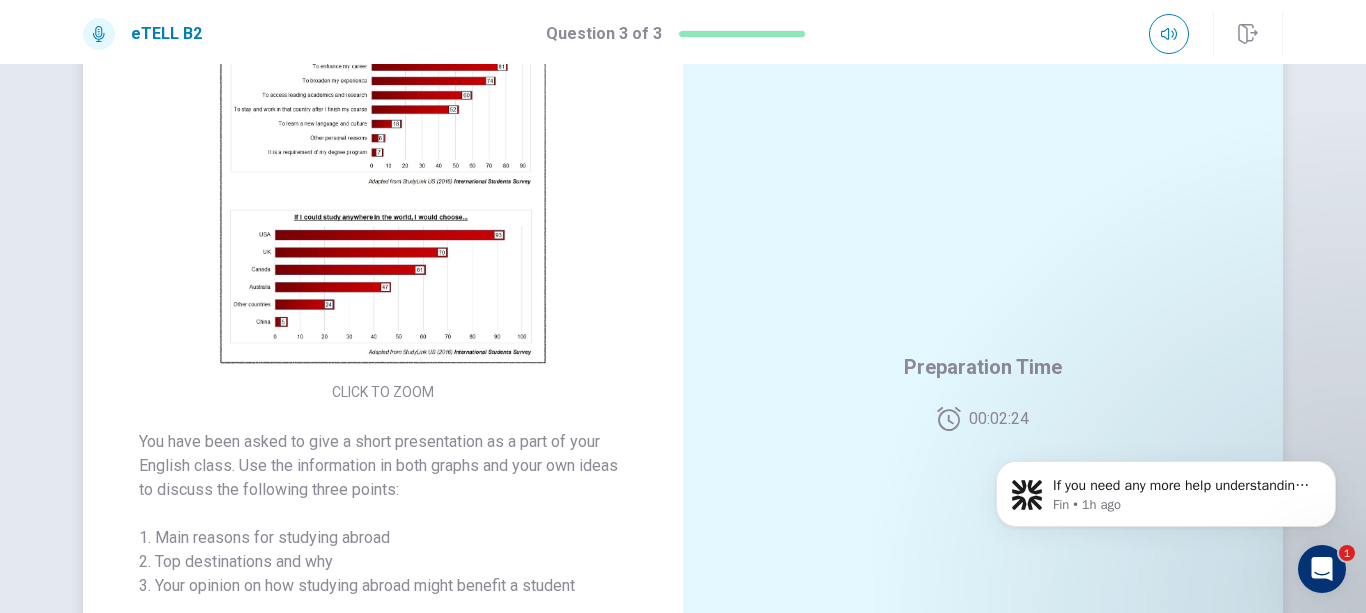 click at bounding box center (383, 199) 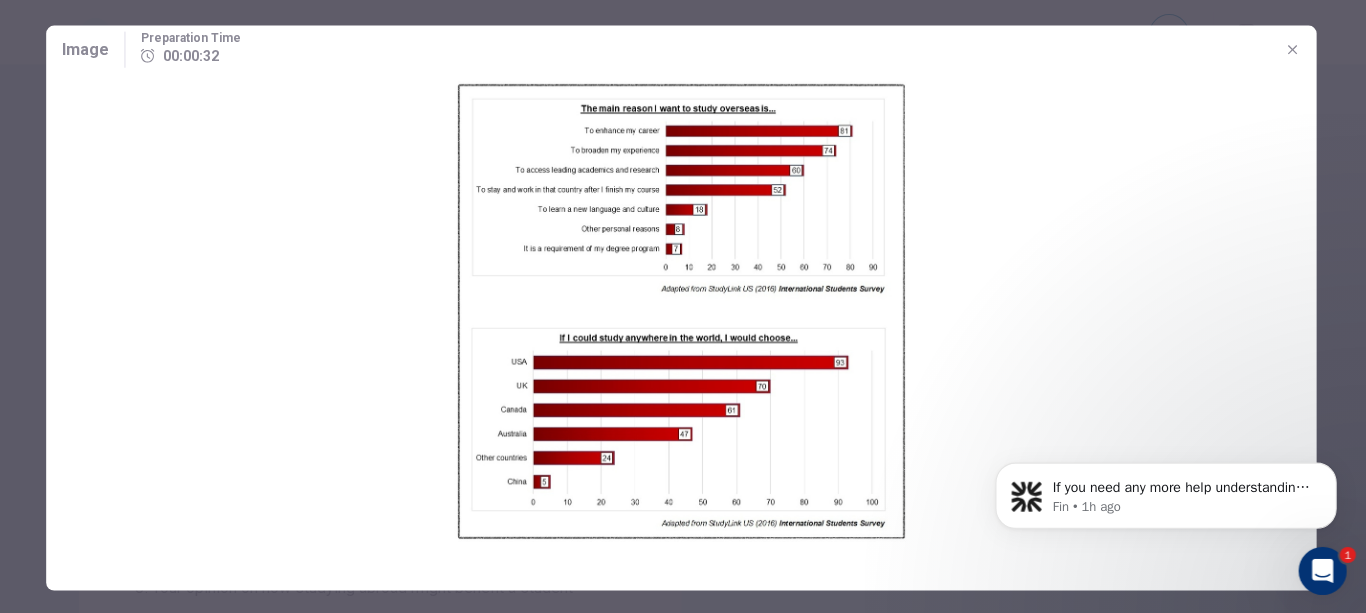 scroll, scrollTop: 0, scrollLeft: 0, axis: both 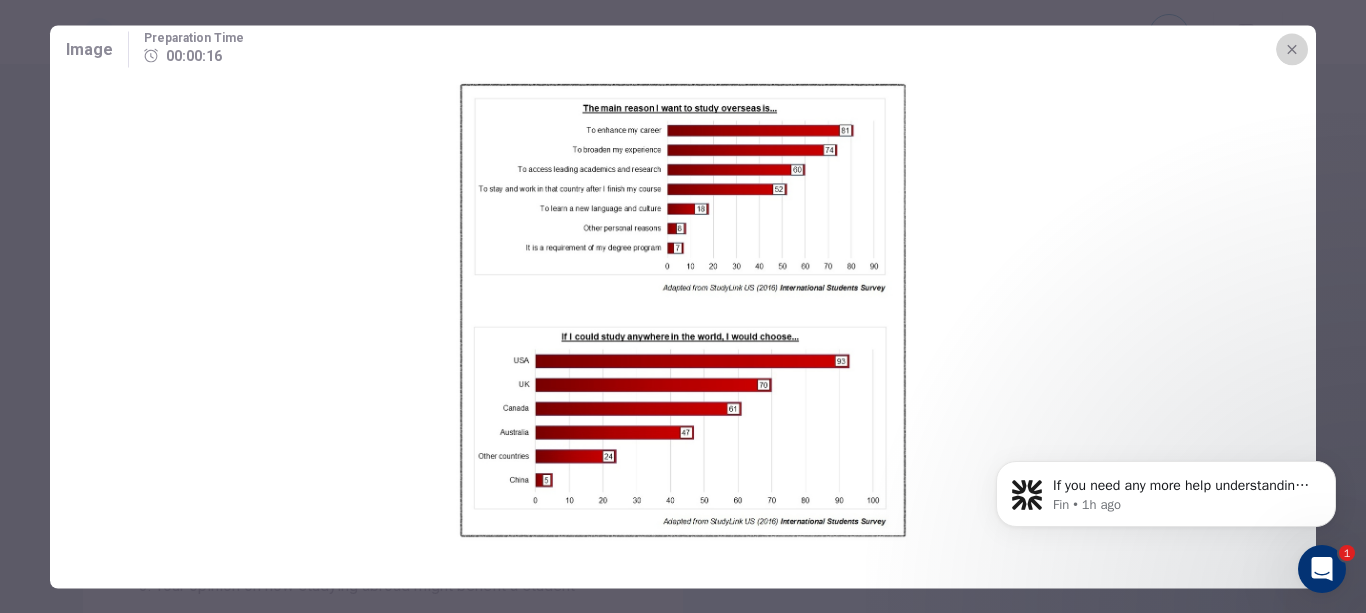 click 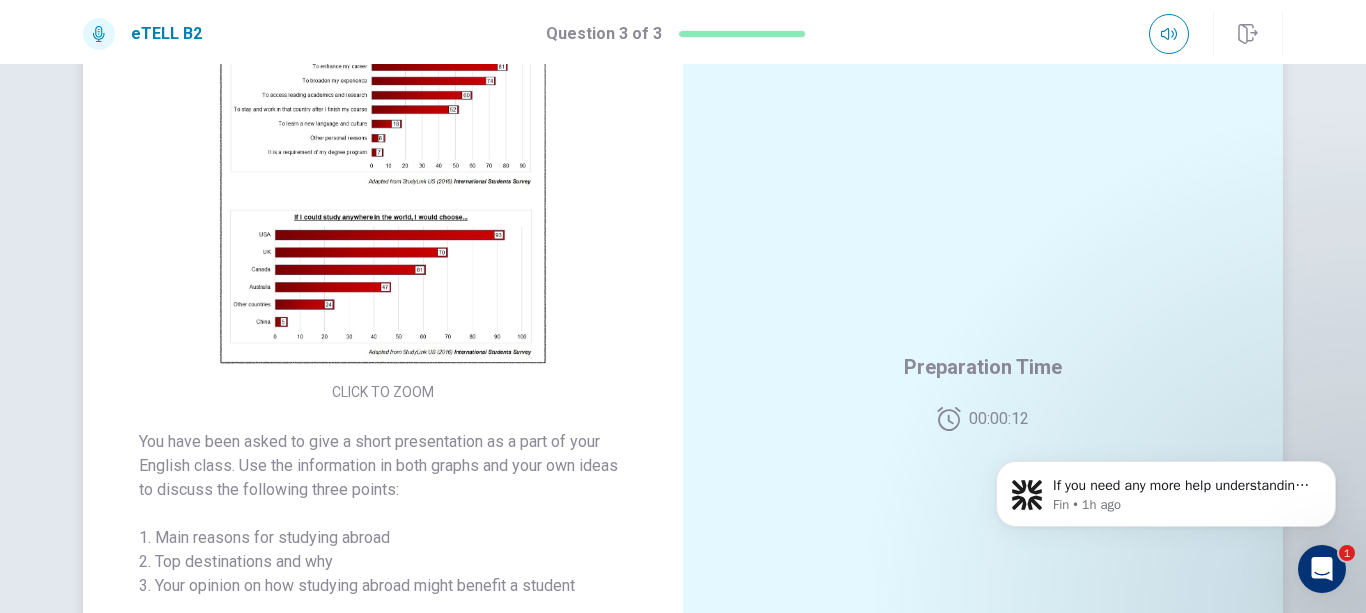 click at bounding box center [383, 199] 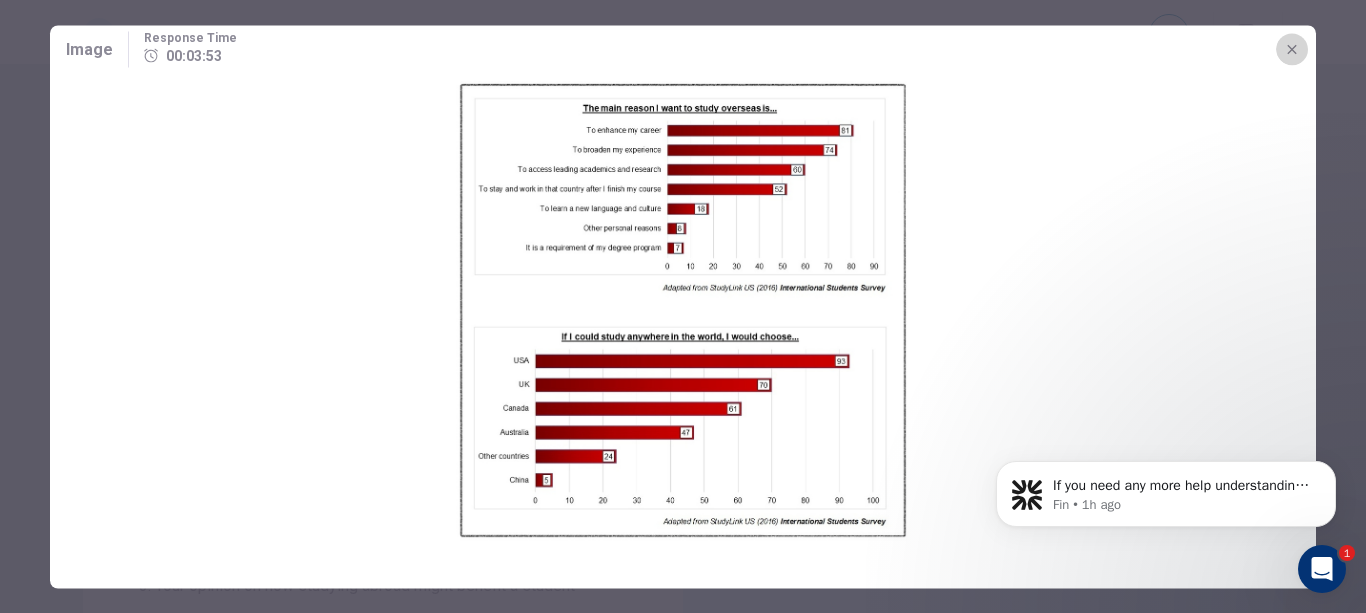click 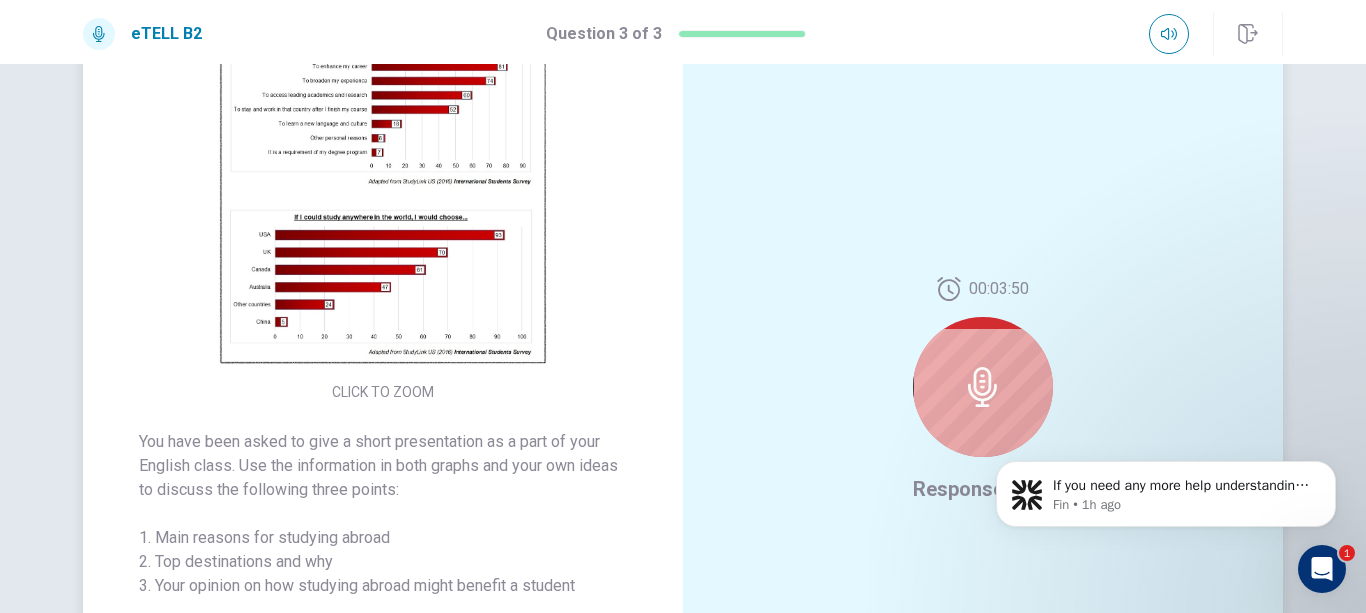 click at bounding box center (383, 199) 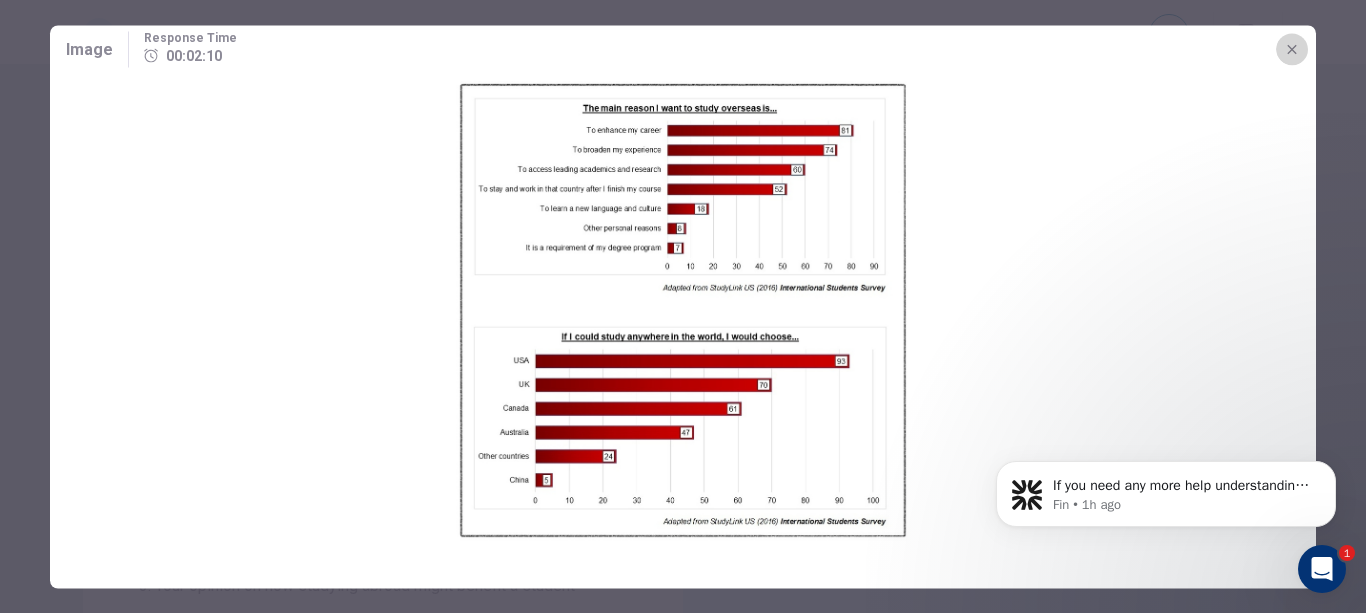 click 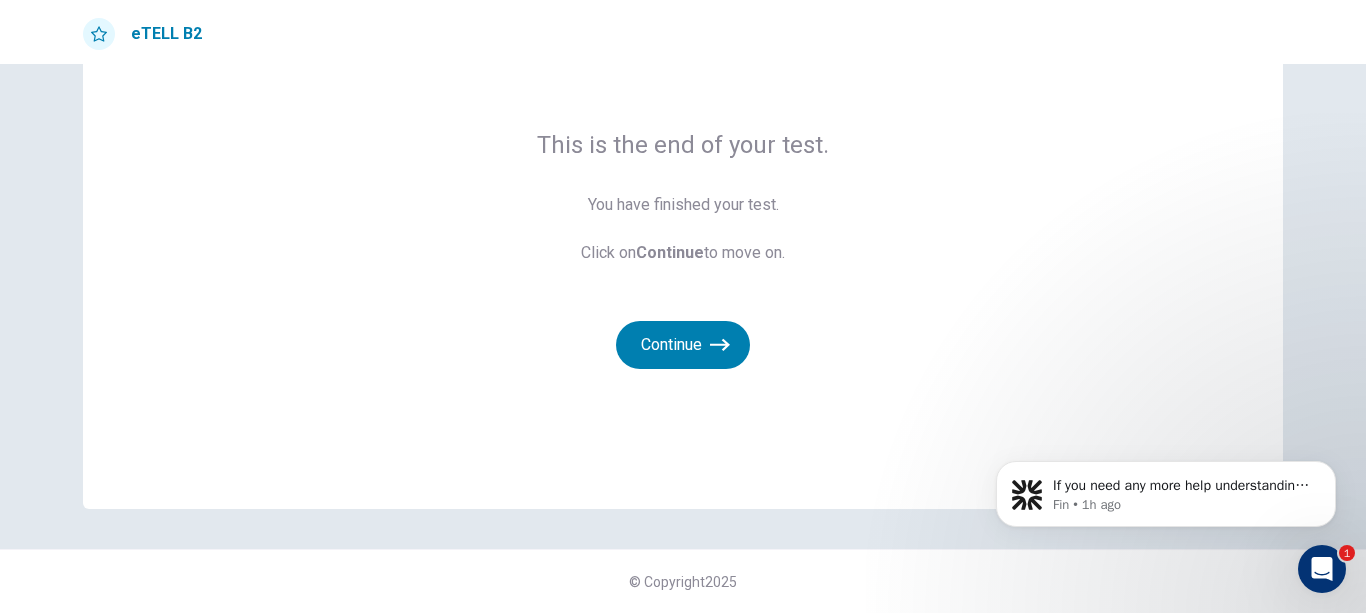 scroll, scrollTop: 115, scrollLeft: 0, axis: vertical 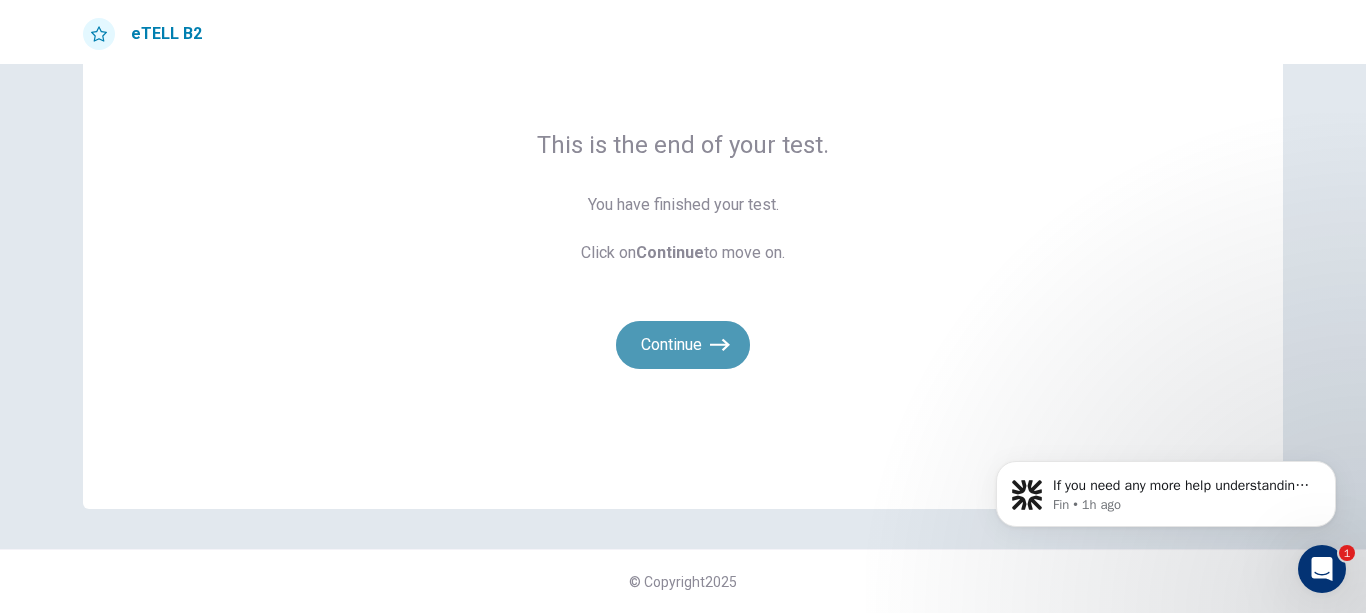 click on "Continue" at bounding box center (683, 345) 